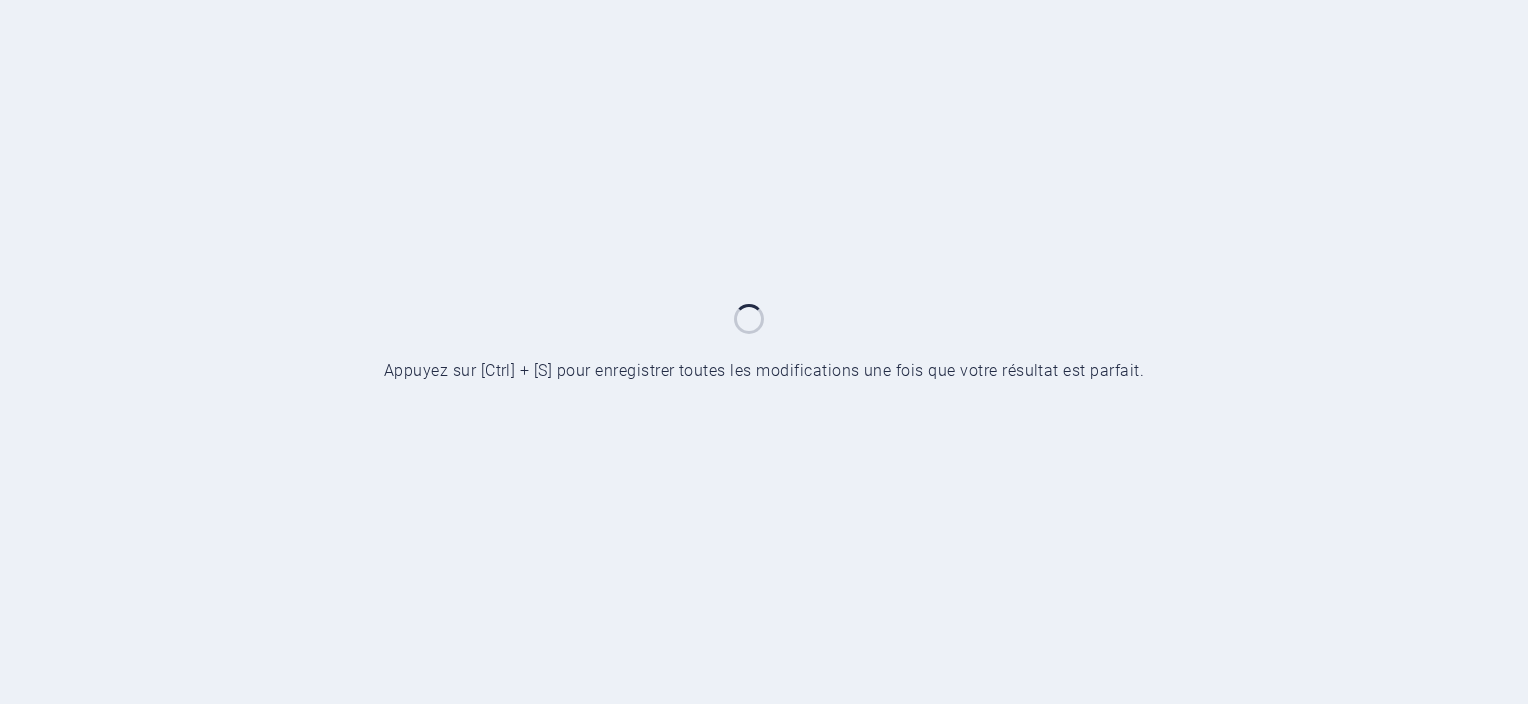 scroll, scrollTop: 0, scrollLeft: 0, axis: both 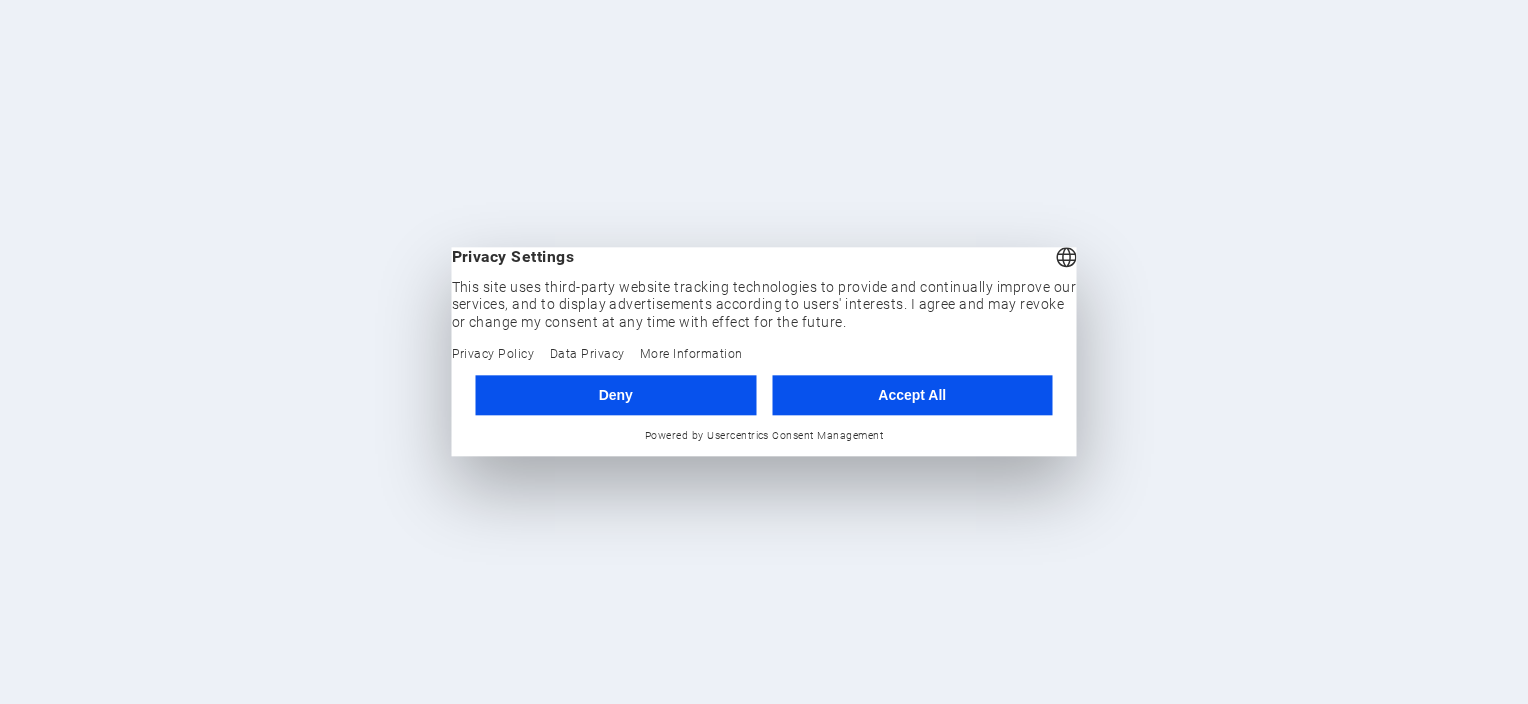 click on "Accept All" at bounding box center (912, 395) 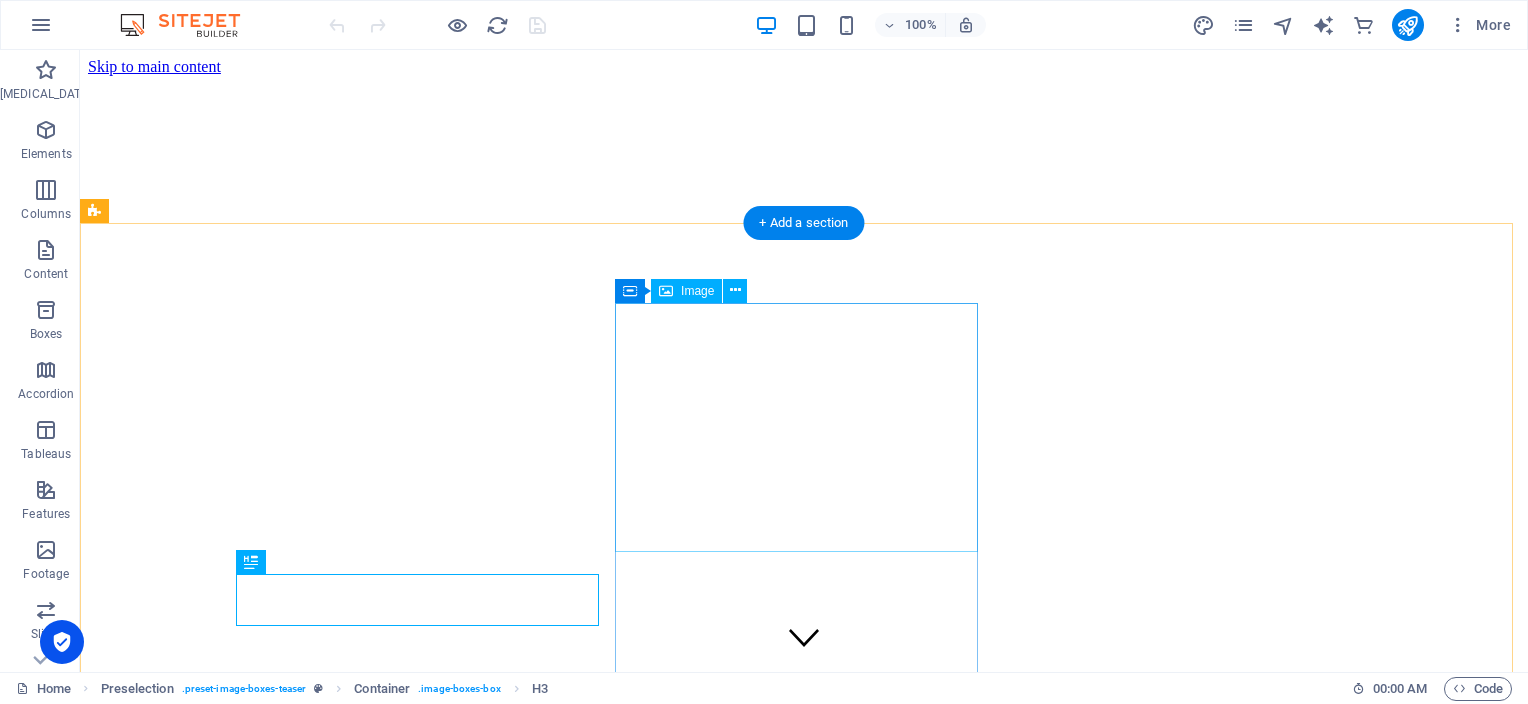 scroll, scrollTop: 428, scrollLeft: 0, axis: vertical 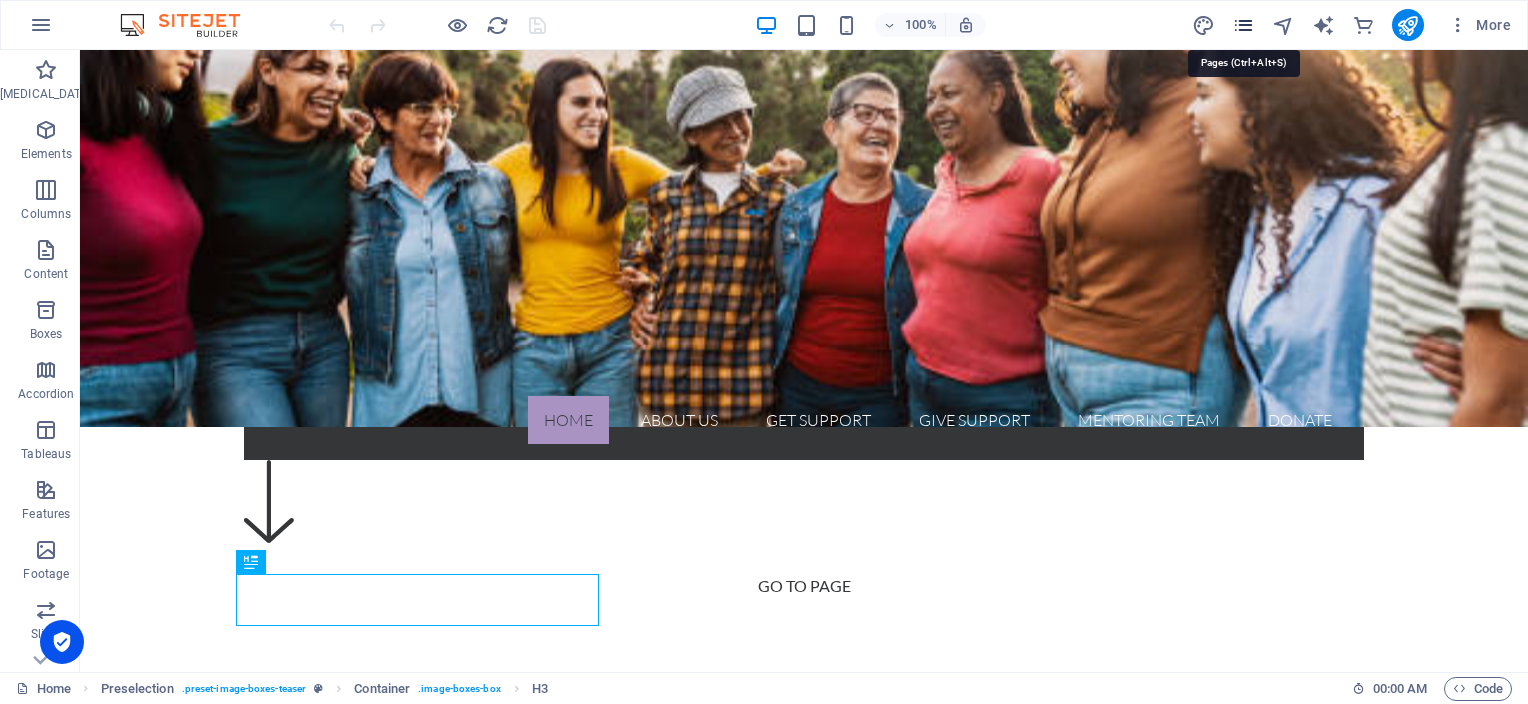 click at bounding box center [1243, 25] 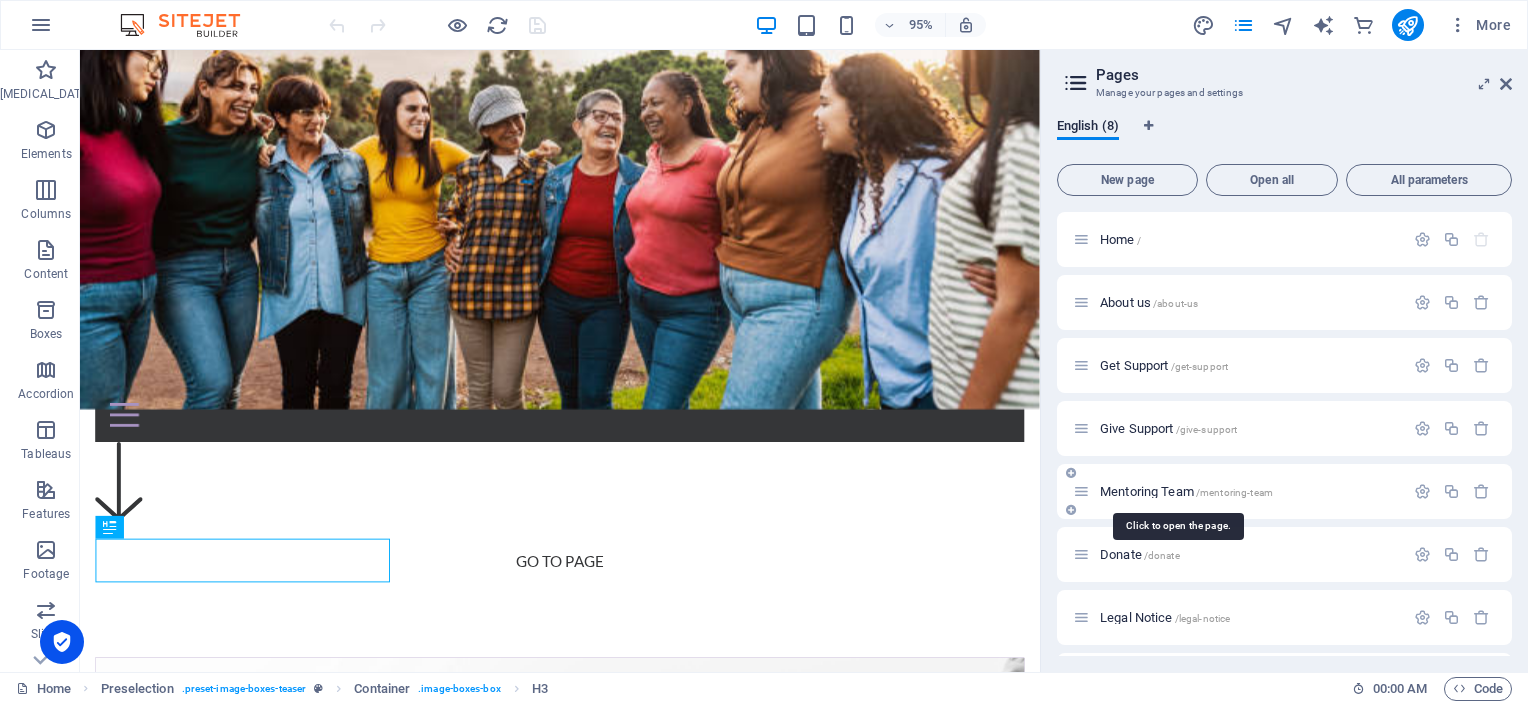 click on "Mentoring Team  /mentoring-team" at bounding box center [1186, 491] 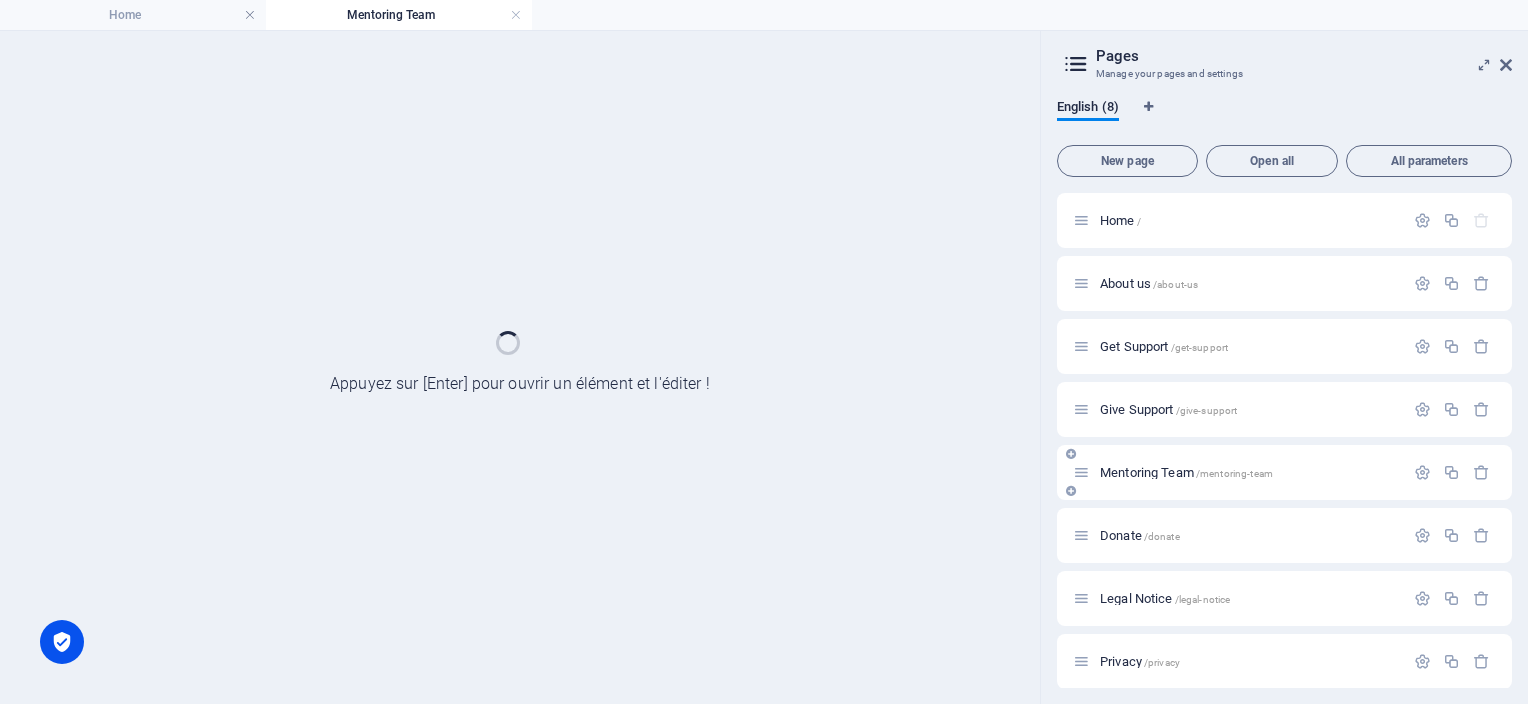 scroll, scrollTop: 0, scrollLeft: 0, axis: both 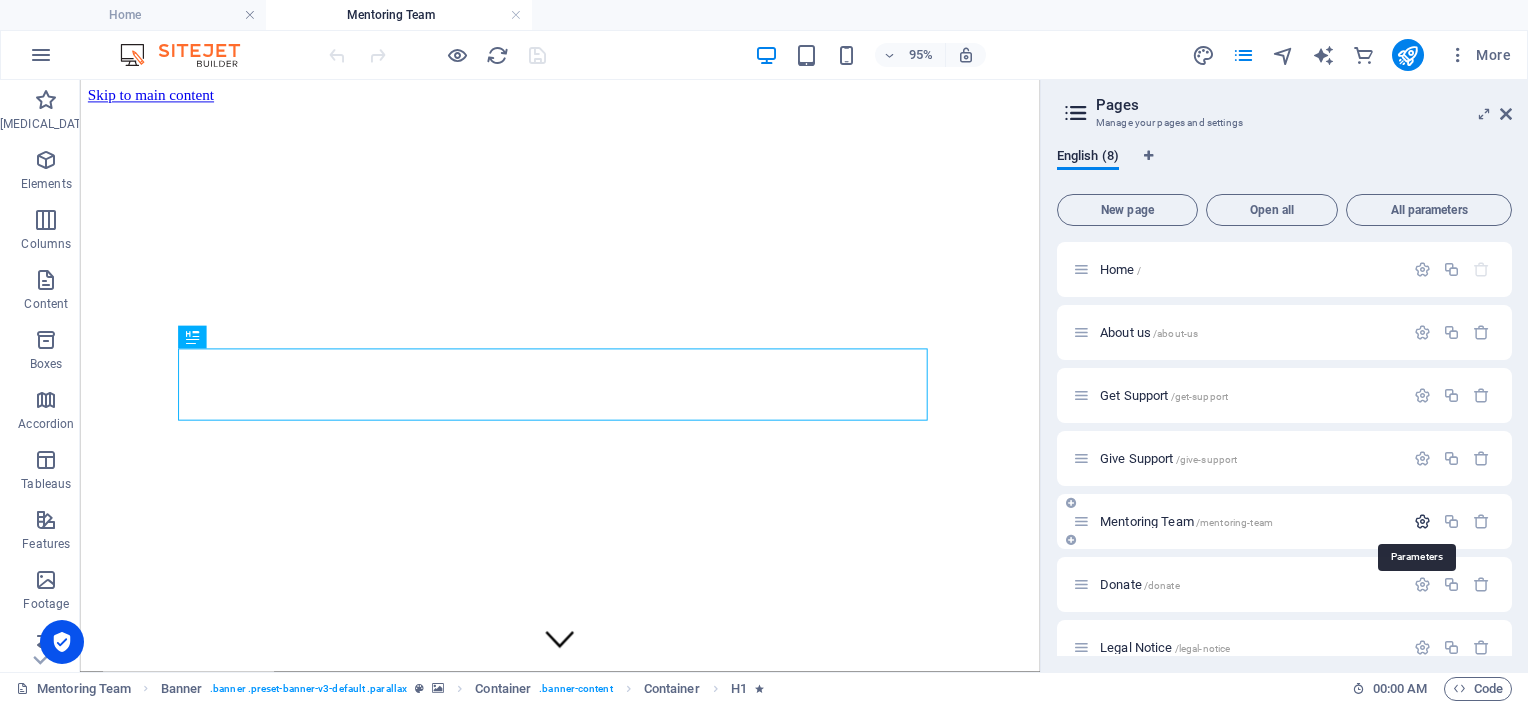 click at bounding box center (1422, 521) 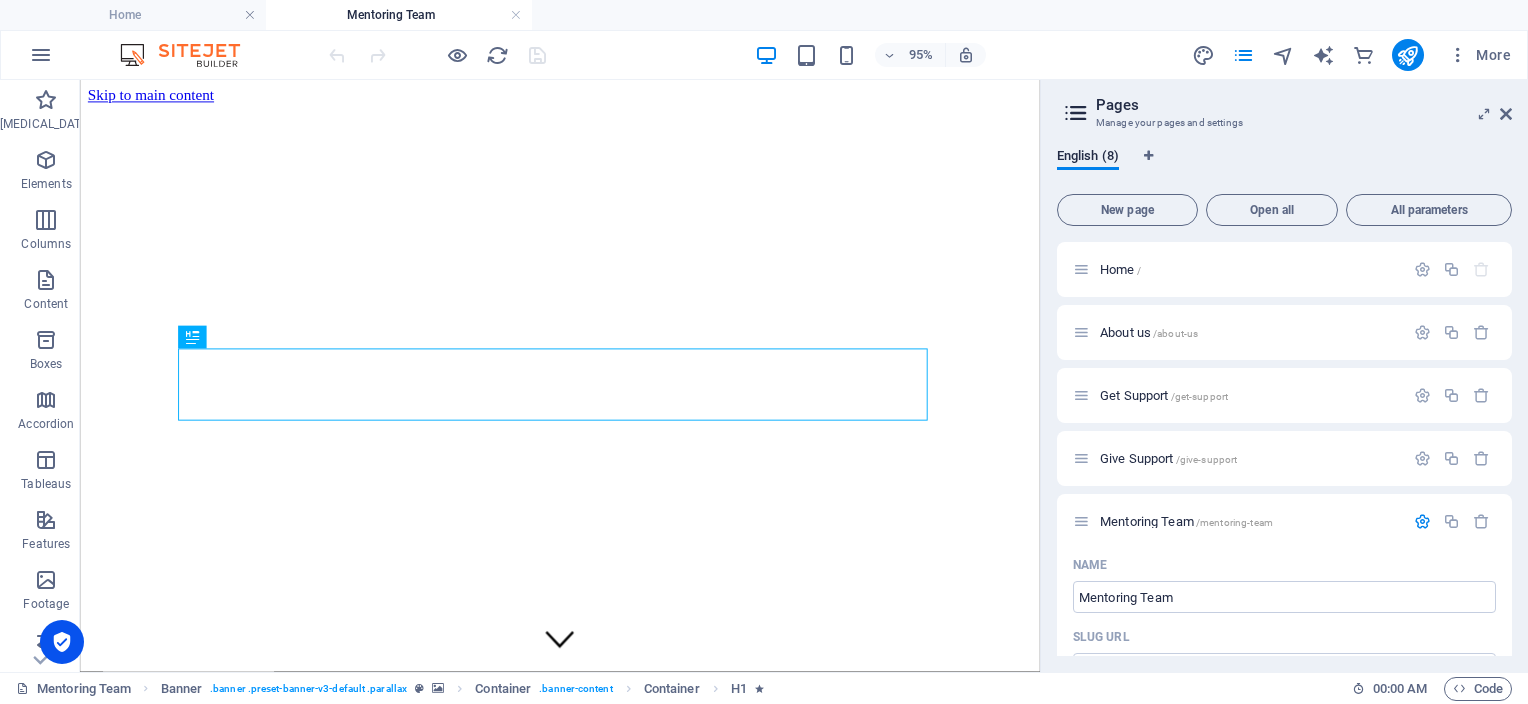 drag, startPoint x: 1506, startPoint y: 312, endPoint x: 1509, endPoint y: 352, distance: 40.112343 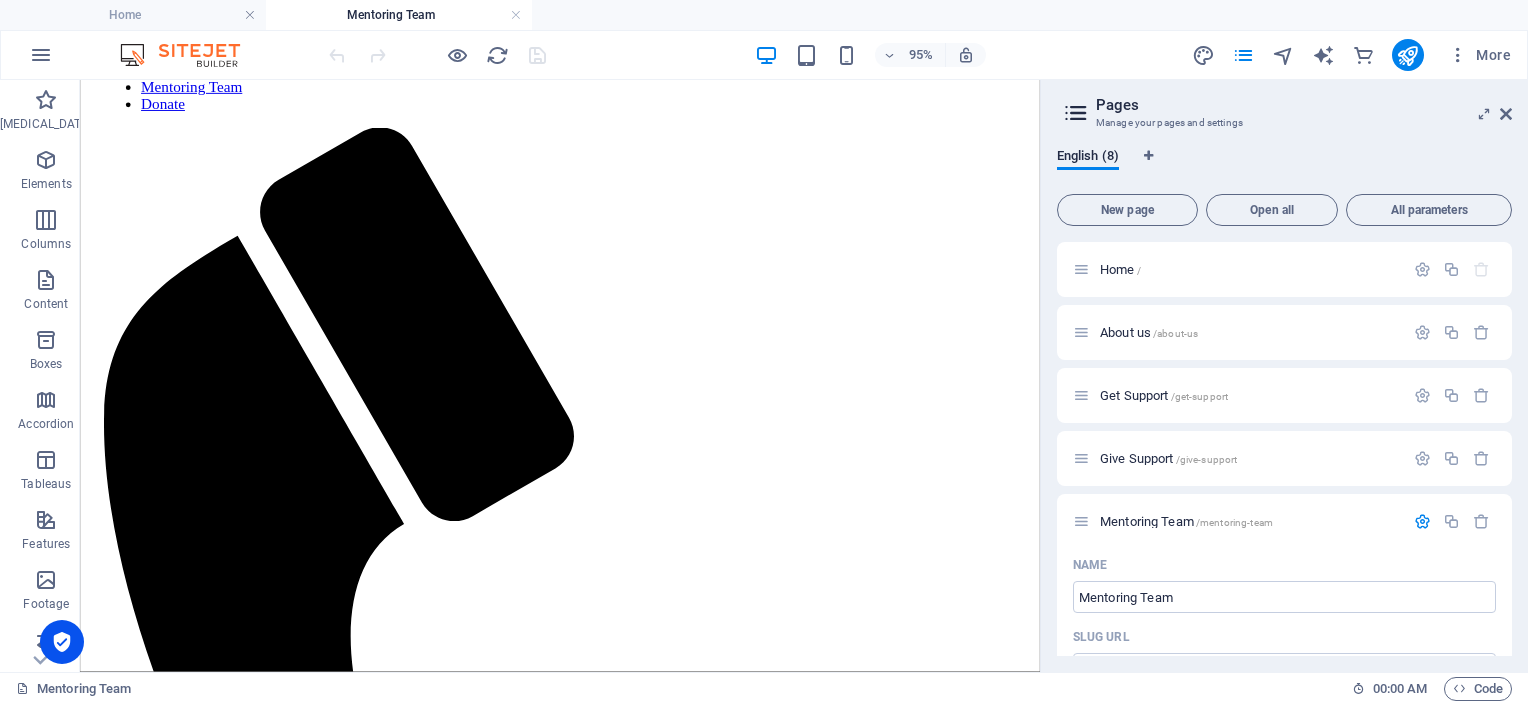 scroll, scrollTop: 898, scrollLeft: 0, axis: vertical 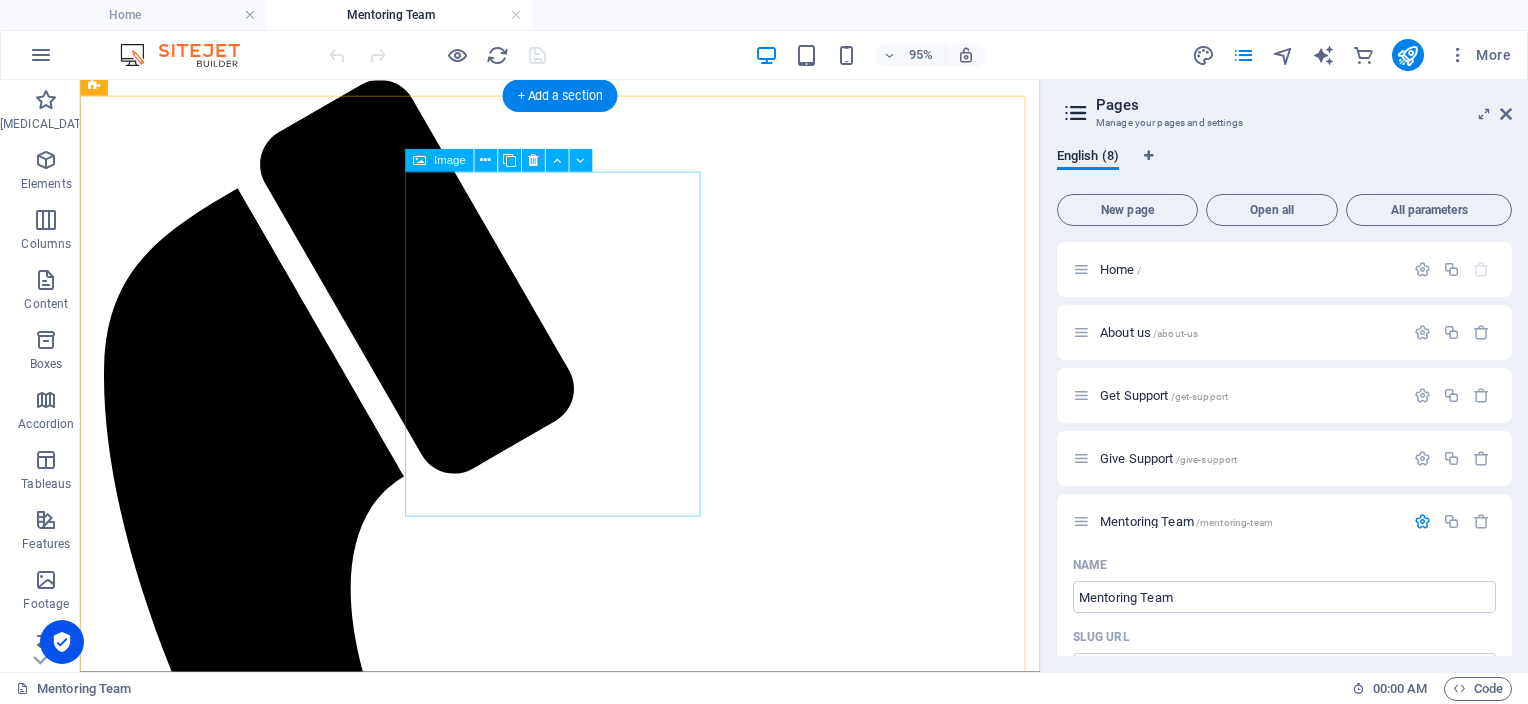 click on "[PERSON_NAME]" at bounding box center (585, 3572) 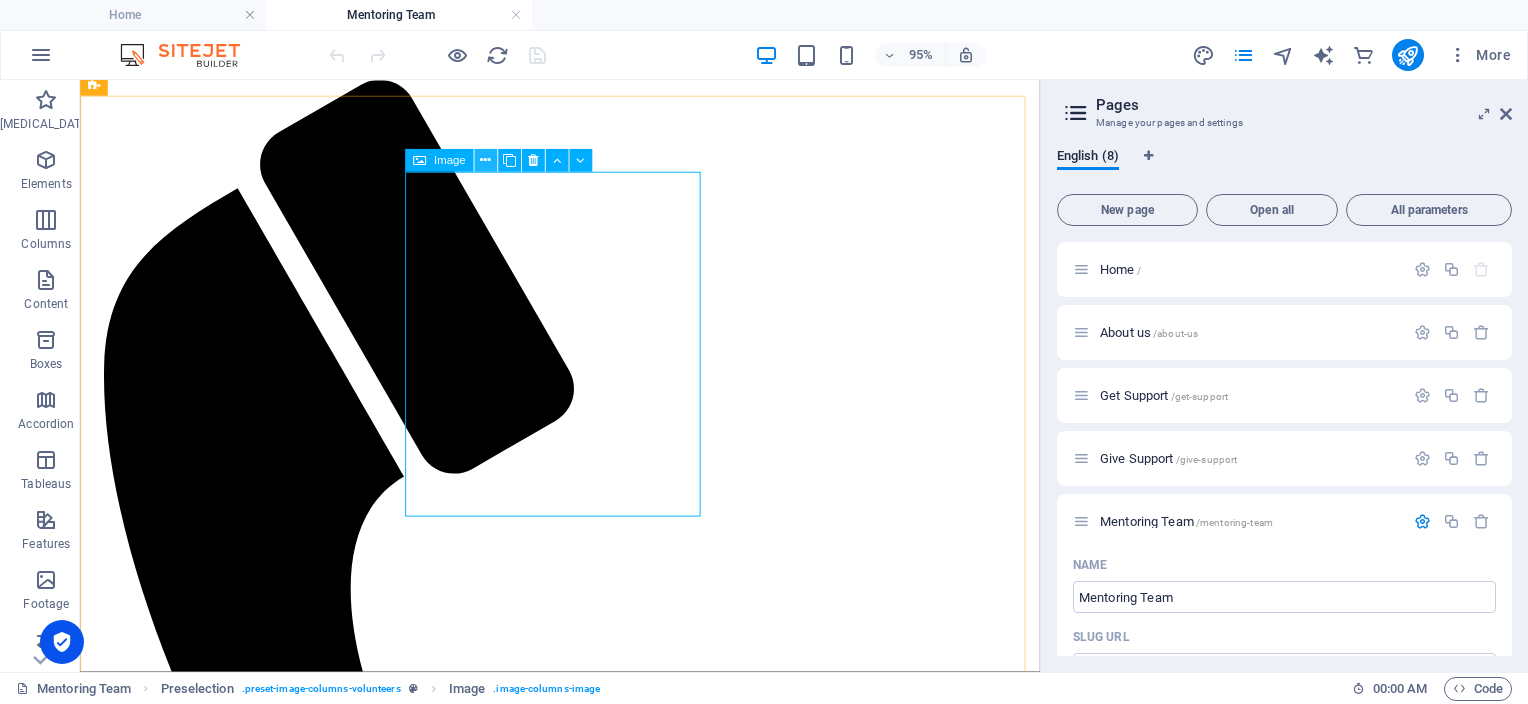 click at bounding box center [485, 161] 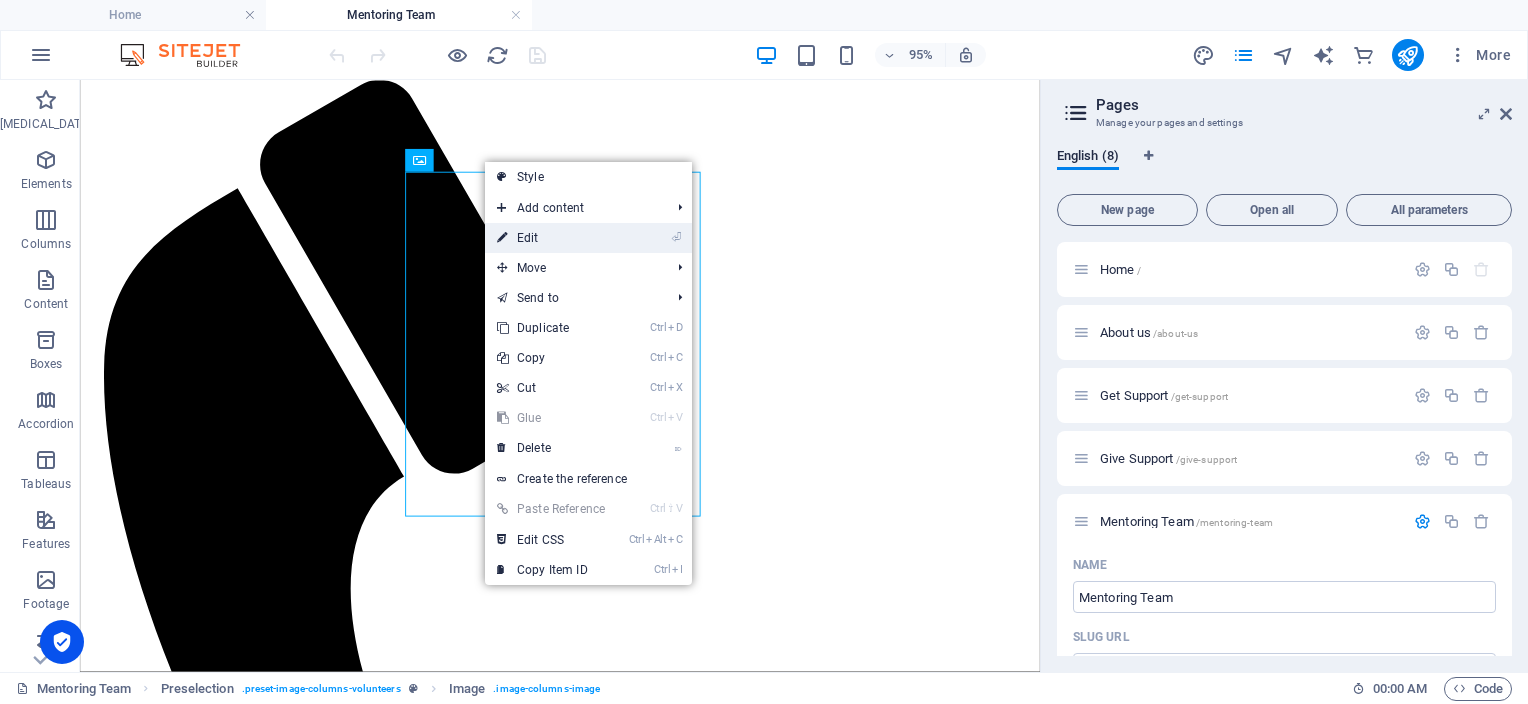 click on "⏎  Edit" at bounding box center (551, 238) 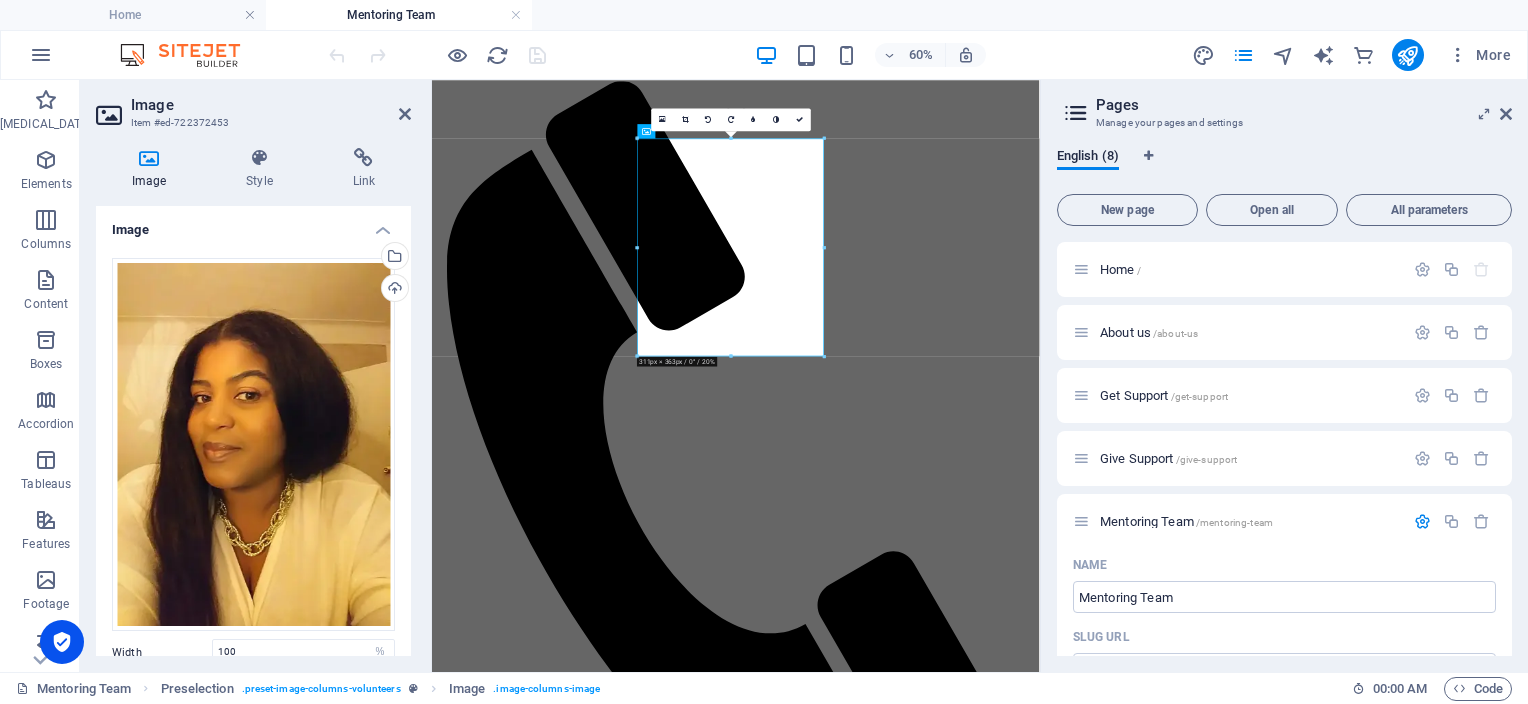 scroll, scrollTop: 36, scrollLeft: 0, axis: vertical 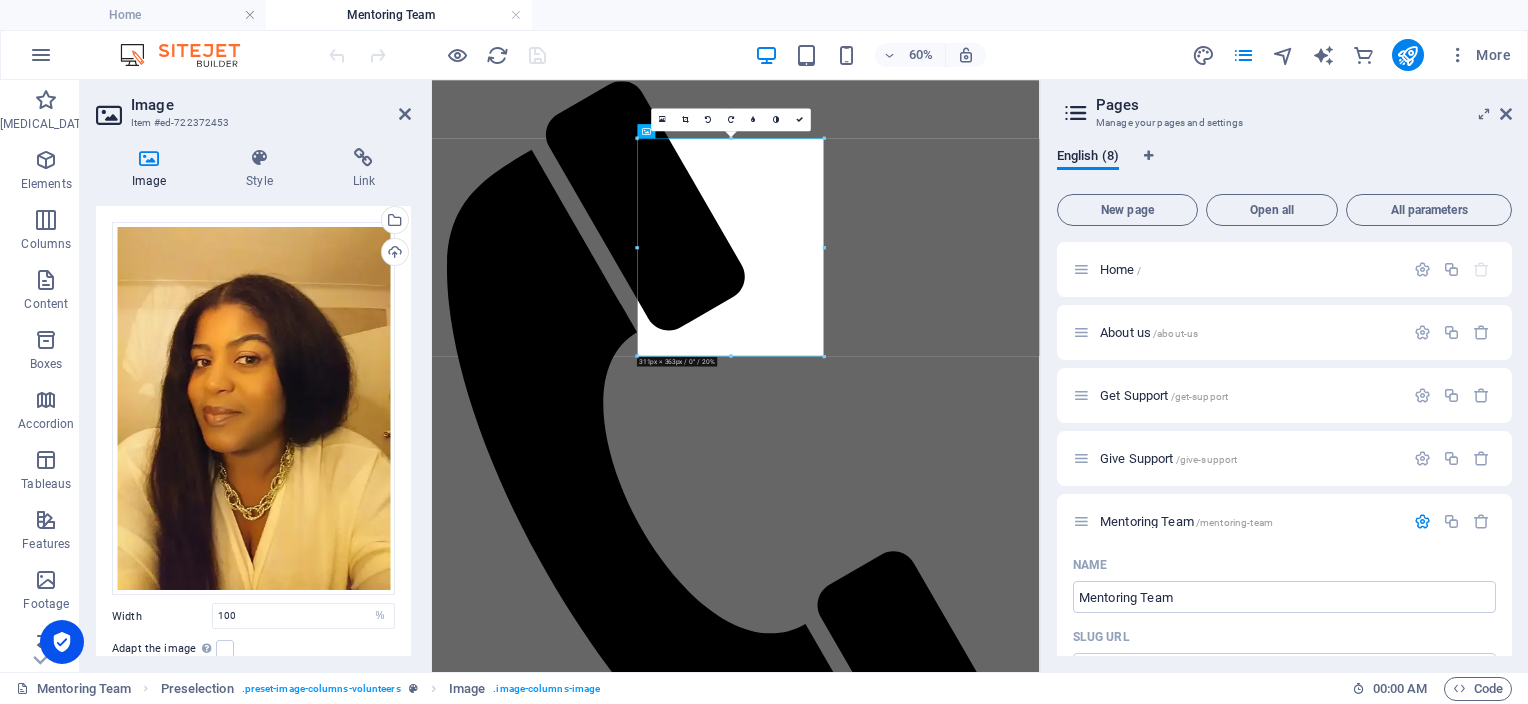 click on "Glissez les fichiers ici, cliquez pour choisir les fichiers ou  sélectionnez les fichiers depuis Fichiers ou depuis notre stock gratuit de photos et de vidéos Select files from File Manager, stock photos, or upload one or more files Upload Width 100 By default car Px Rem % Em vh Vw Adapt the image Automatically adapt the image to a fixed width and height Hauteur Par défaut auto px Alignment Lazyload Loading images after the page improves loading time (speed). Responsive Automatically upload Retina images and formats optimized for smartphones. Lightbox Use as main title This image will be included in an H1 title tag. Useful for giving alt text the weight of an H1 heading, e.g. for the logo. Don't check if unsure. Optimized The images are compressed to improve page speed. Position Direction Personnalisé Décalage X 50 px rem % vh vw Décalage Y 50 px rem % vh vw" at bounding box center [253, 506] 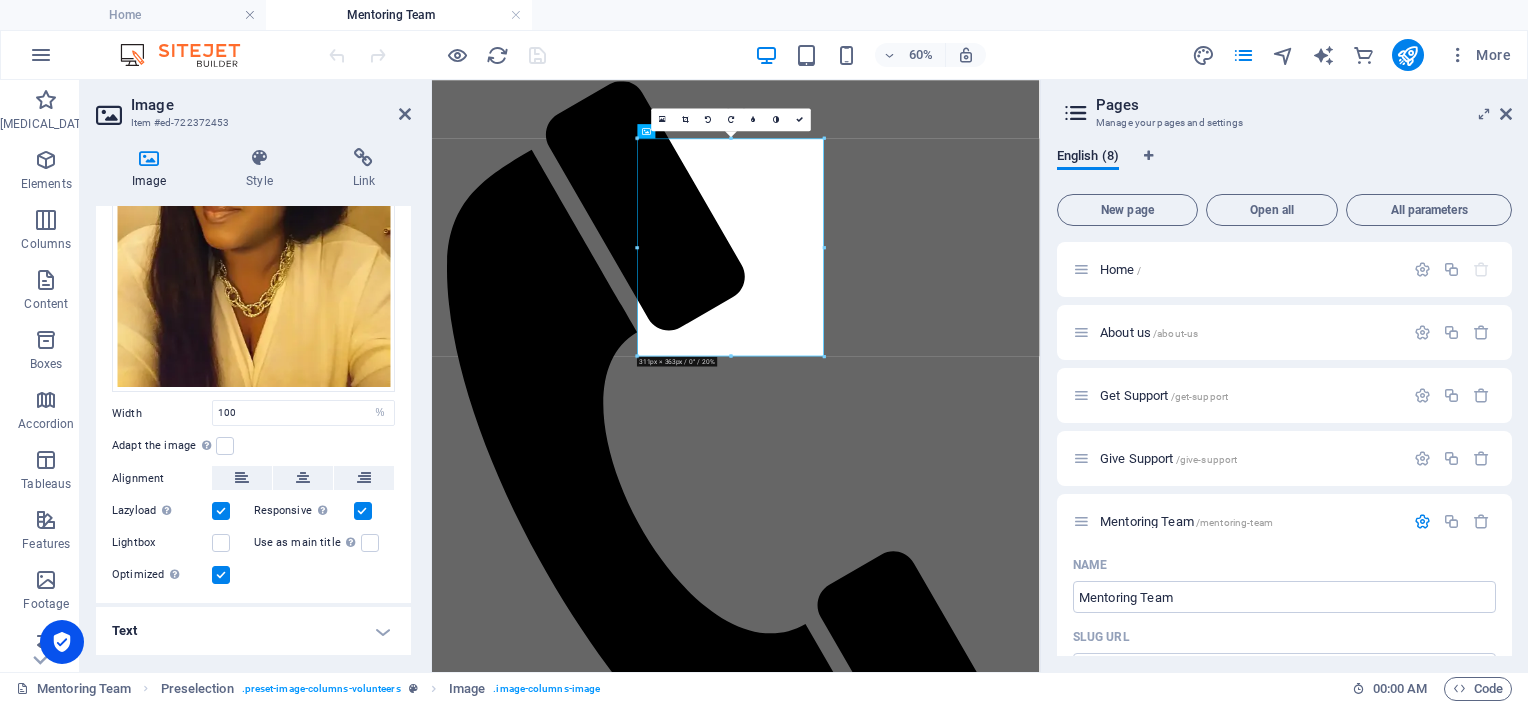 scroll, scrollTop: 243, scrollLeft: 0, axis: vertical 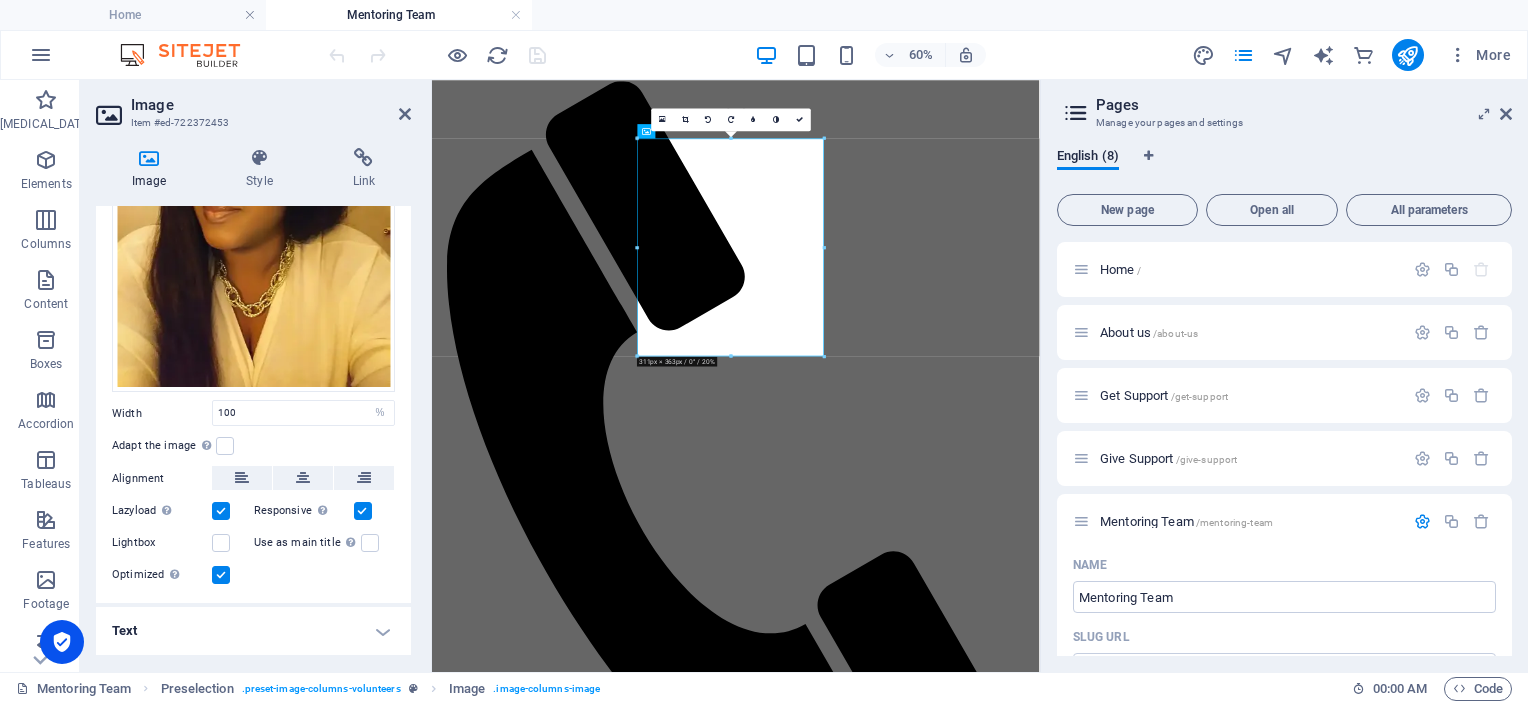 click on "Text" at bounding box center (253, 631) 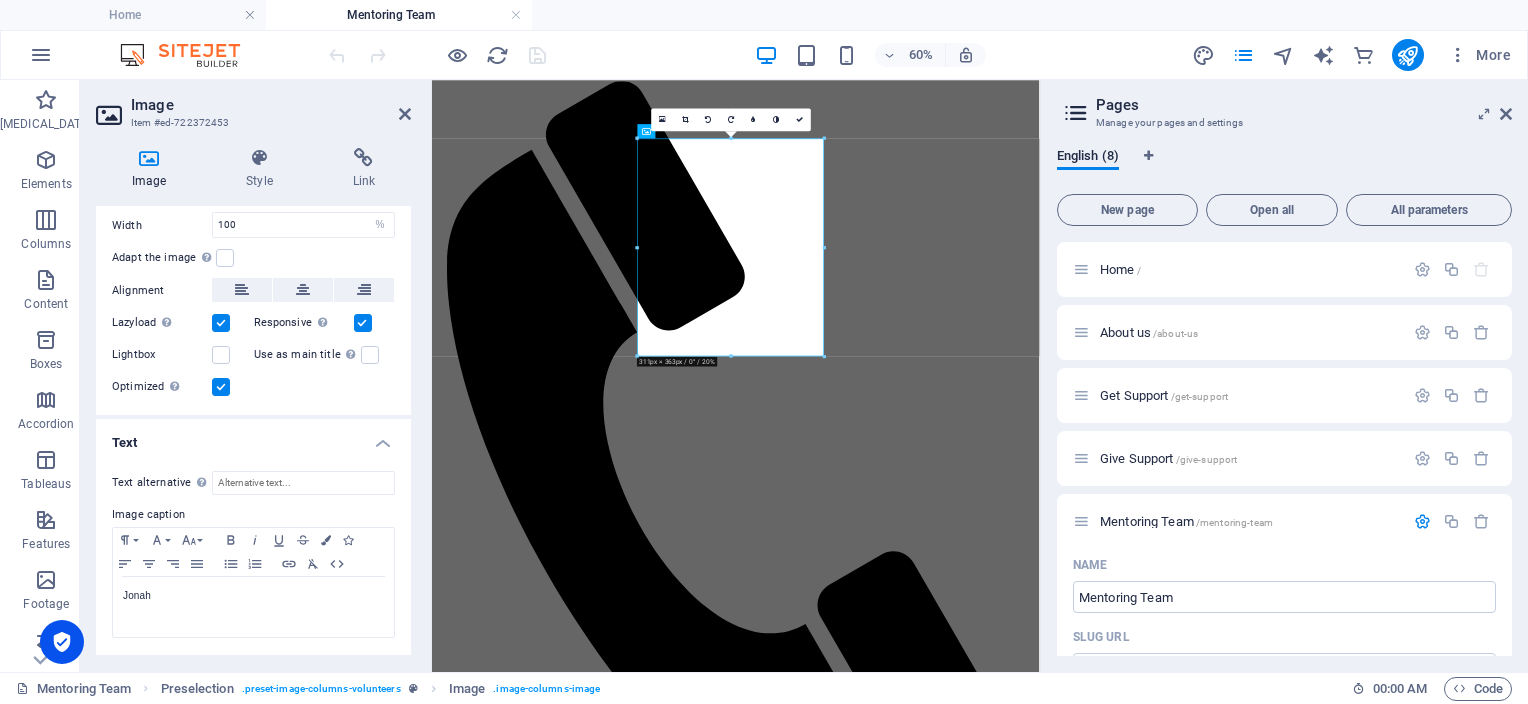 scroll, scrollTop: 1237, scrollLeft: 0, axis: vertical 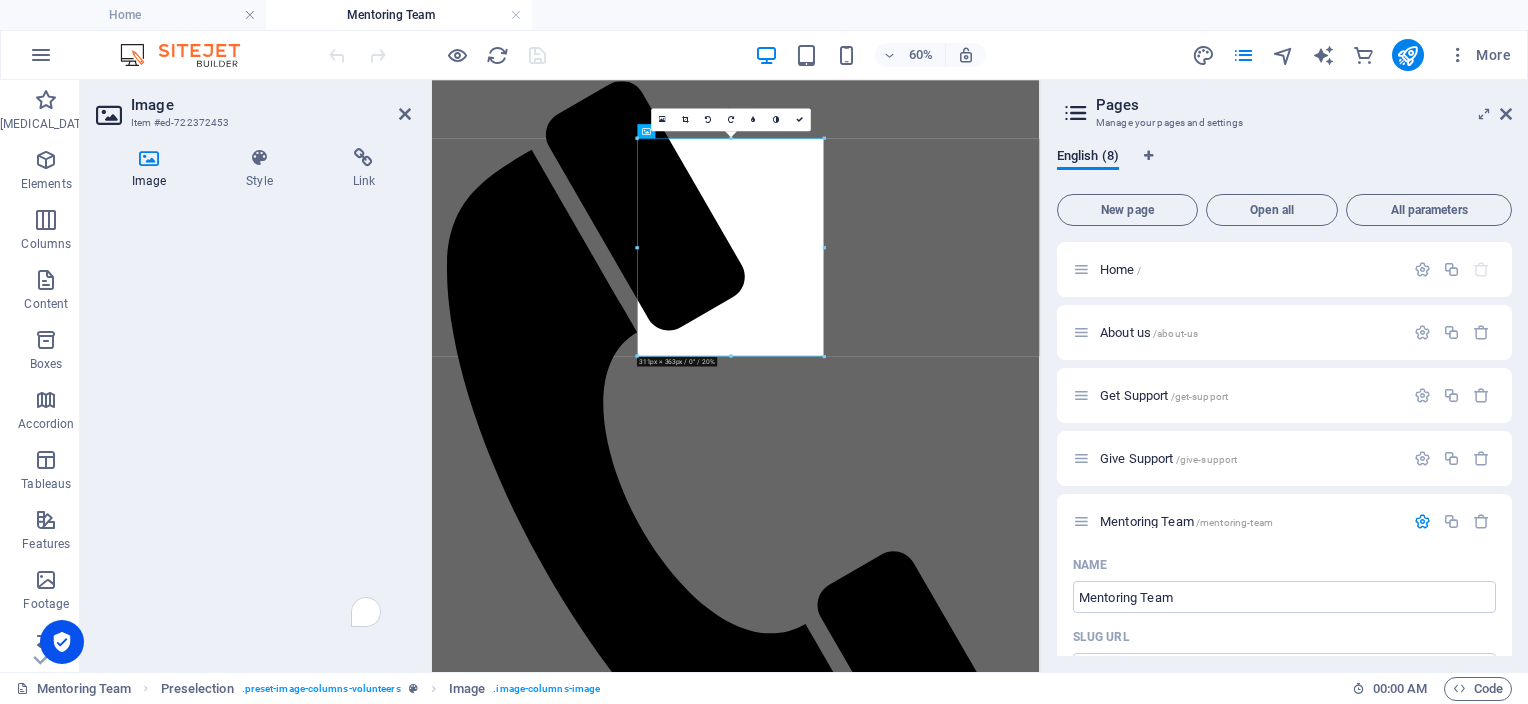 click on "Jonah" at bounding box center [253, -1031] 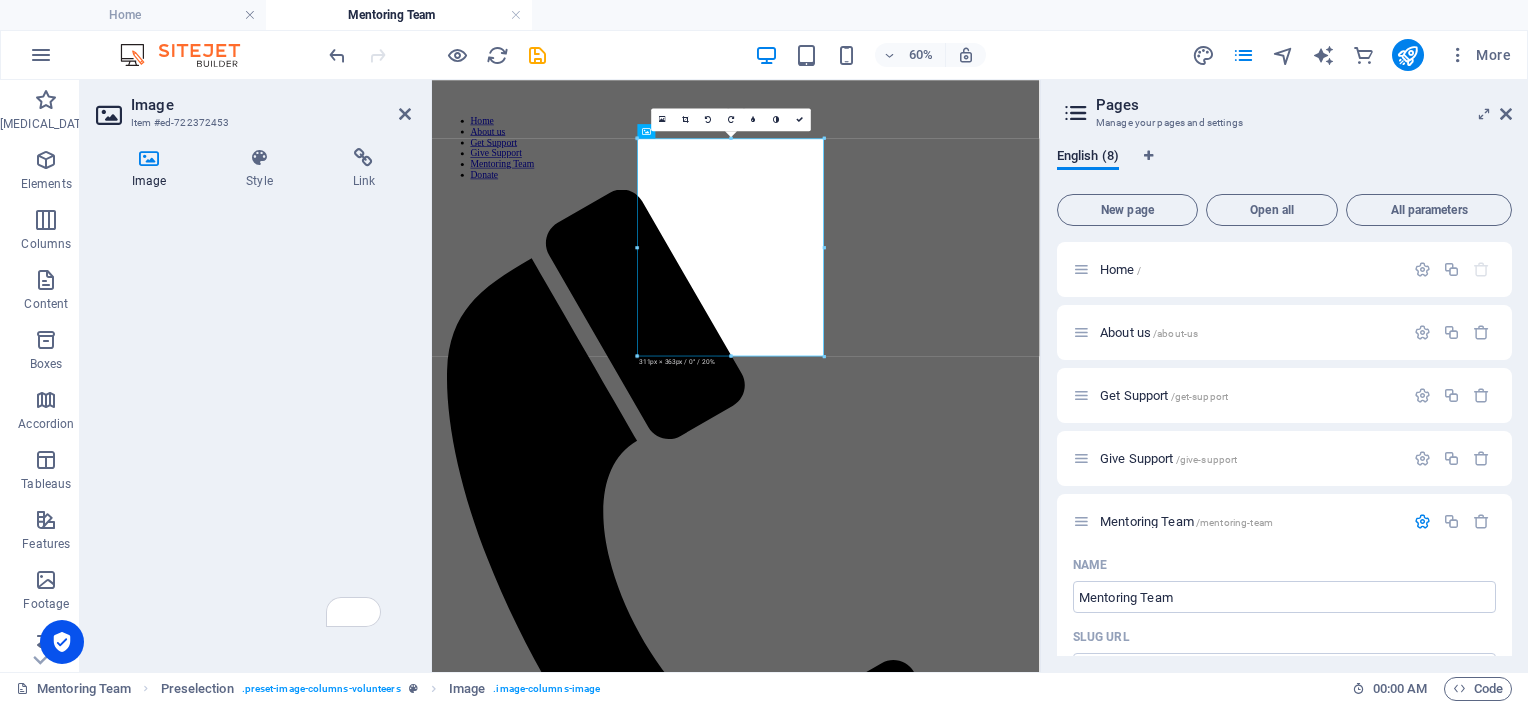 type 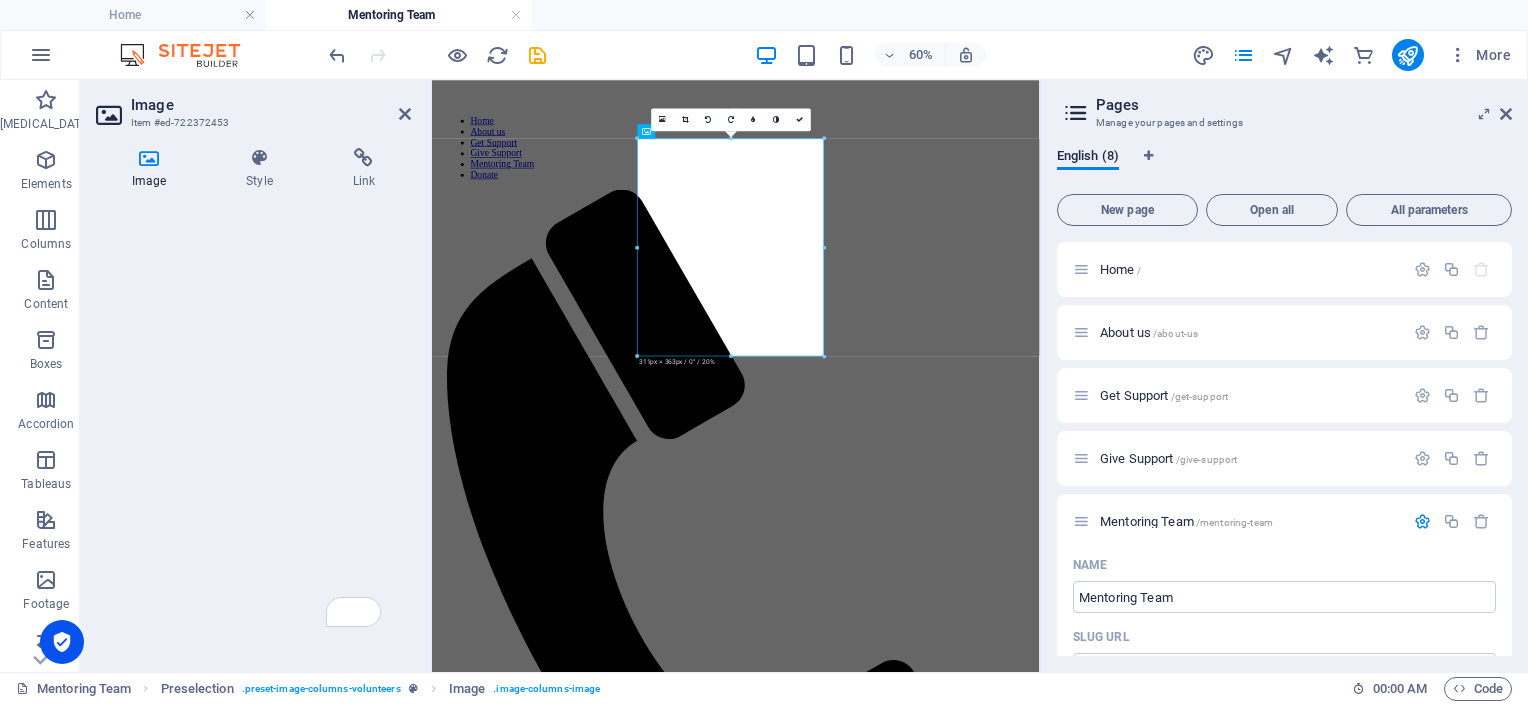 click on "Has" at bounding box center (253, -1031) 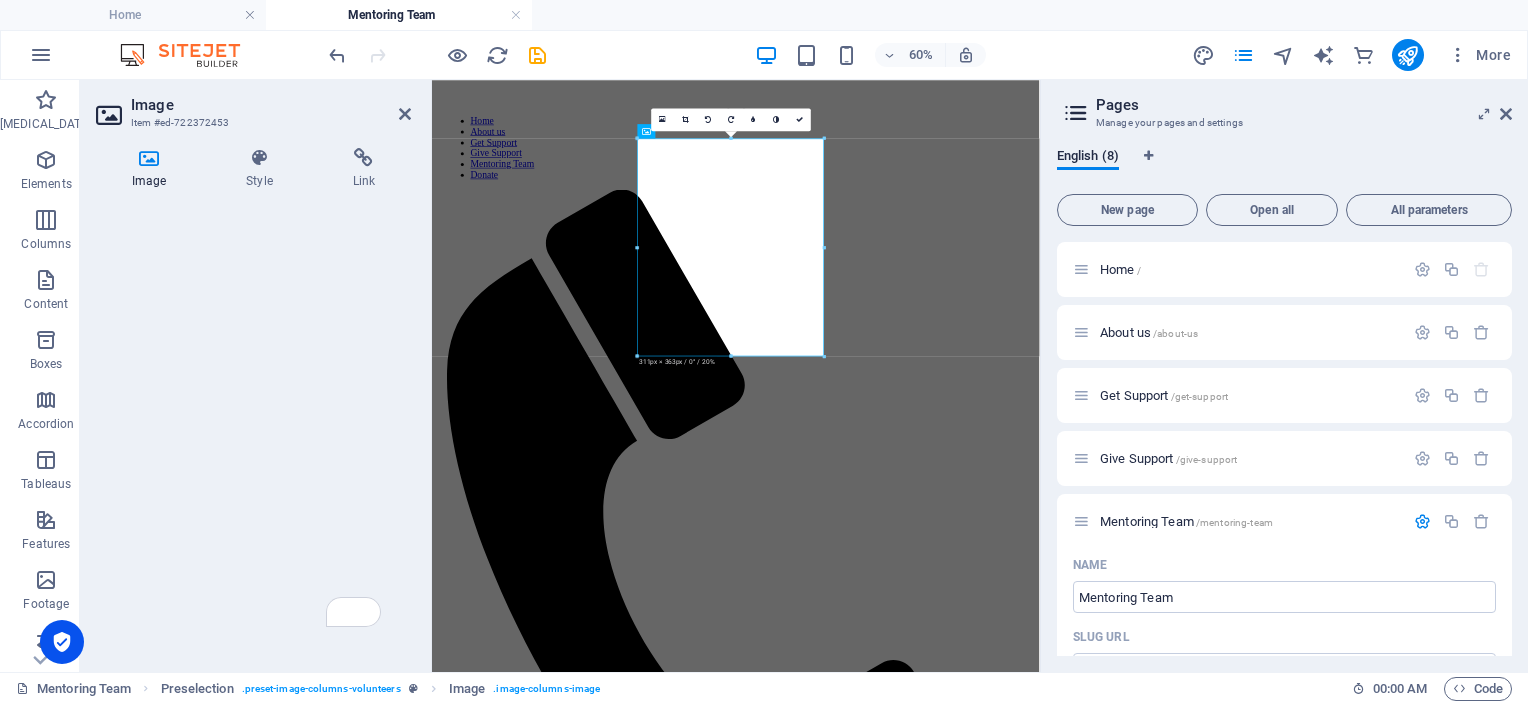 click on "I" at bounding box center [253, -1031] 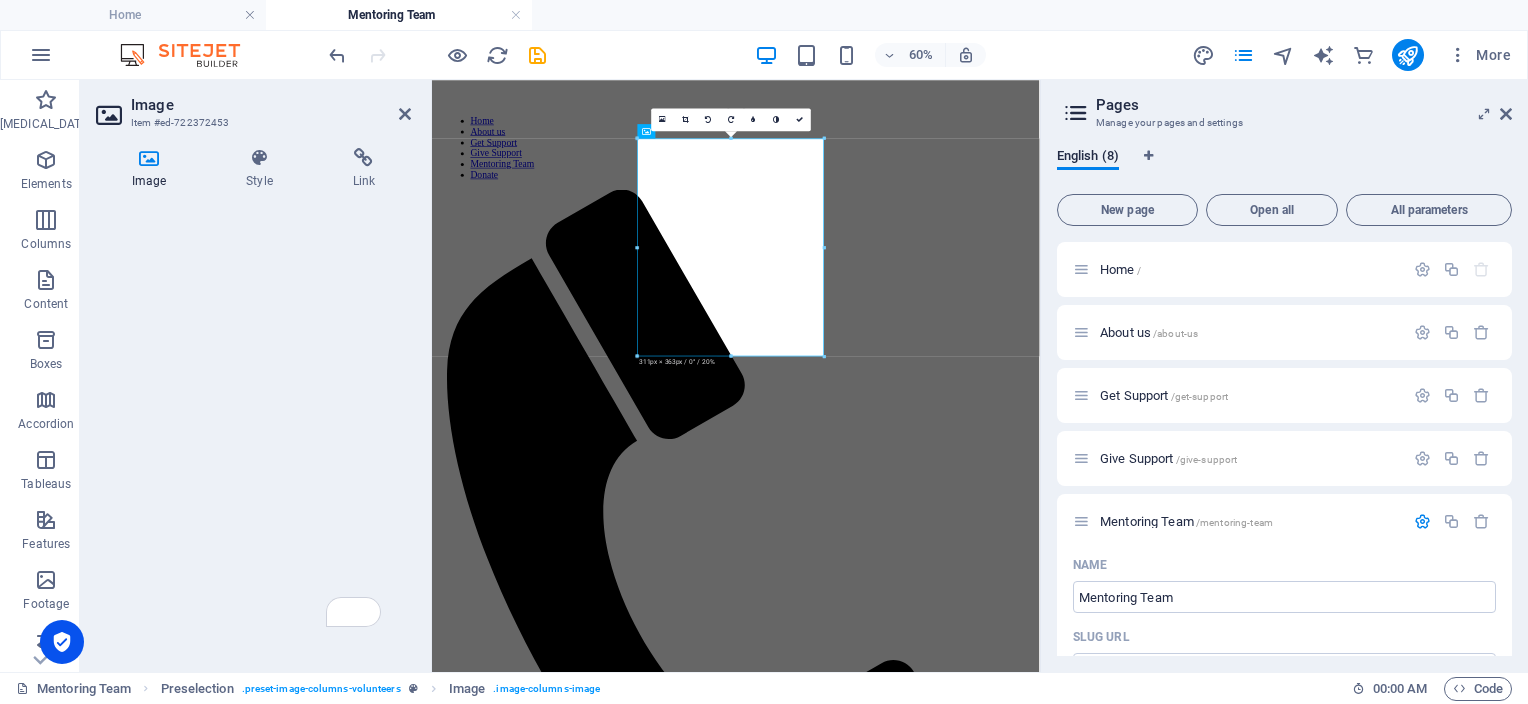 click on "M" at bounding box center [253, -1031] 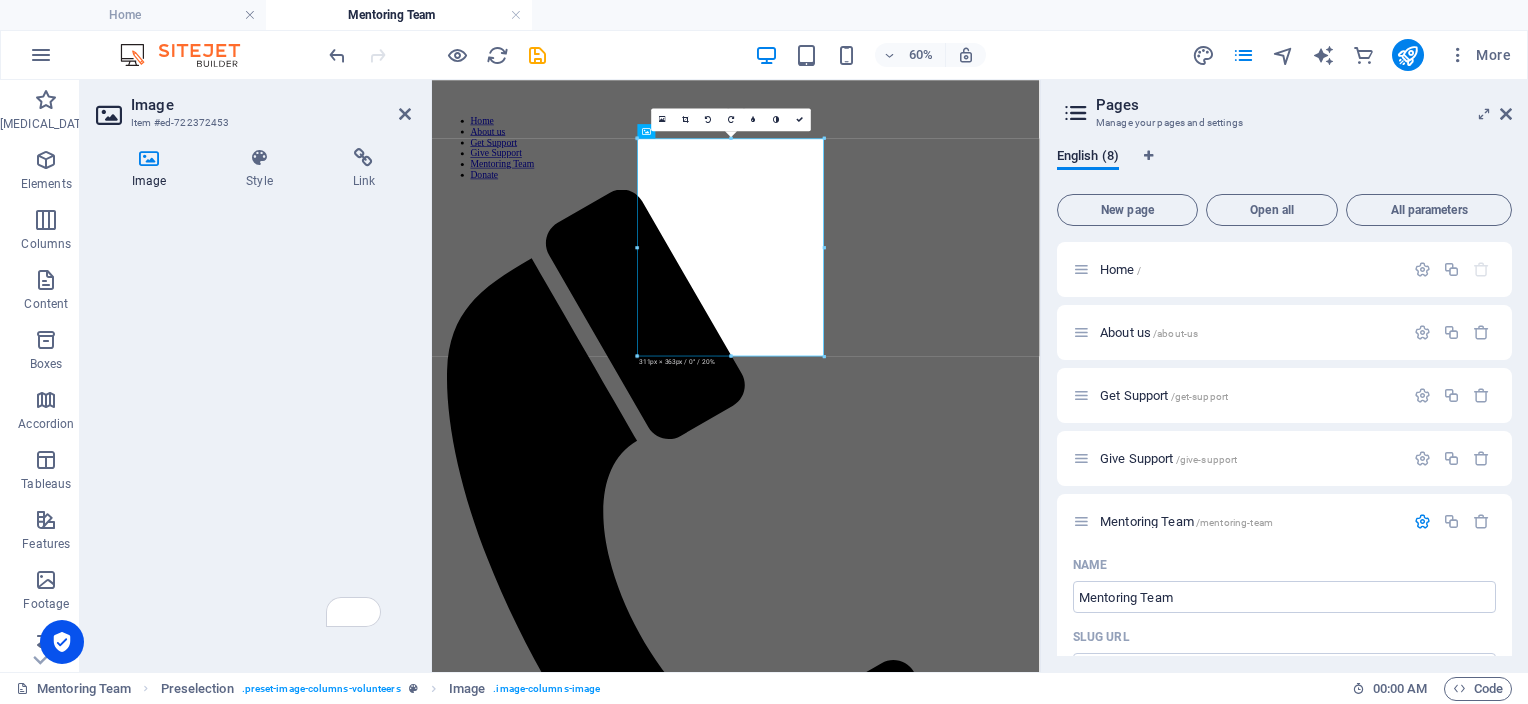click on "Text alternative Alt text is used by devices that cannot display images (e.g., image search engines). Each image should have alternative text to improve the accessibility of the website. Image caption Paragraph Format Normal Heading 1 Heading 2 Heading 3 Heading 4 Heading 5 Heading 6 Code Font Family Arial [US_STATE] Impact Tahoma Times New Roman Verdana Font Size 8 9 10 11 12 14 18 24 30 36 48 60 72 96 Bold Italic Underline Strikethrough Colors Icons Align Left Align Center Align Right Align Justify Unordered List Ordered List Insert Link Clear Formatting HTML My" at bounding box center (253, -1072) 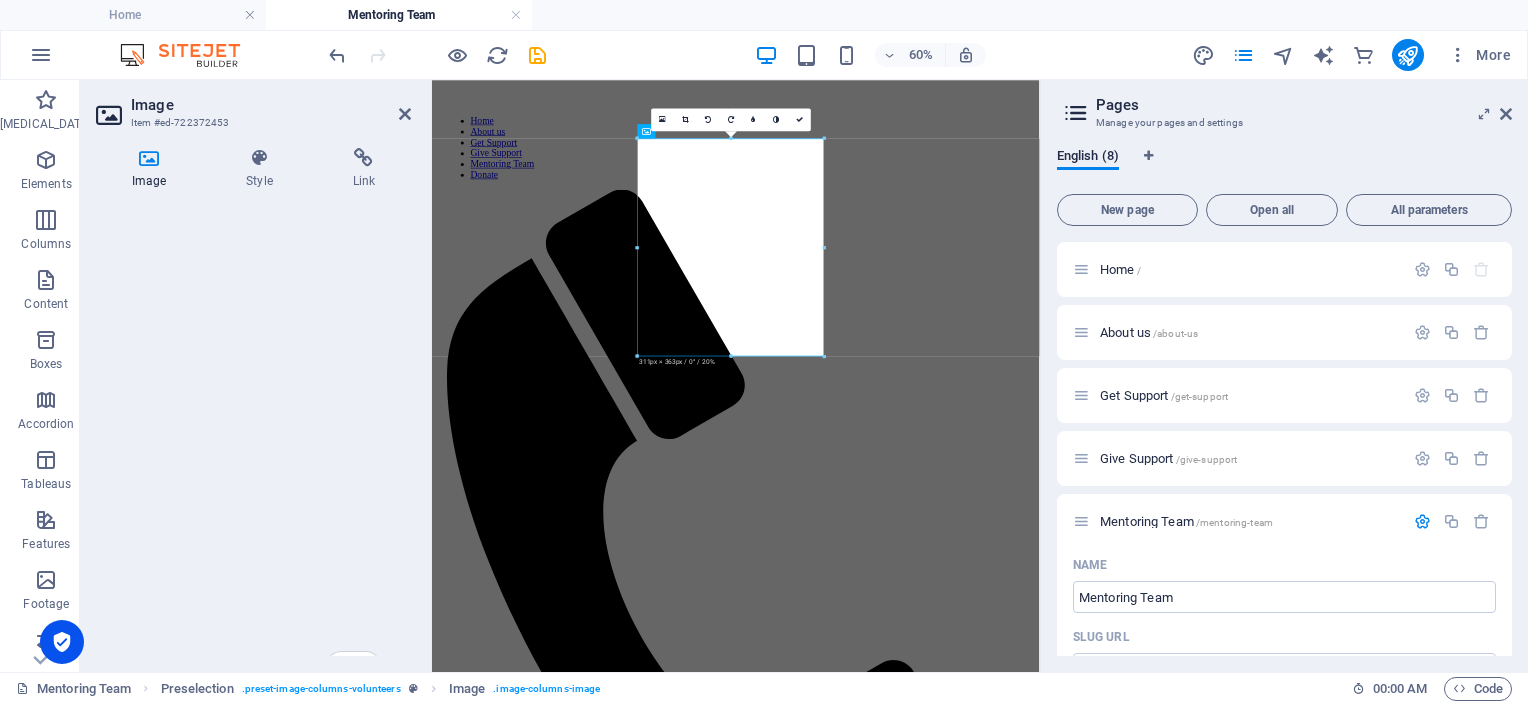 scroll, scrollTop: 2076, scrollLeft: 0, axis: vertical 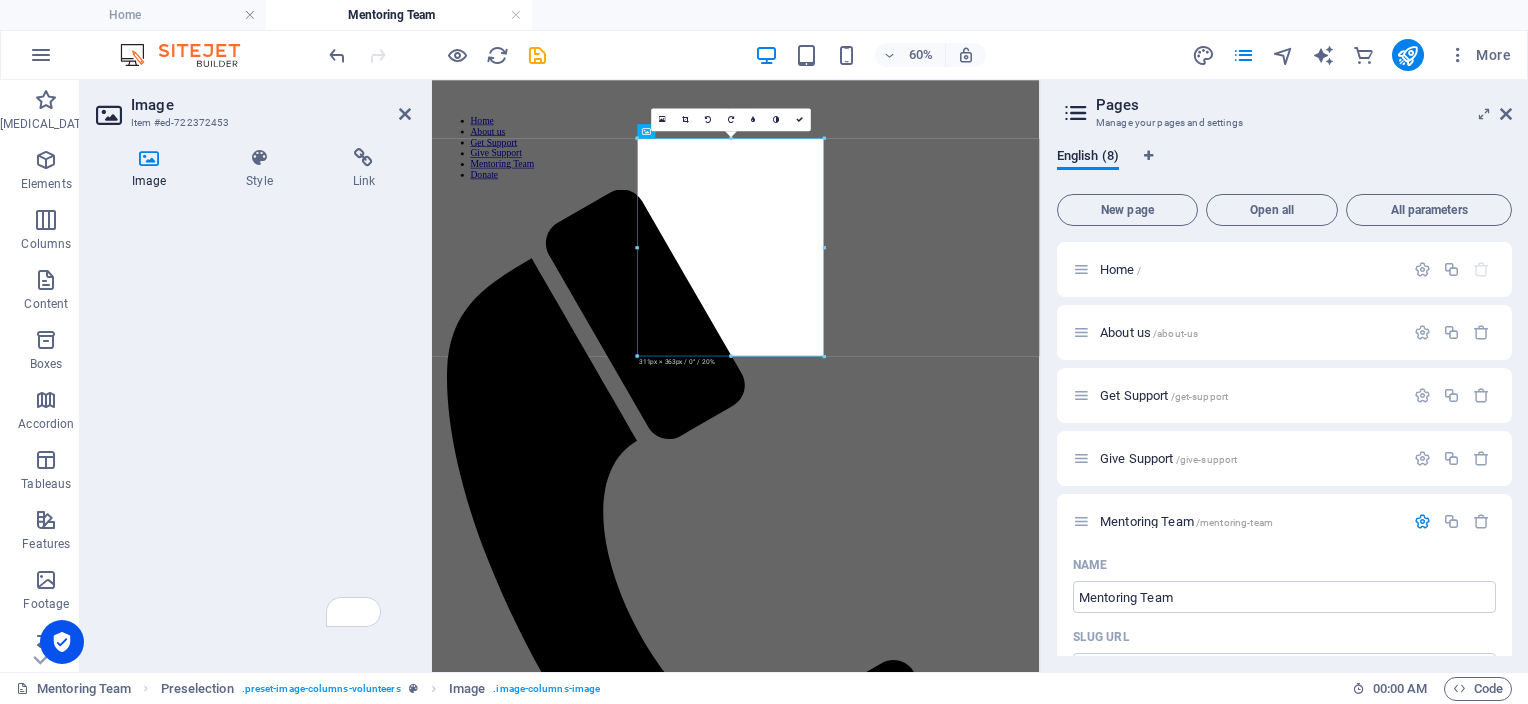 click on "My" at bounding box center (253, -1031) 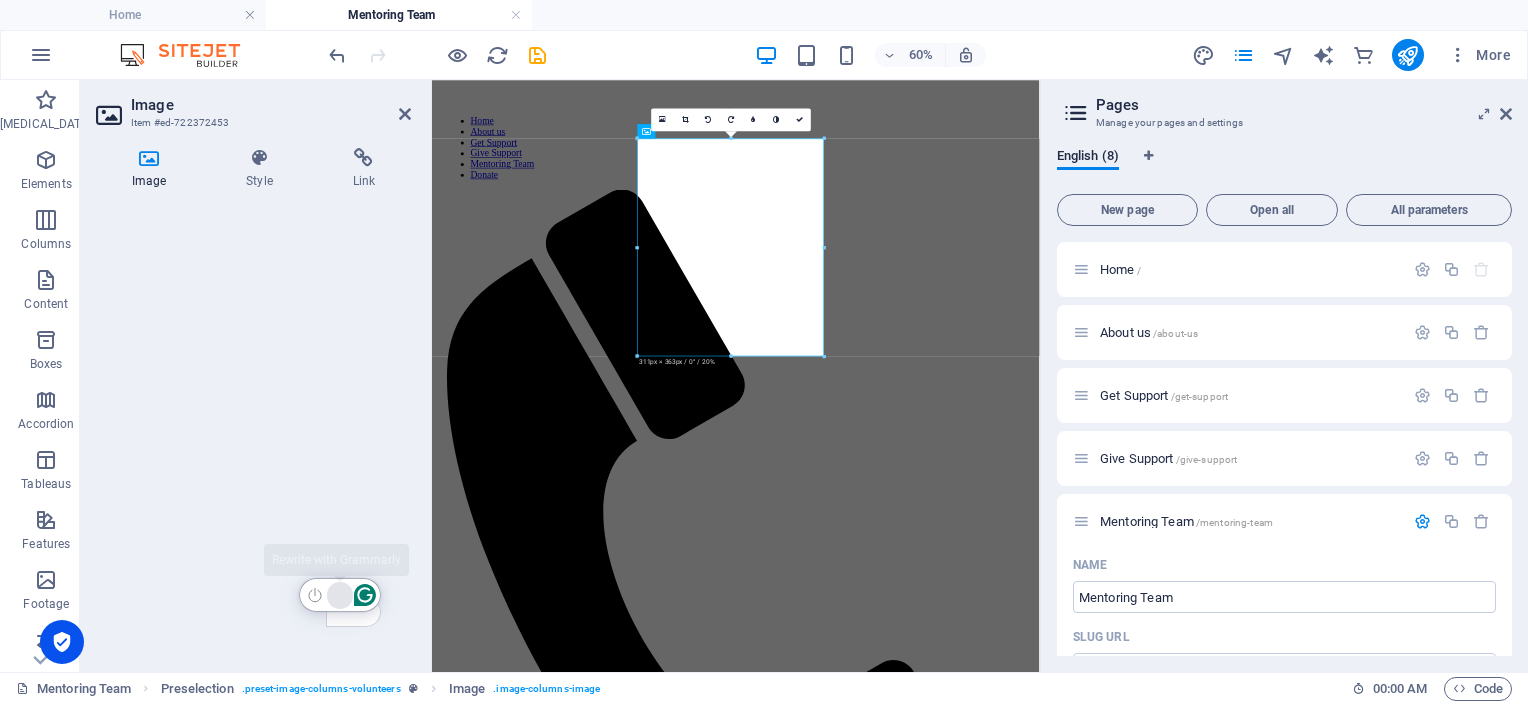 click 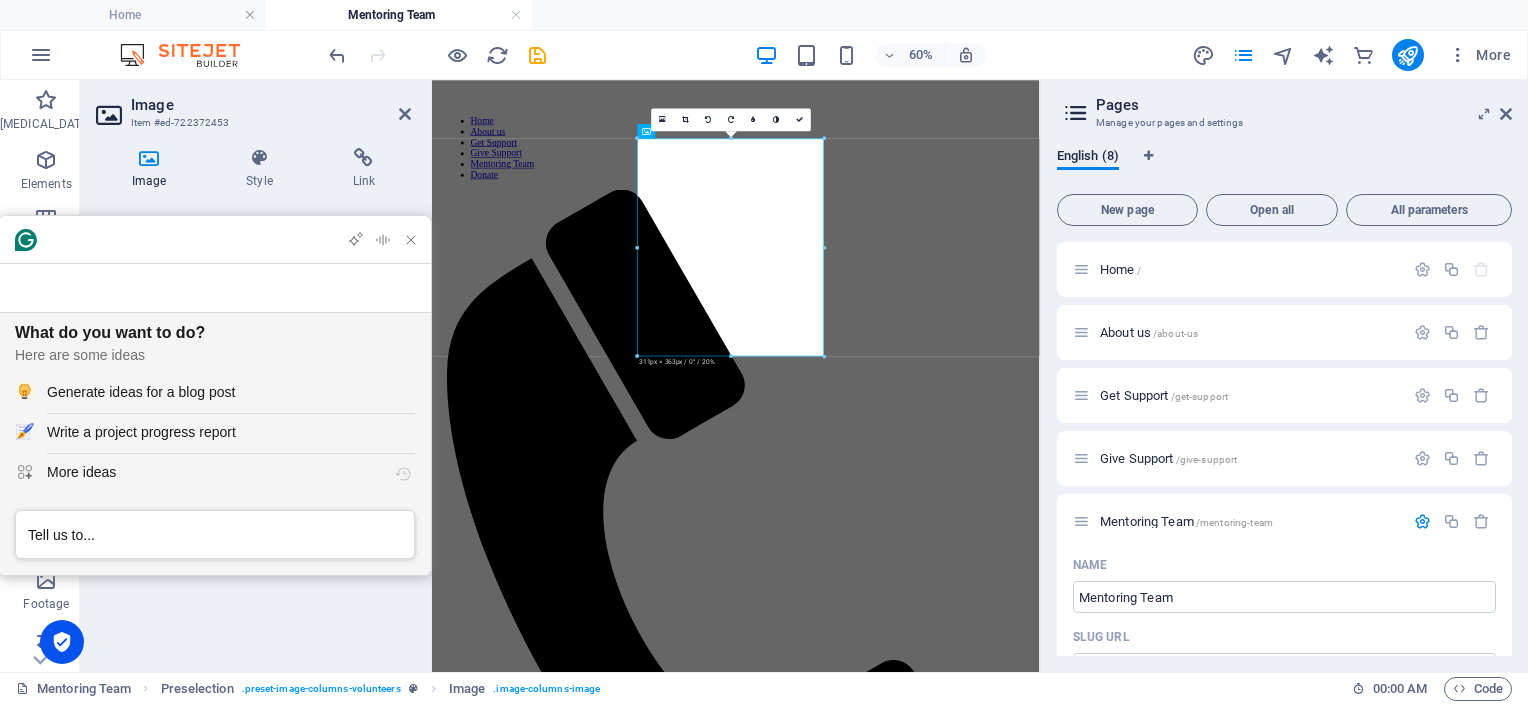 scroll, scrollTop: 0, scrollLeft: 0, axis: both 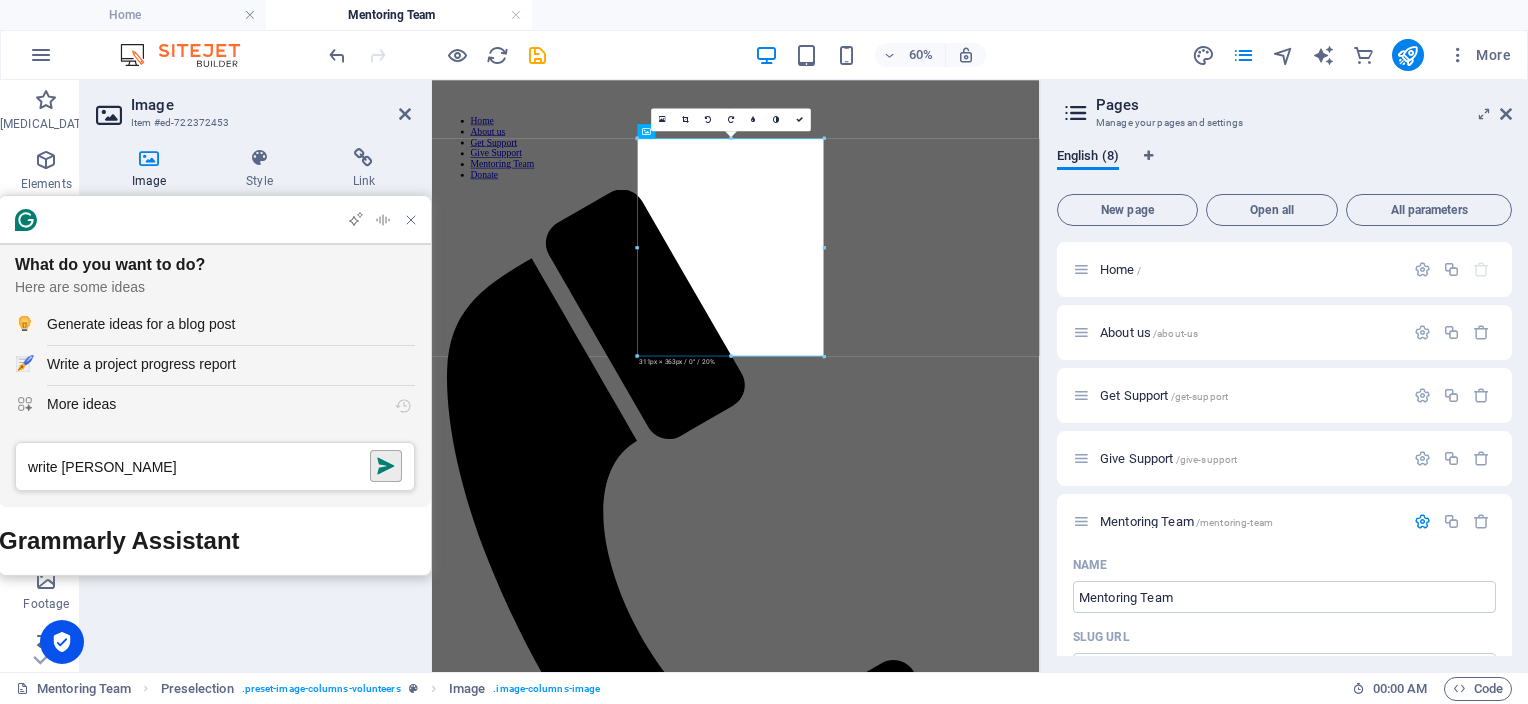 type on "write [PERSON_NAME]" 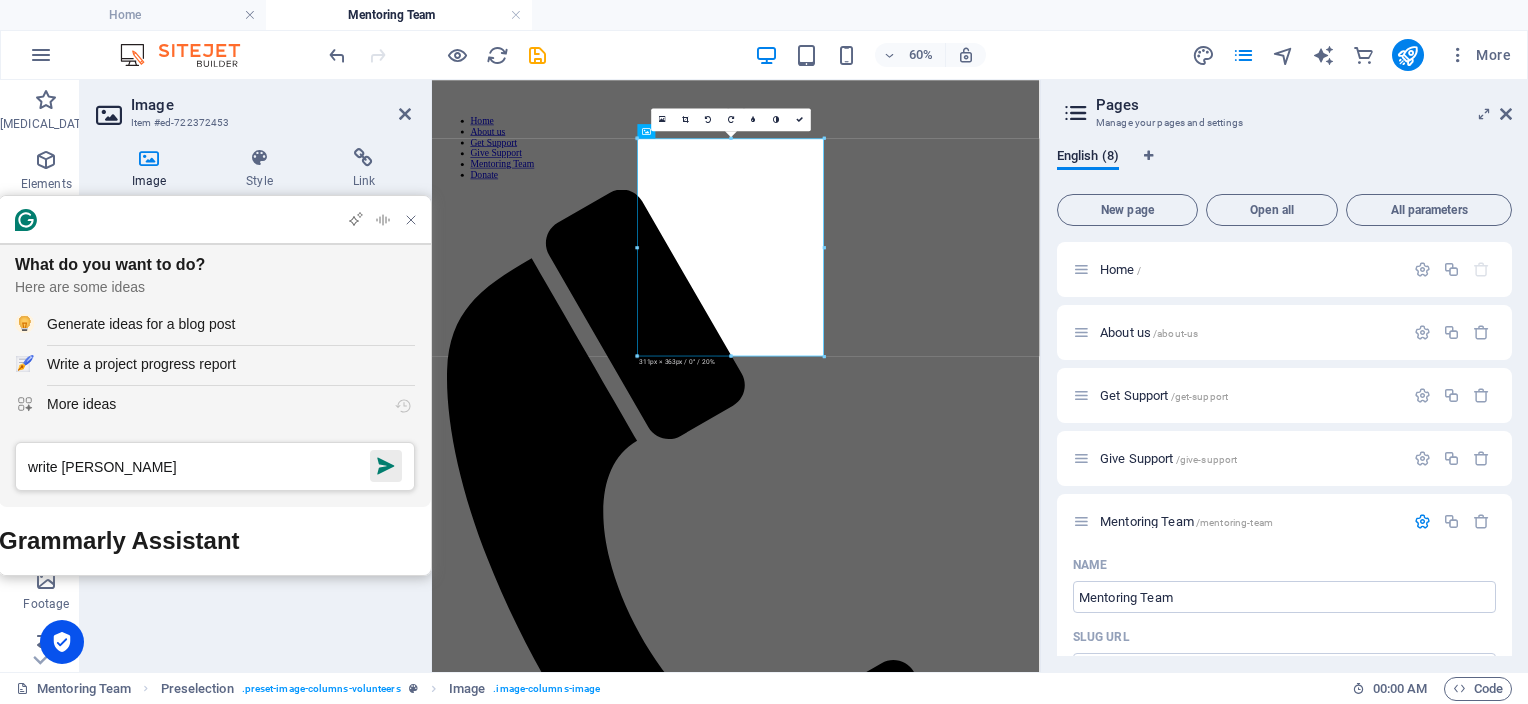 click 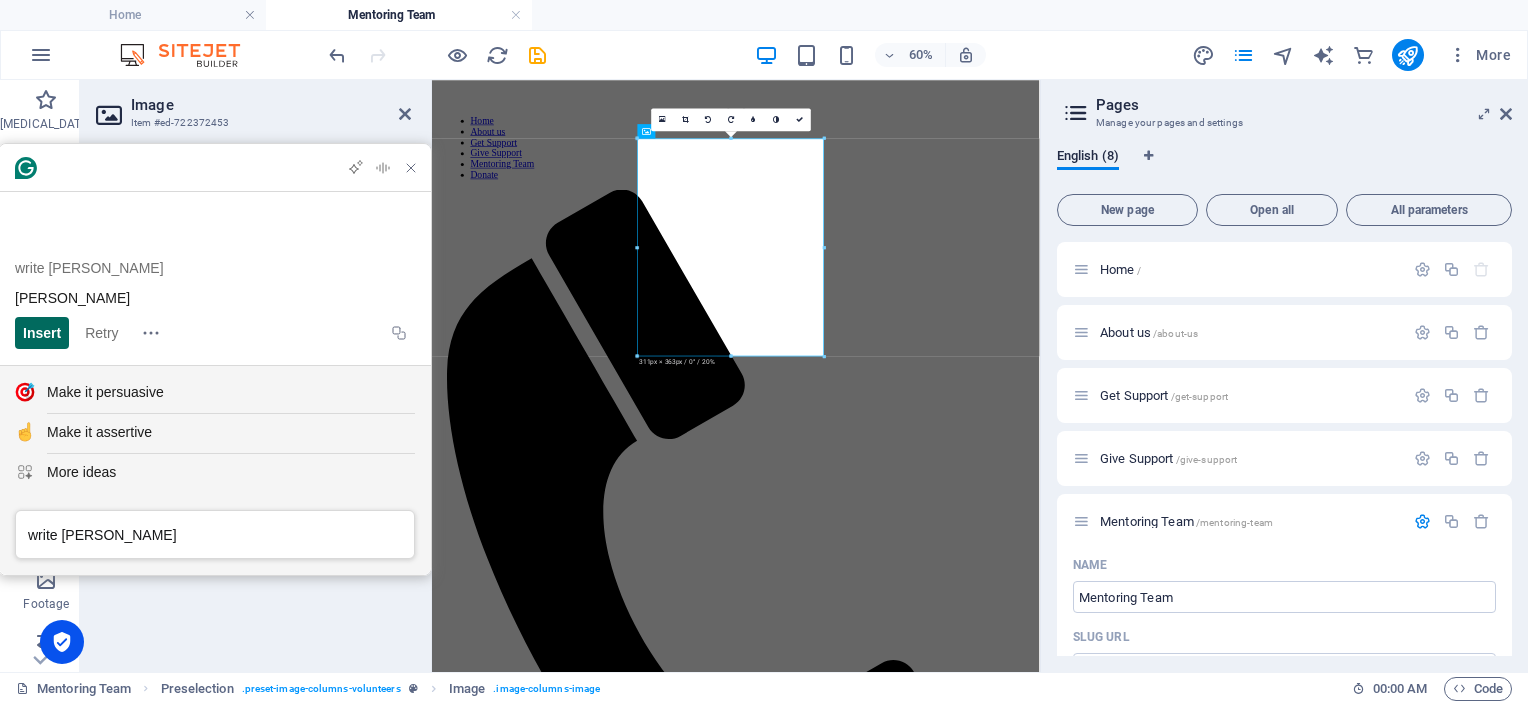 click on "Insert" 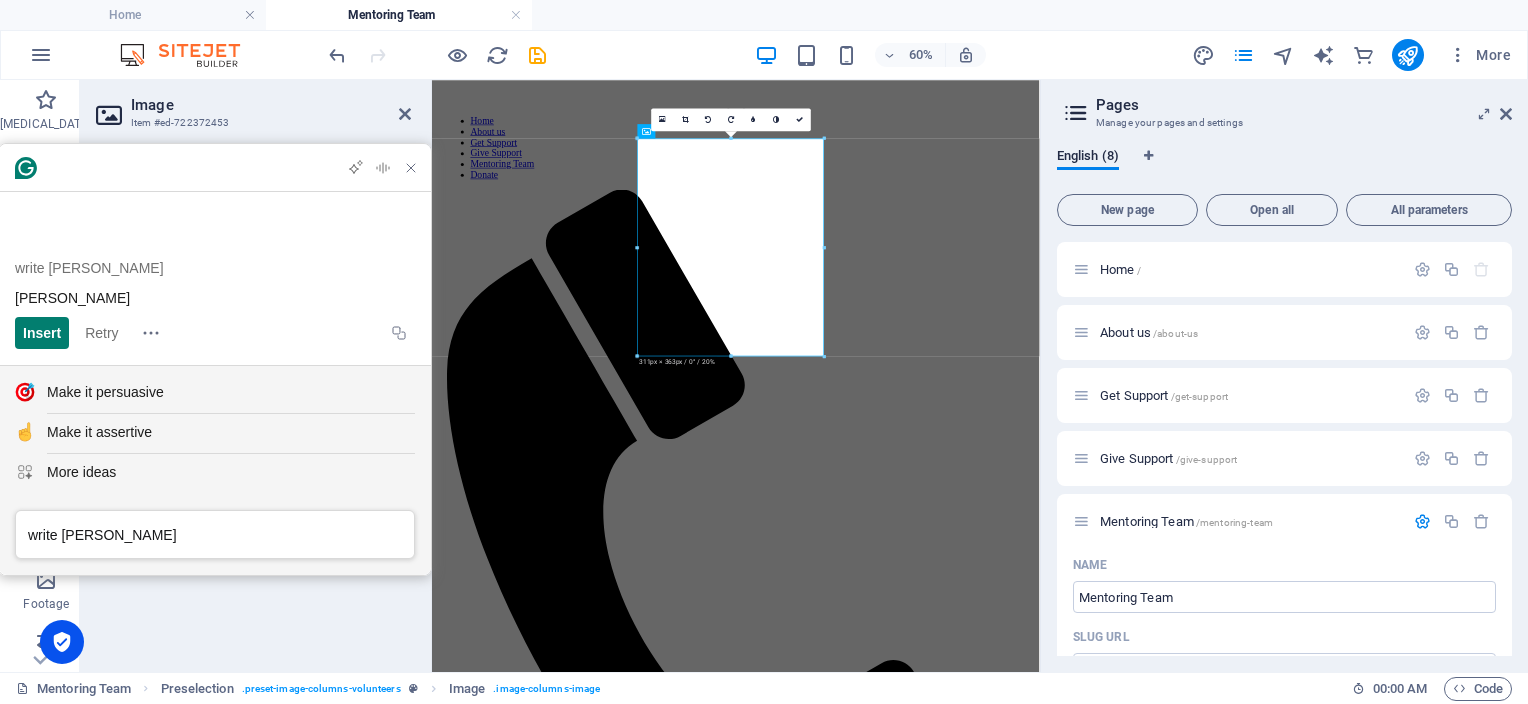 click on "MyMarie" at bounding box center [253, -1020] 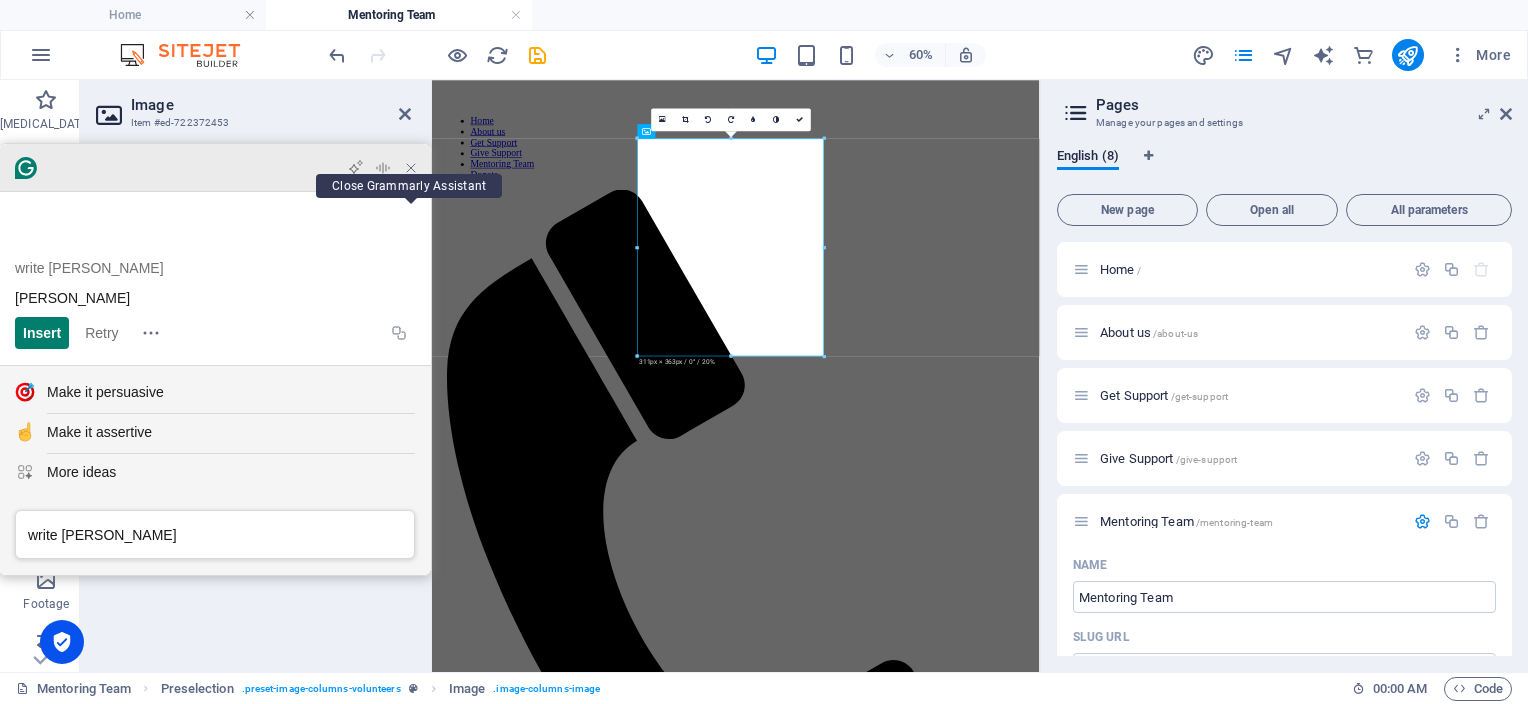 click 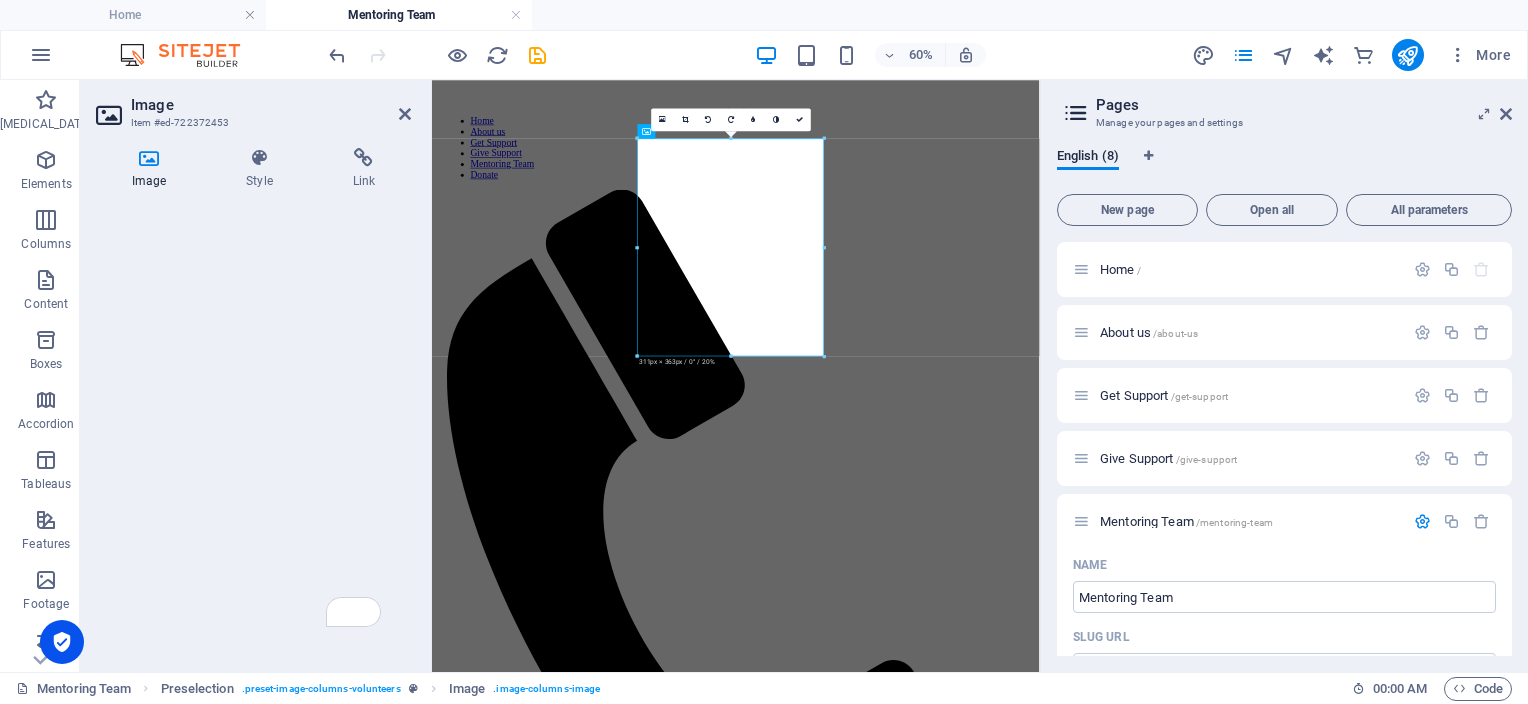 click on "MyMarie" at bounding box center [142, -1032] 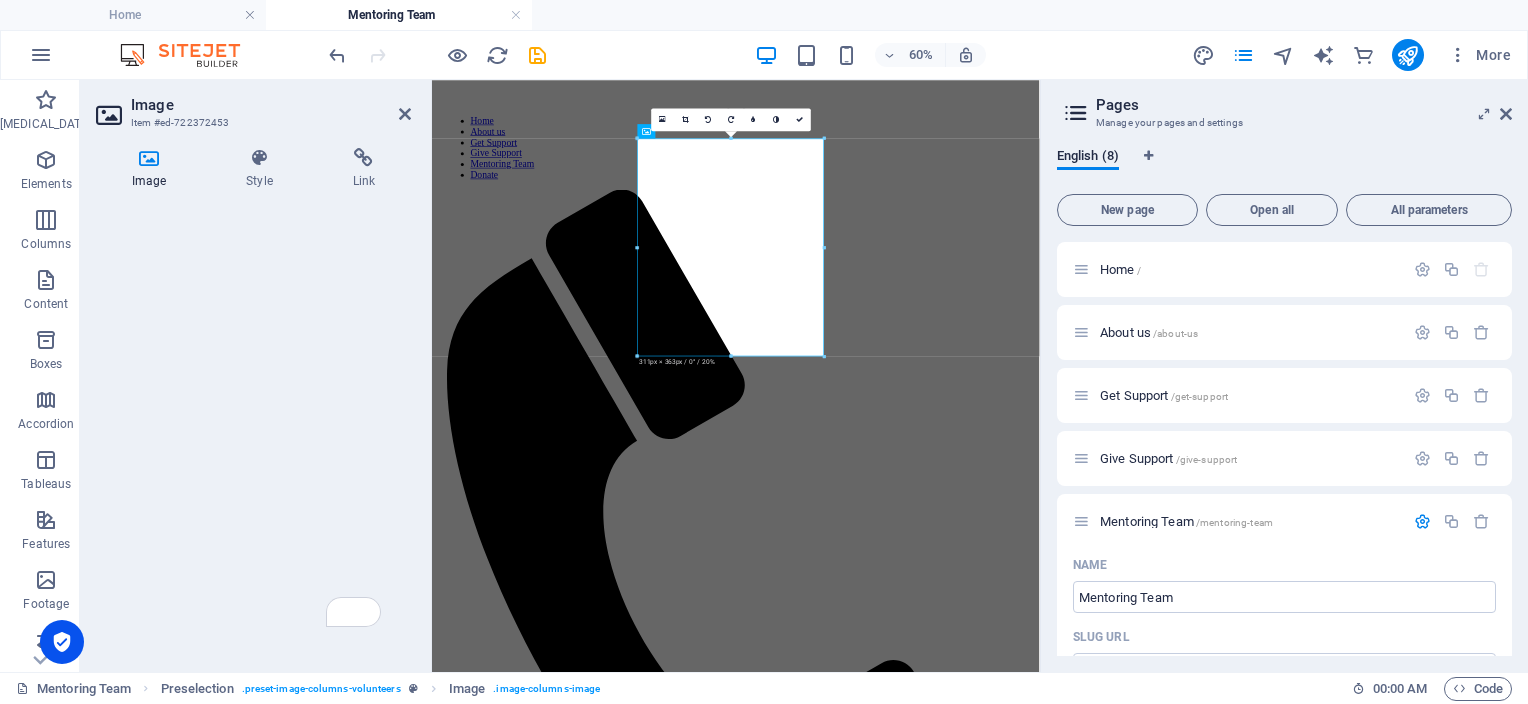 click on "[PERSON_NAME]" at bounding box center (253, -1031) 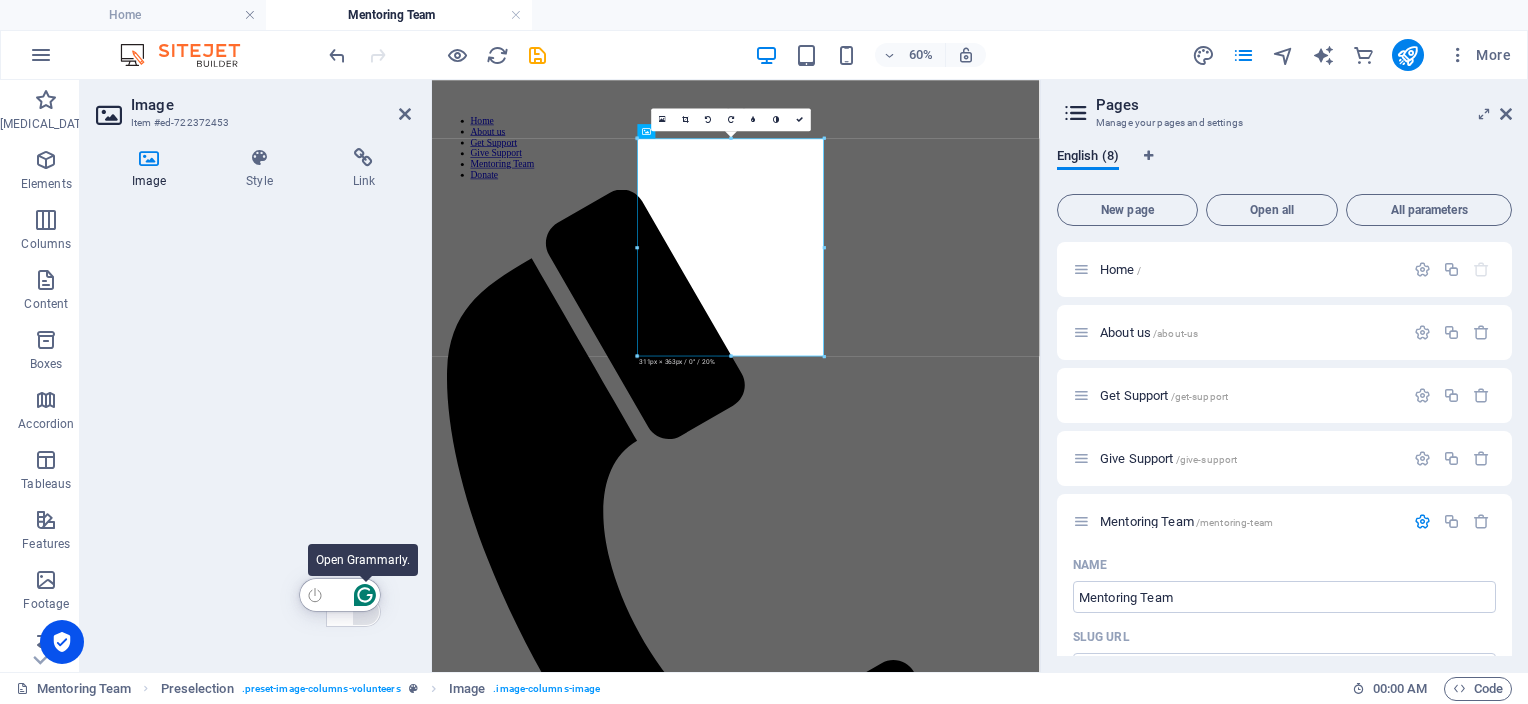click 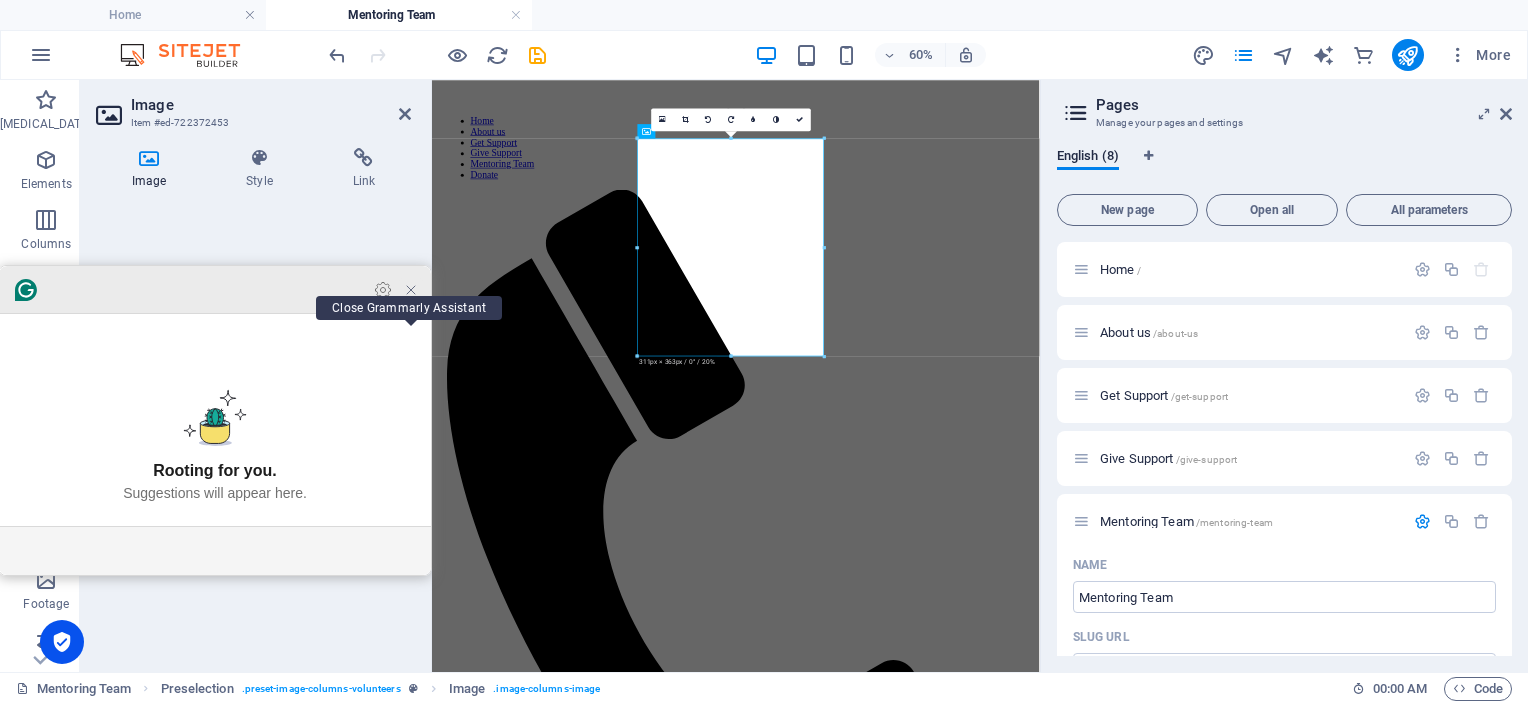 click 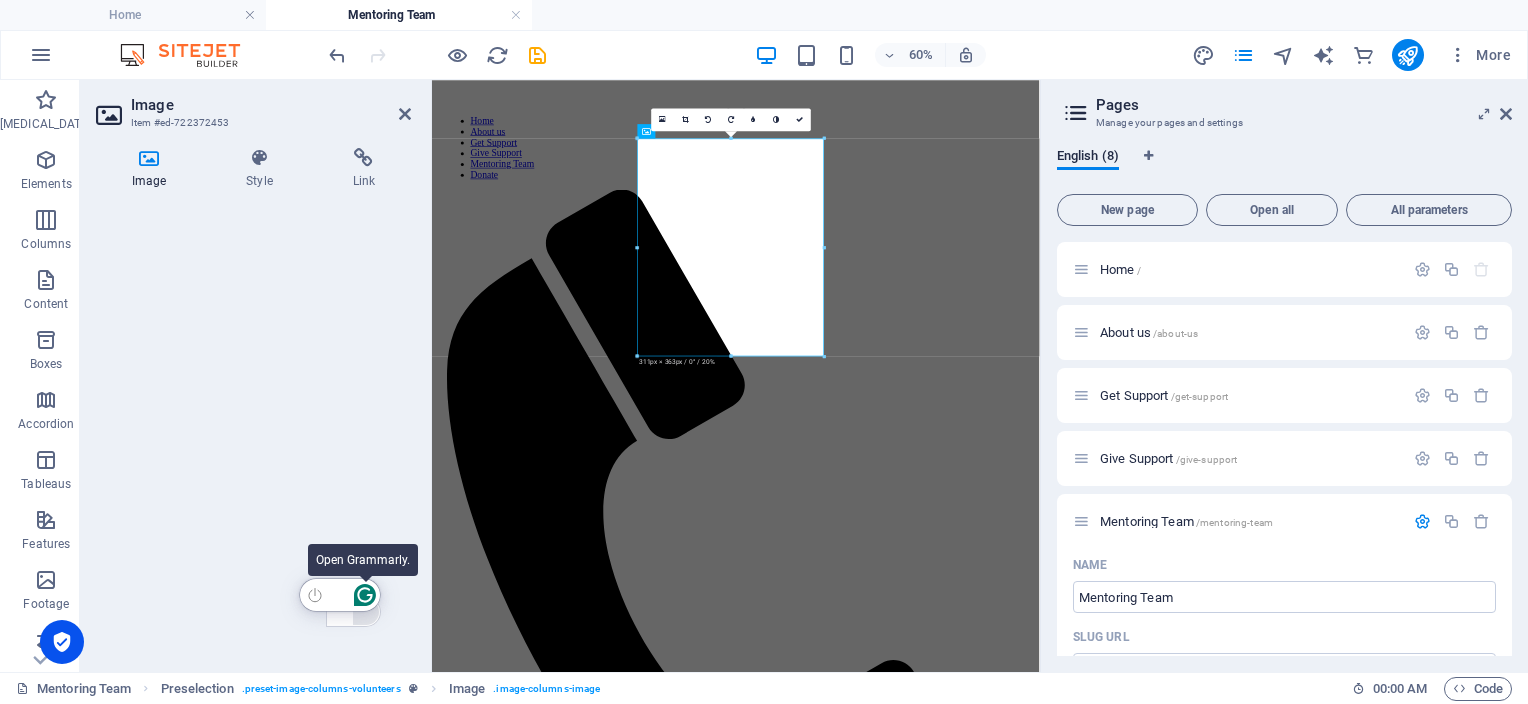 click 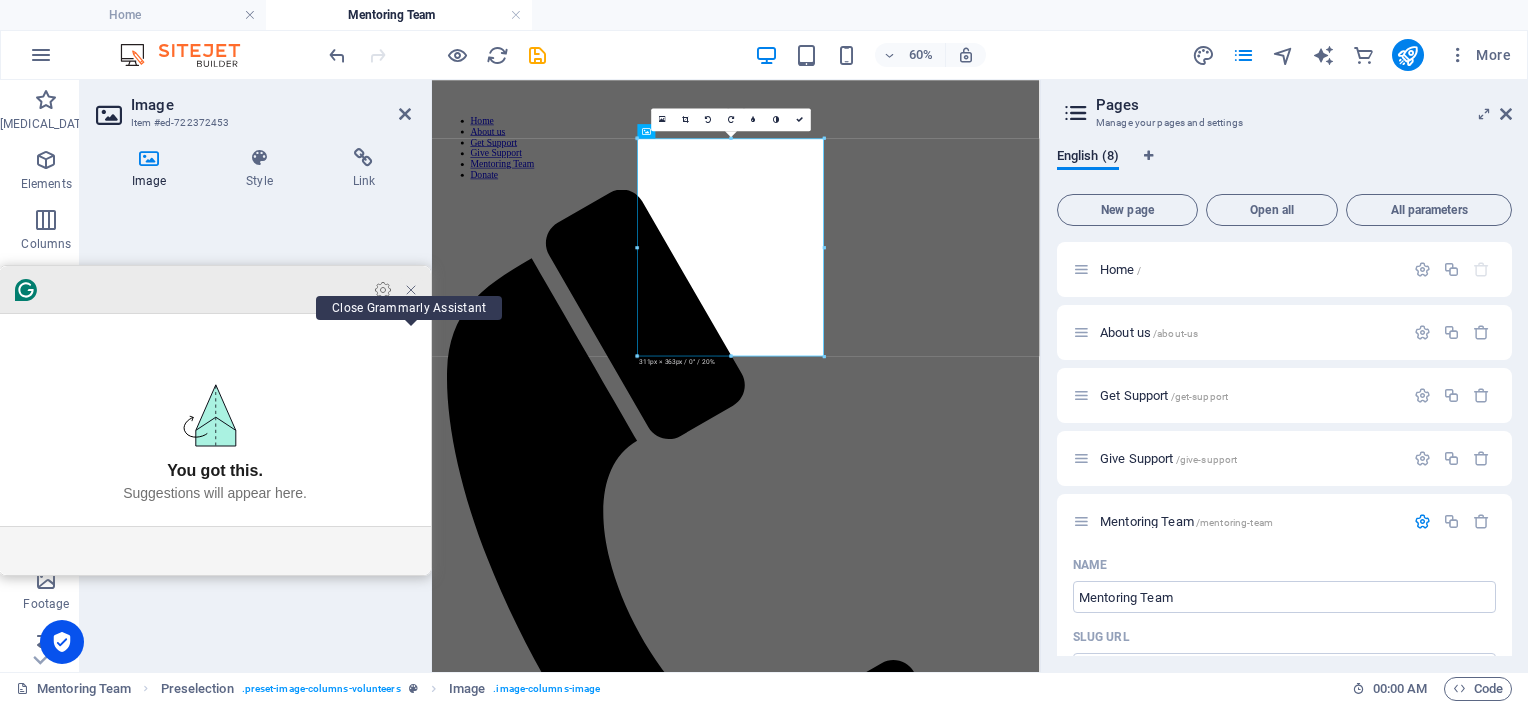 click 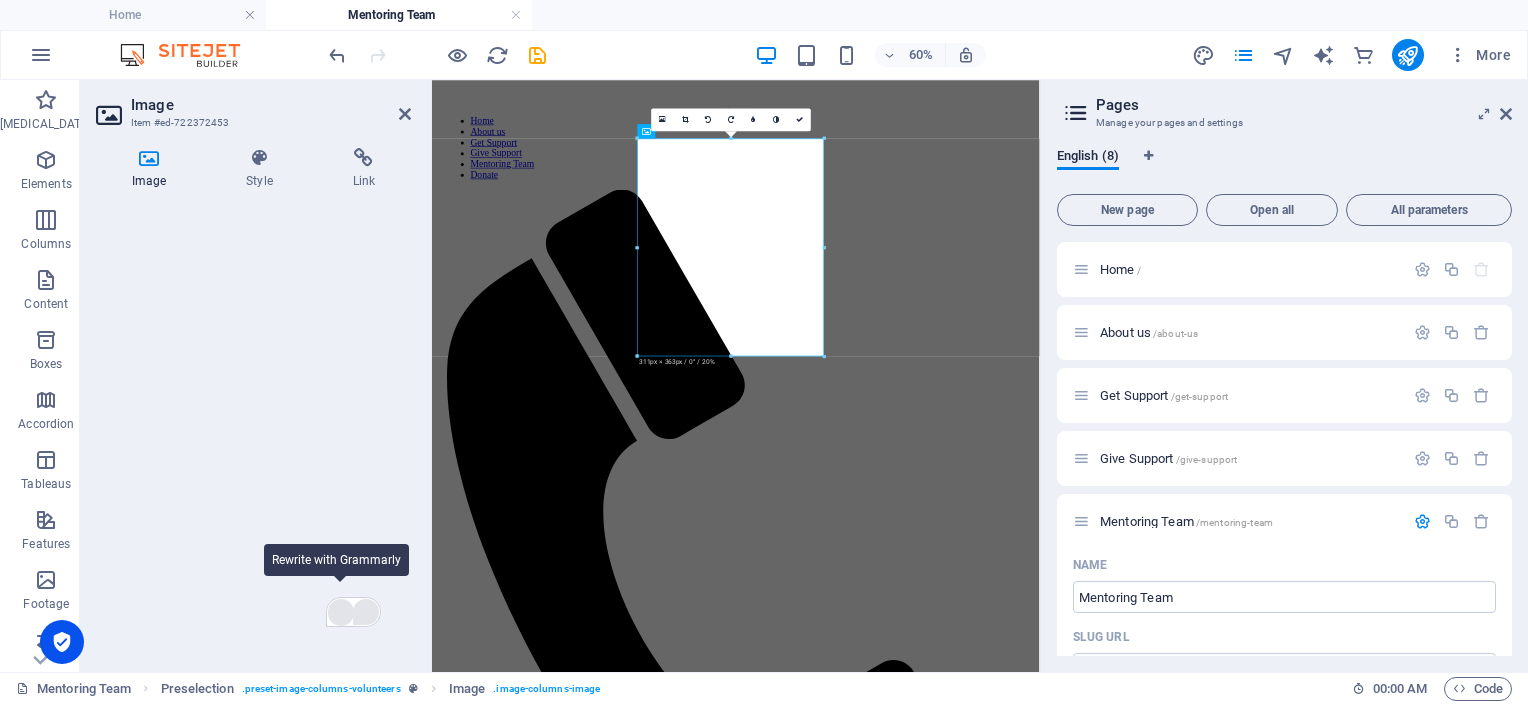 click at bounding box center [341, 612] 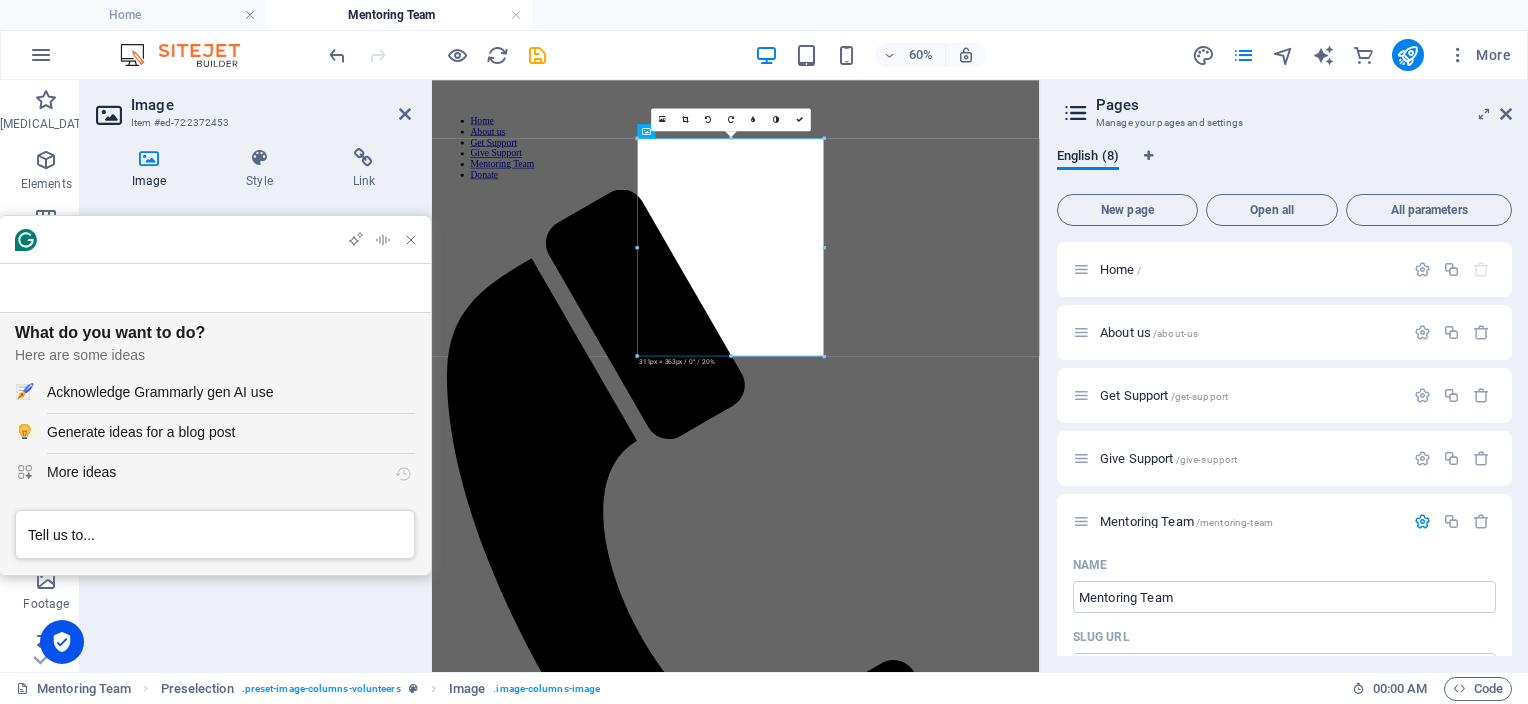 scroll, scrollTop: 0, scrollLeft: 0, axis: both 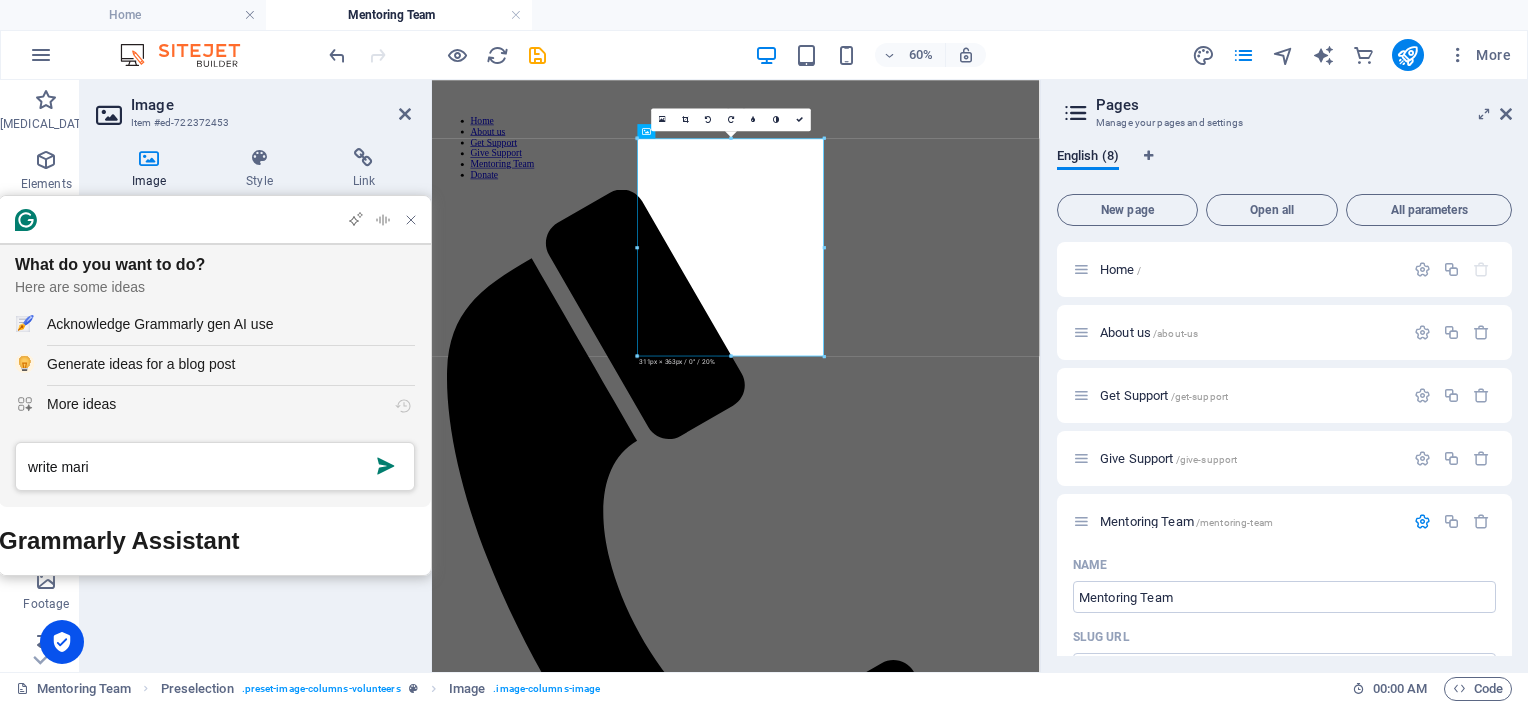 type on "write [PERSON_NAME]" 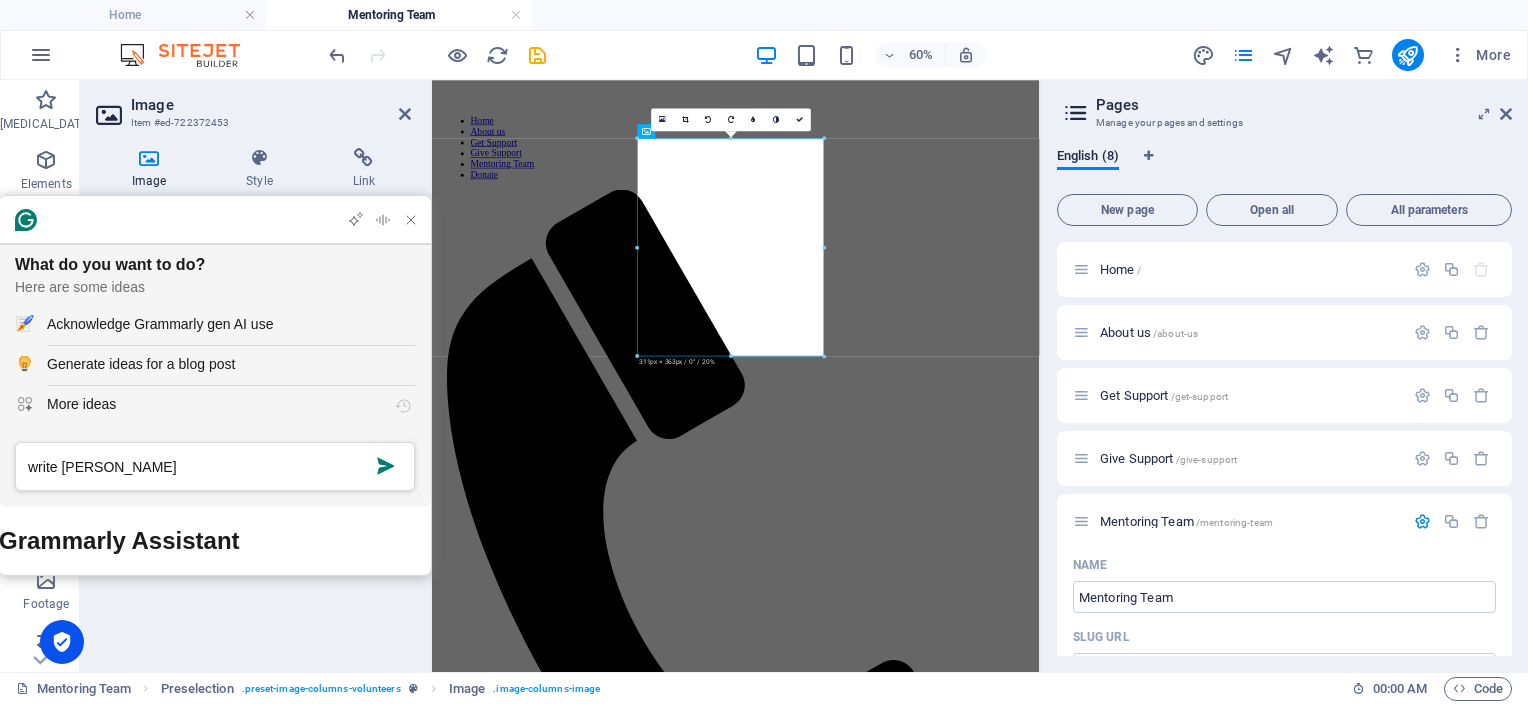 type 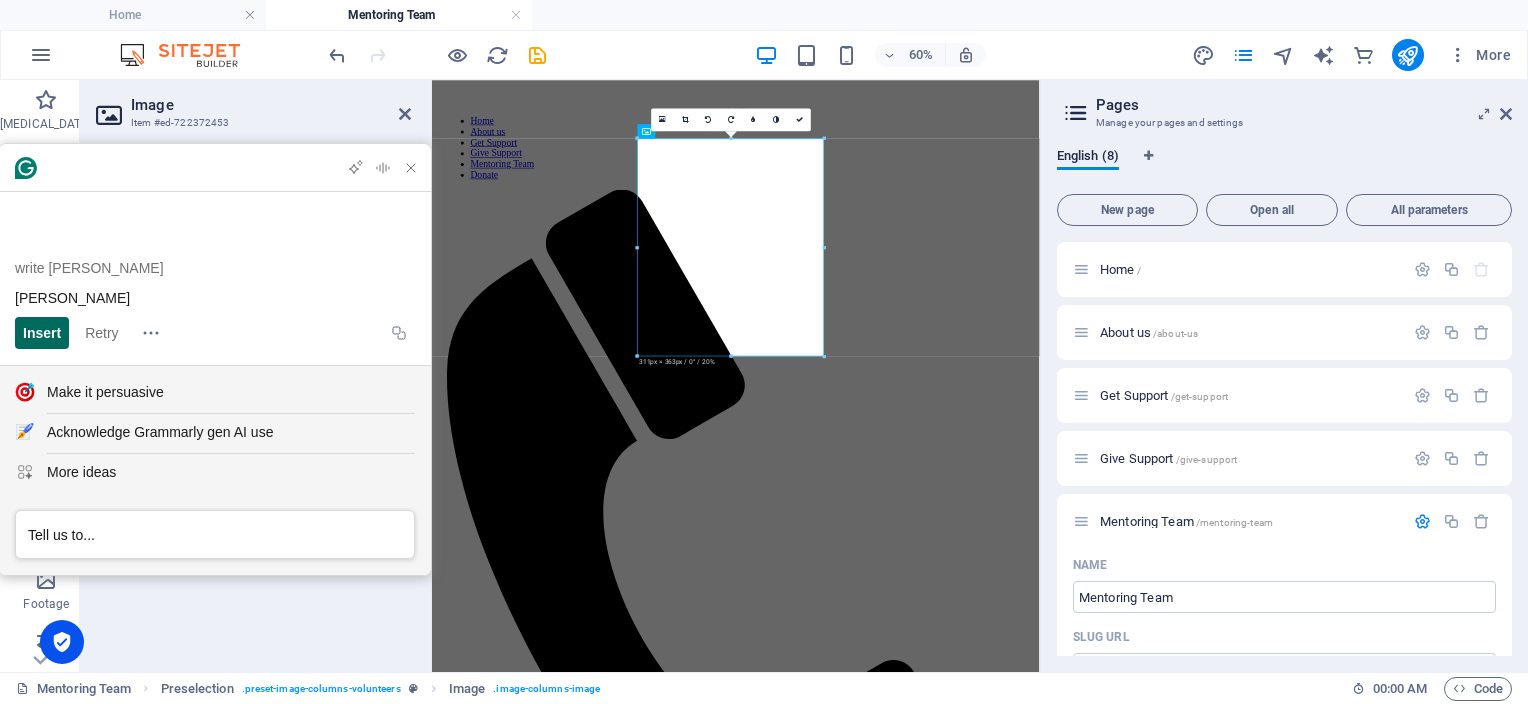 click on "Insert" 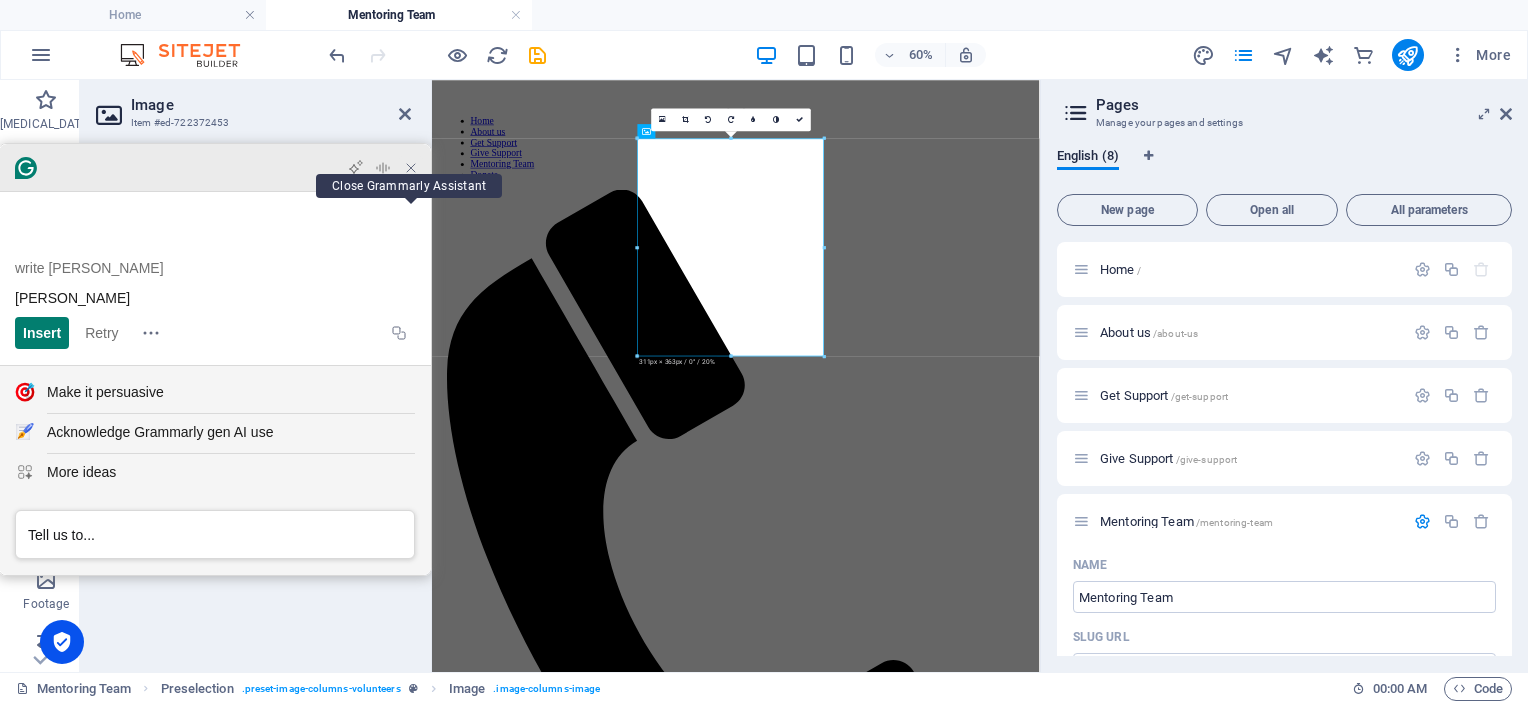 click 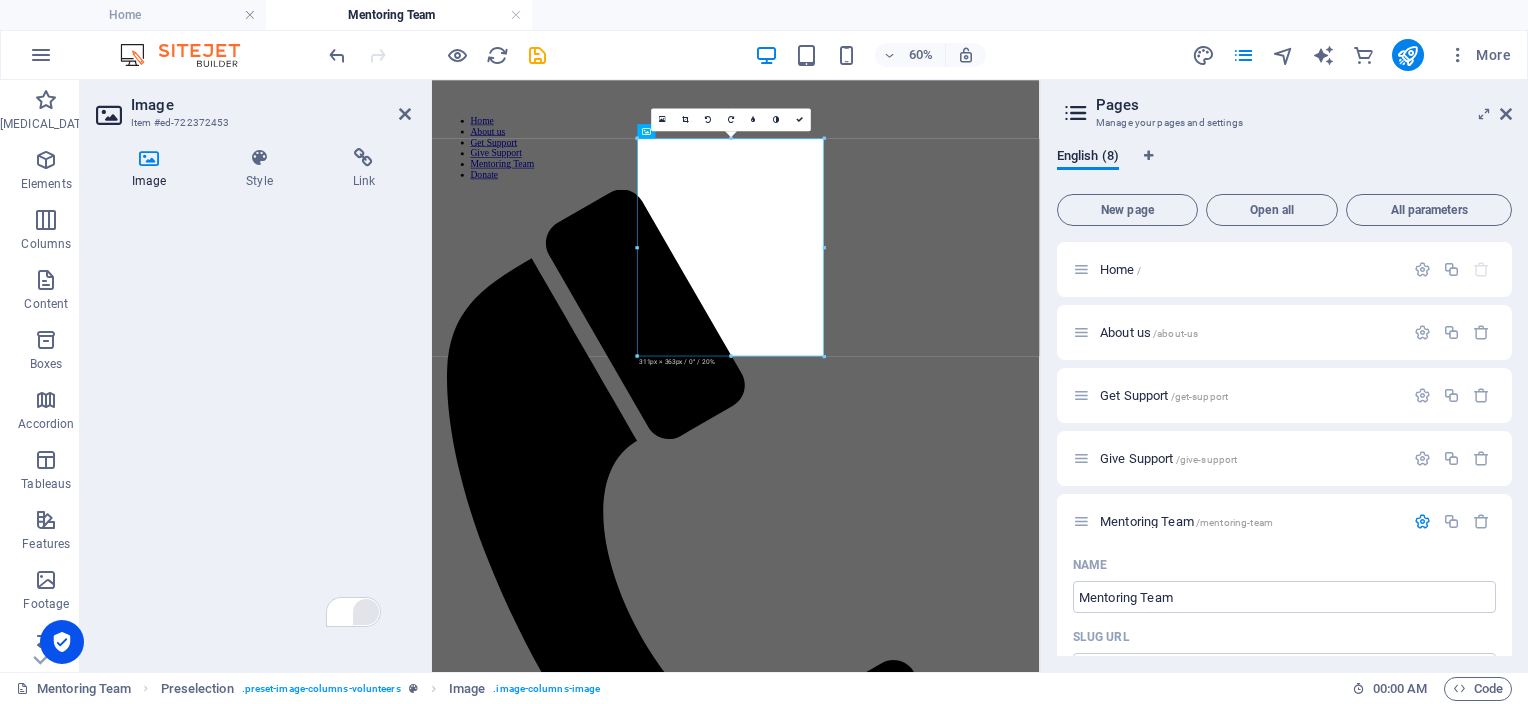 click on "MarieTue" at bounding box center [253, -1031] 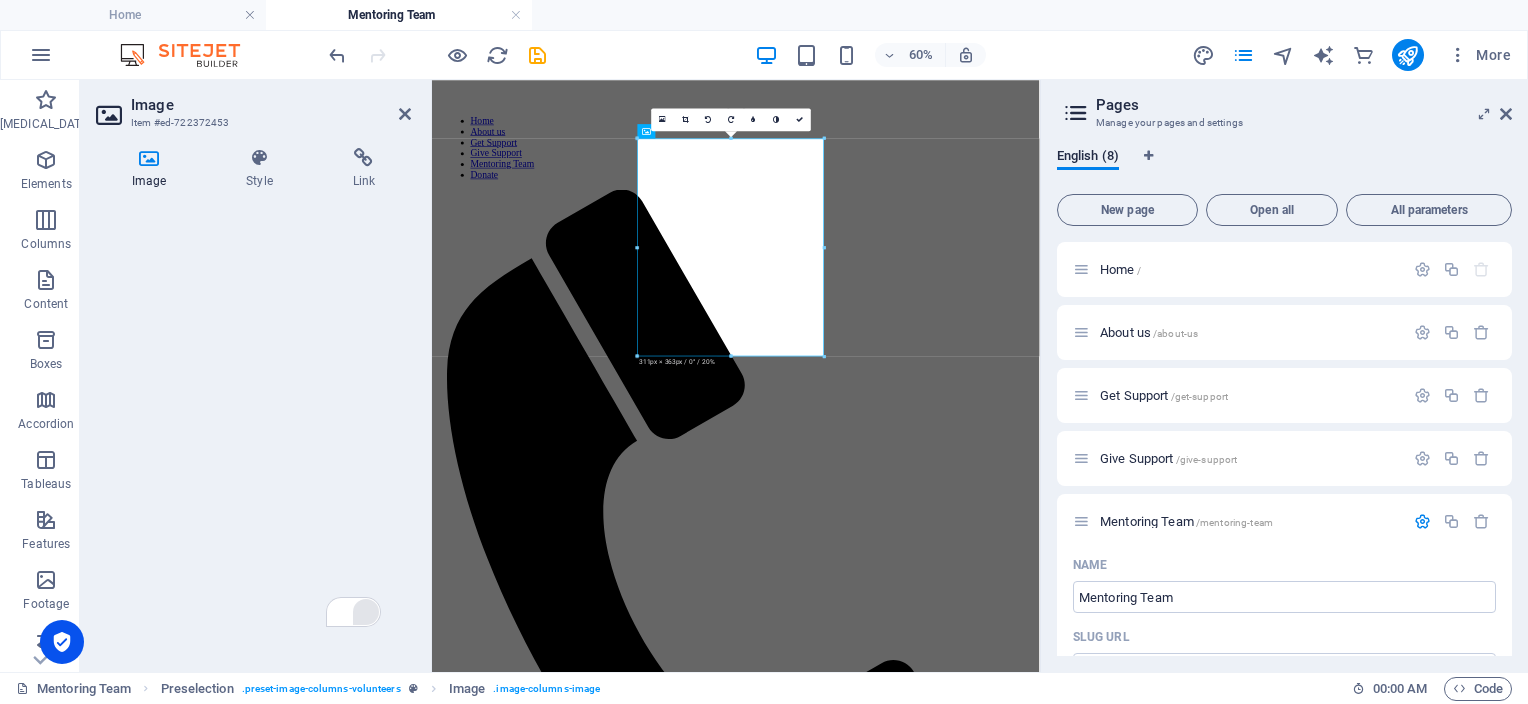 click on "[PERSON_NAME]" at bounding box center (253, -1031) 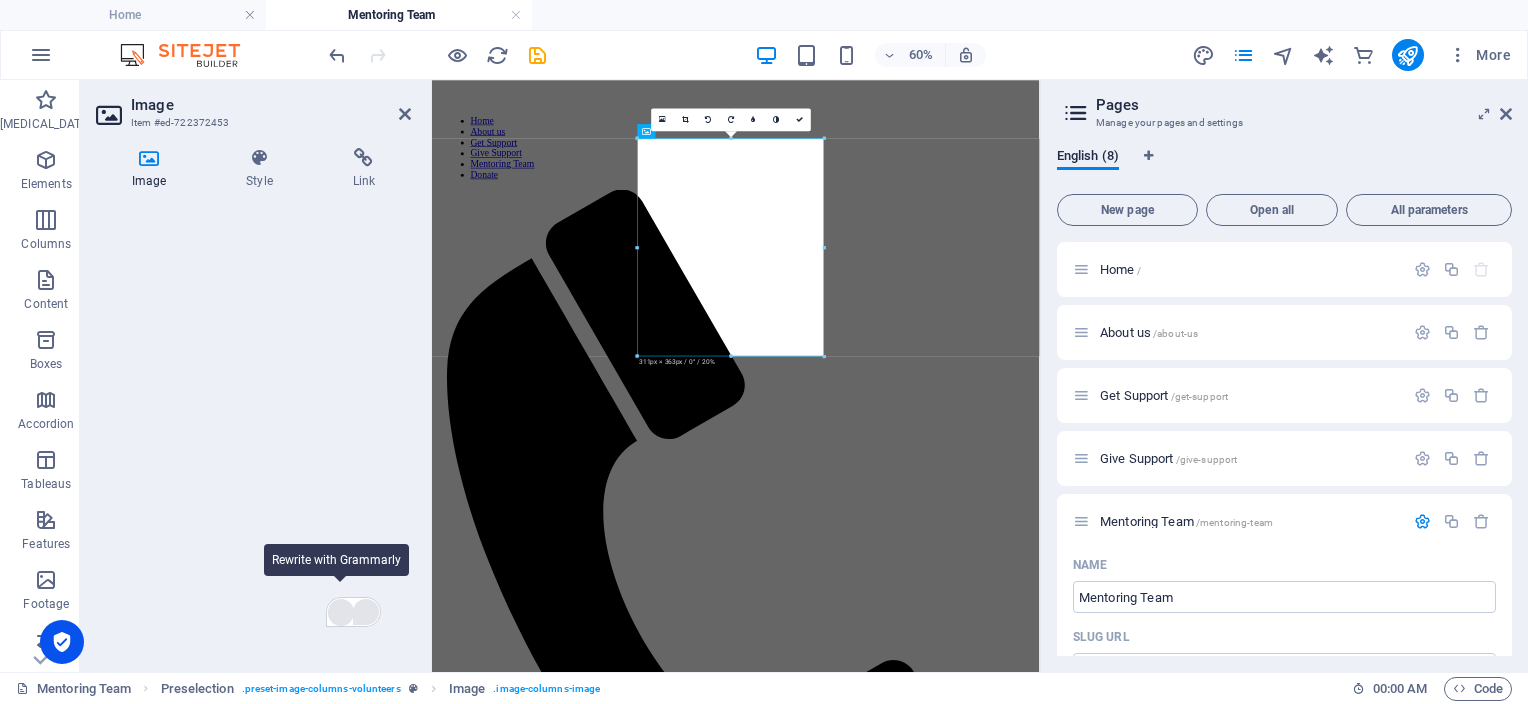 click at bounding box center [341, 612] 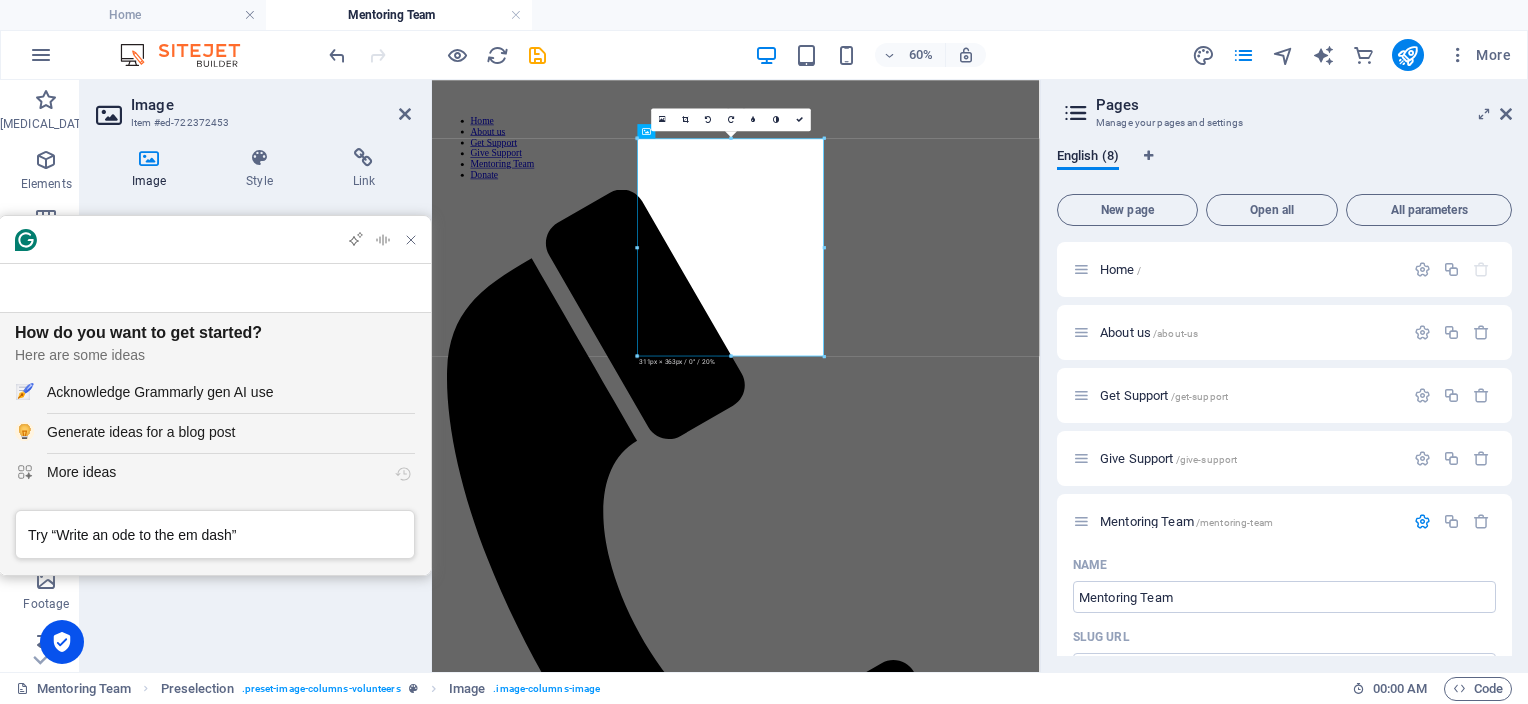scroll, scrollTop: 0, scrollLeft: 0, axis: both 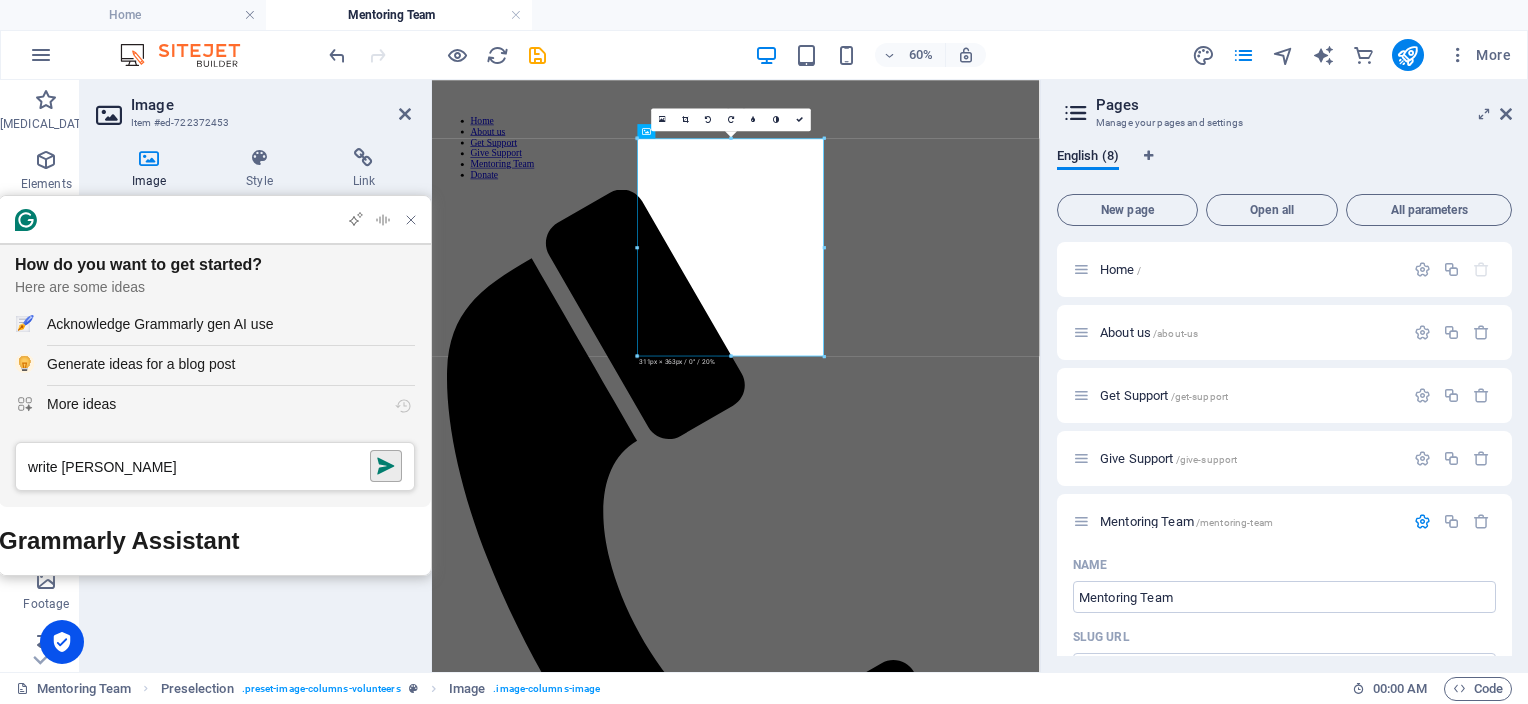 type on "write [PERSON_NAME]" 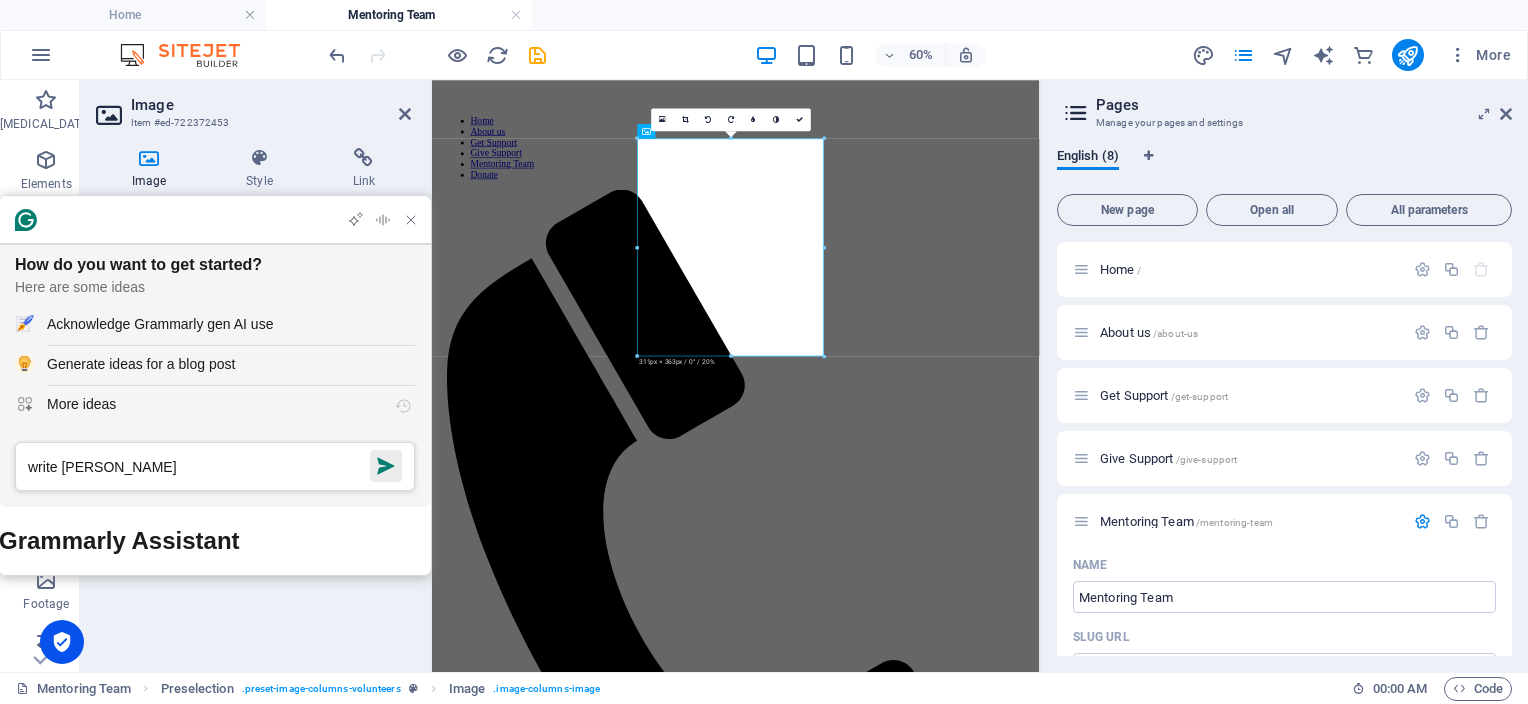 click 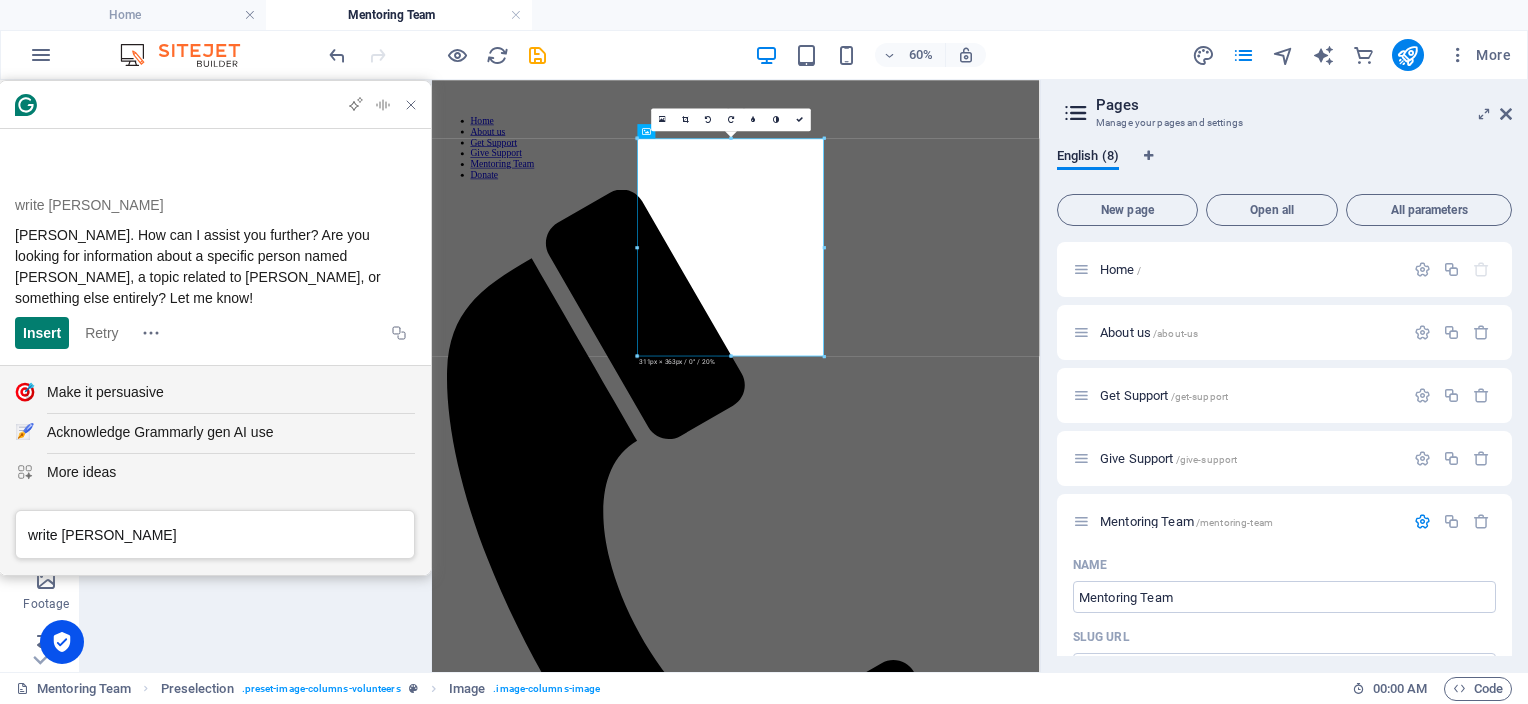 click on "write [PERSON_NAME]" at bounding box center (215, 535) 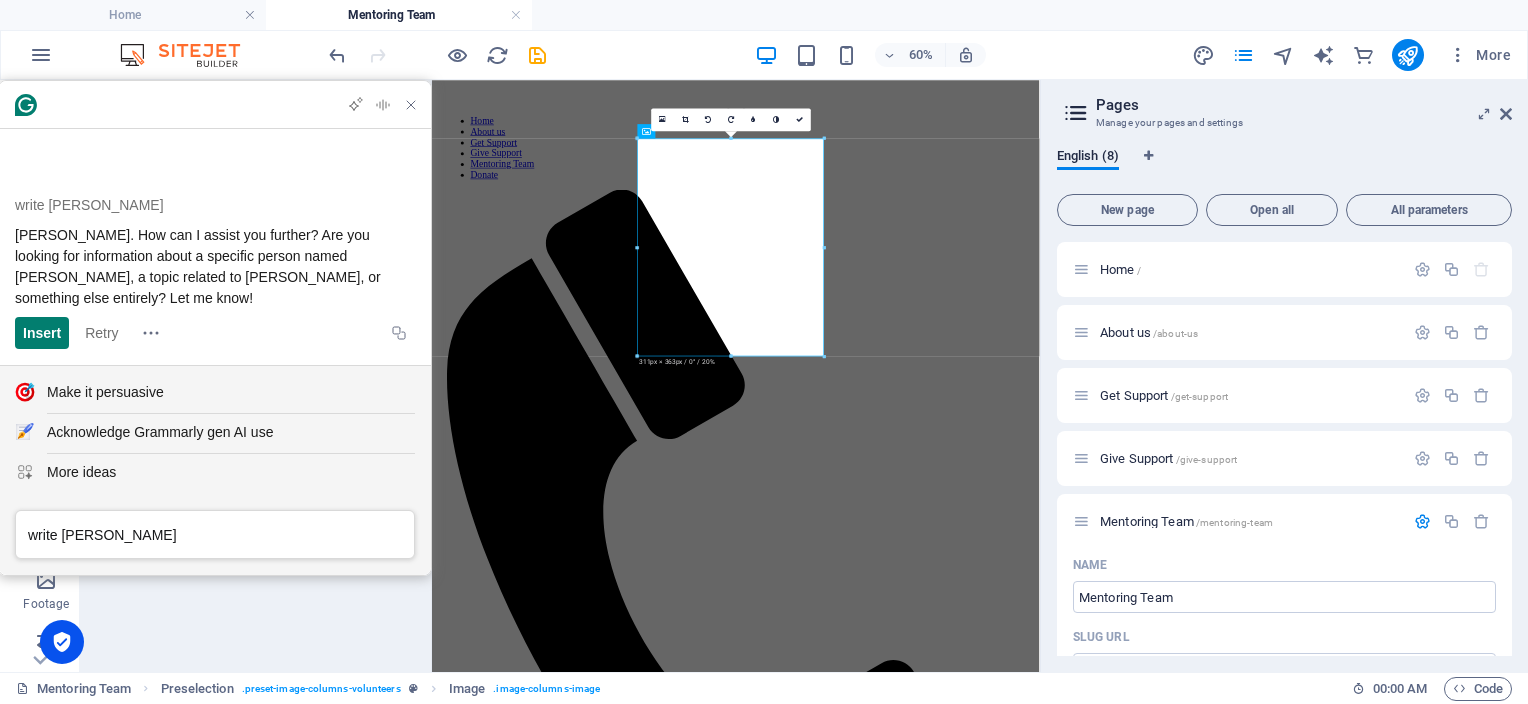 click on "​" at bounding box center [253, -1020] 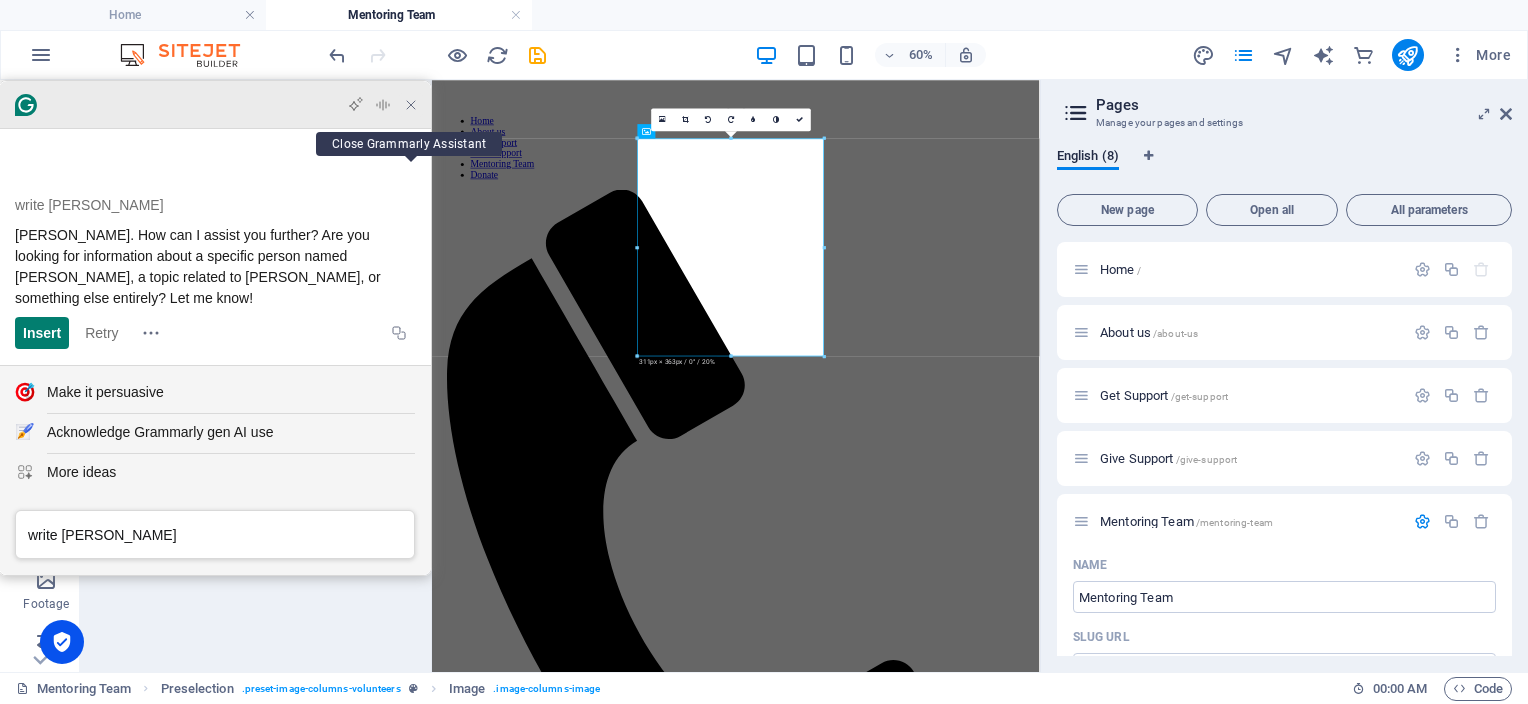 click 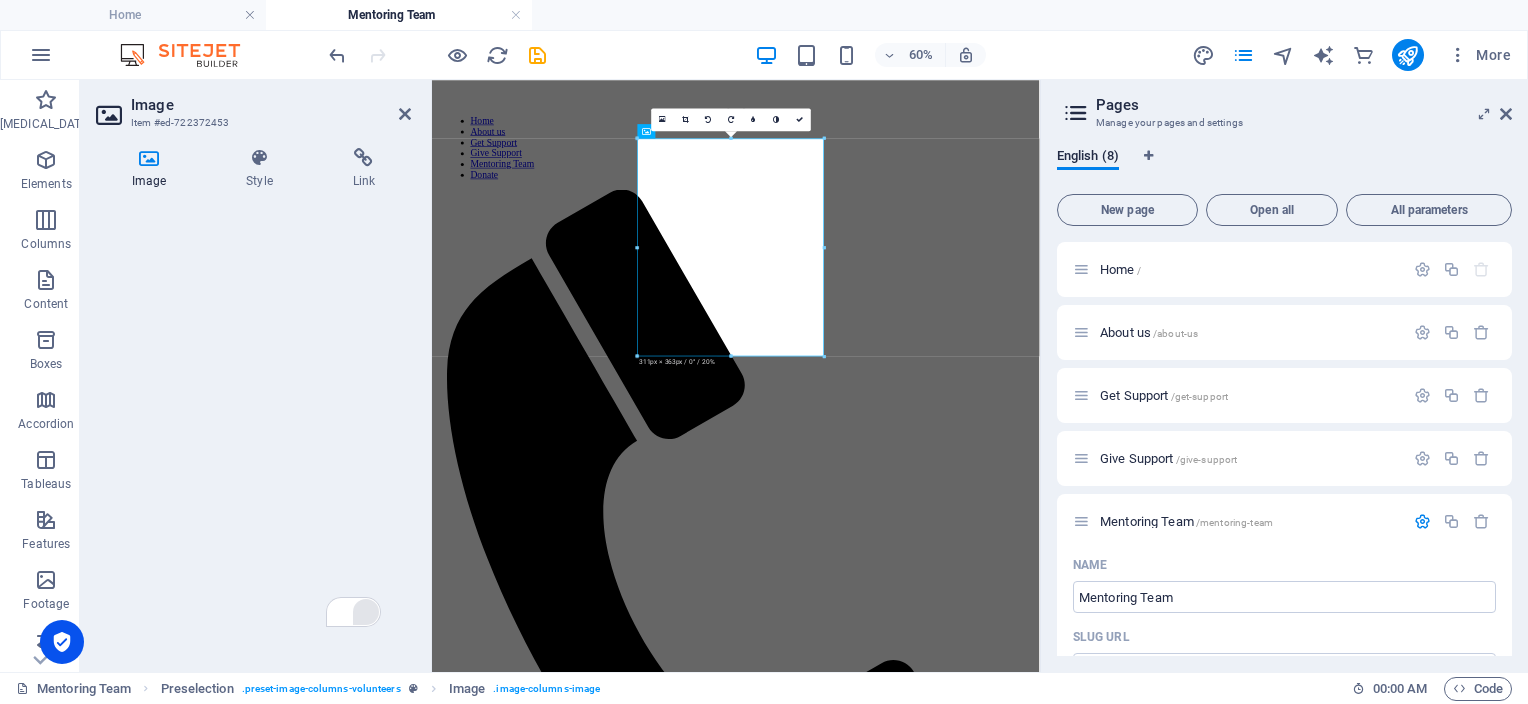 click on "My" at bounding box center (253, -1031) 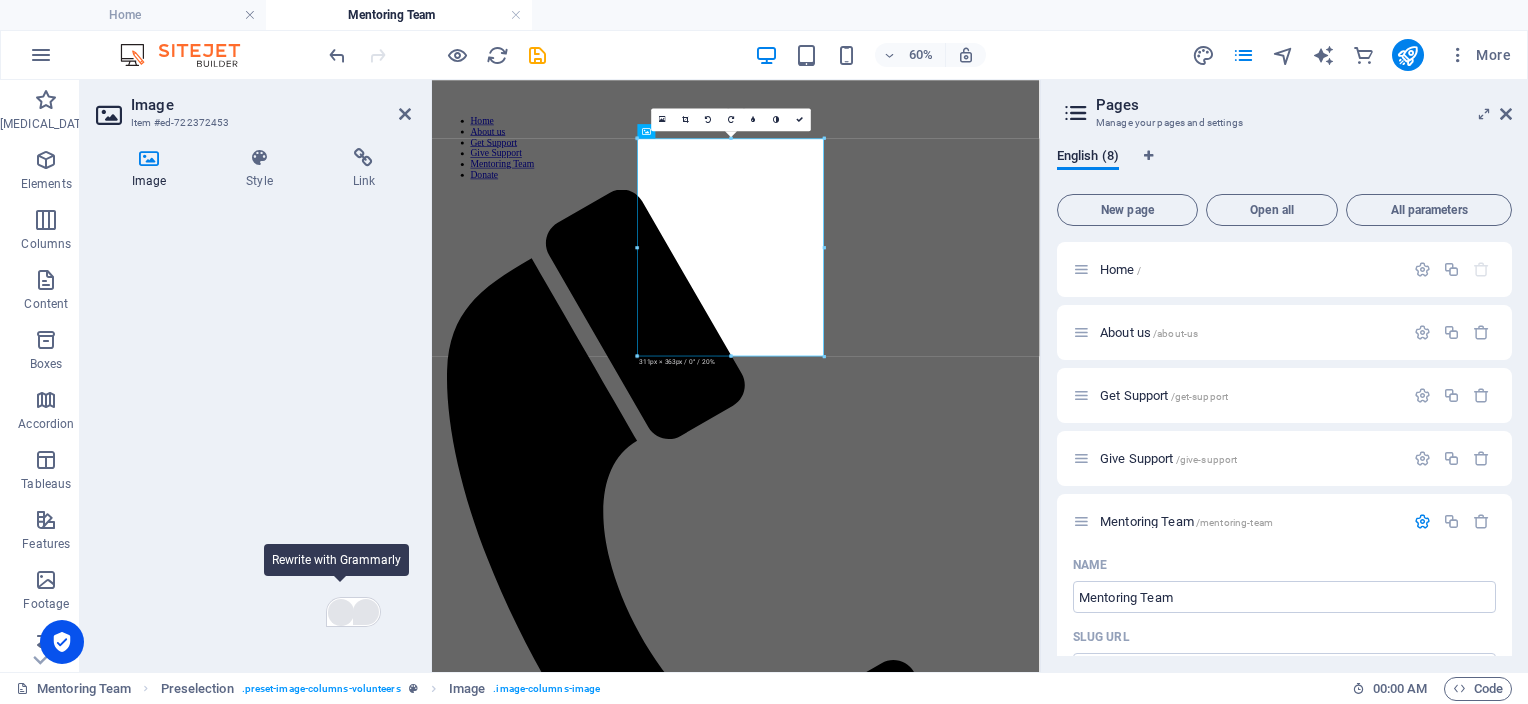 click at bounding box center (341, 612) 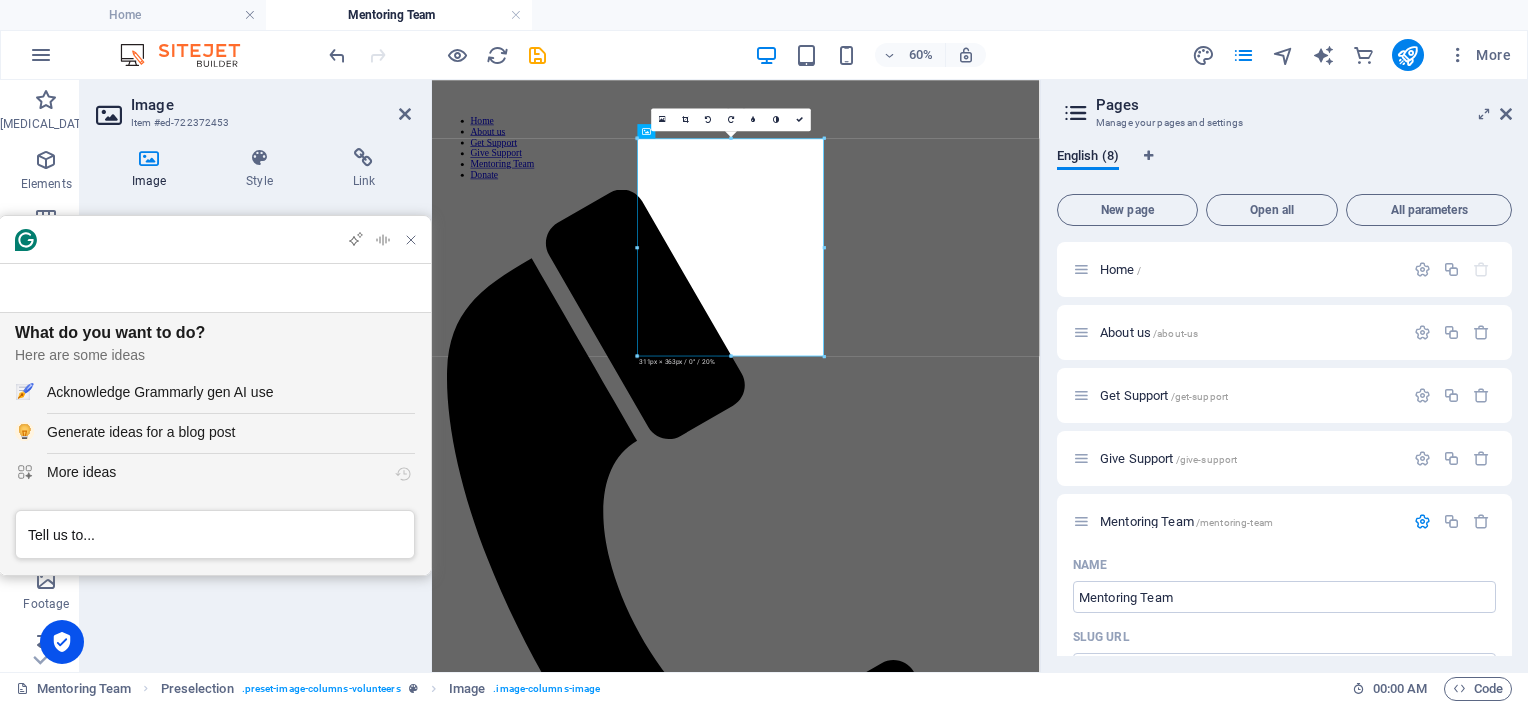scroll, scrollTop: 0, scrollLeft: 0, axis: both 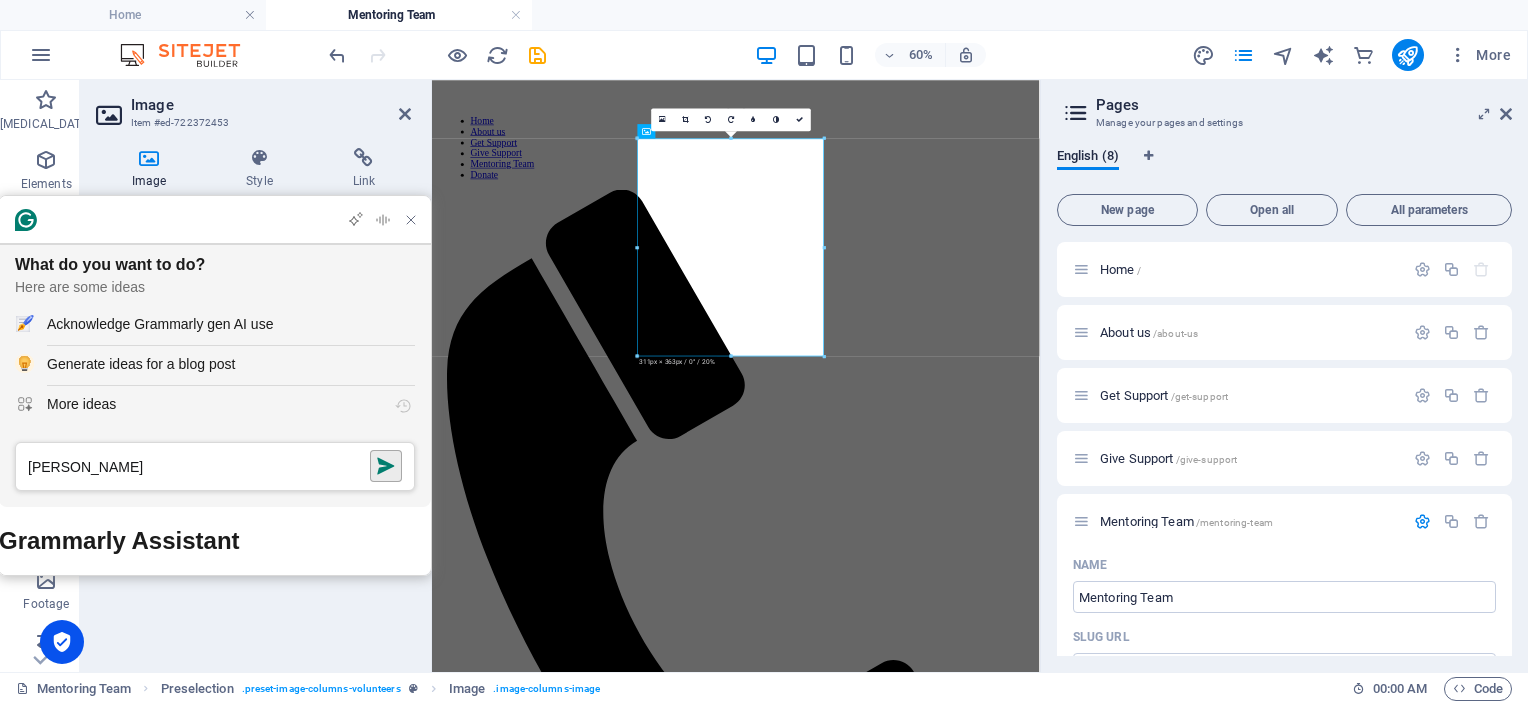 type on "[PERSON_NAME]" 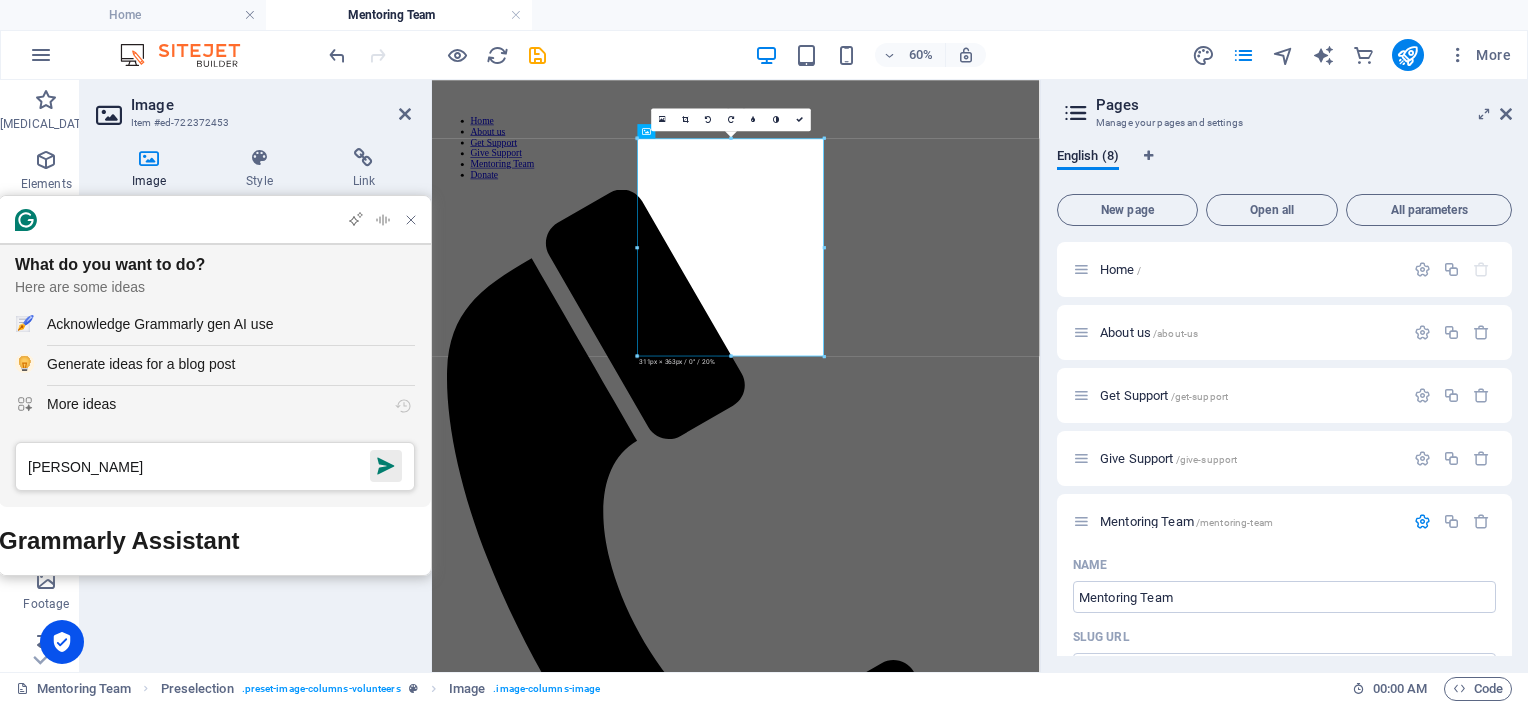click 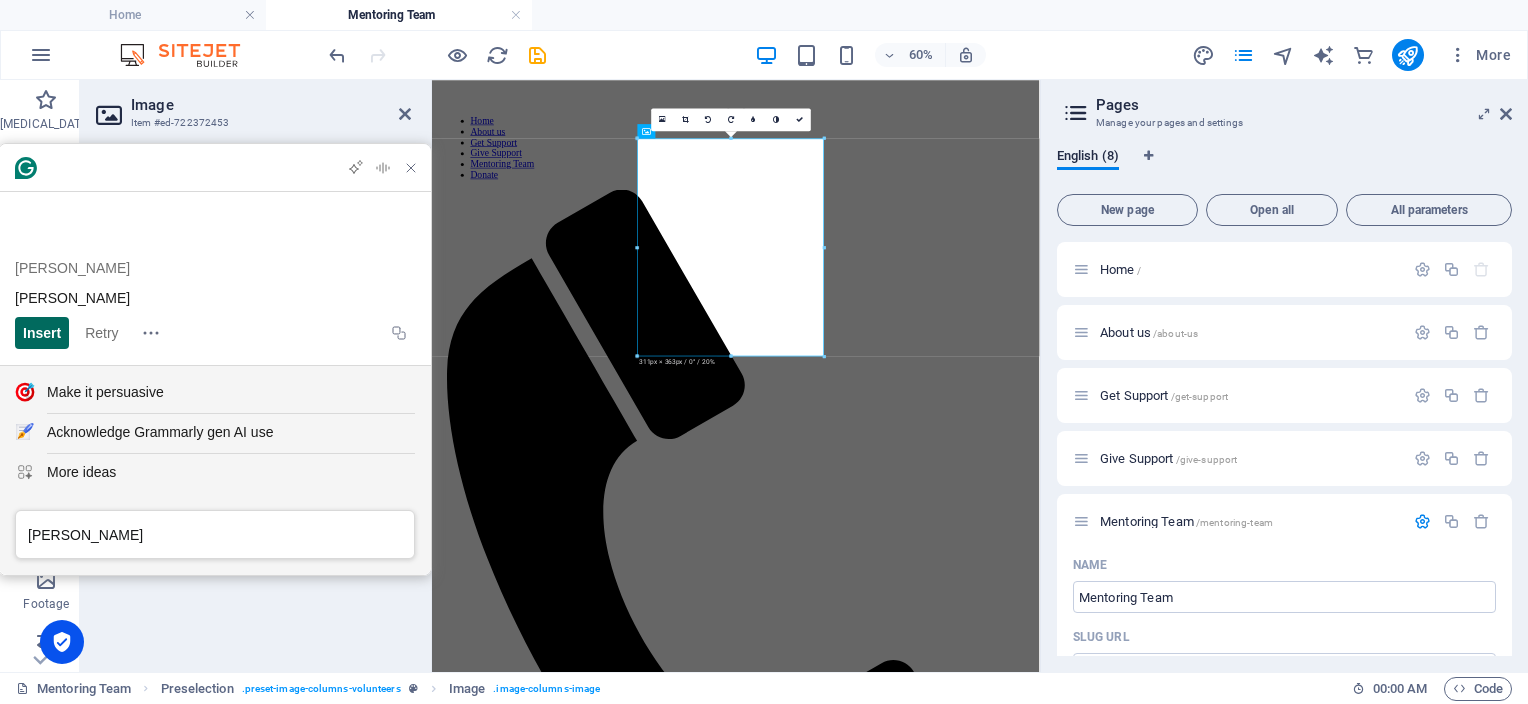 click on "Insert" 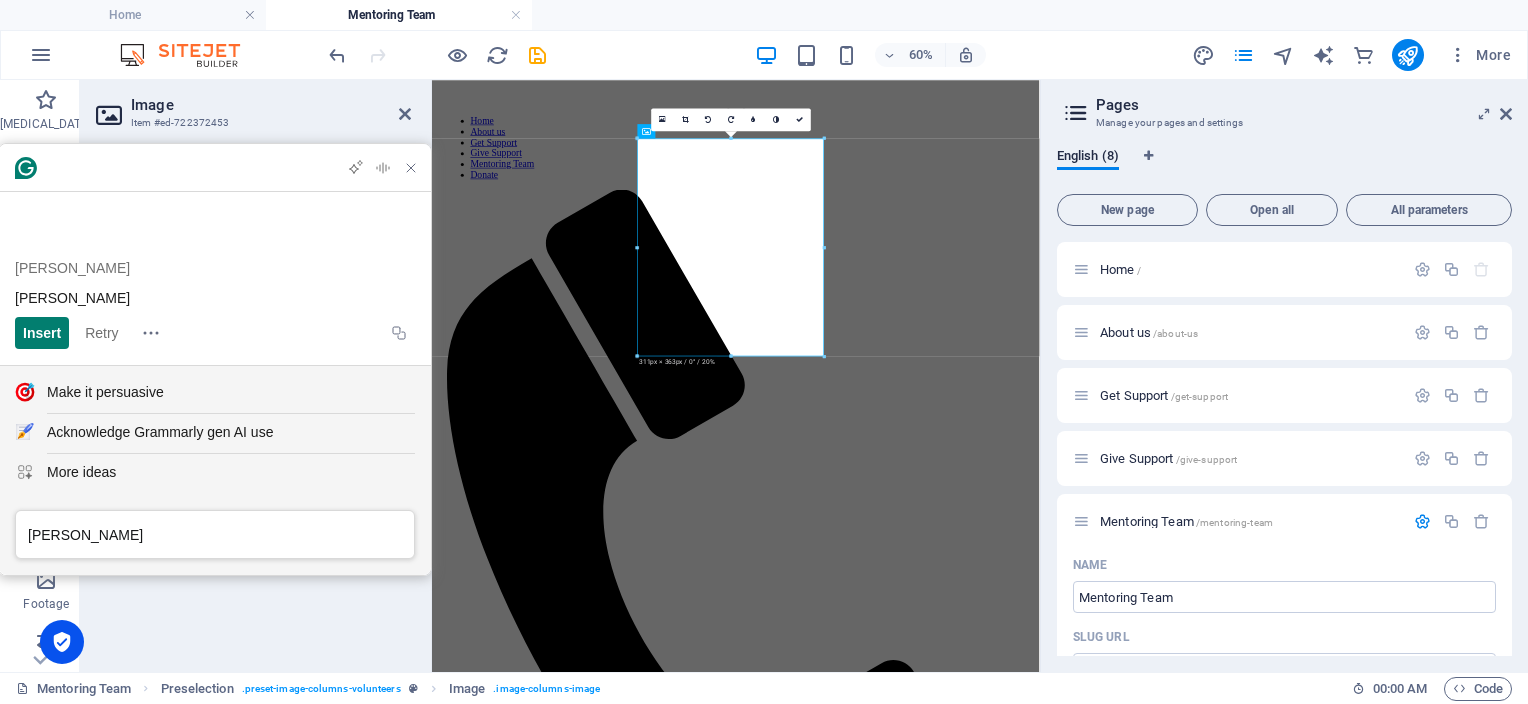 click on "MarieM" at bounding box center (253, -1020) 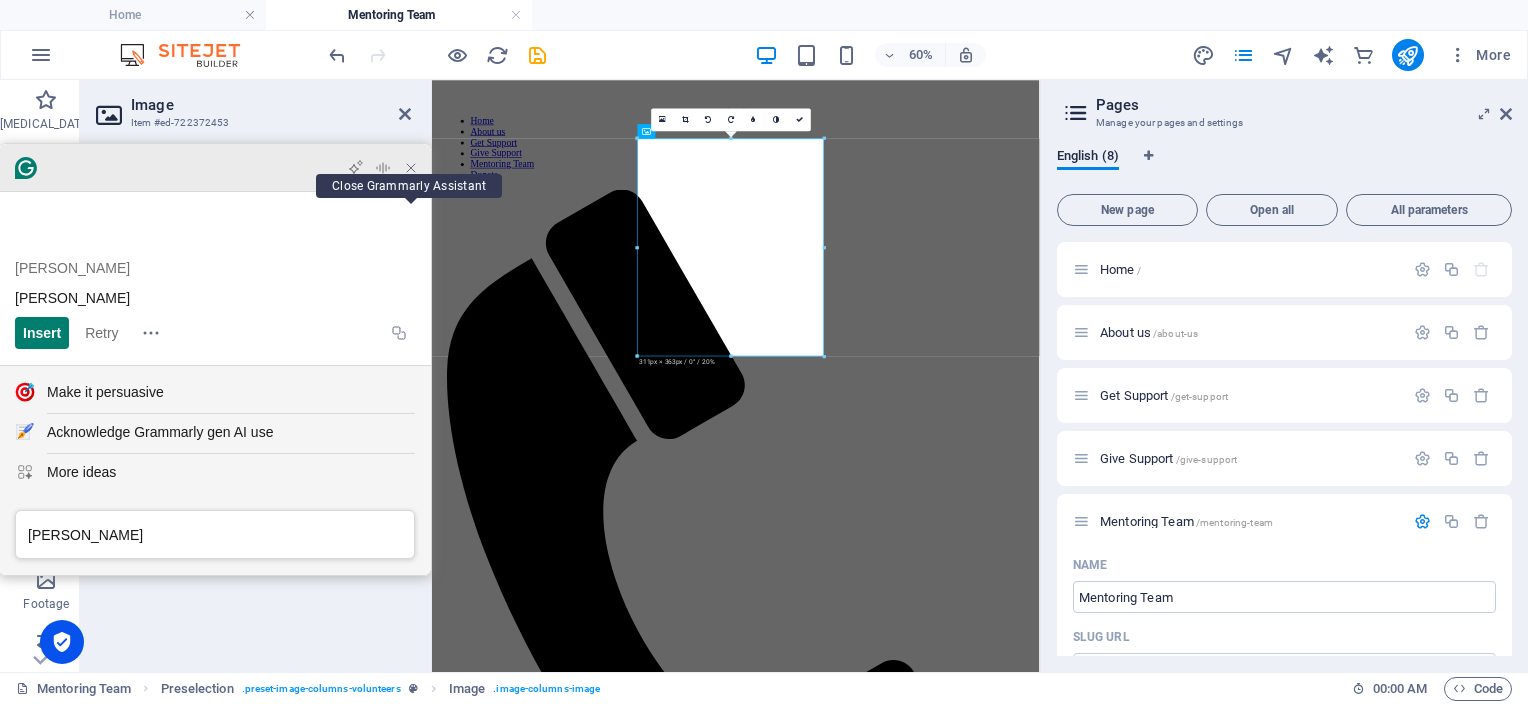 click 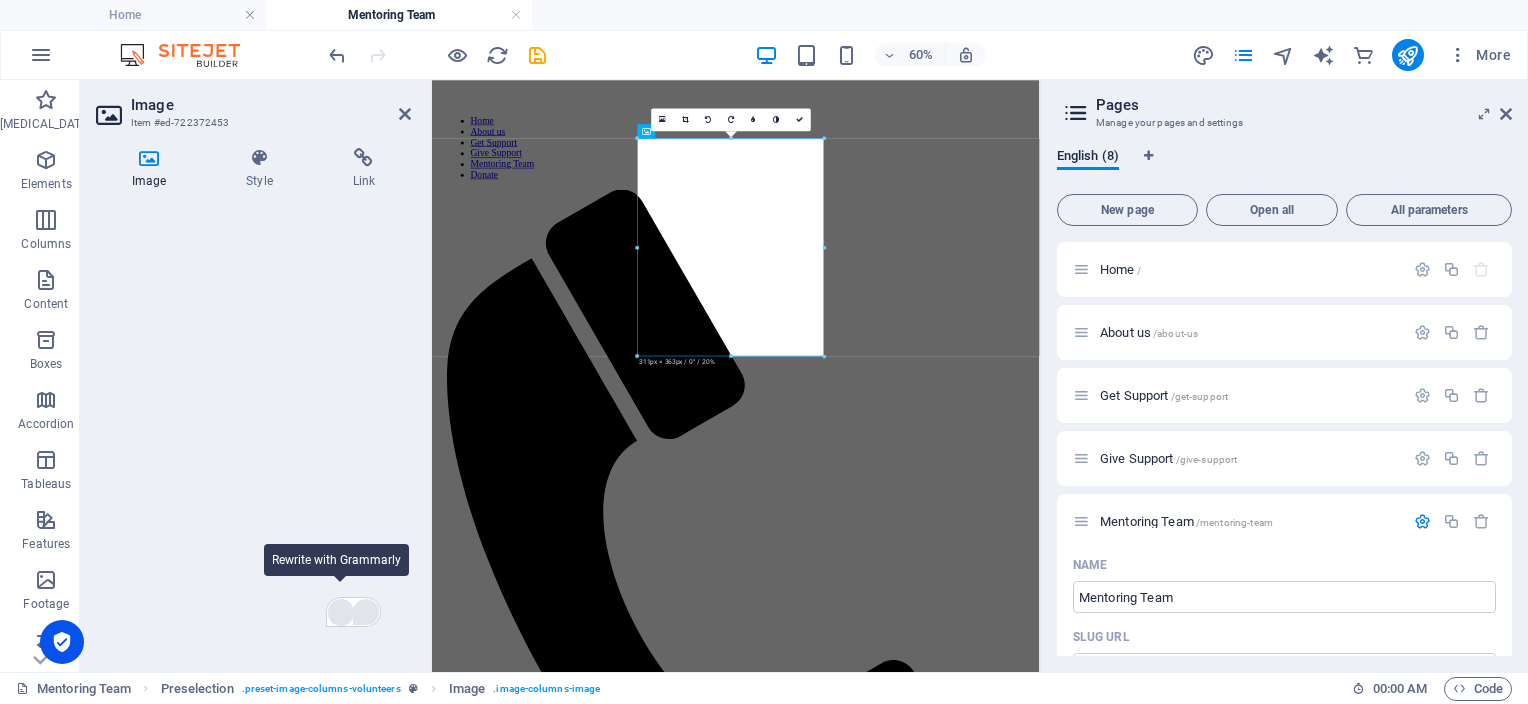 click at bounding box center [341, 612] 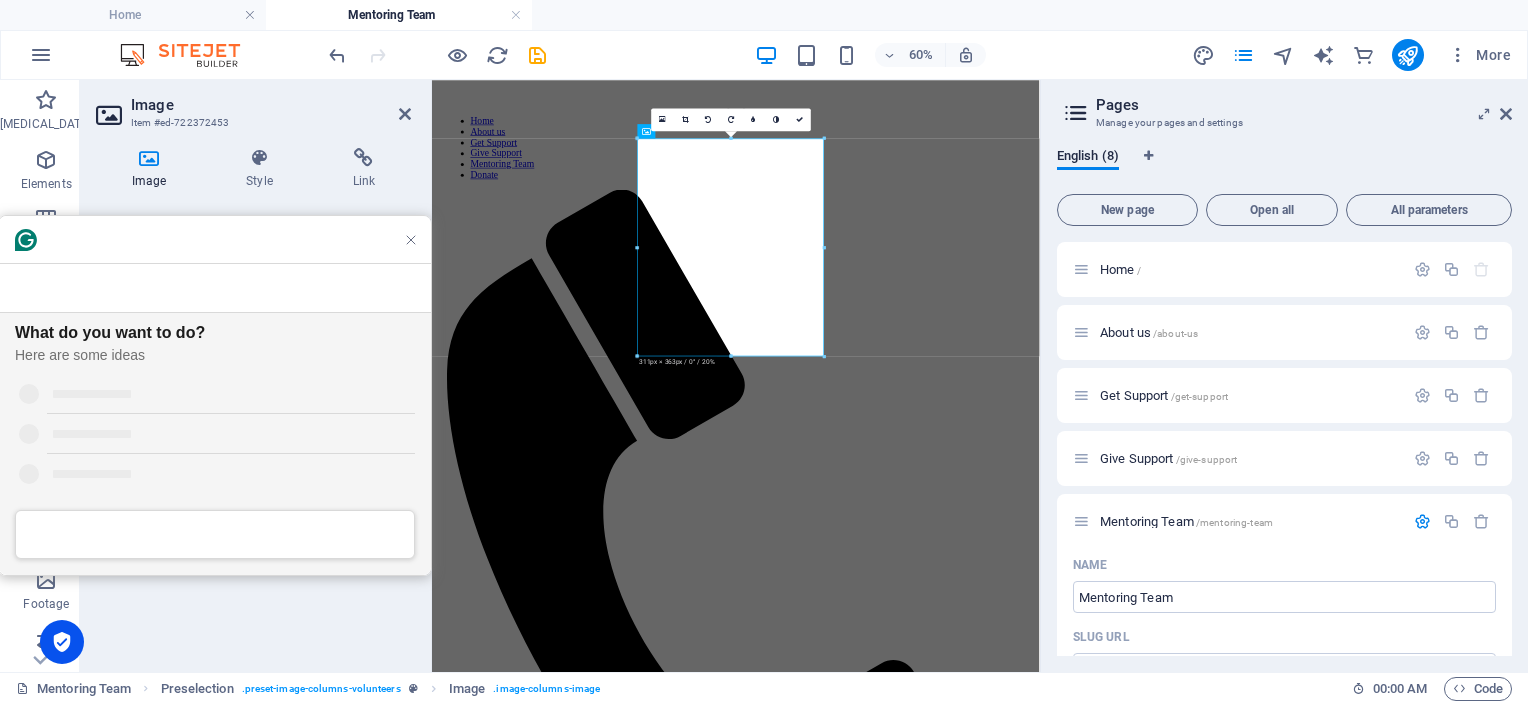 scroll, scrollTop: 0, scrollLeft: 0, axis: both 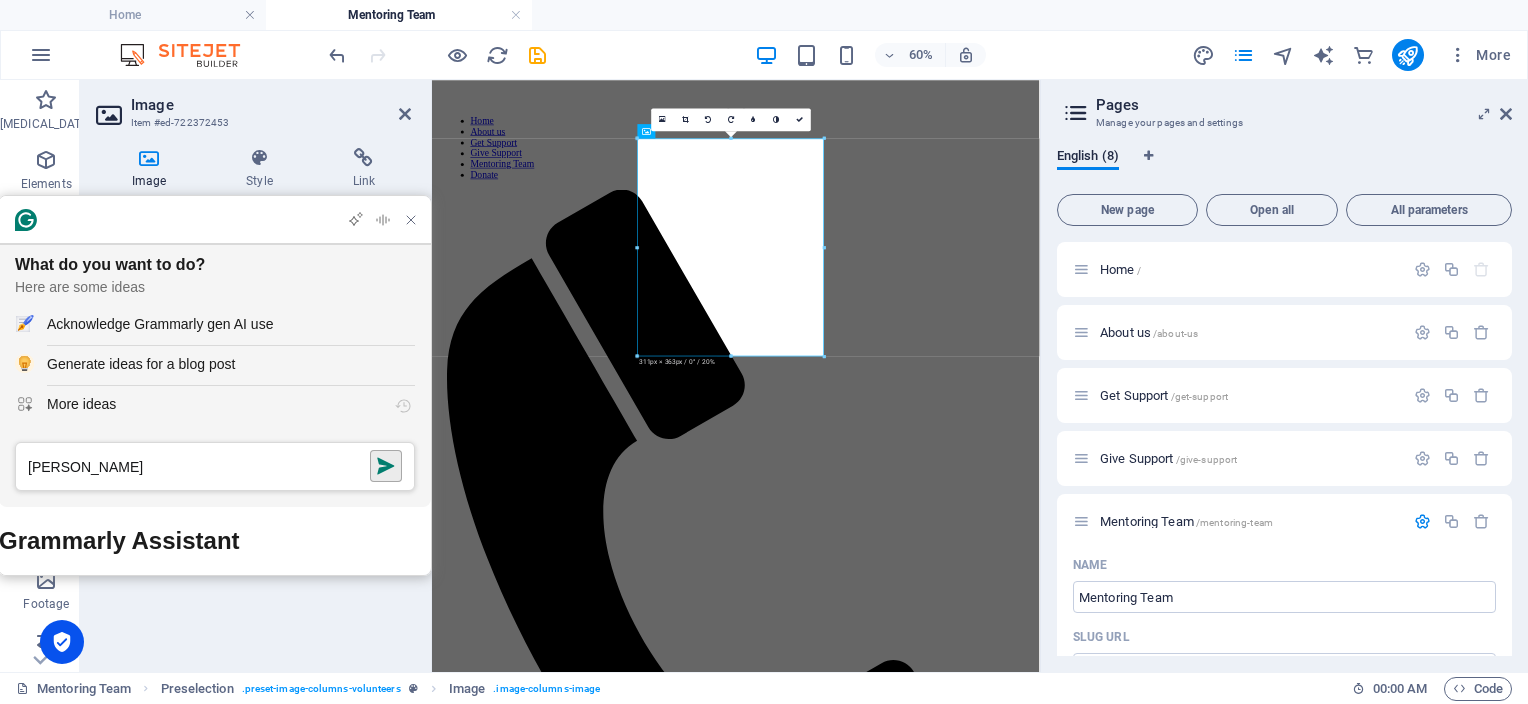 type on "[PERSON_NAME]" 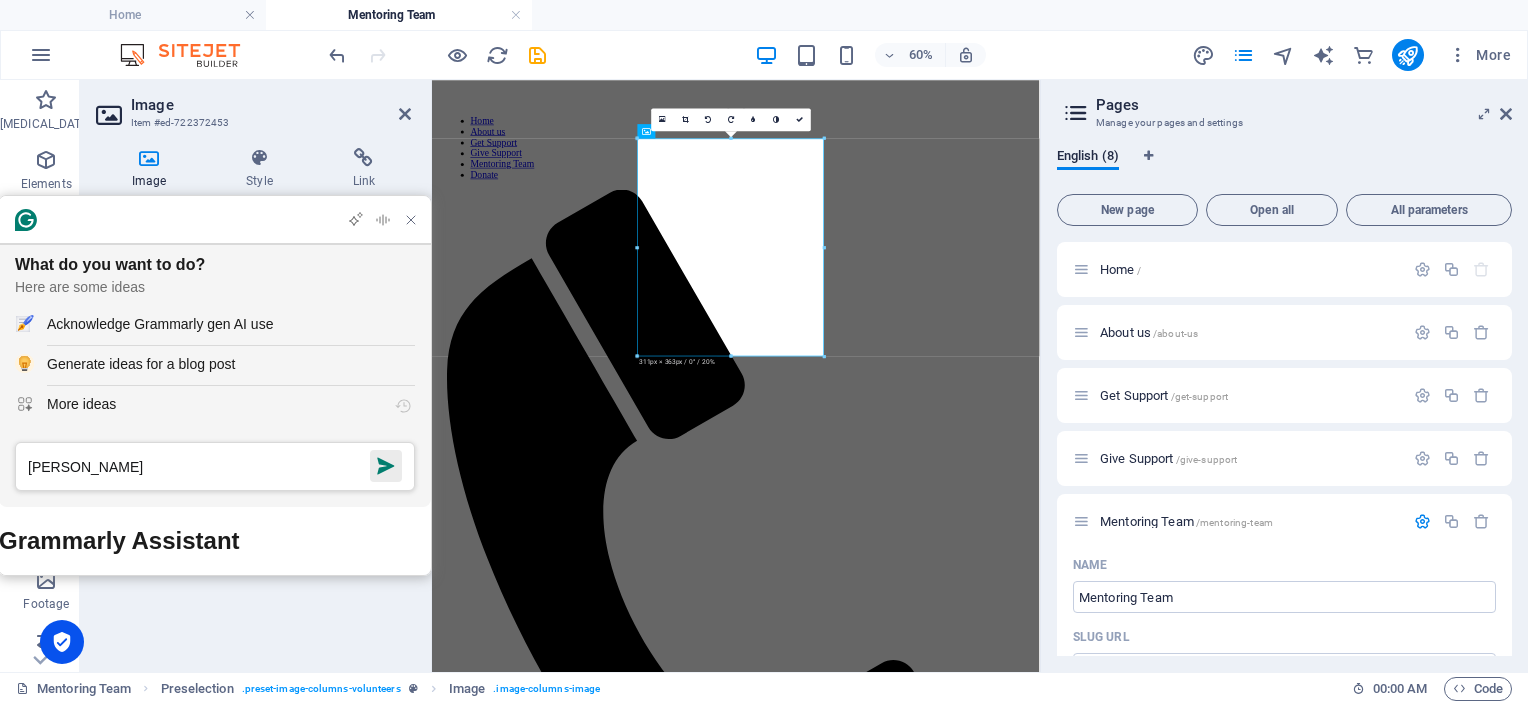 click 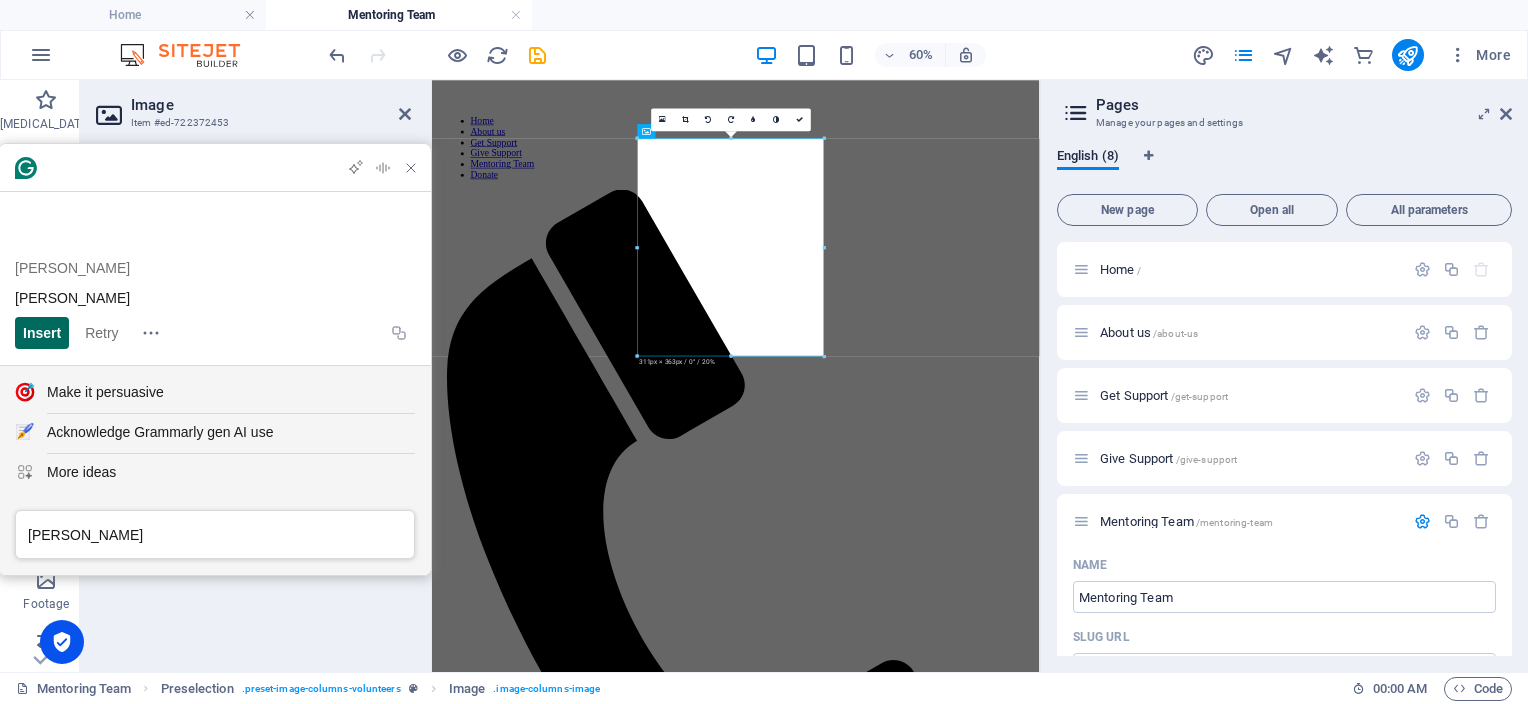 click on "Insert" 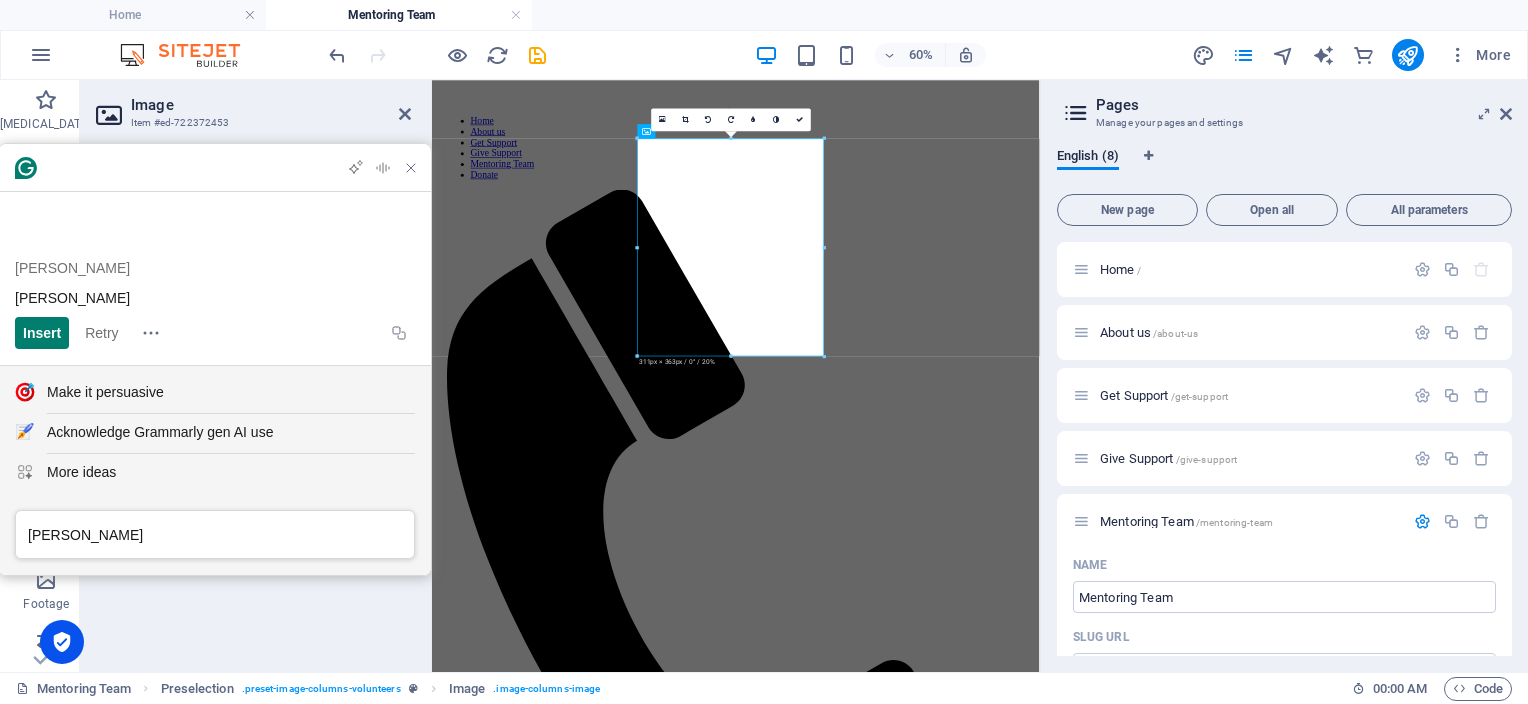click on "MarieMary" at bounding box center (253, -1020) 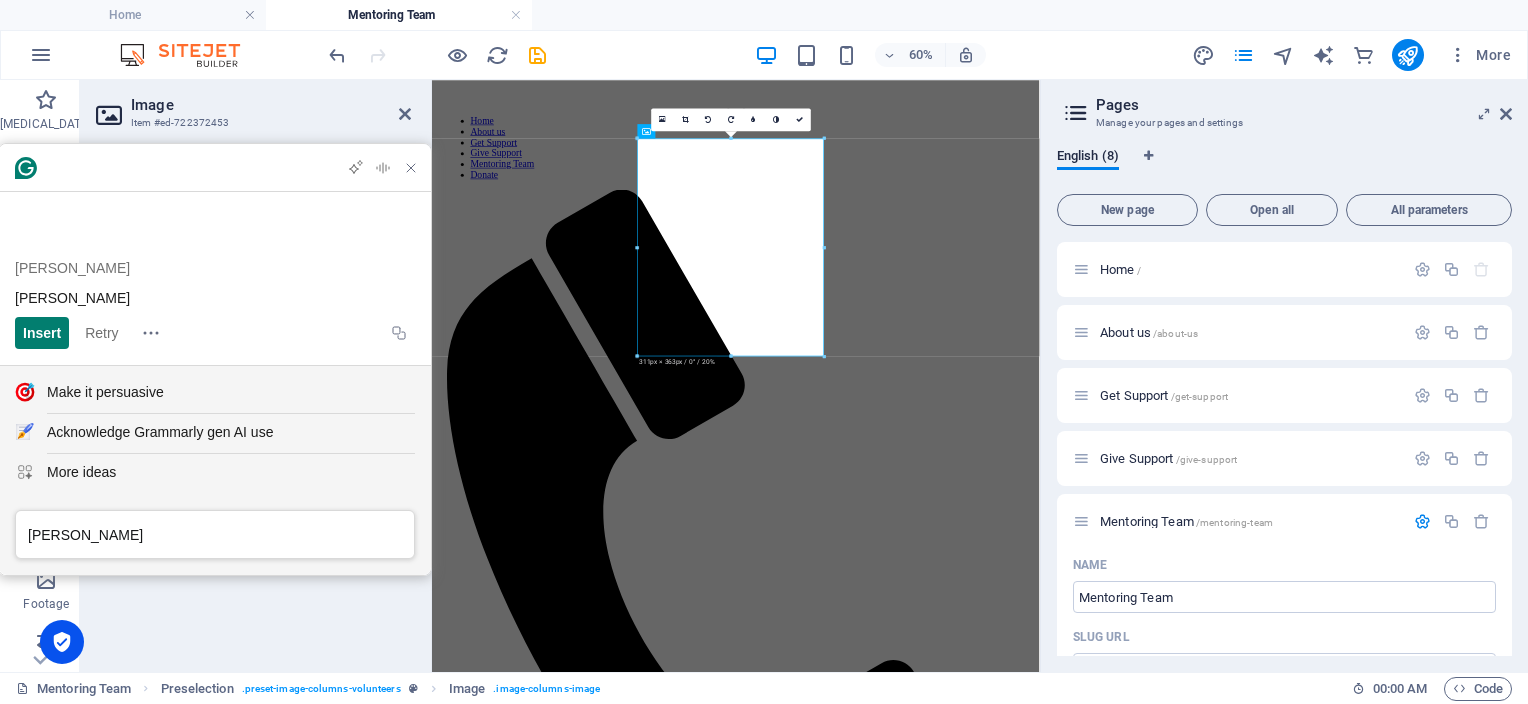 click on "[PERSON_NAME]" at bounding box center [253, -1031] 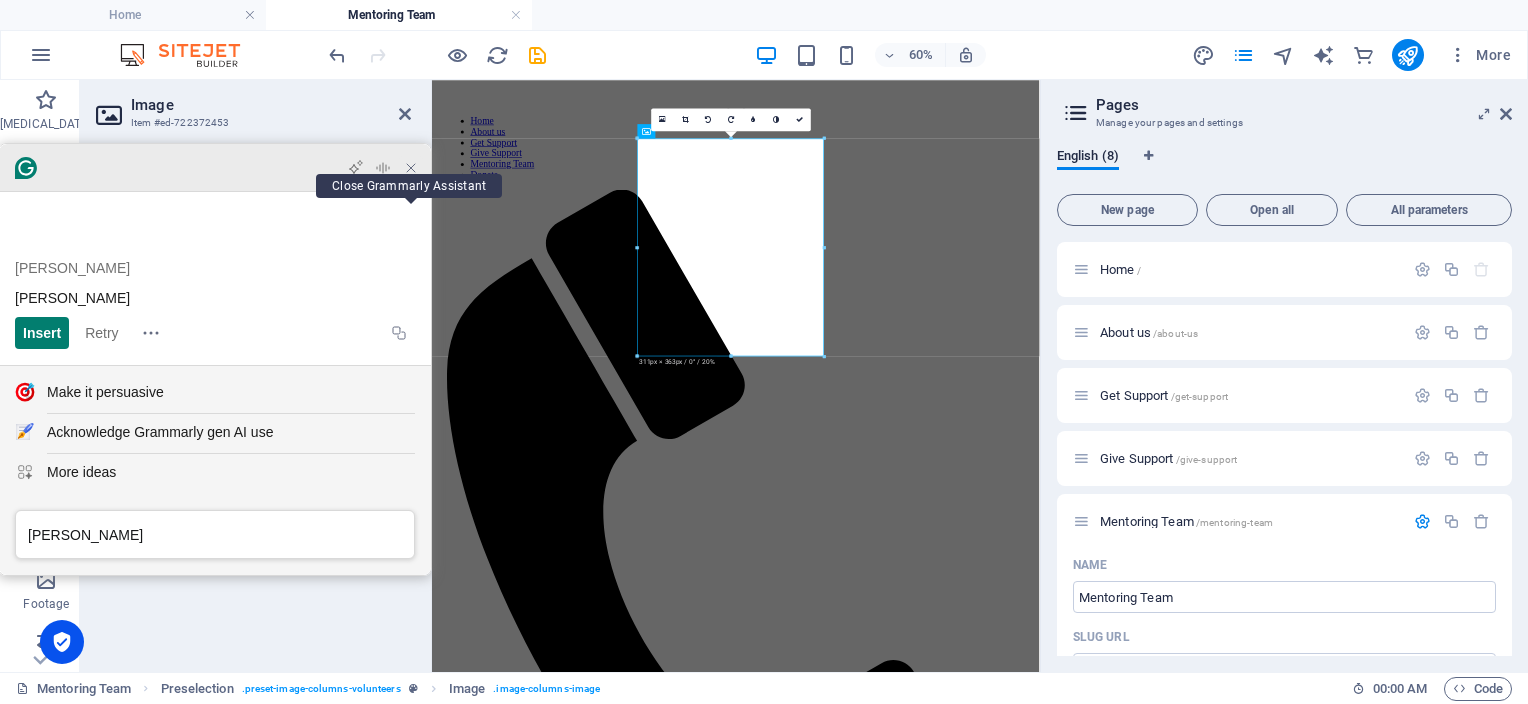 click 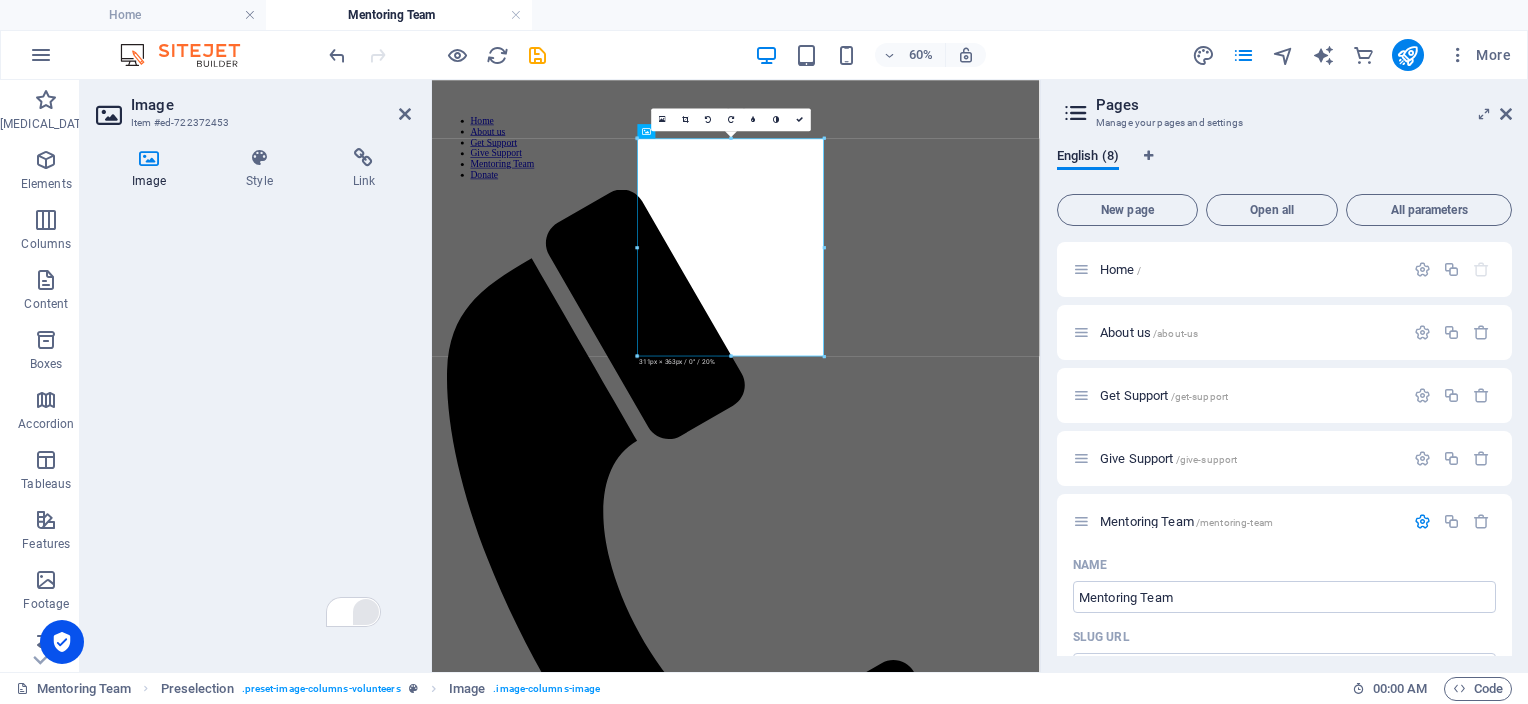 click on "Tue" at bounding box center (253, -1031) 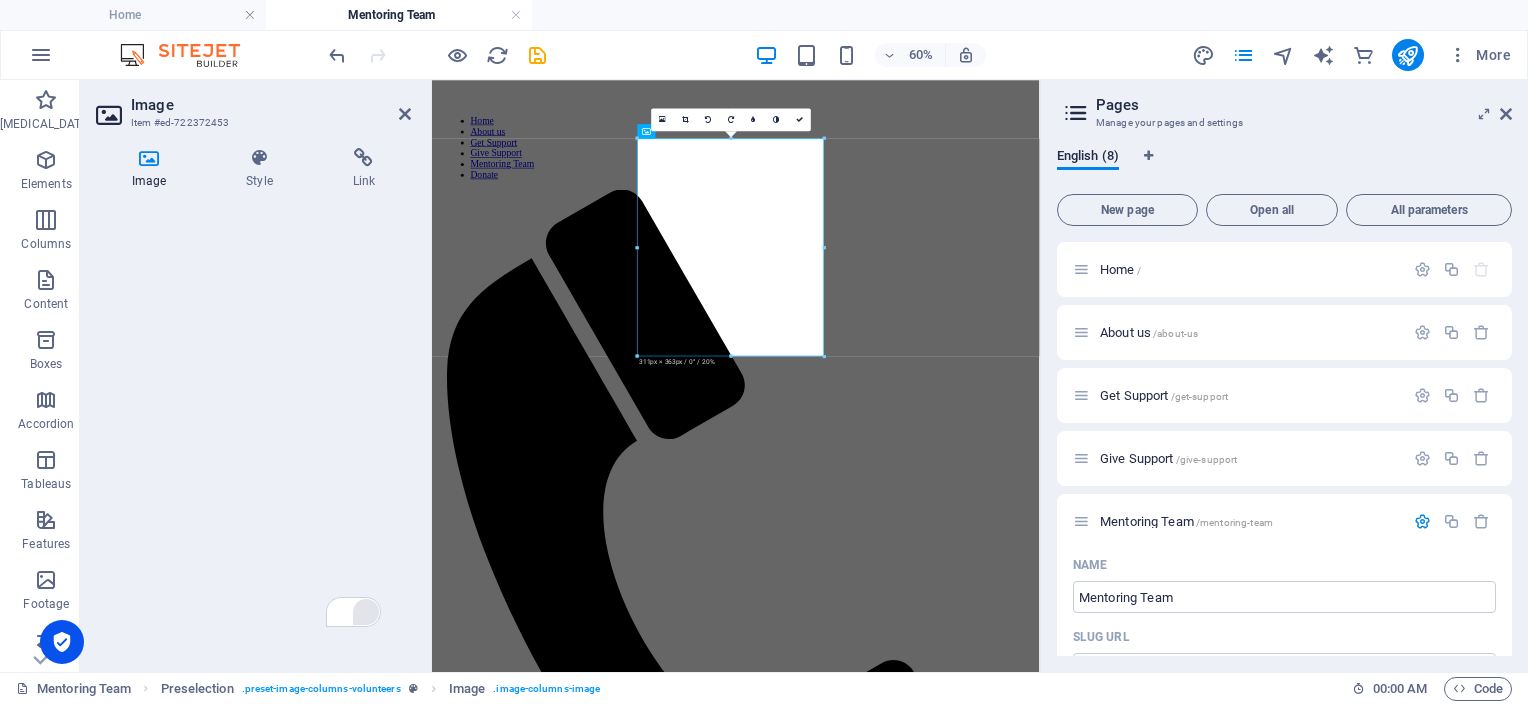 click on "You" at bounding box center [253, -1031] 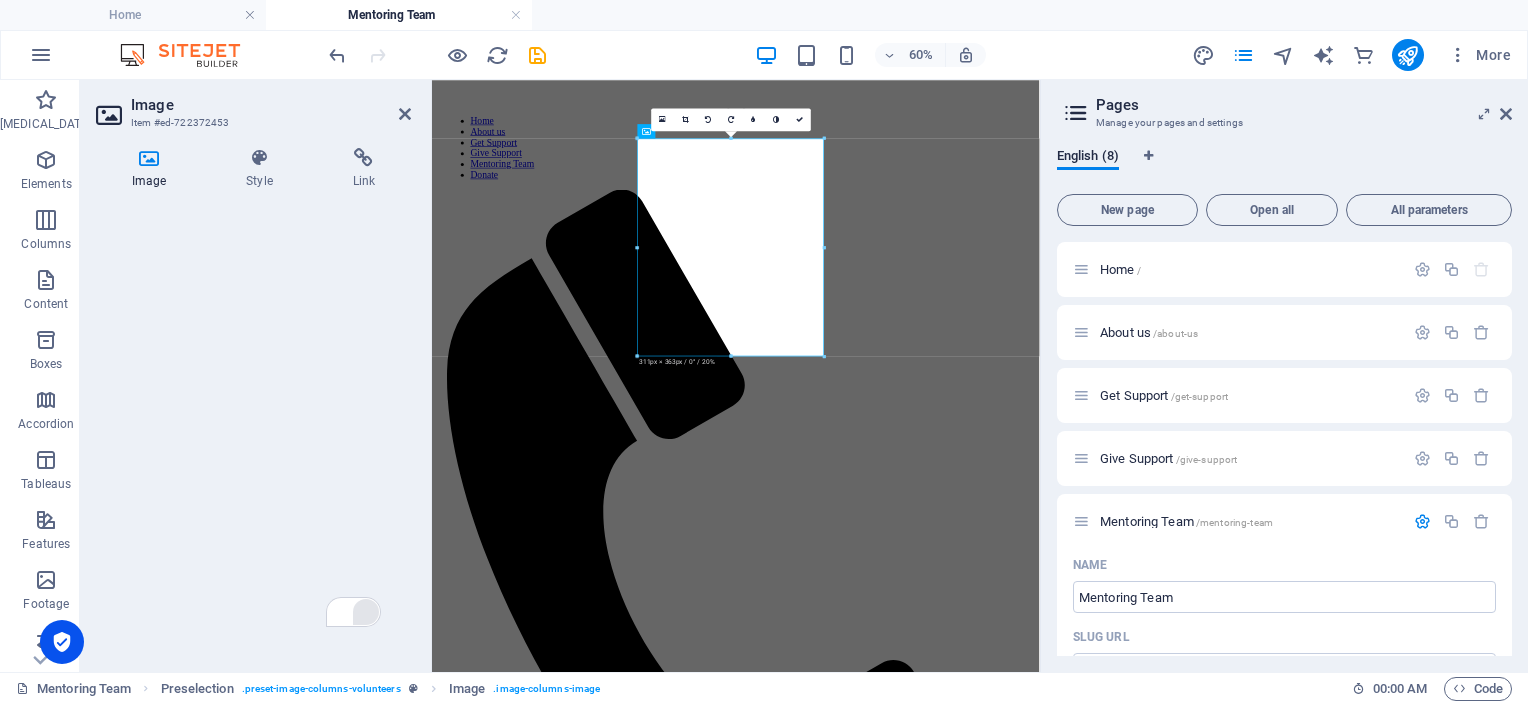 click on "My" at bounding box center (253, -1031) 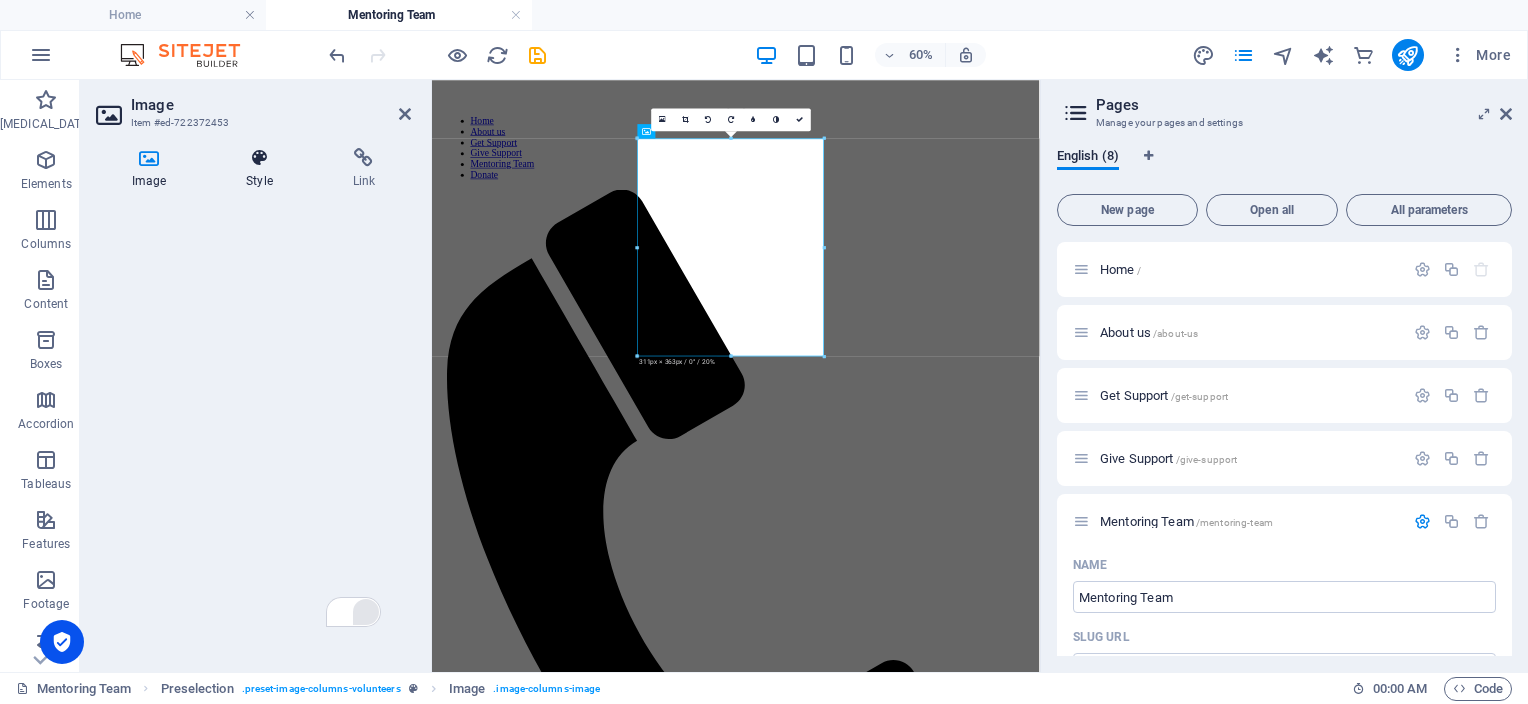 click on "Style" at bounding box center [259, 181] 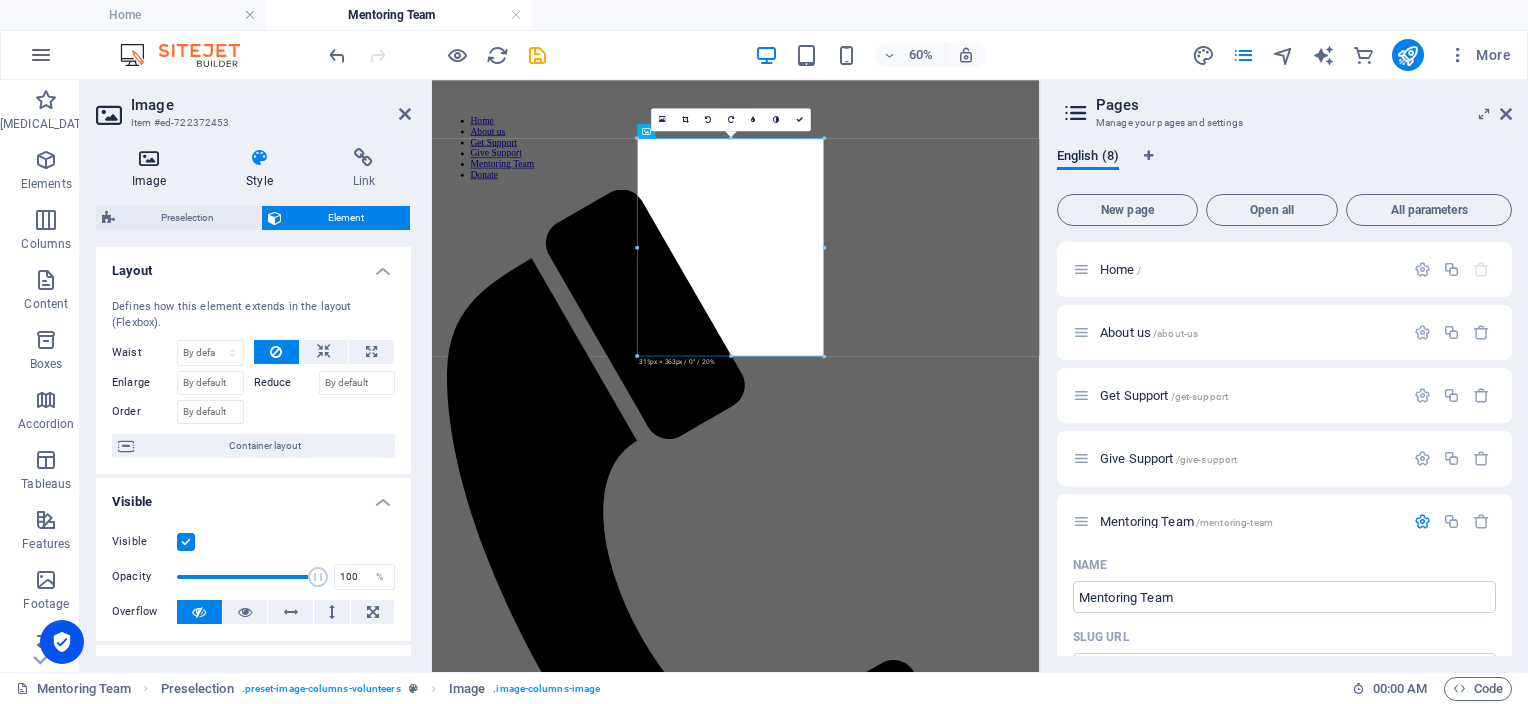 click at bounding box center [149, 158] 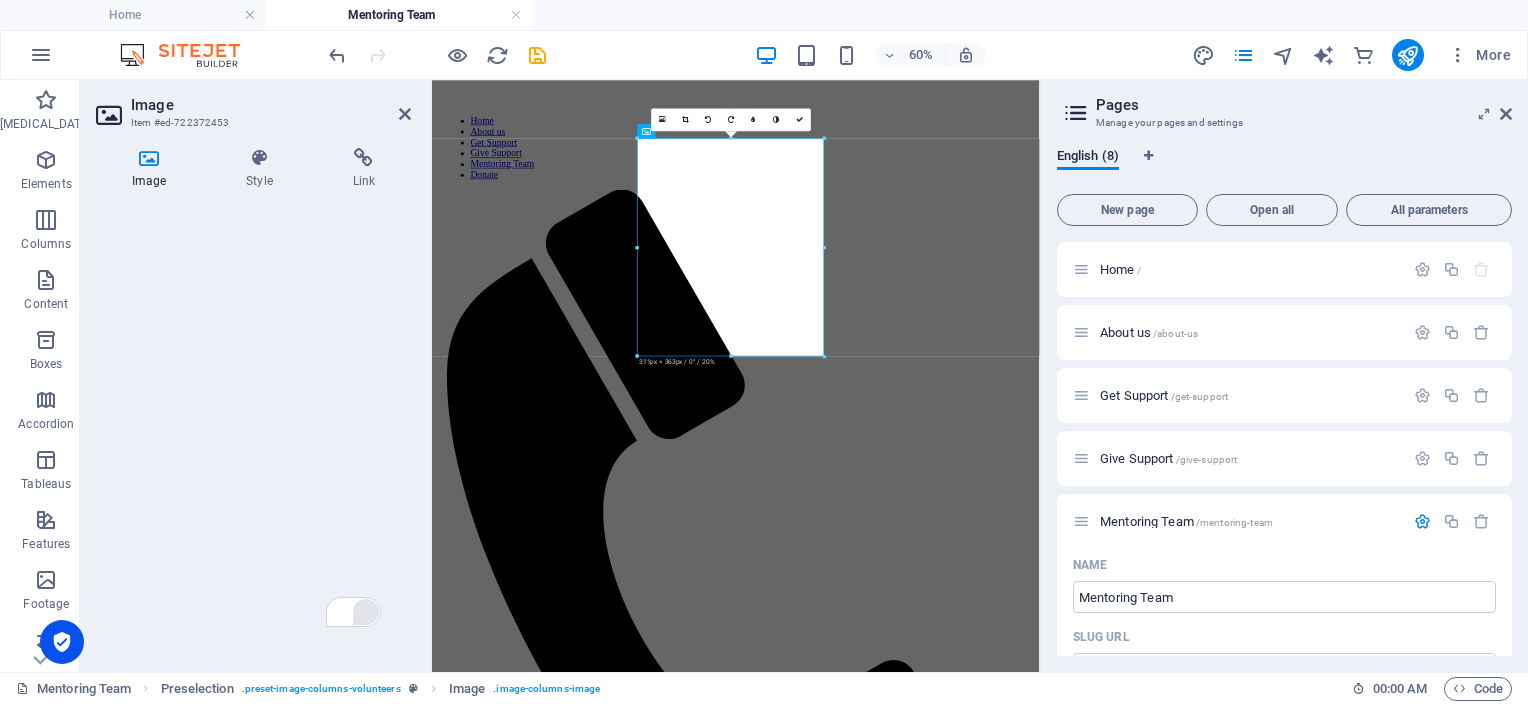 drag, startPoint x: 412, startPoint y: 599, endPoint x: 413, endPoint y: 526, distance: 73.00685 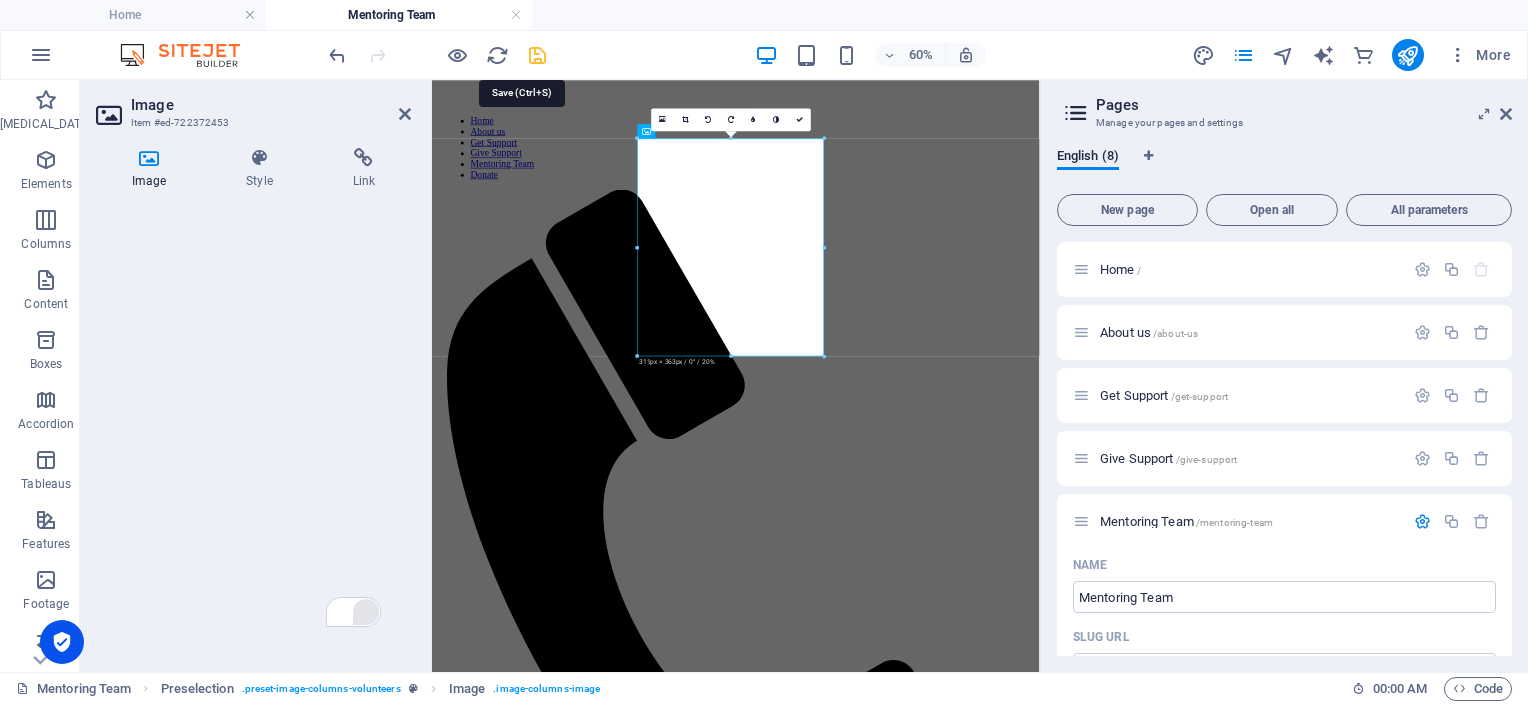 click at bounding box center [537, 55] 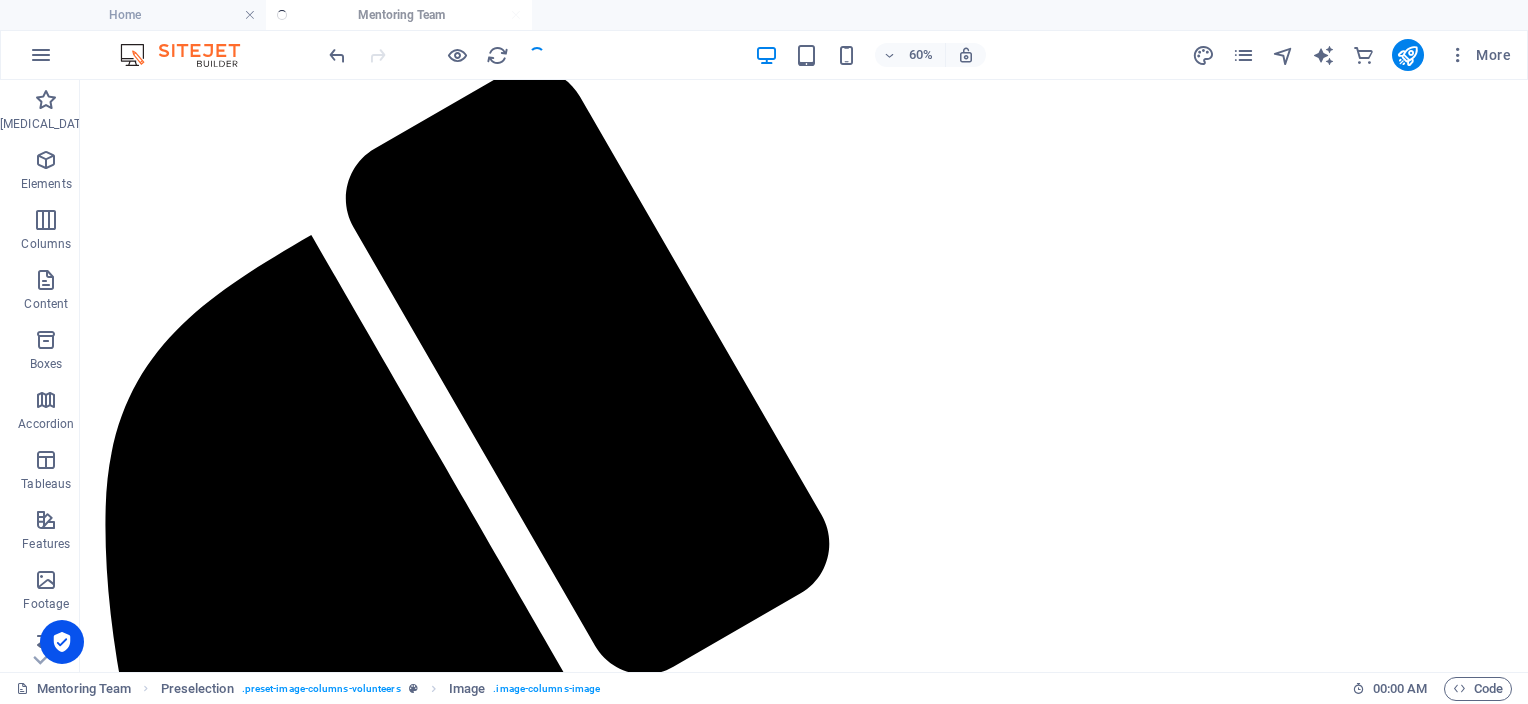scroll, scrollTop: 906, scrollLeft: 0, axis: vertical 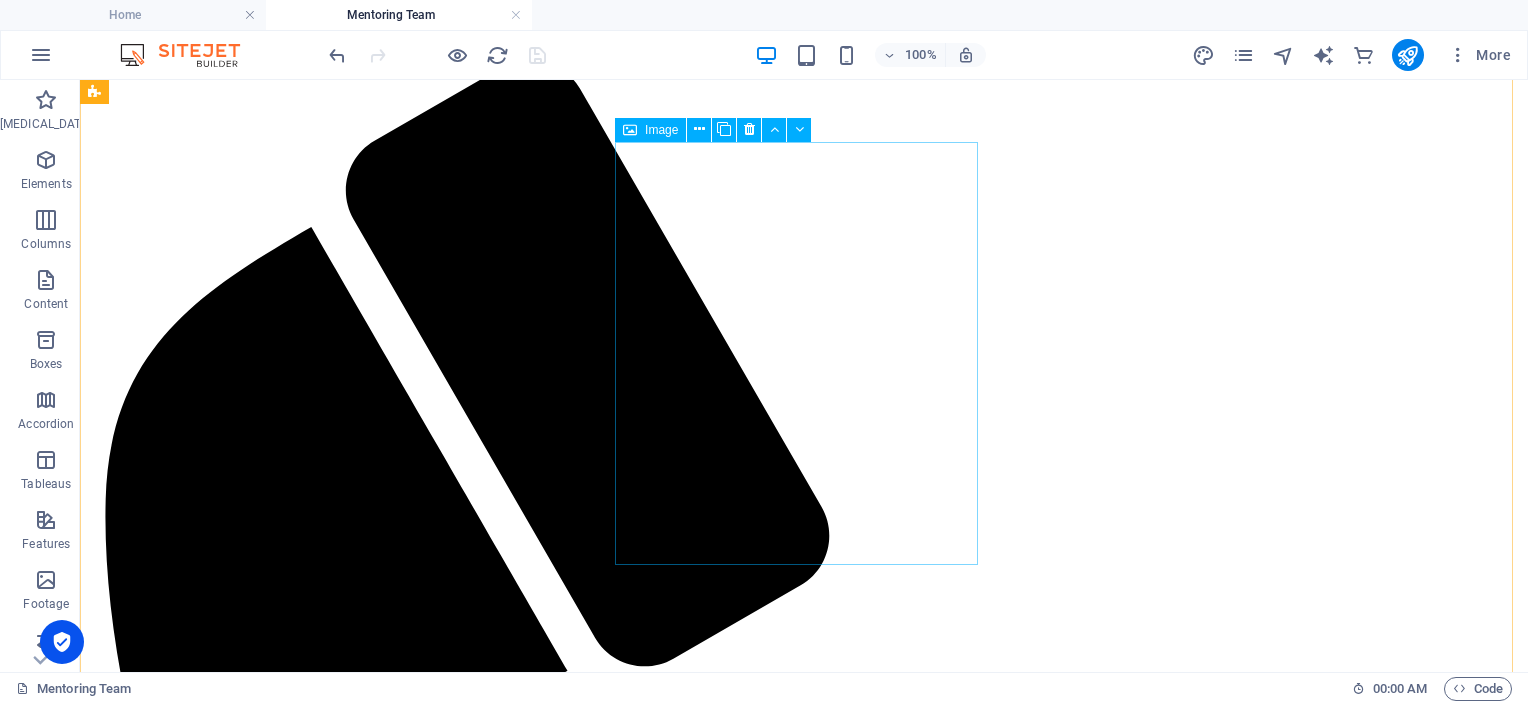 click at bounding box center [804, 4847] 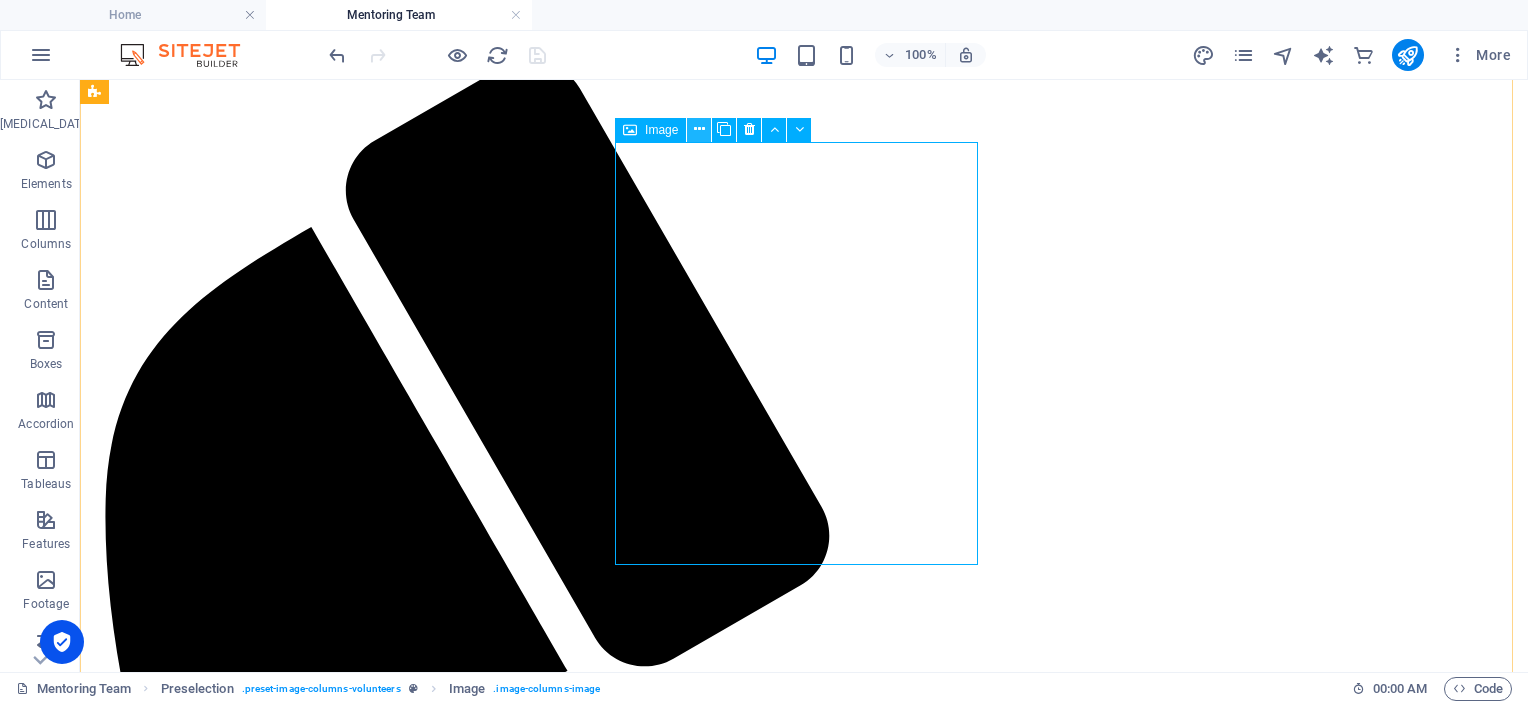 click at bounding box center [699, 129] 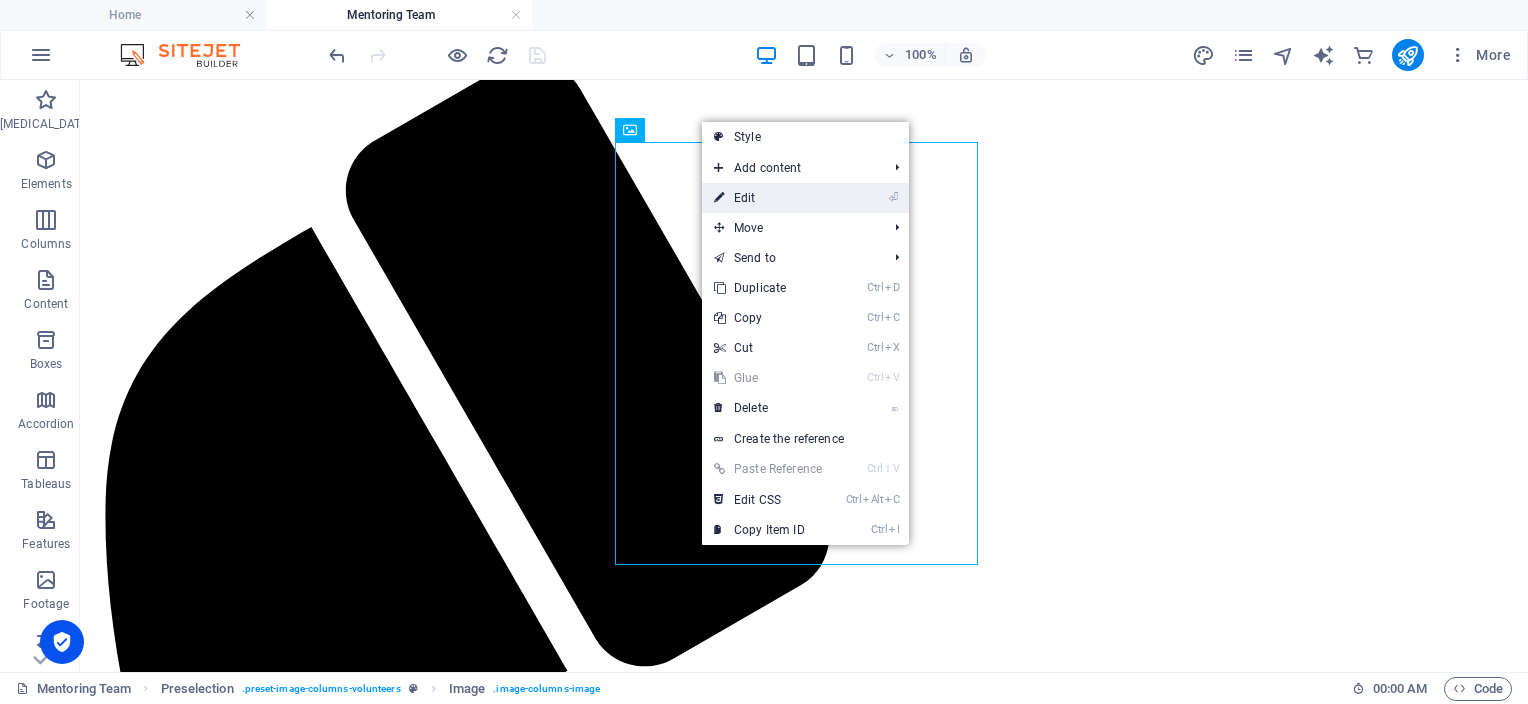click on "Edit" at bounding box center [745, 198] 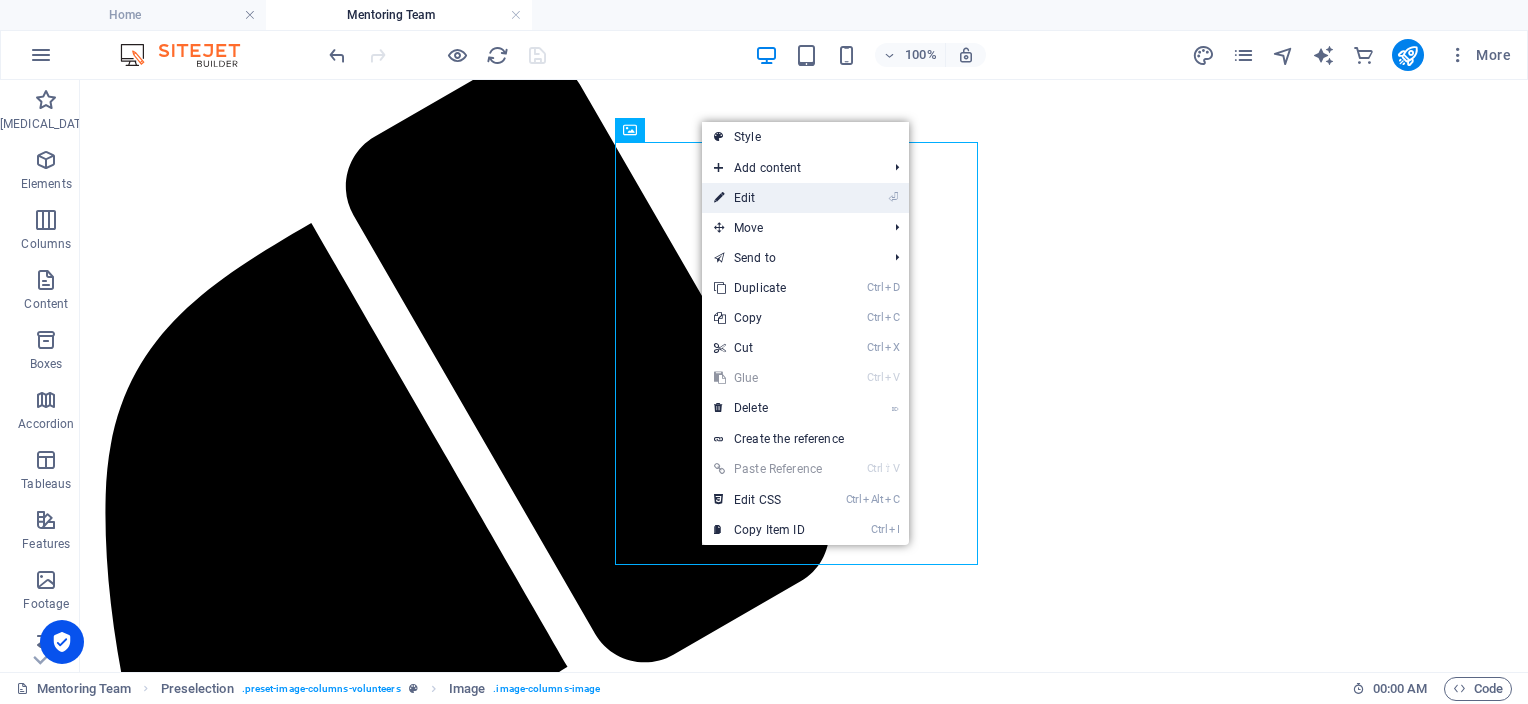scroll, scrollTop: 898, scrollLeft: 0, axis: vertical 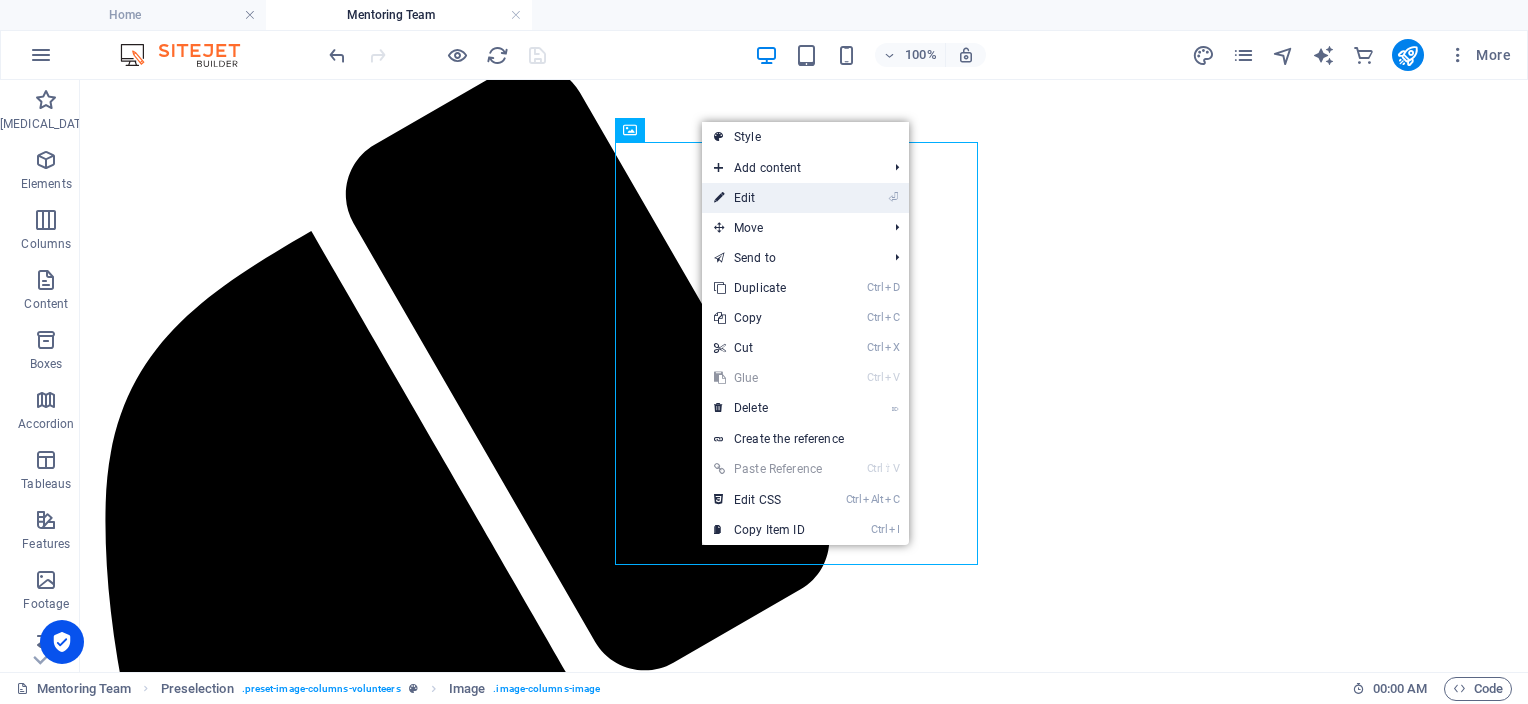 select on "%" 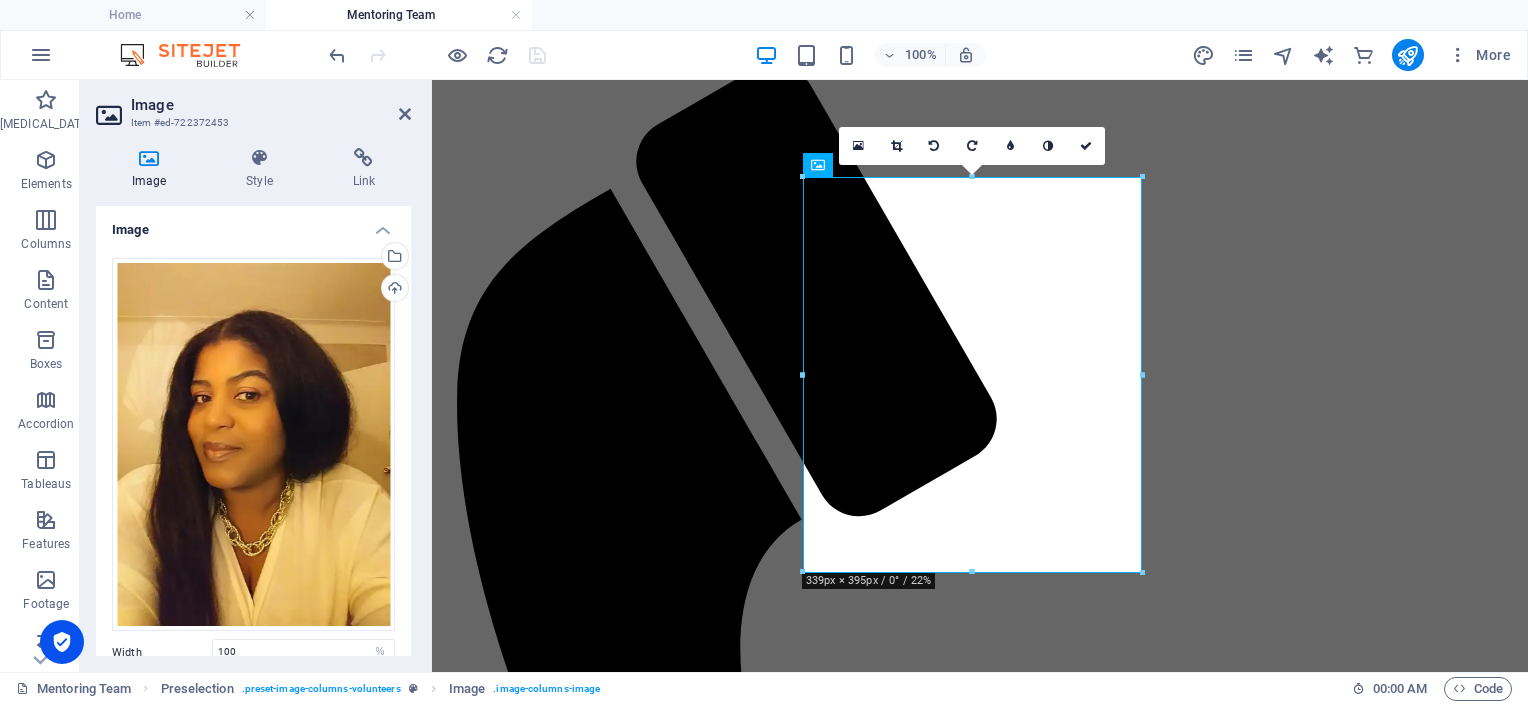 drag, startPoint x: 406, startPoint y: 269, endPoint x: 406, endPoint y: 312, distance: 43 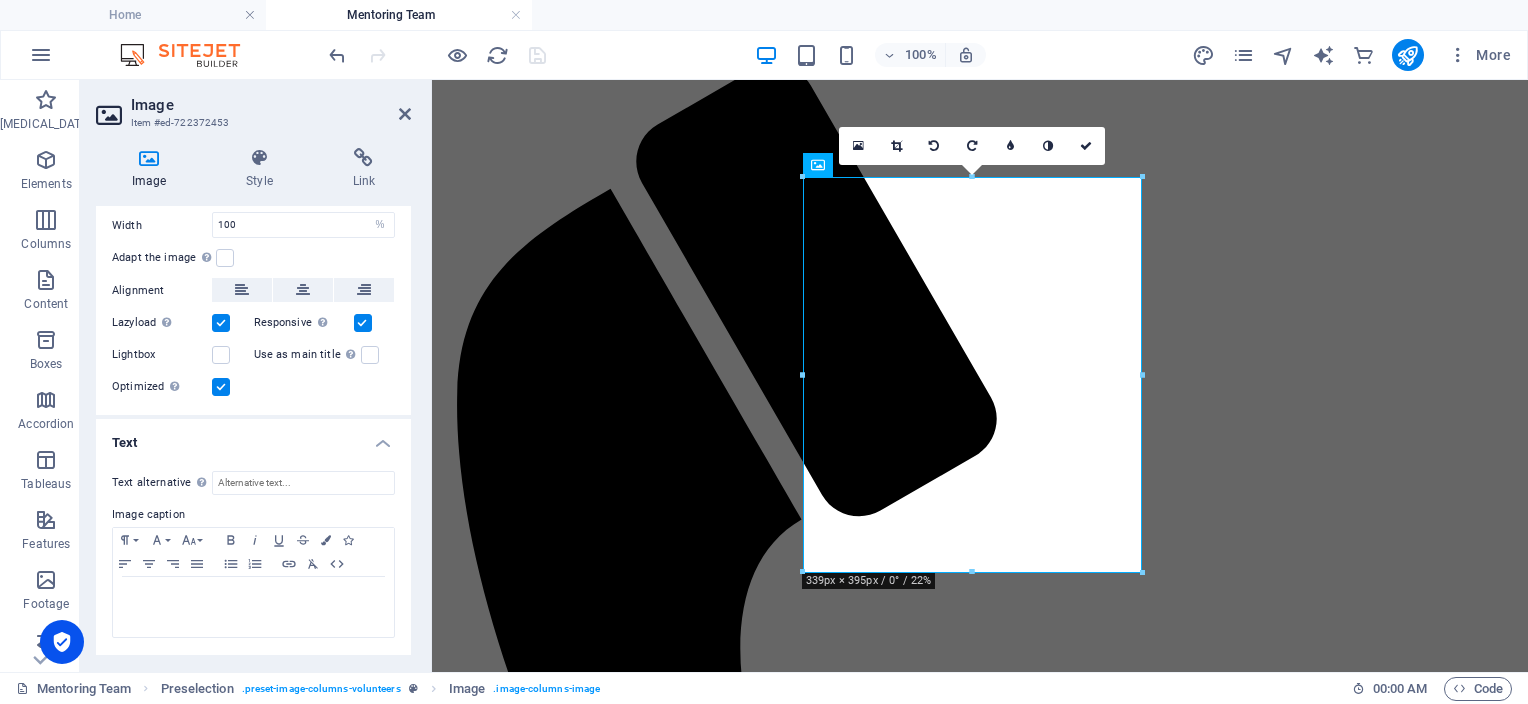 scroll, scrollTop: 1323, scrollLeft: 0, axis: vertical 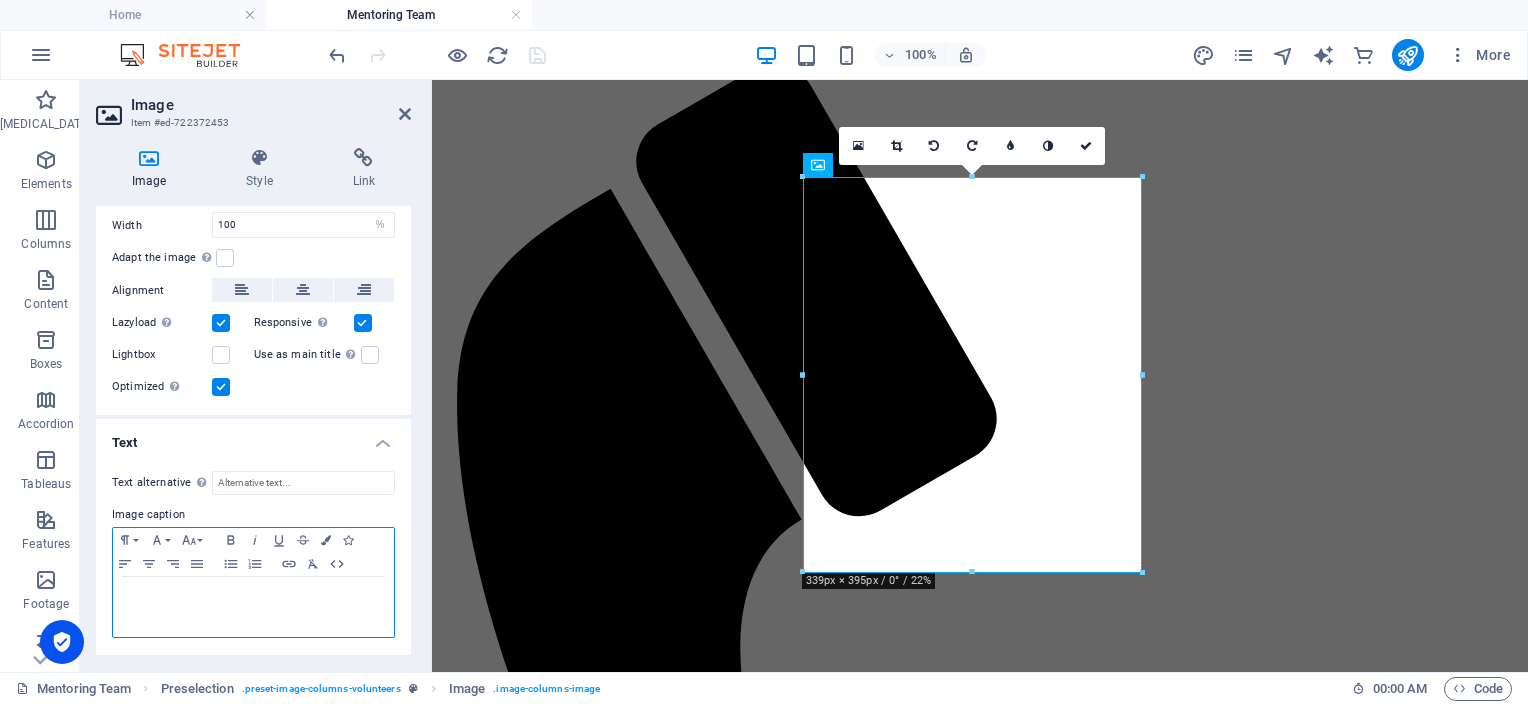 click at bounding box center (0, 0) 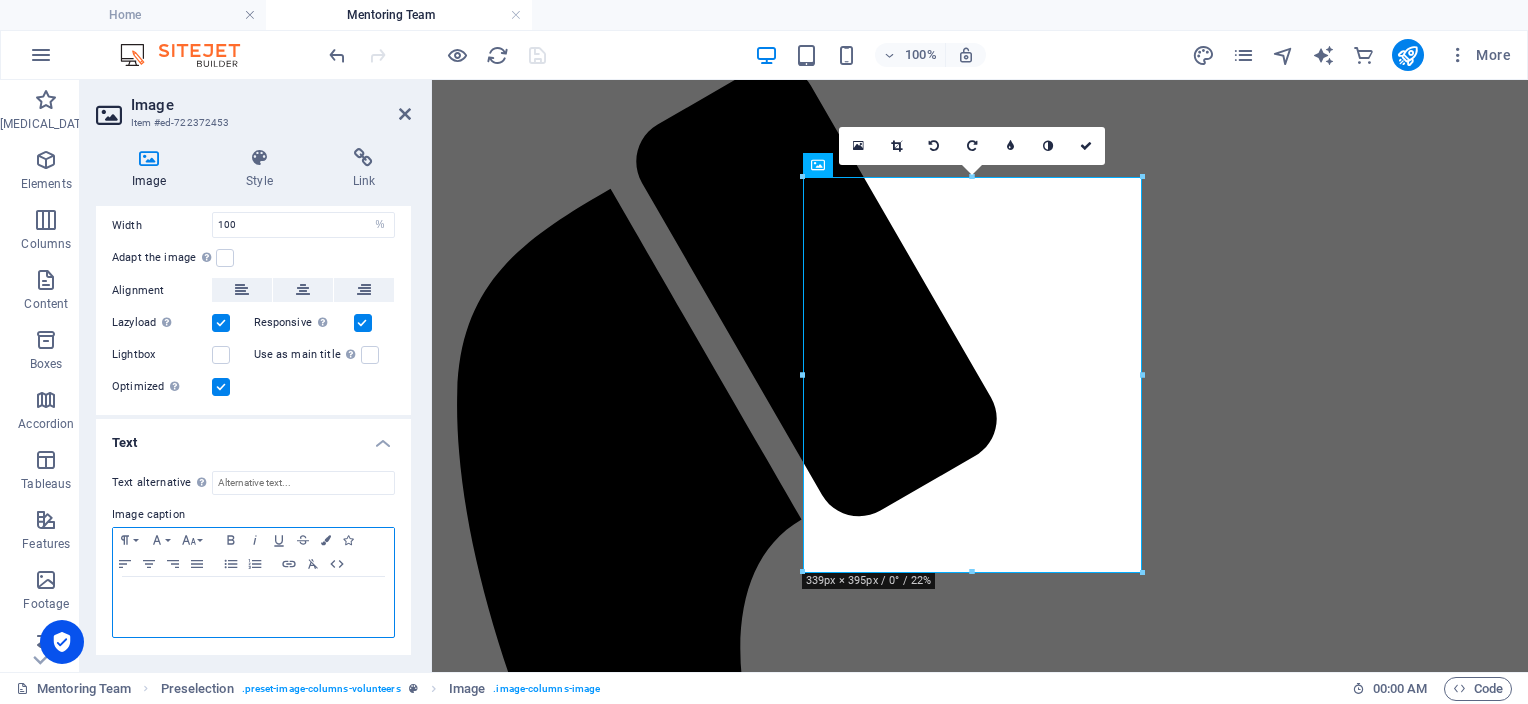 click at bounding box center (0, 0) 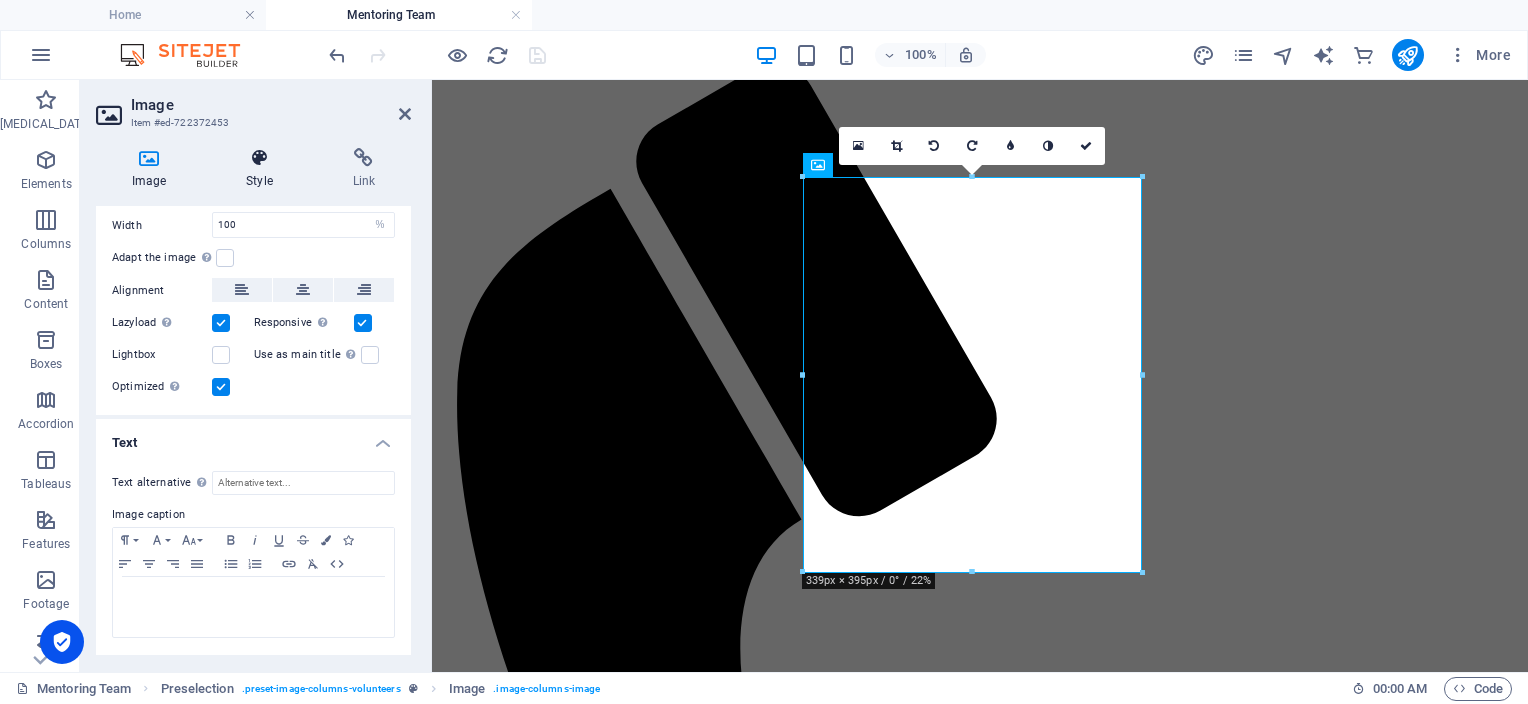 click on "Style" at bounding box center [259, 181] 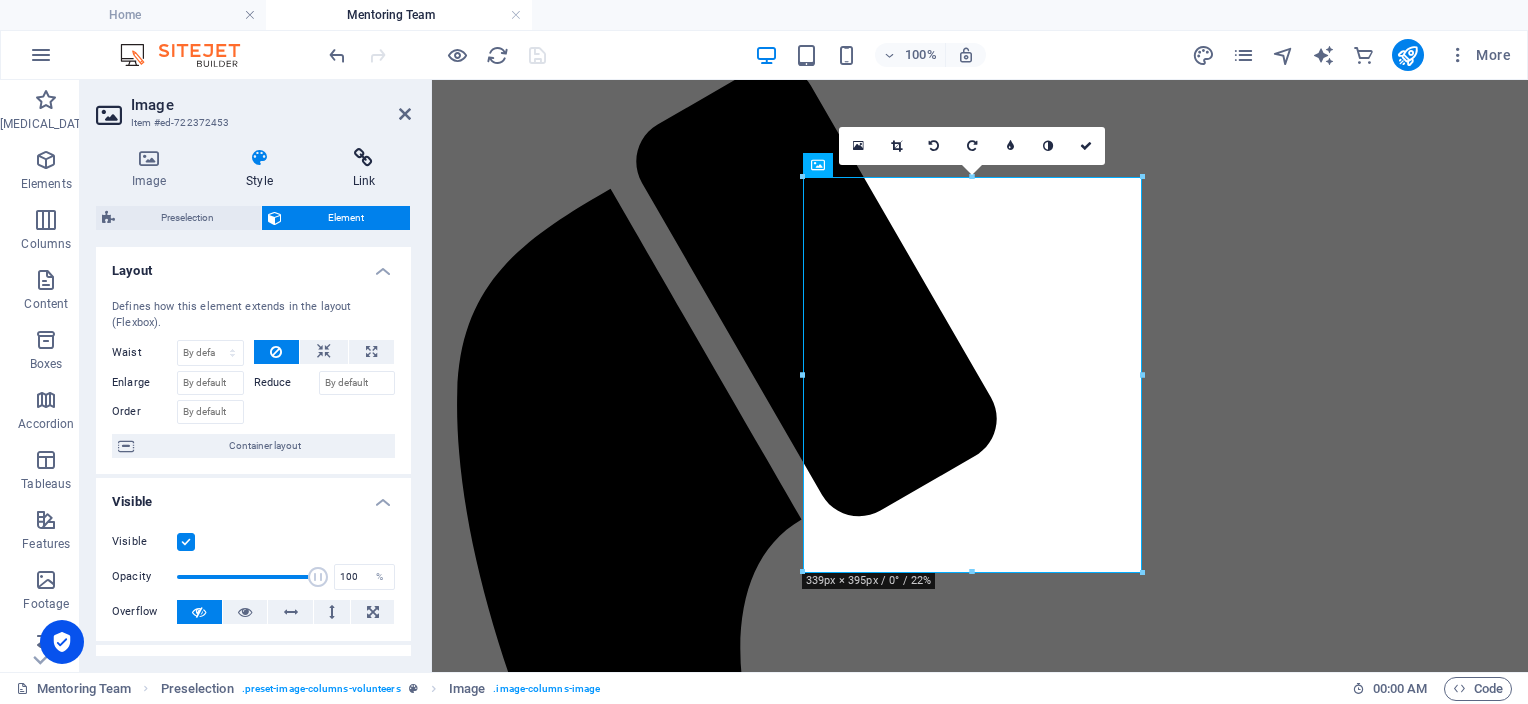 click at bounding box center [364, 158] 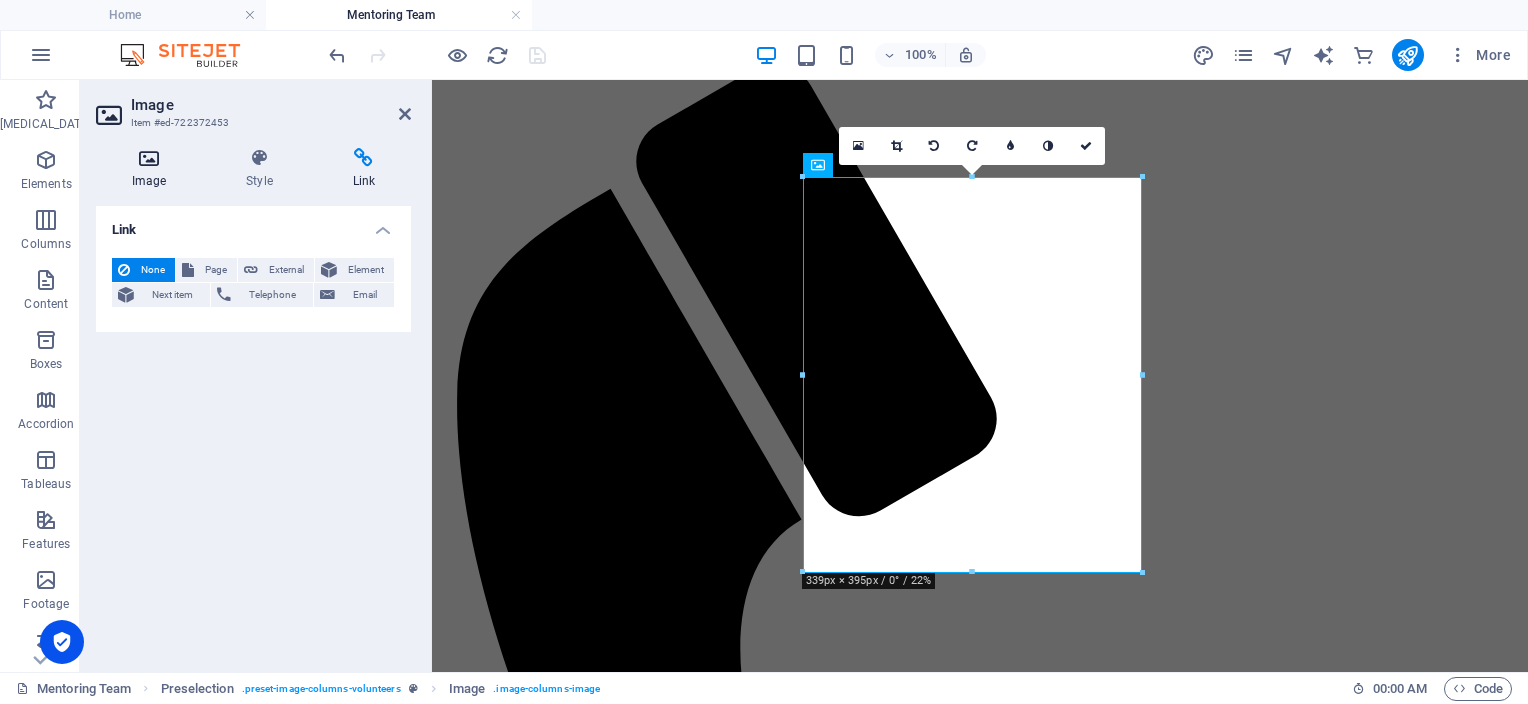 click at bounding box center (149, 158) 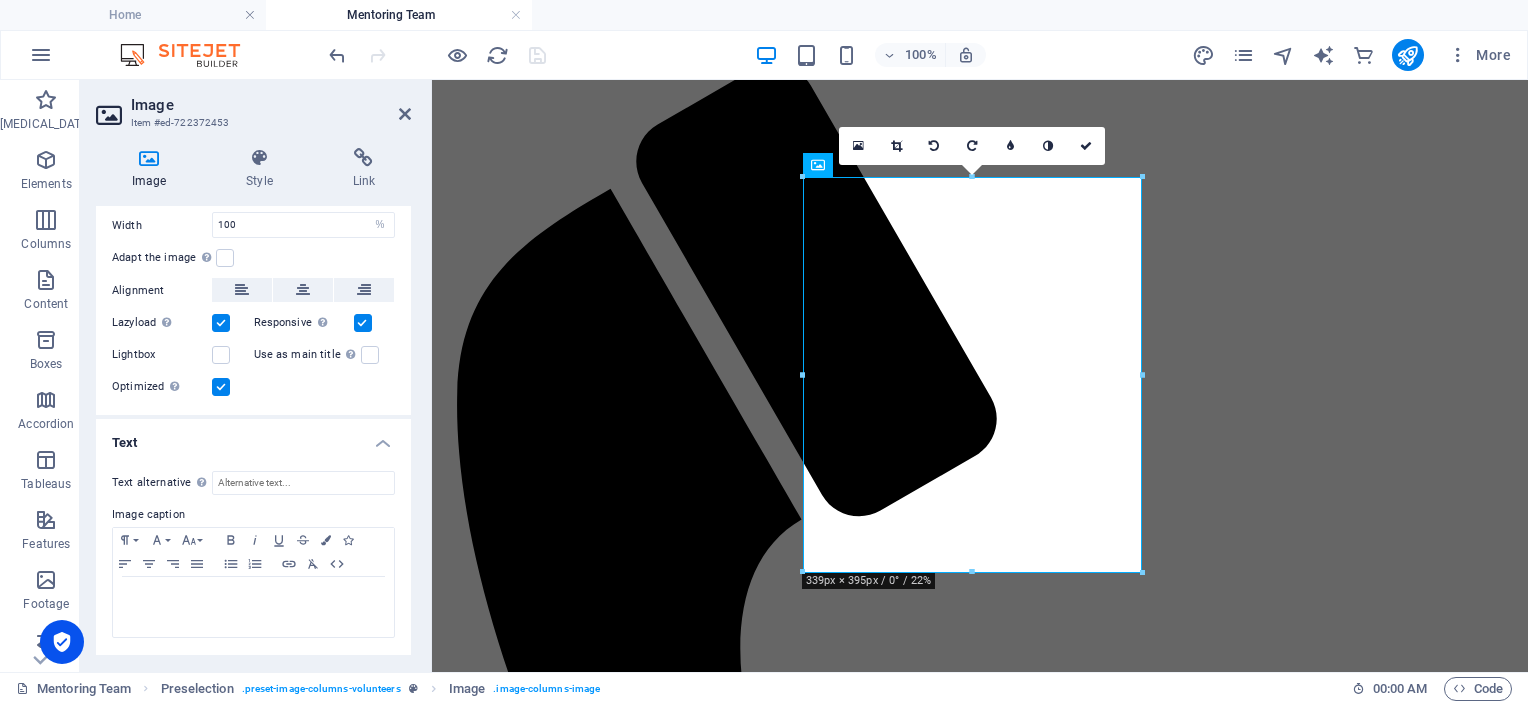 scroll, scrollTop: 1403, scrollLeft: 0, axis: vertical 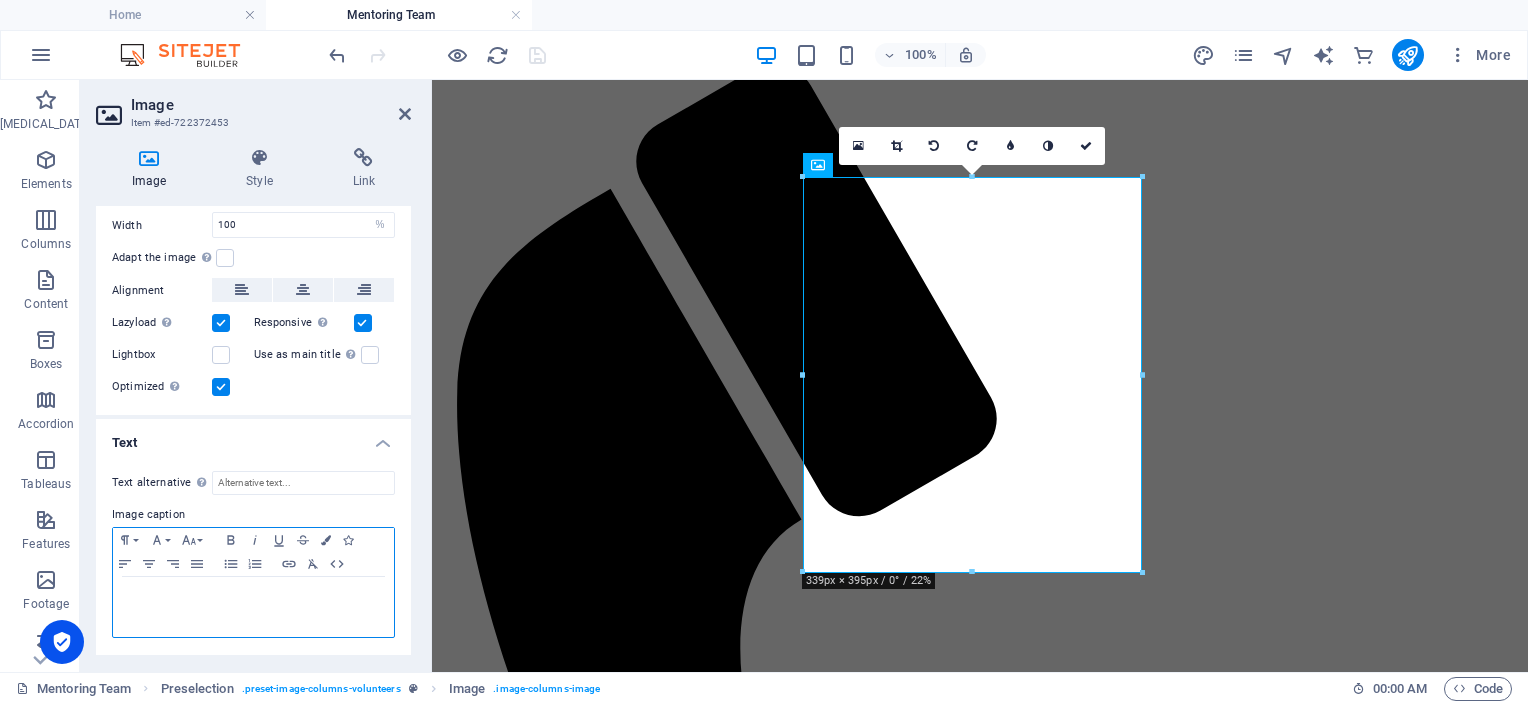 click at bounding box center (0, 0) 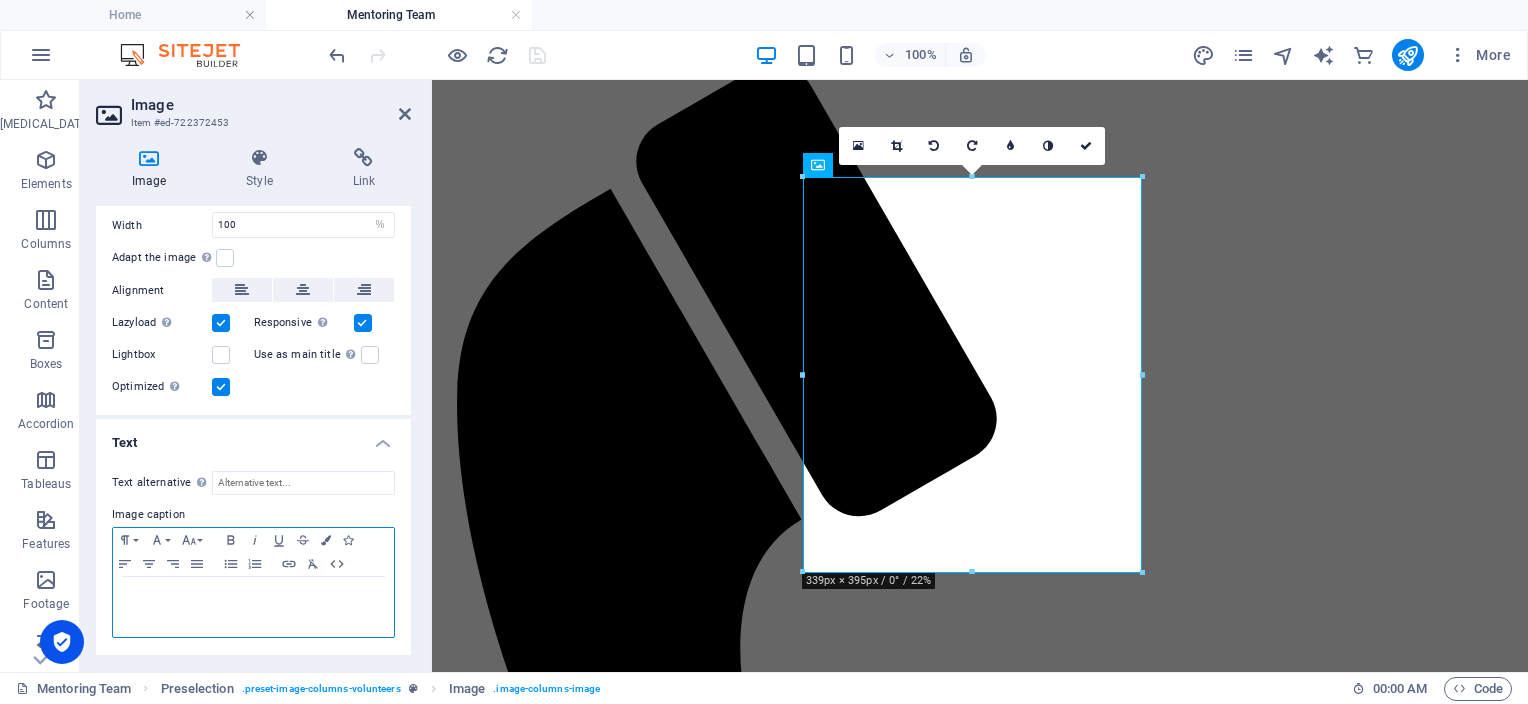 scroll, scrollTop: 2076, scrollLeft: 0, axis: vertical 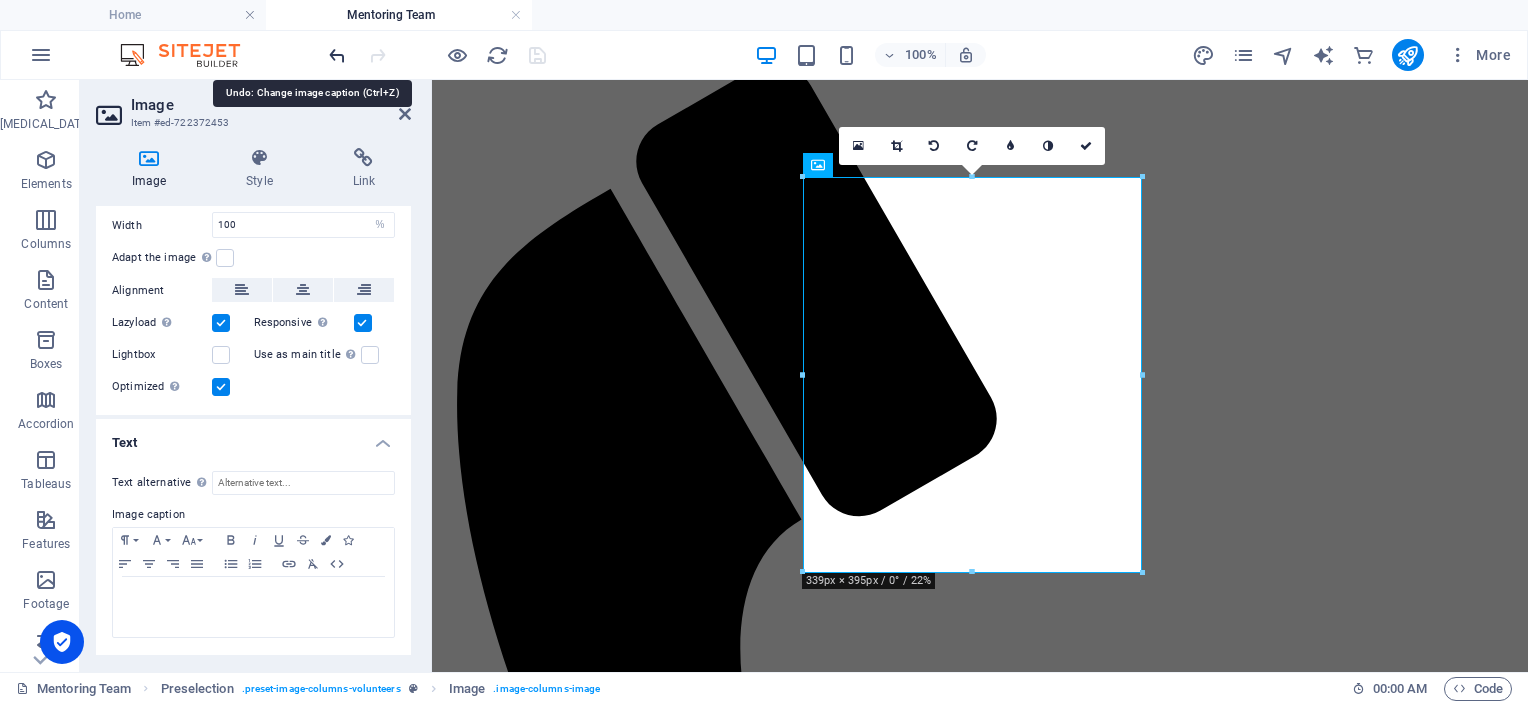 click at bounding box center (337, 55) 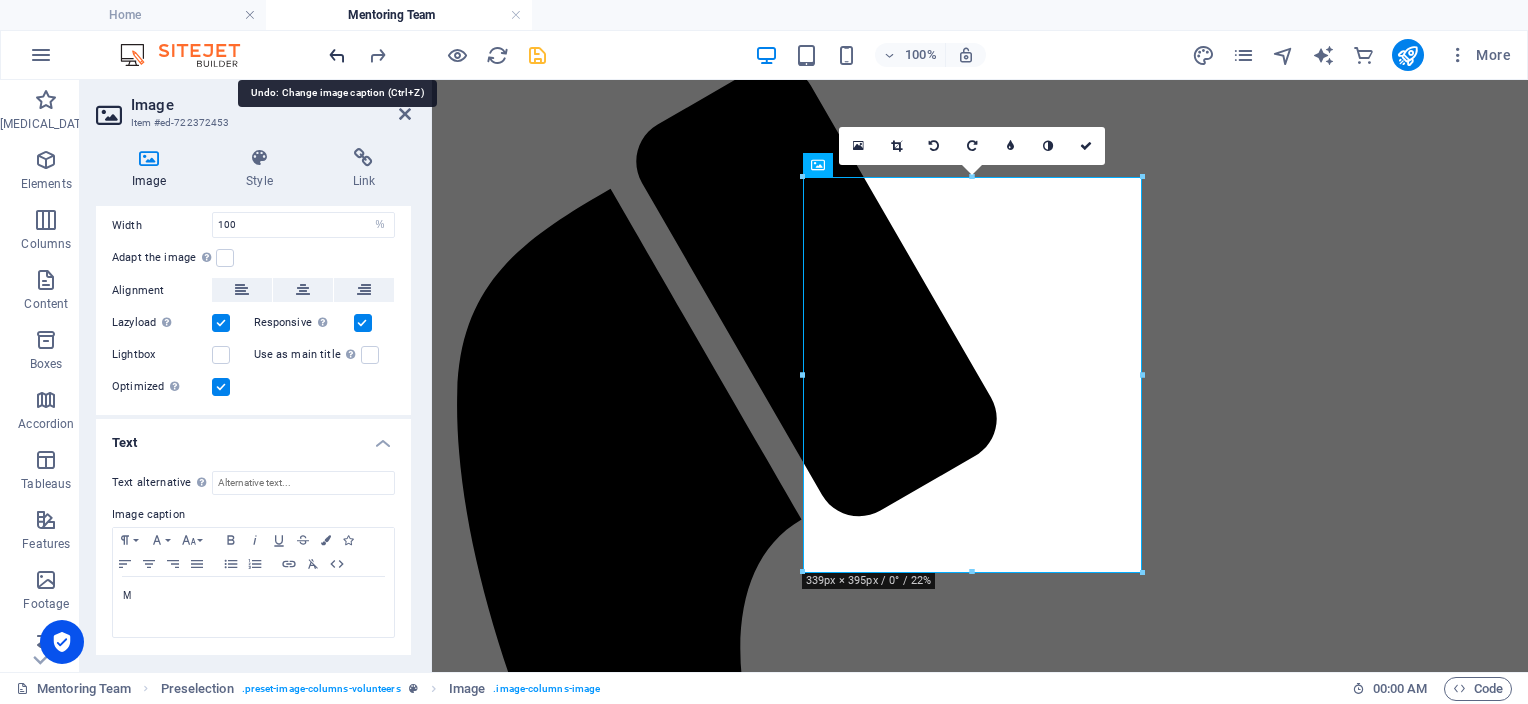 click at bounding box center (337, 55) 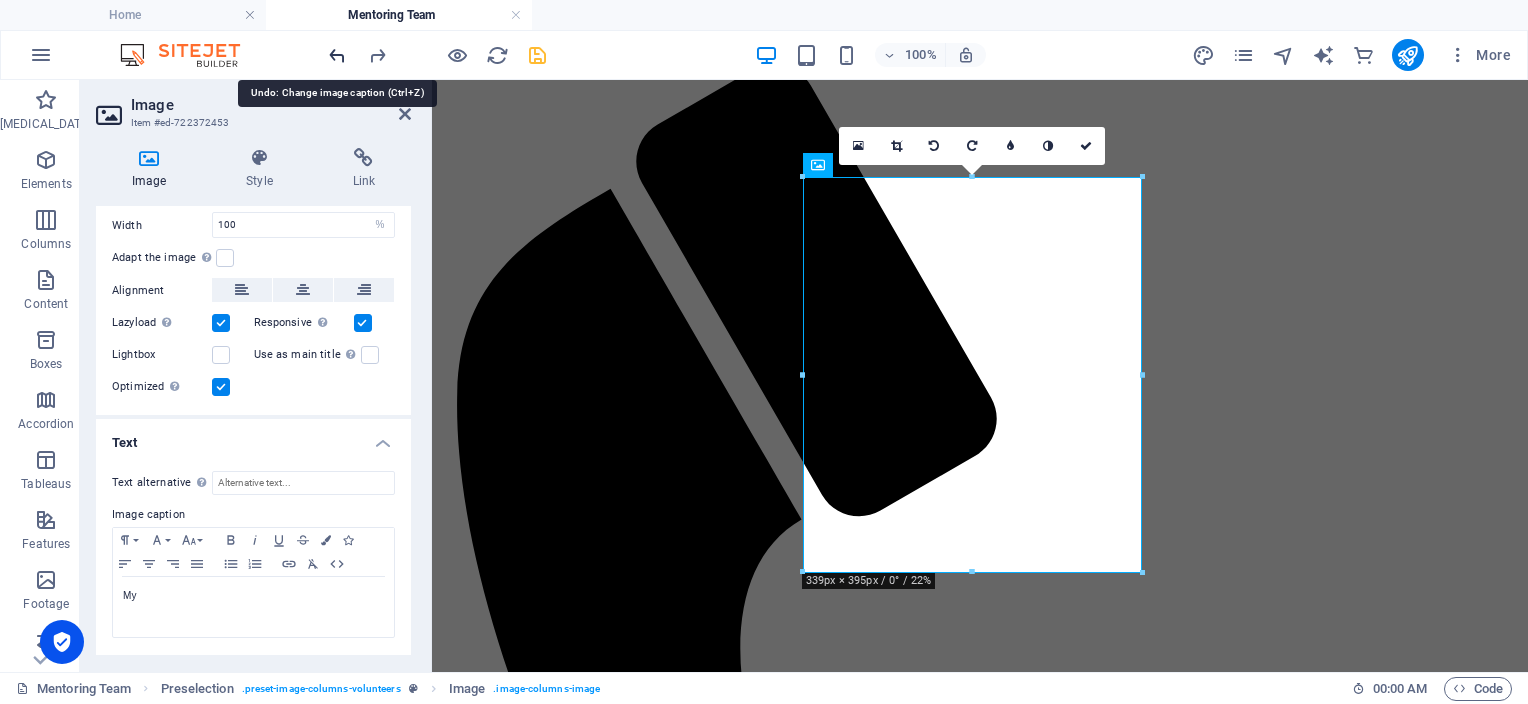 click at bounding box center (337, 55) 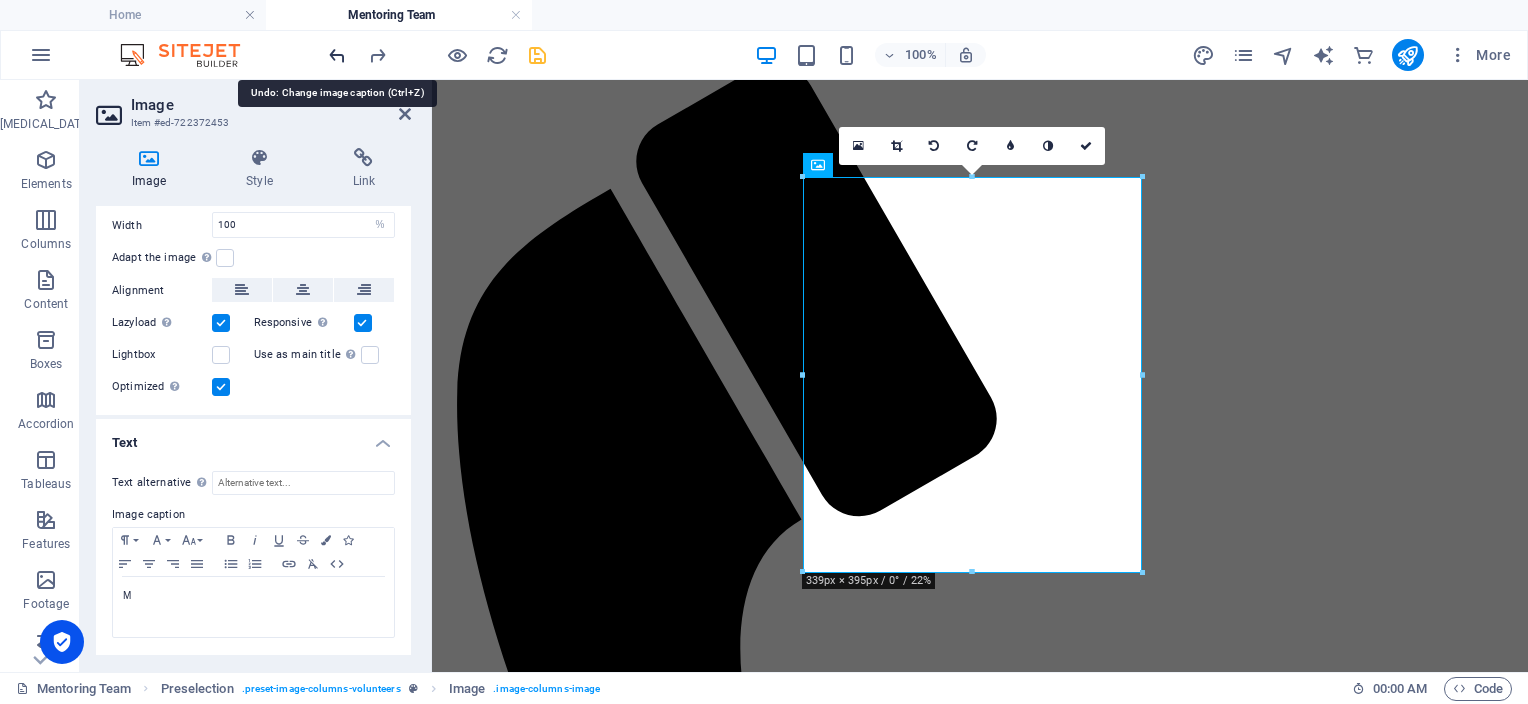 click at bounding box center [337, 55] 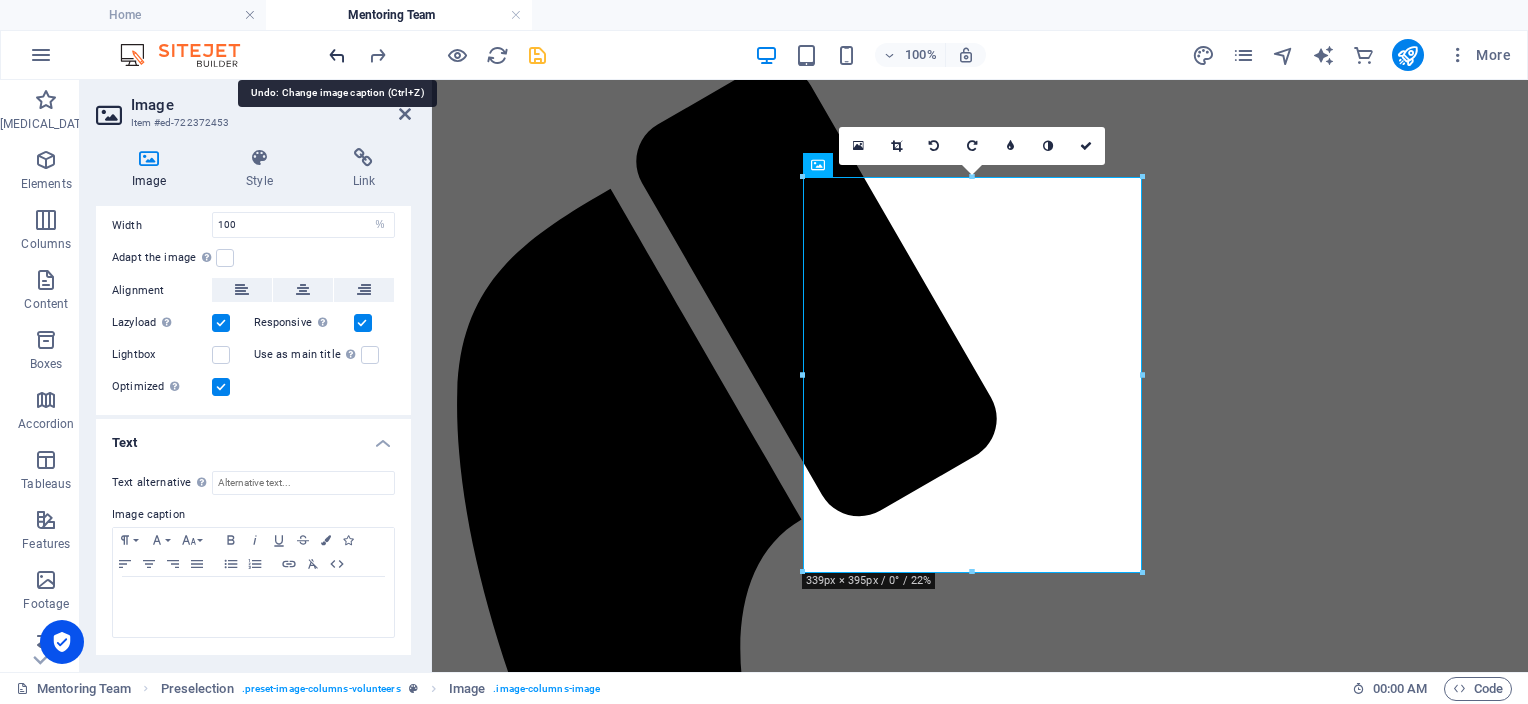 click at bounding box center (337, 55) 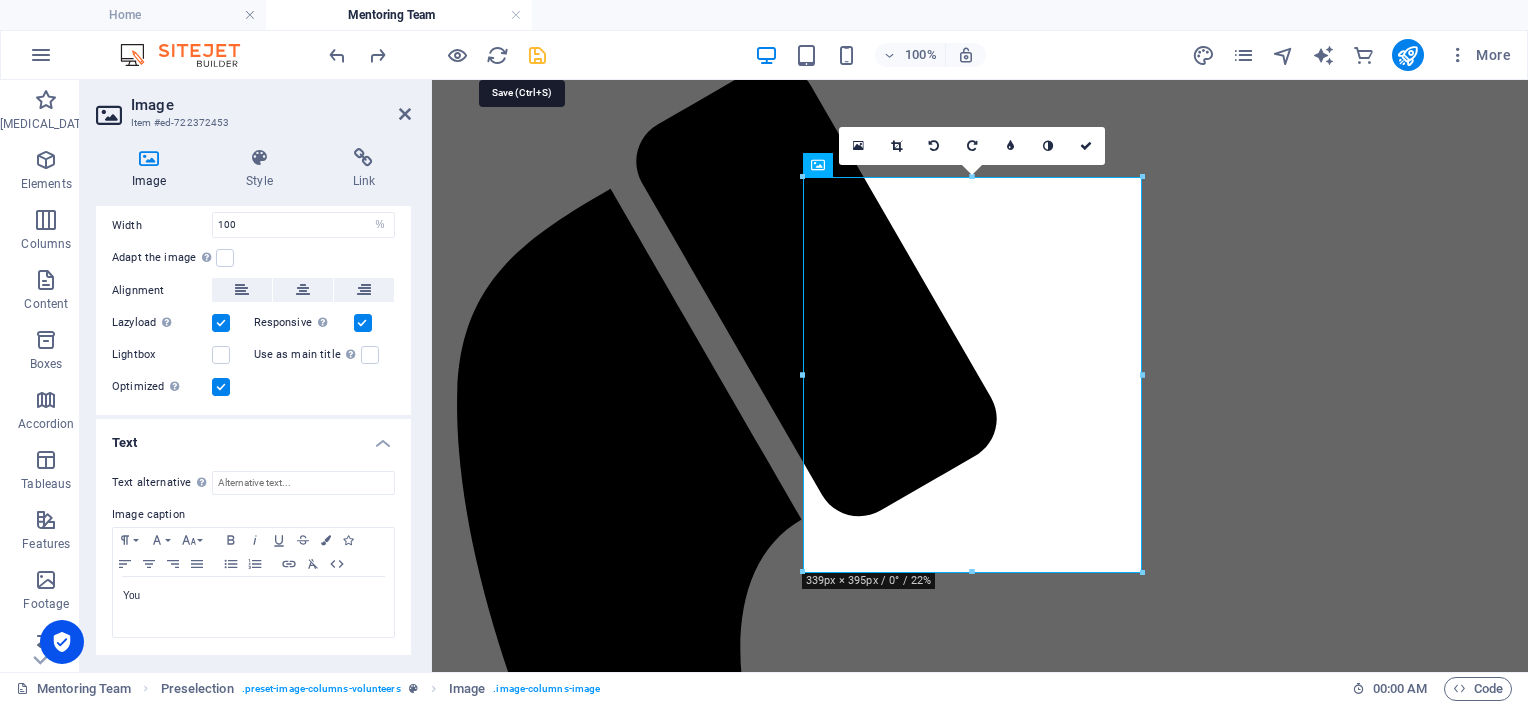 click at bounding box center [537, 55] 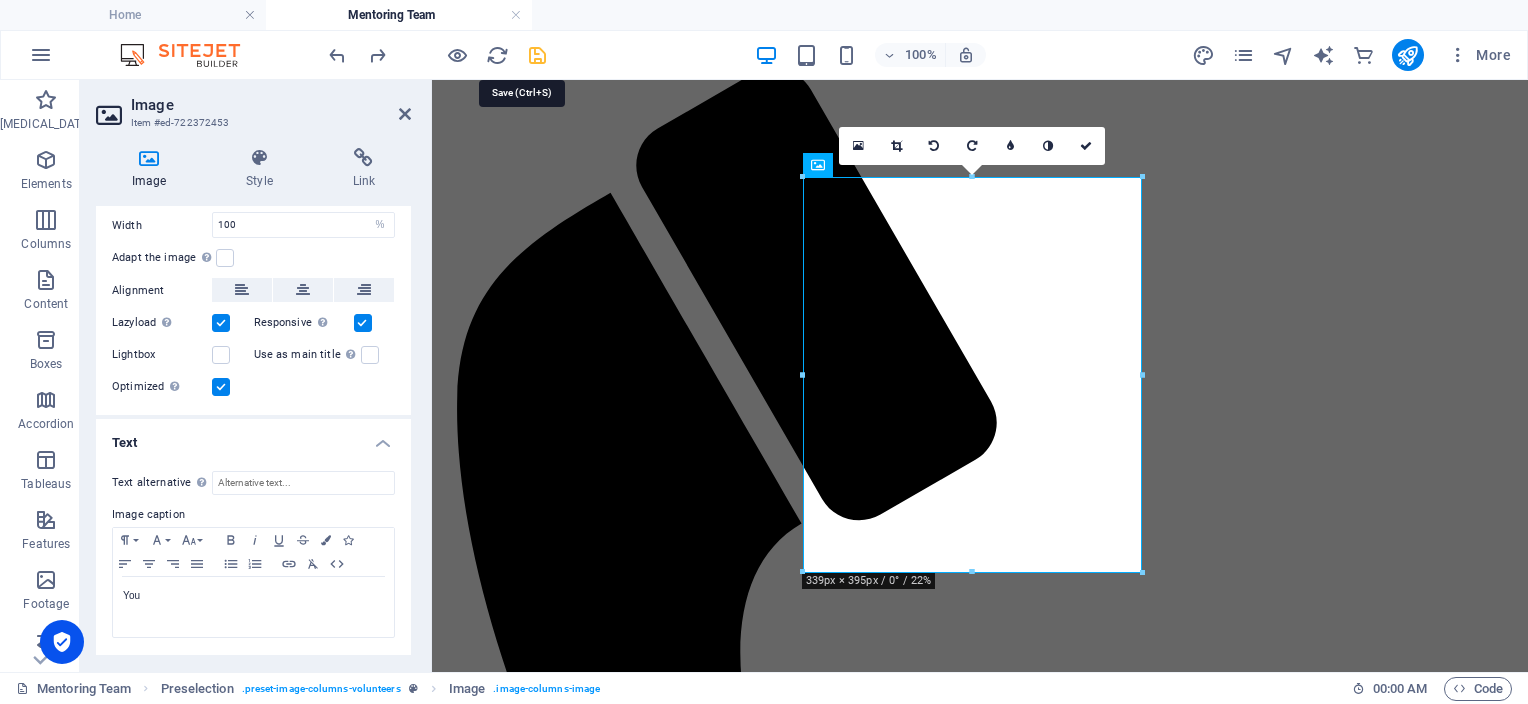 scroll, scrollTop: 906, scrollLeft: 0, axis: vertical 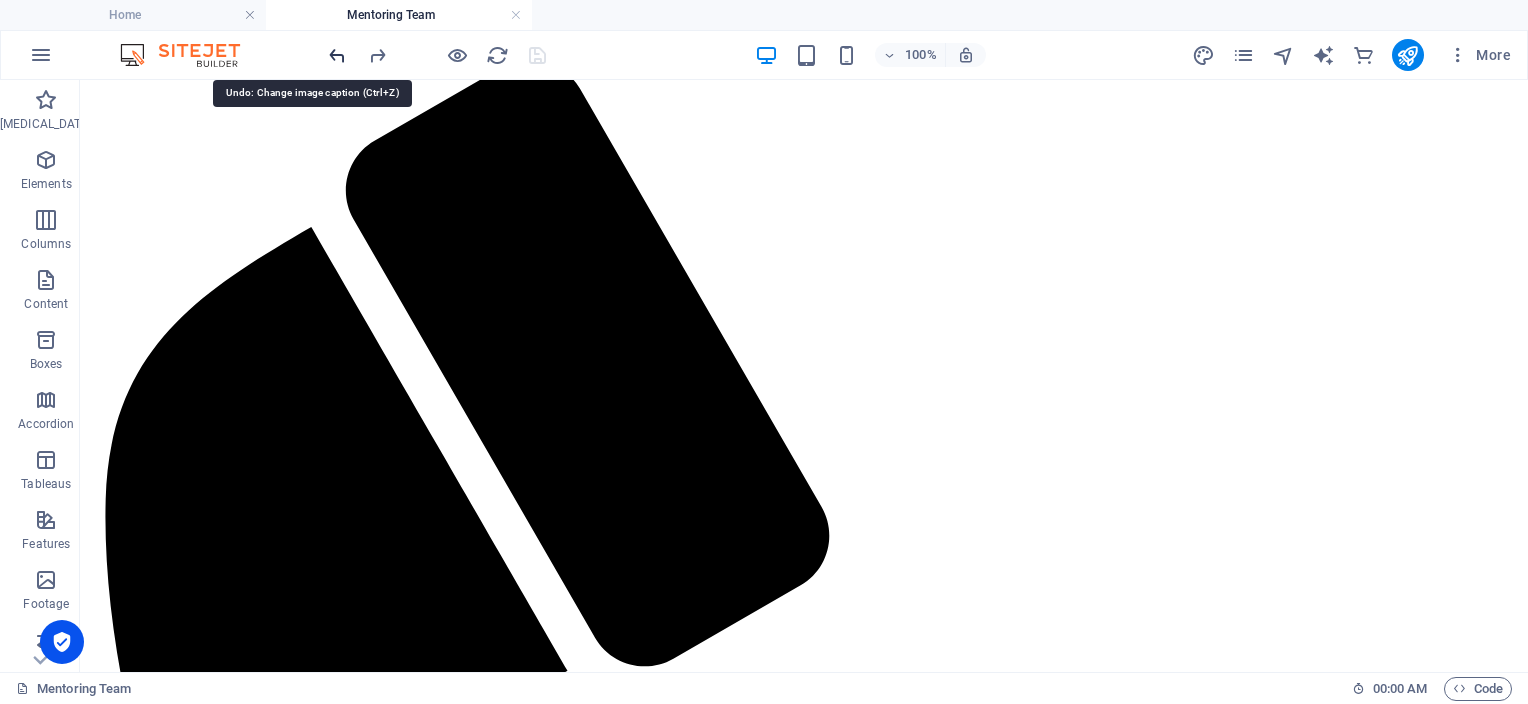 click at bounding box center [337, 55] 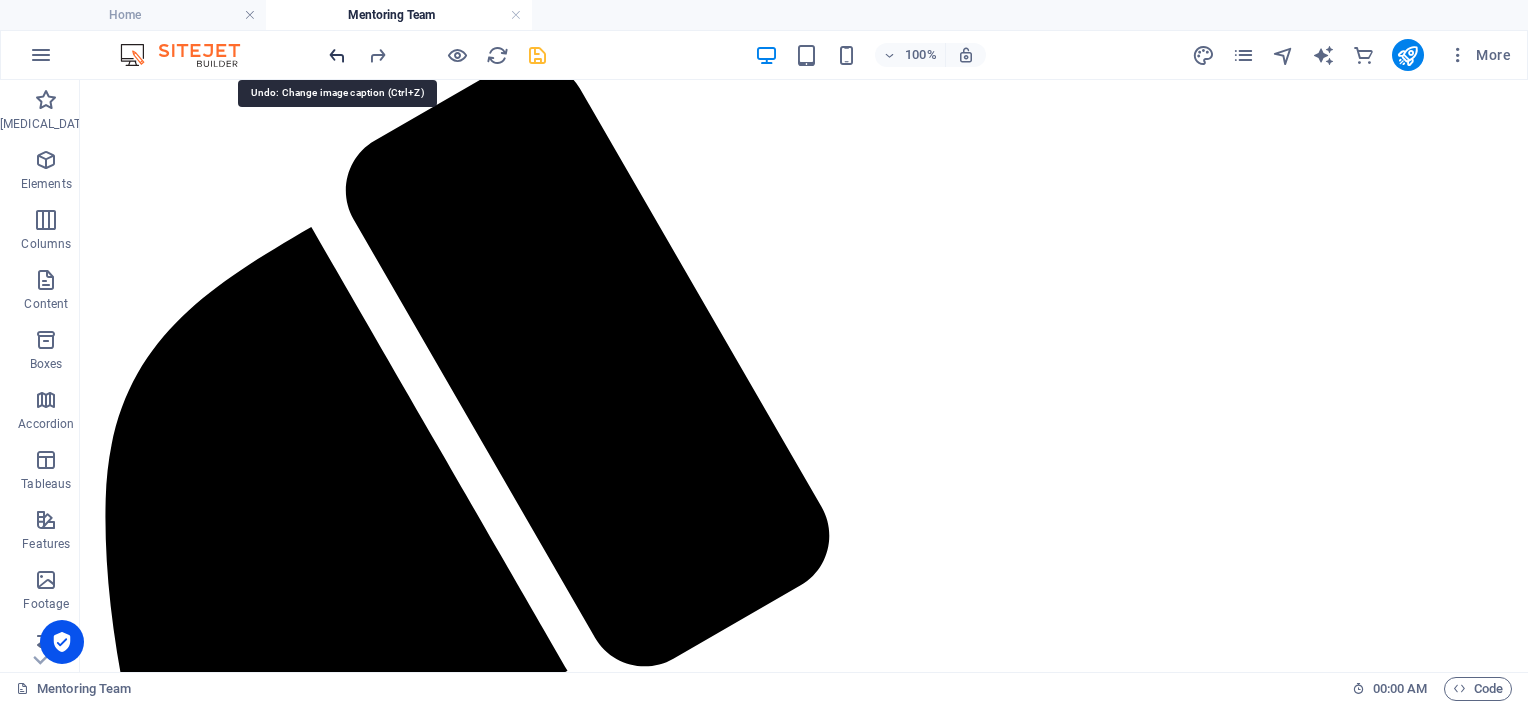 click at bounding box center [337, 55] 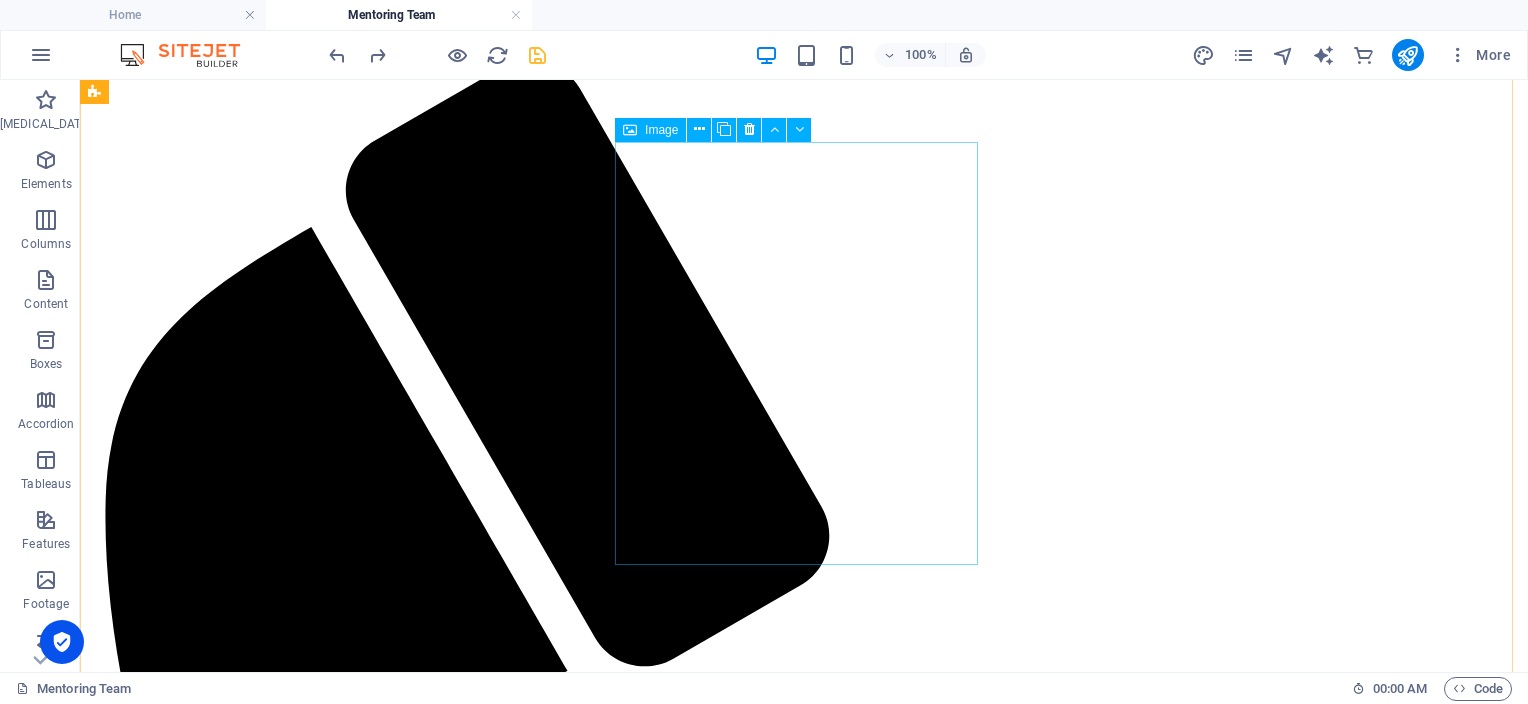 click on "MarieMa" at bounding box center (804, 4864) 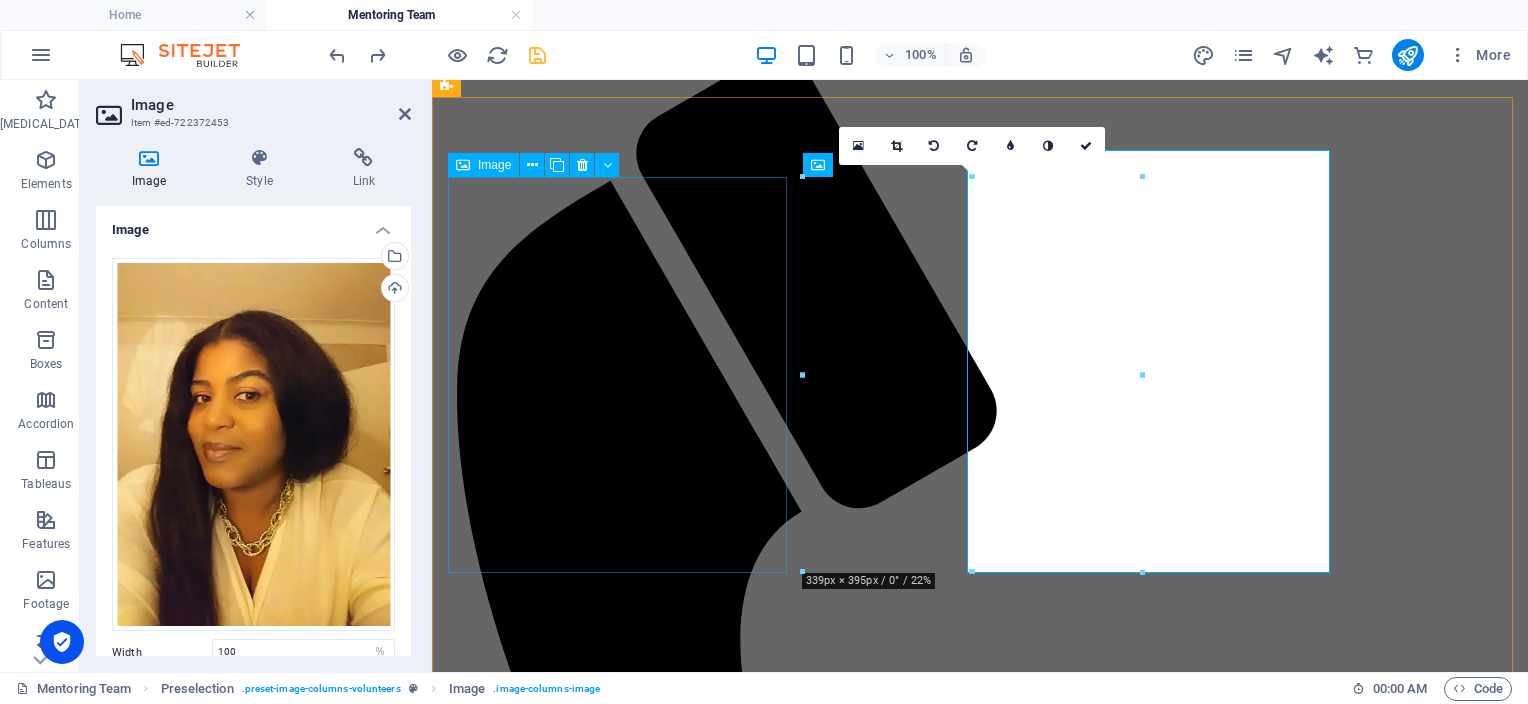 scroll, scrollTop: 898, scrollLeft: 0, axis: vertical 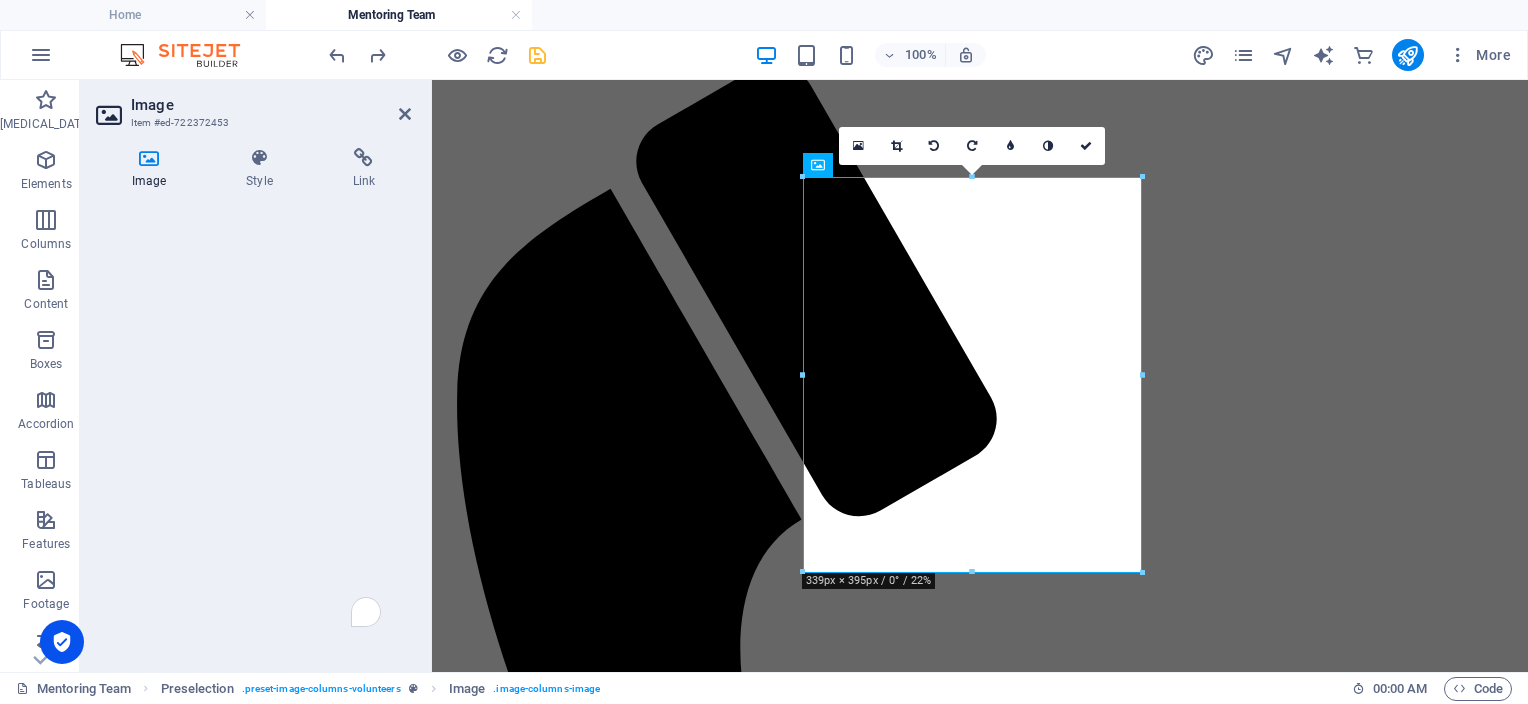 click on "MarieMa" at bounding box center [253, -1031] 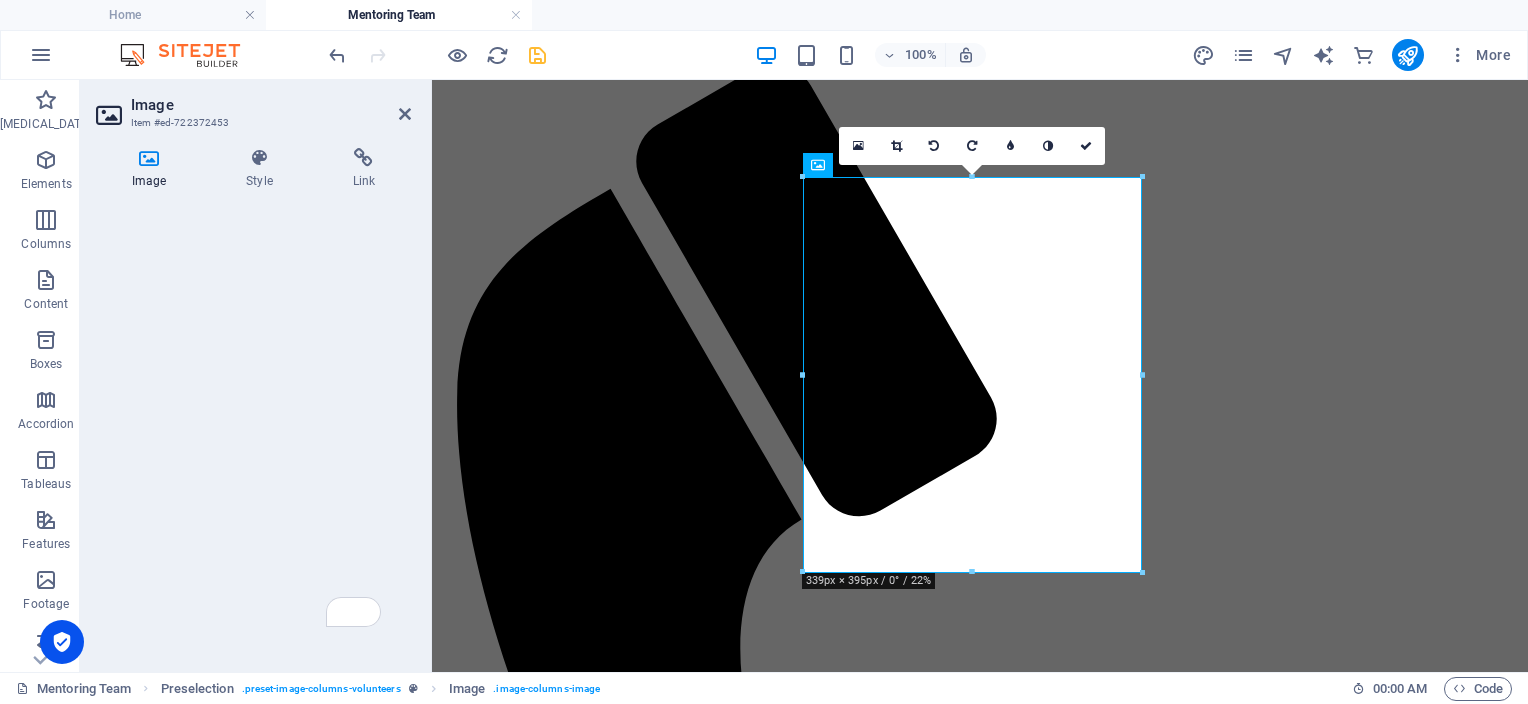 click on "[PERSON_NAME]" at bounding box center [253, -1031] 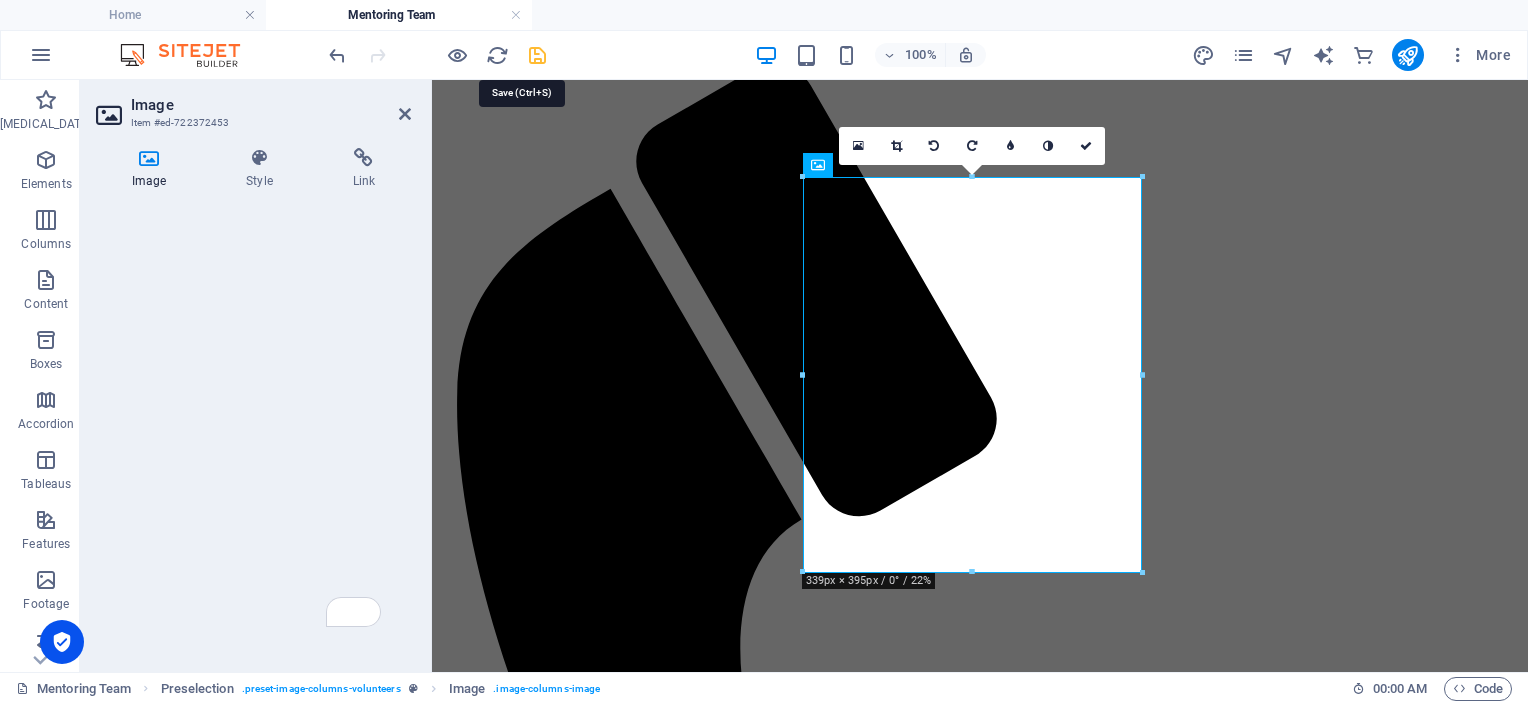 click at bounding box center (537, 55) 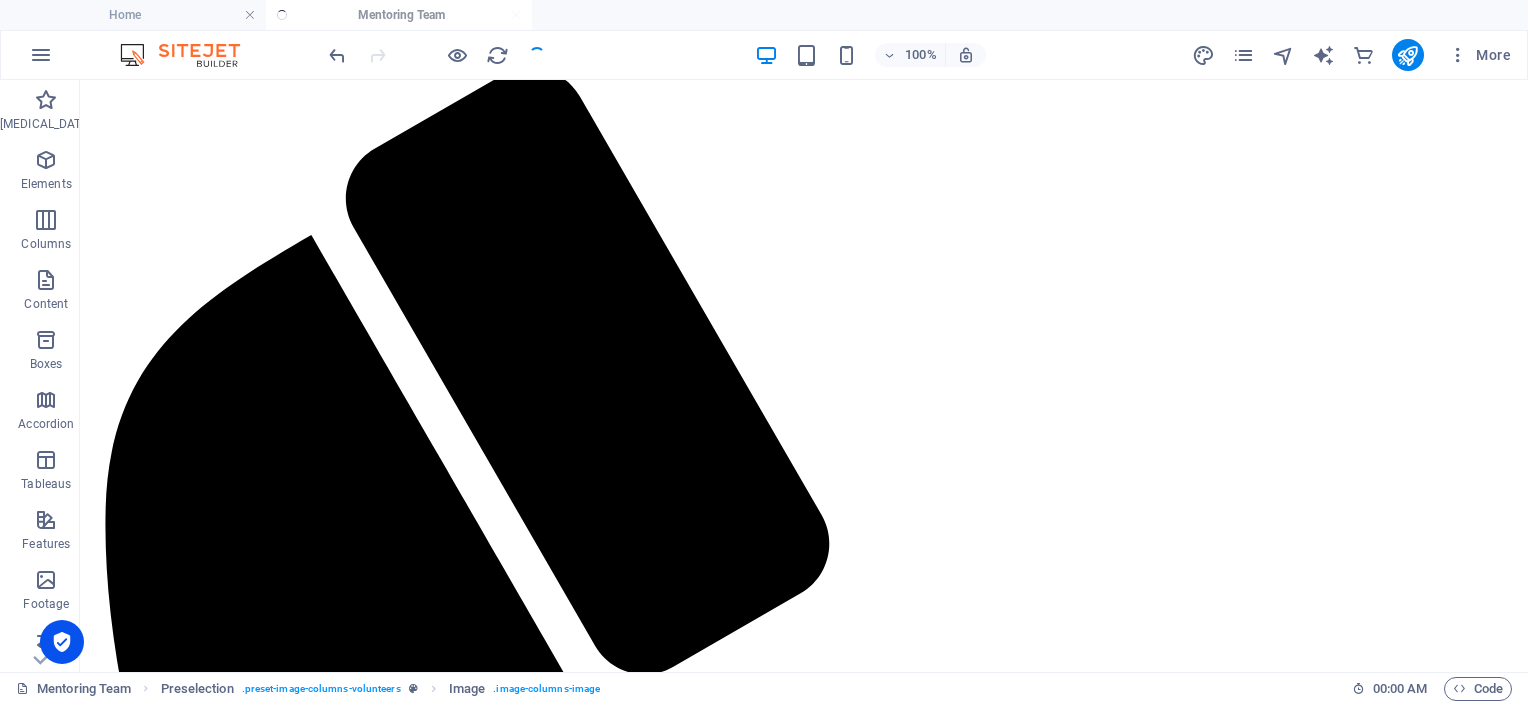 scroll, scrollTop: 906, scrollLeft: 0, axis: vertical 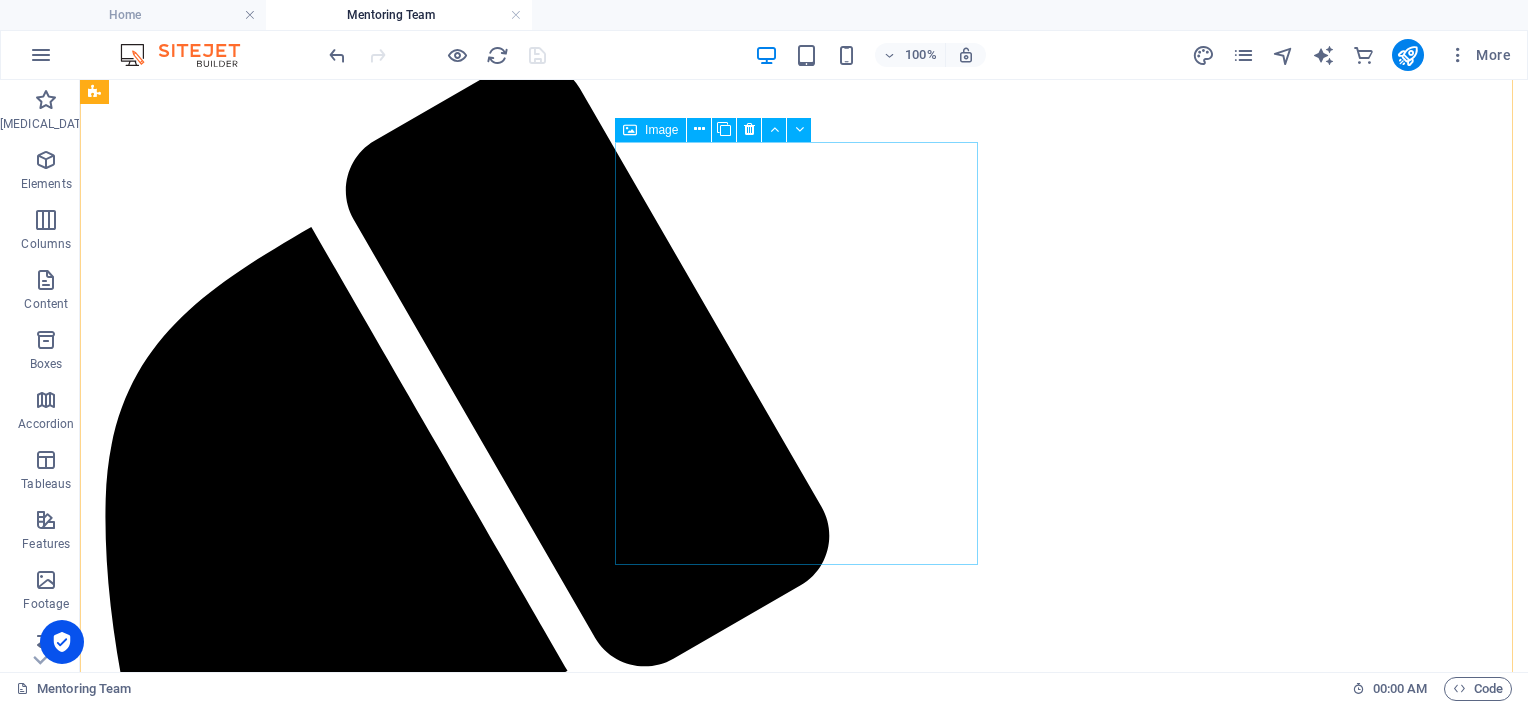 click at bounding box center (804, 4847) 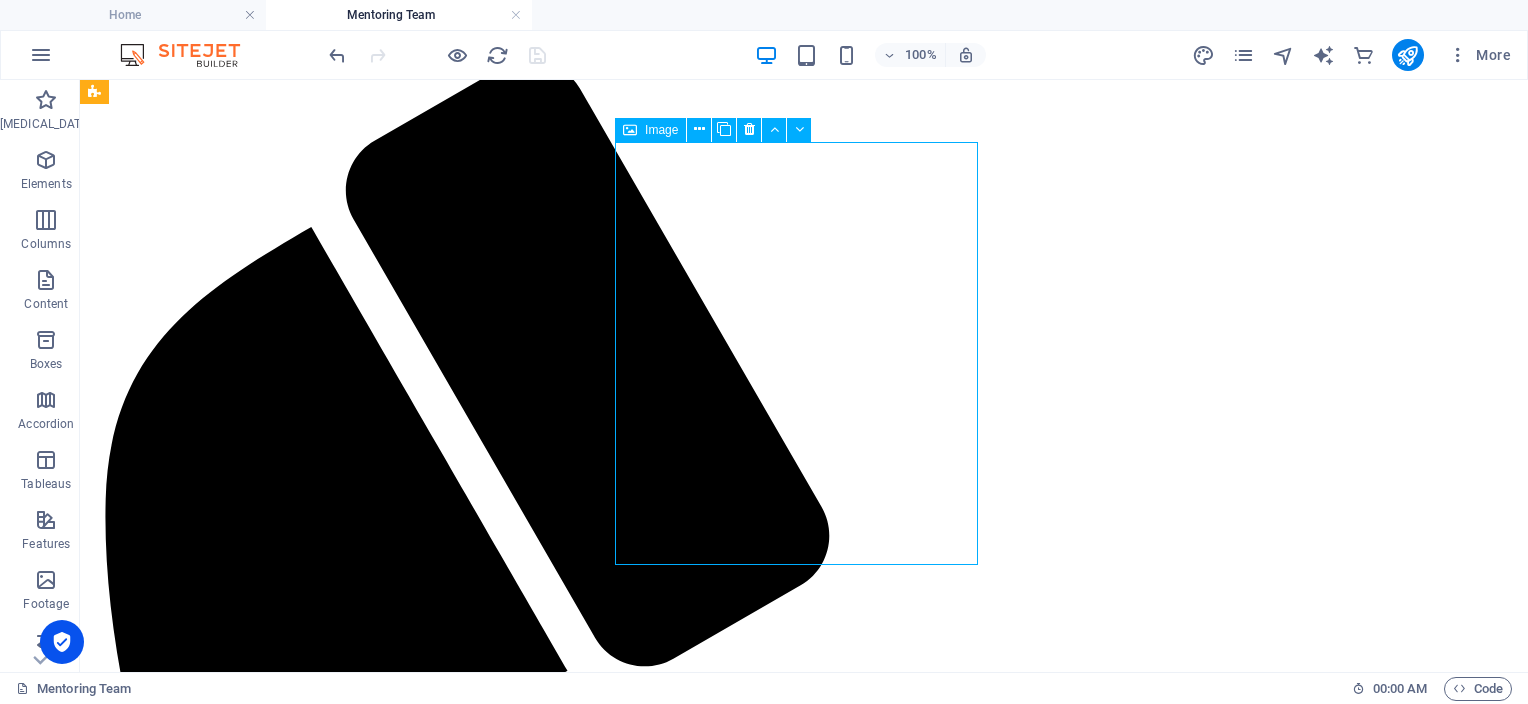 click at bounding box center (804, 4847) 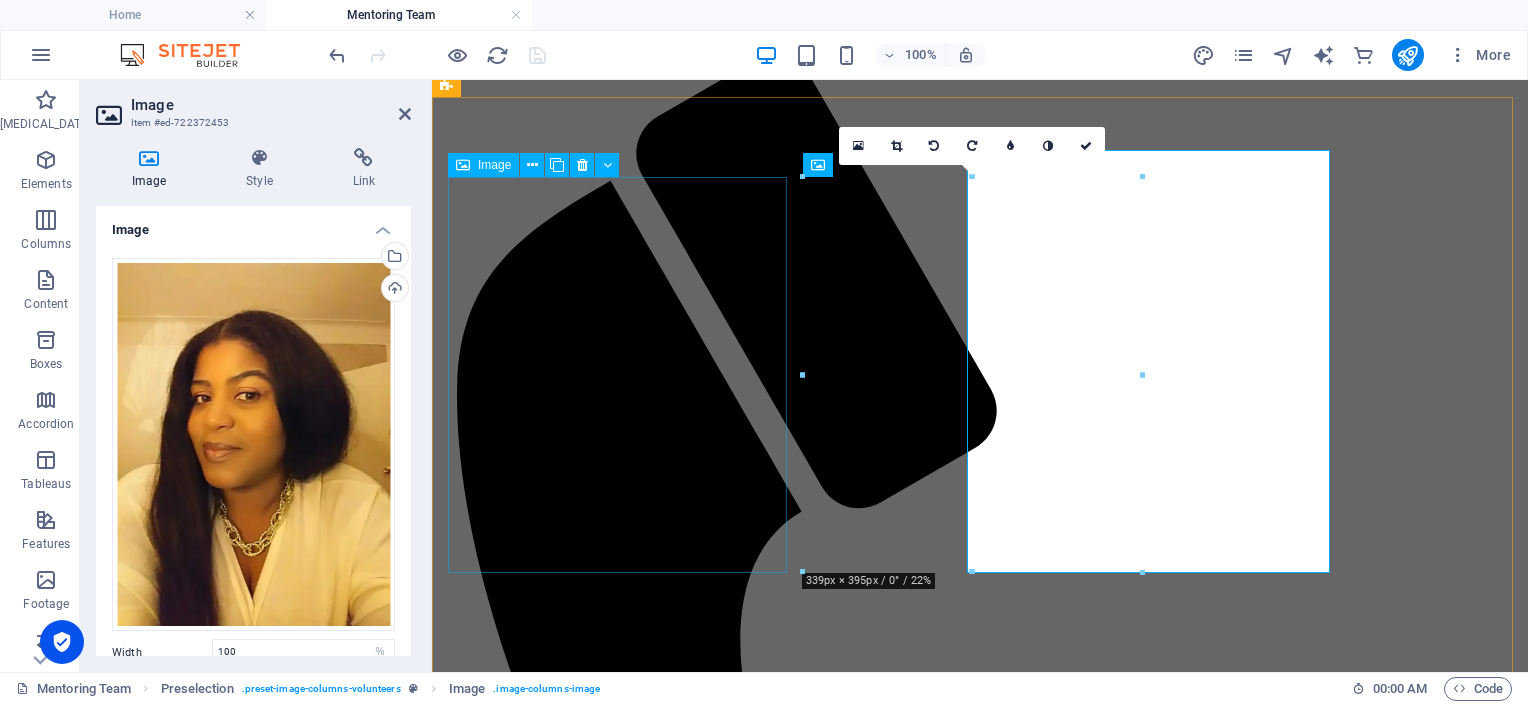scroll, scrollTop: 898, scrollLeft: 0, axis: vertical 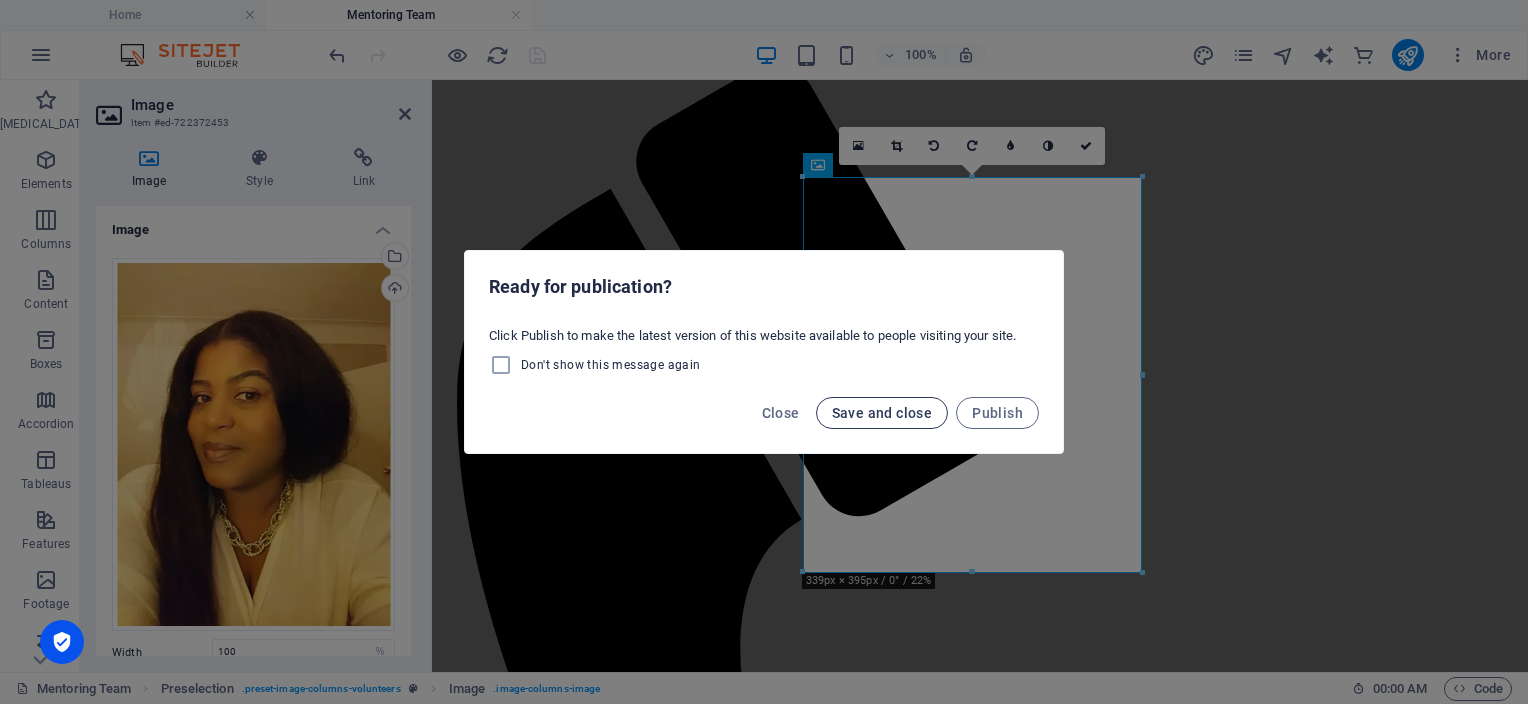 click on "Save and close" at bounding box center (882, 413) 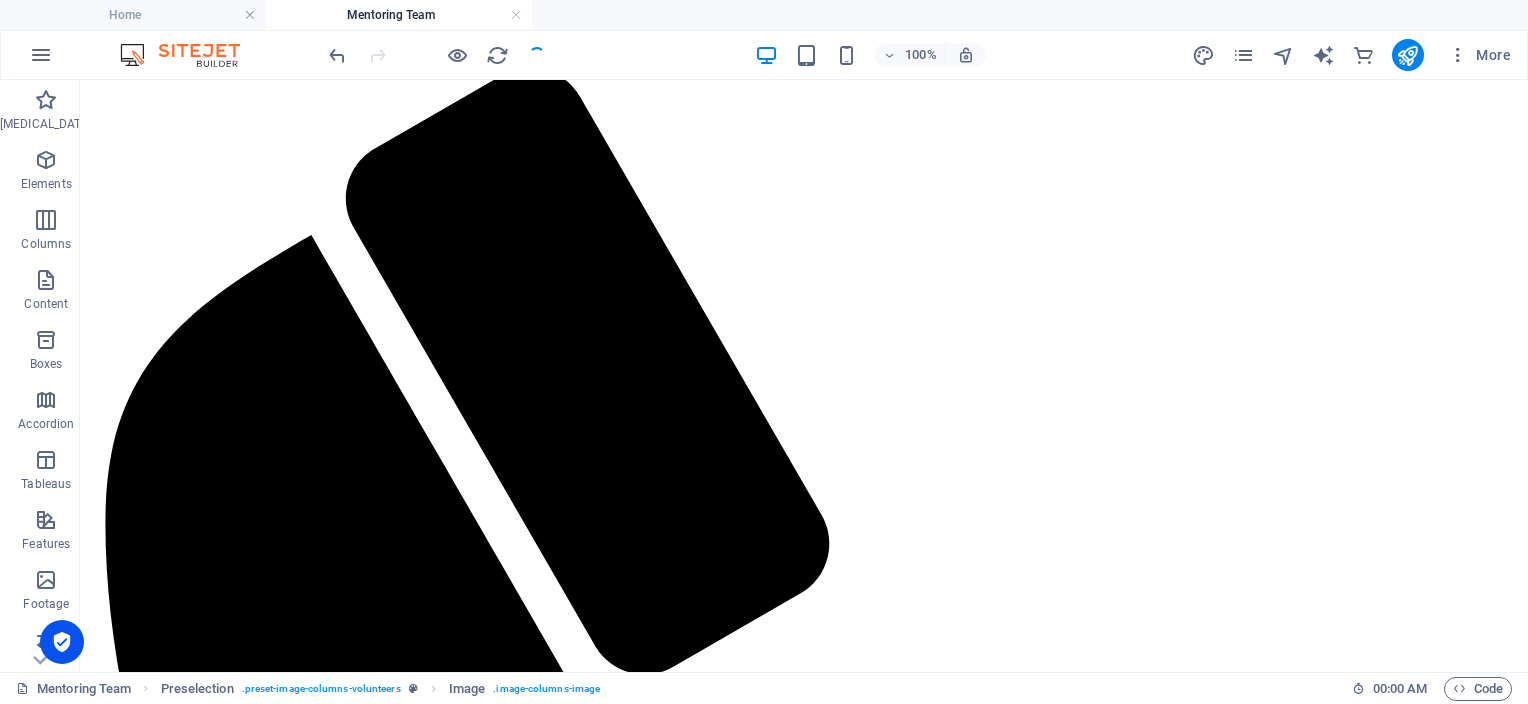 scroll, scrollTop: 906, scrollLeft: 0, axis: vertical 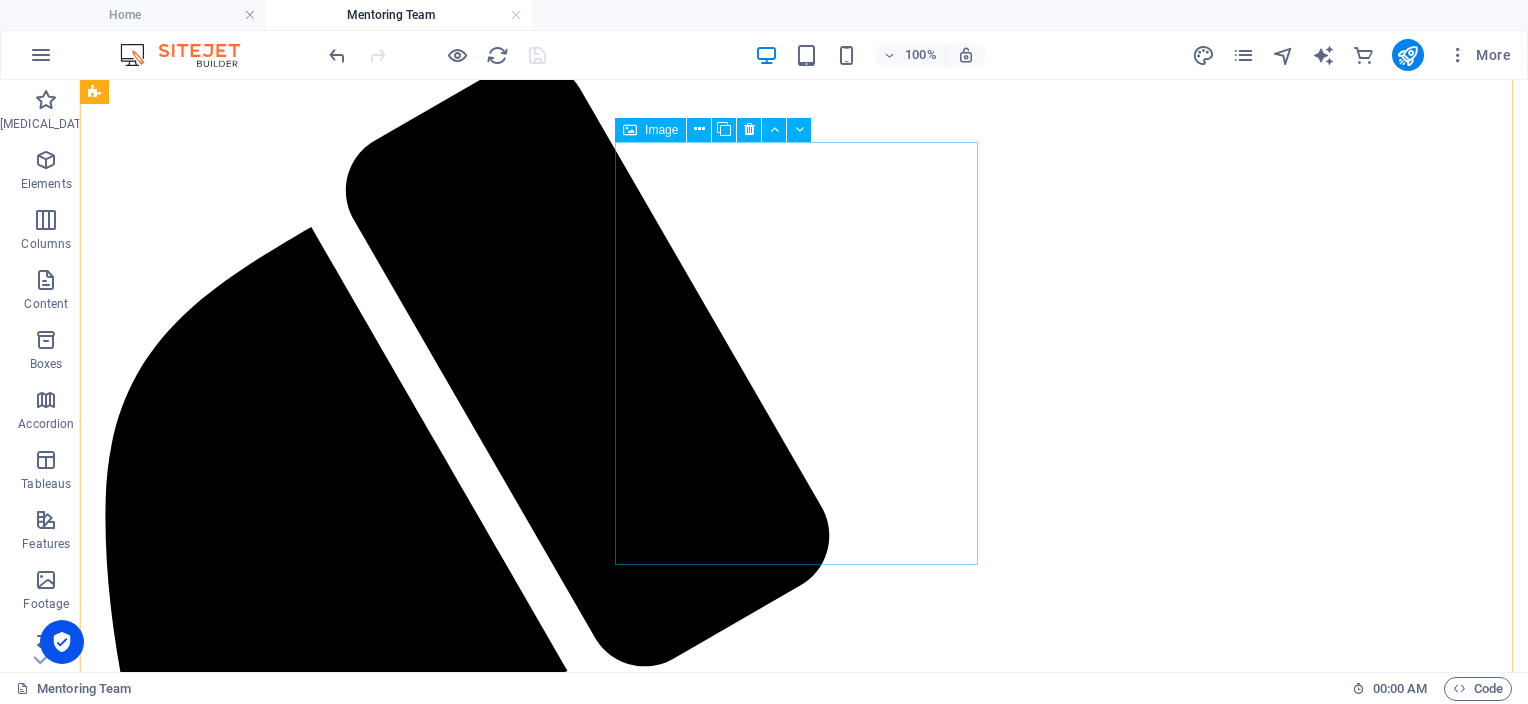 click at bounding box center [804, 4847] 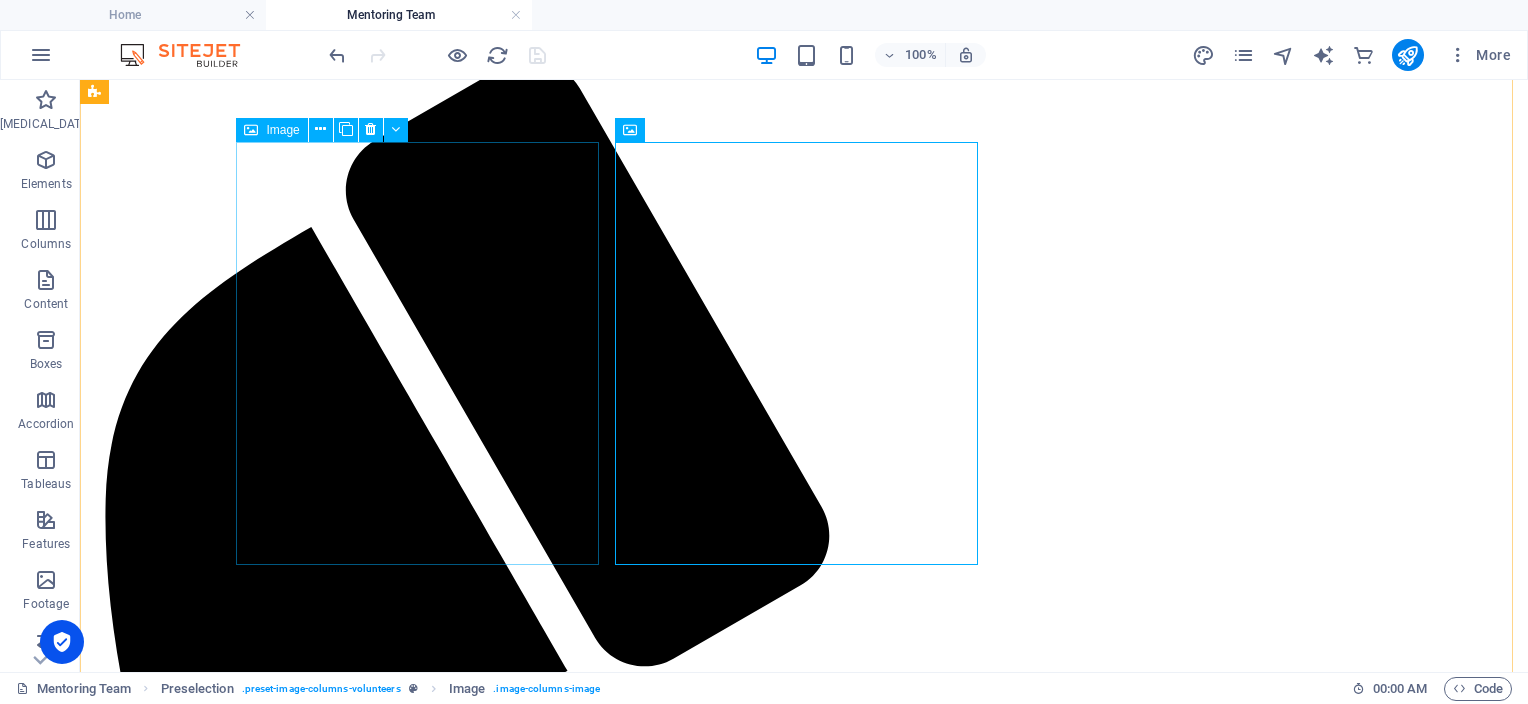 click on "[PERSON_NAME]" at bounding box center [804, 3139] 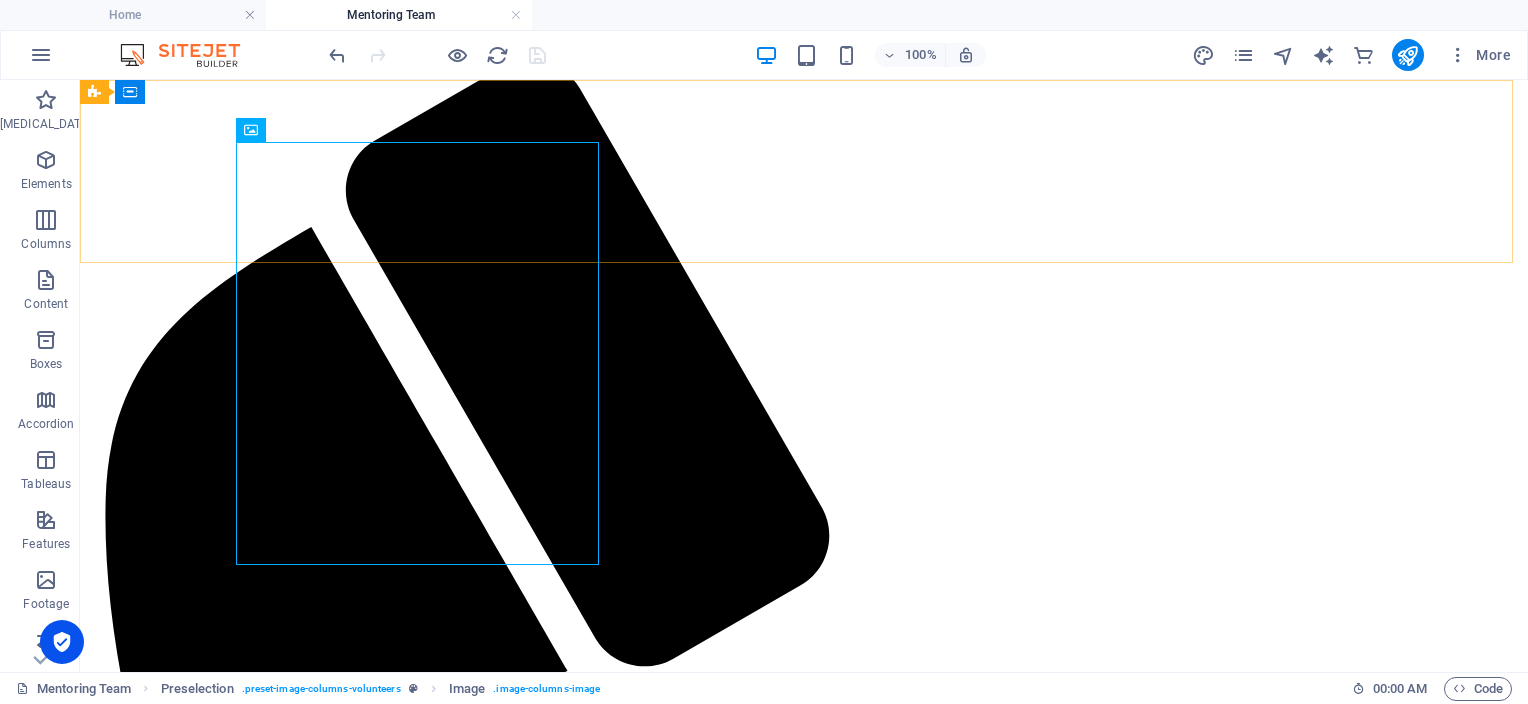 click at bounding box center [804, -157] 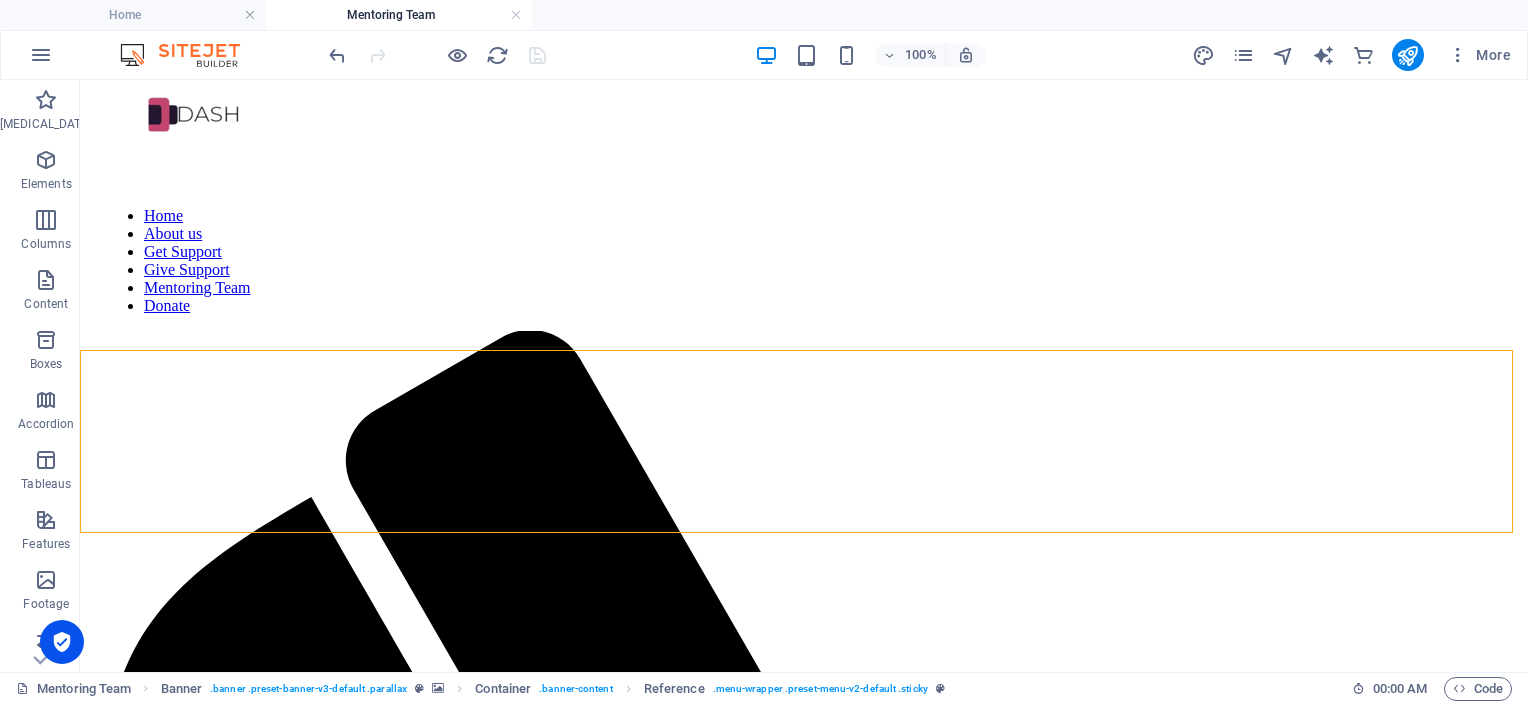 scroll, scrollTop: 640, scrollLeft: 0, axis: vertical 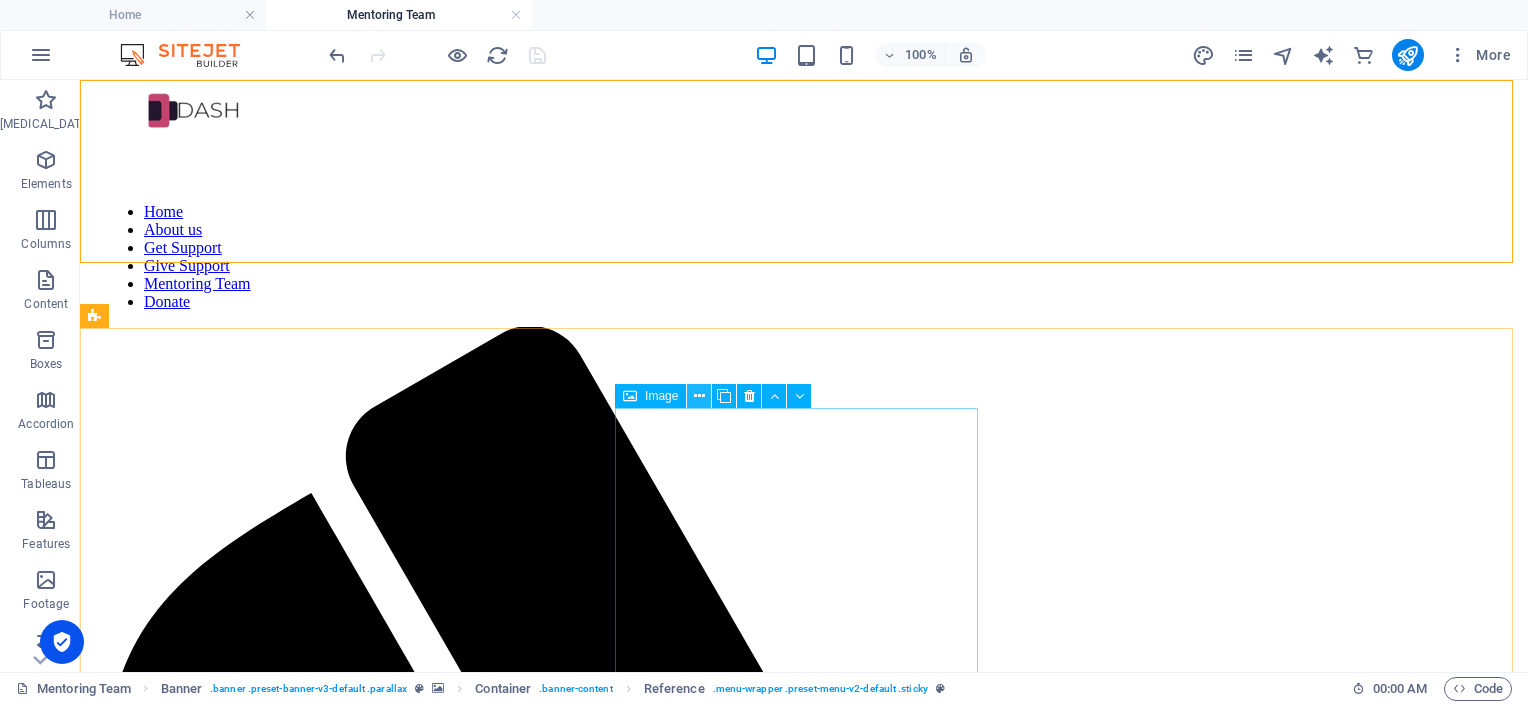 click at bounding box center (699, 396) 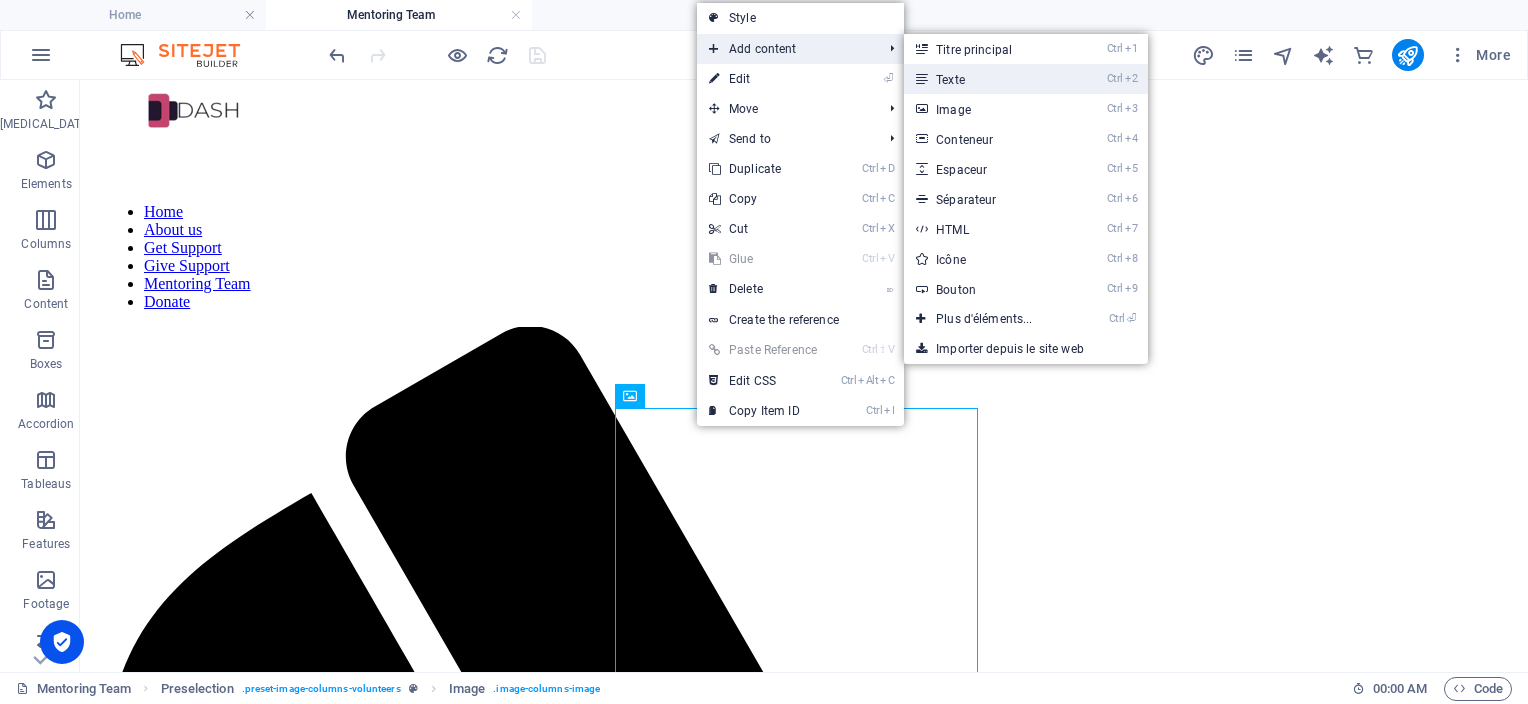 click on "Texte" at bounding box center [950, 80] 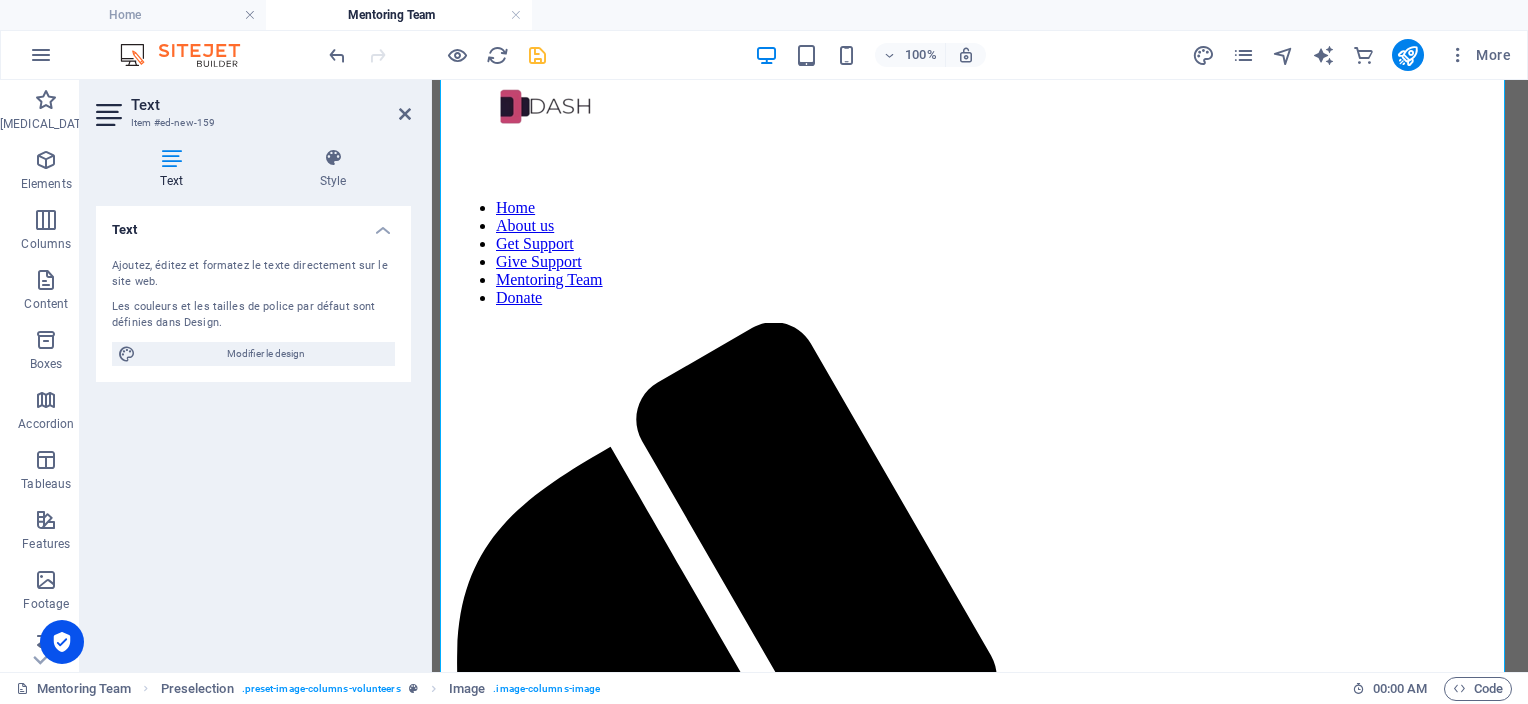 scroll, scrollTop: 1936, scrollLeft: 0, axis: vertical 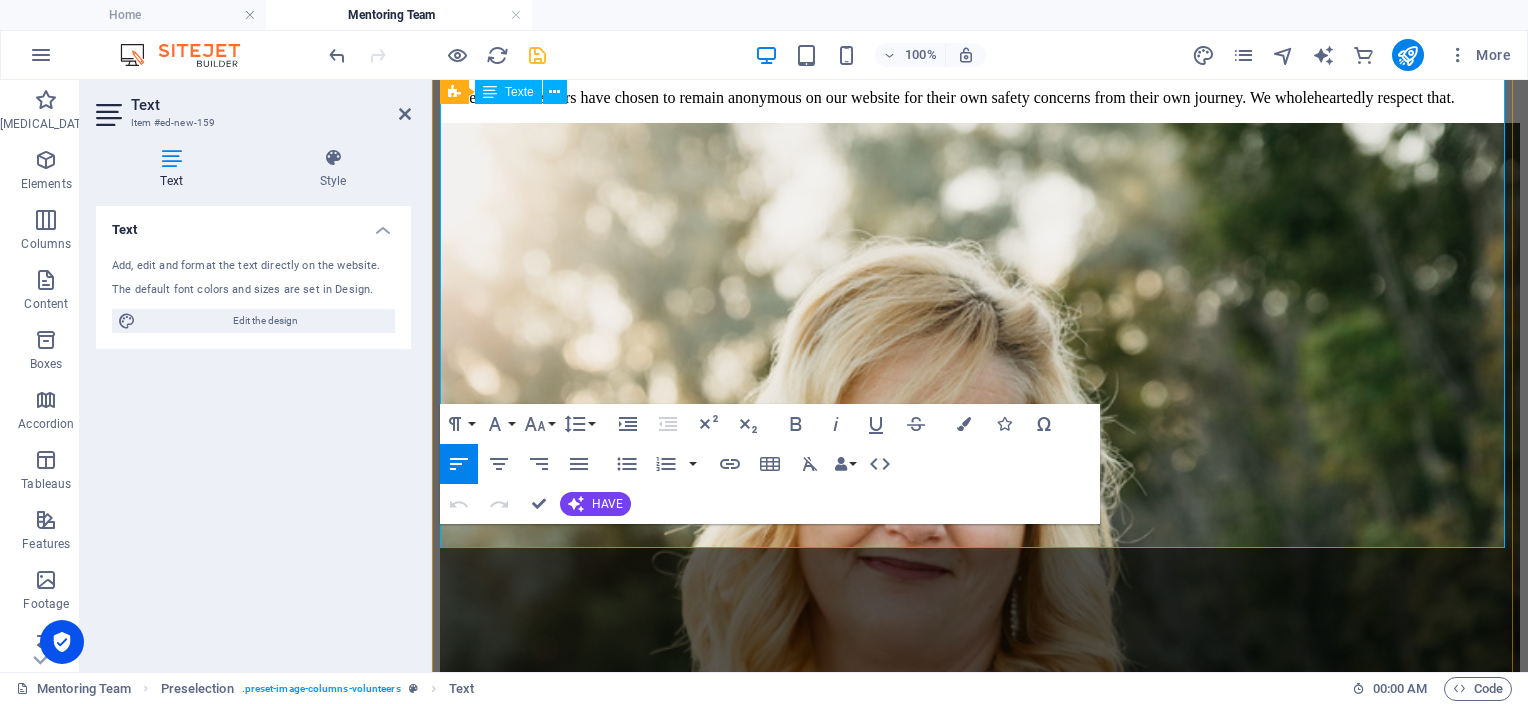 click on "Nouvel élément texte" at bounding box center [980, 4367] 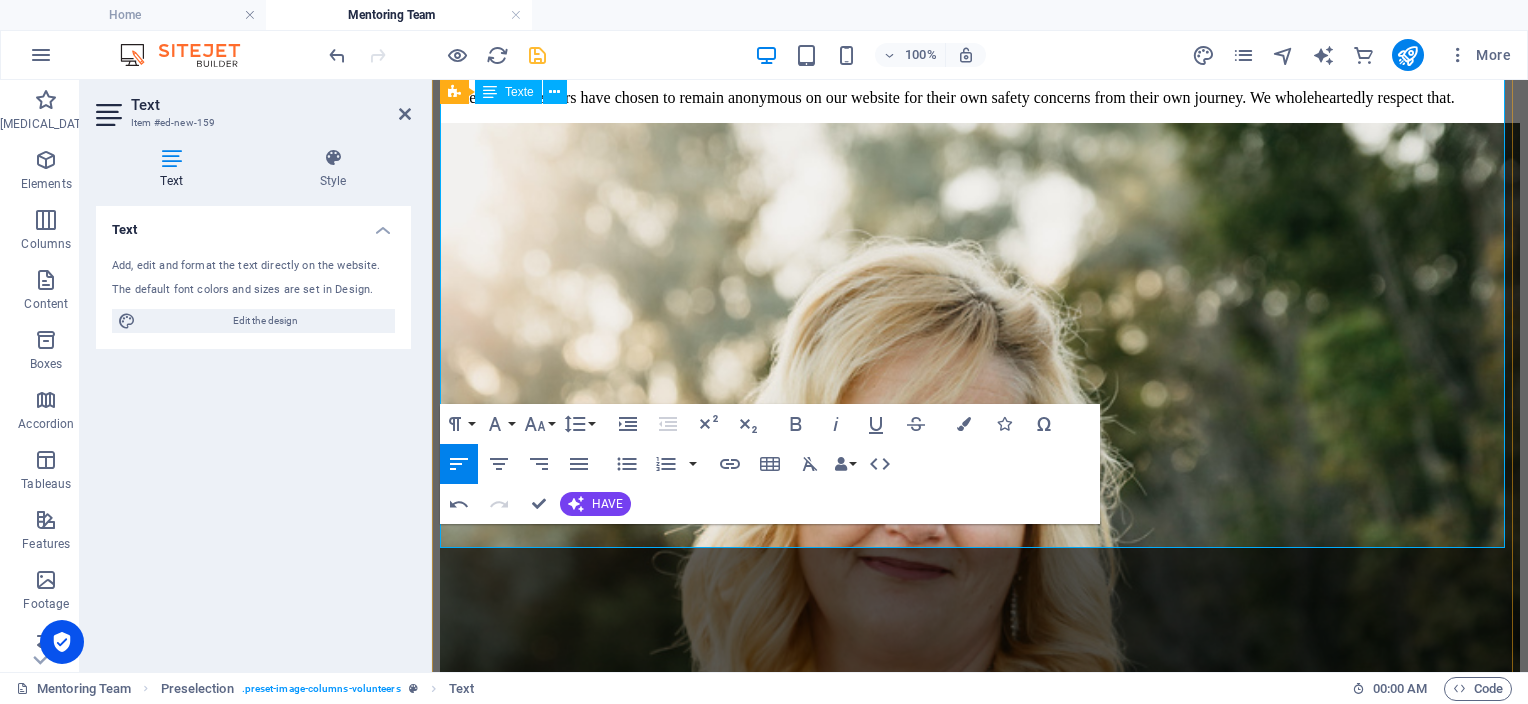 type 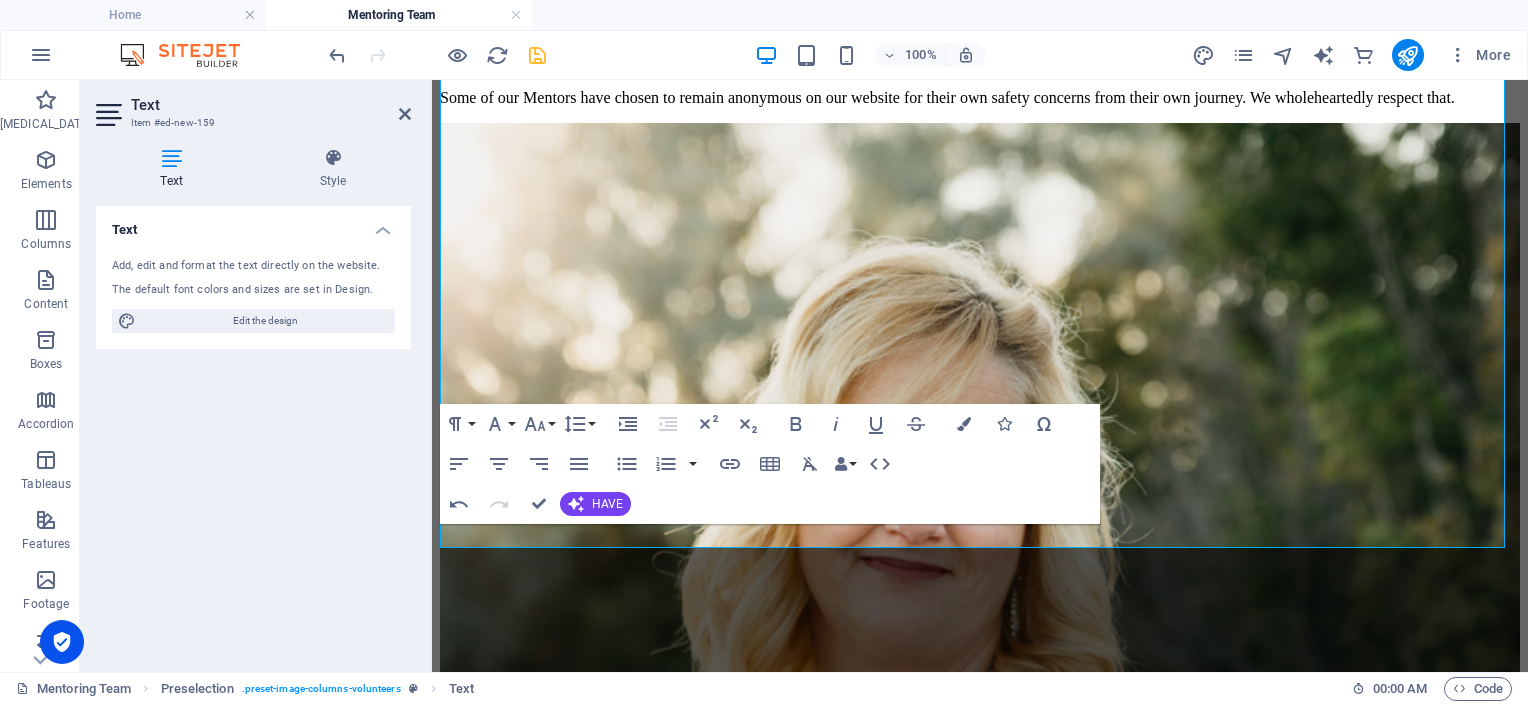 click on "Text Add, edit and format the text directly on the website. The default font colors and sizes are set in Design. Edit the design Alignement [PERSON_NAME] à gauche Centré Aligné à droite" at bounding box center [253, 431] 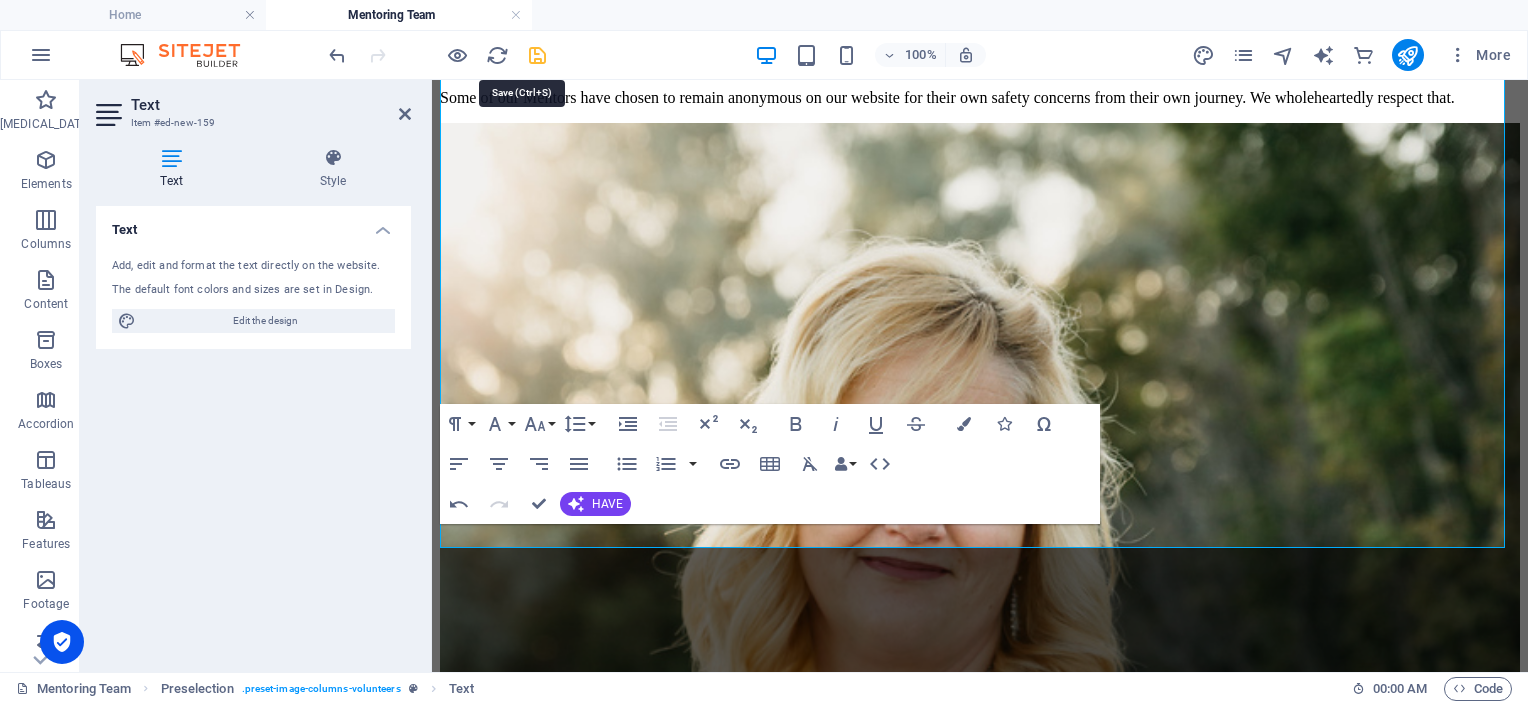 click at bounding box center [537, 55] 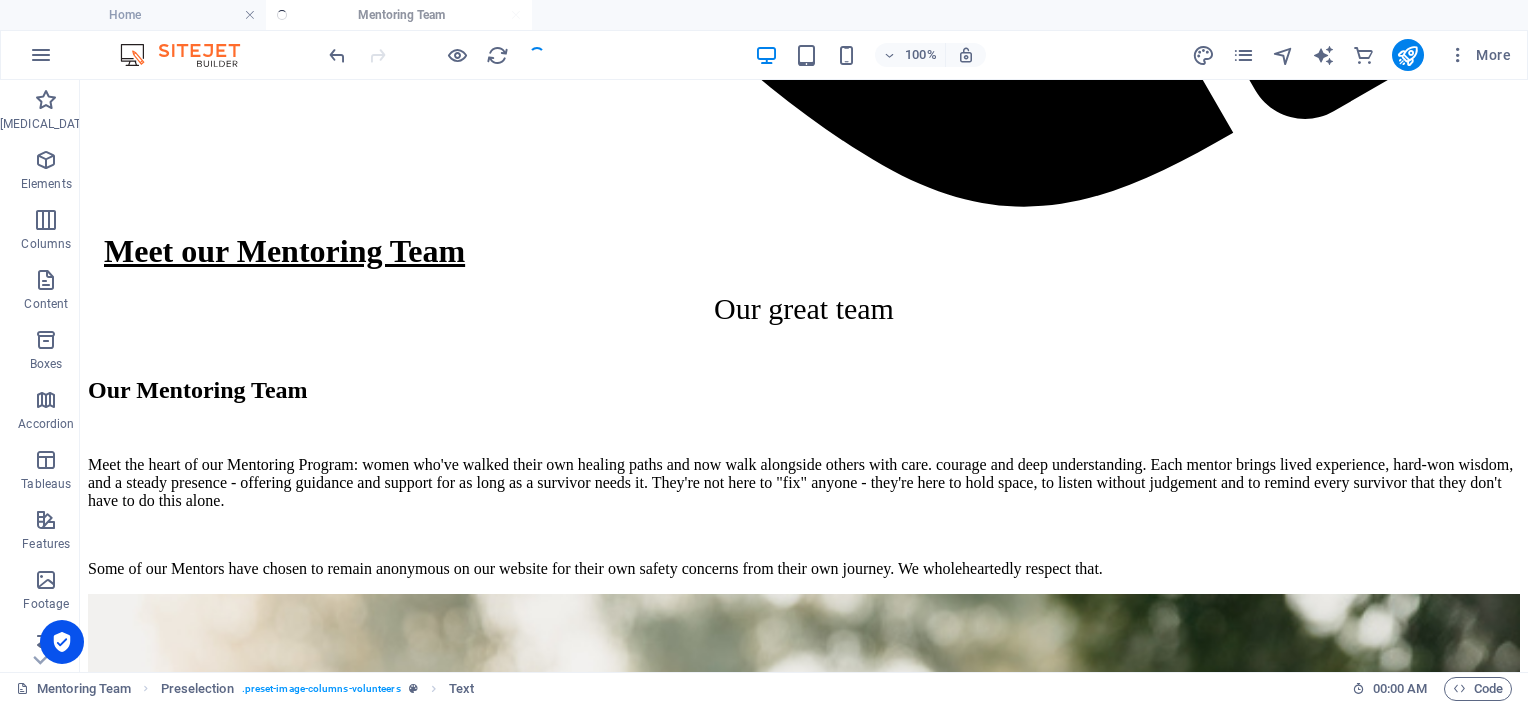 scroll, scrollTop: 1896, scrollLeft: 0, axis: vertical 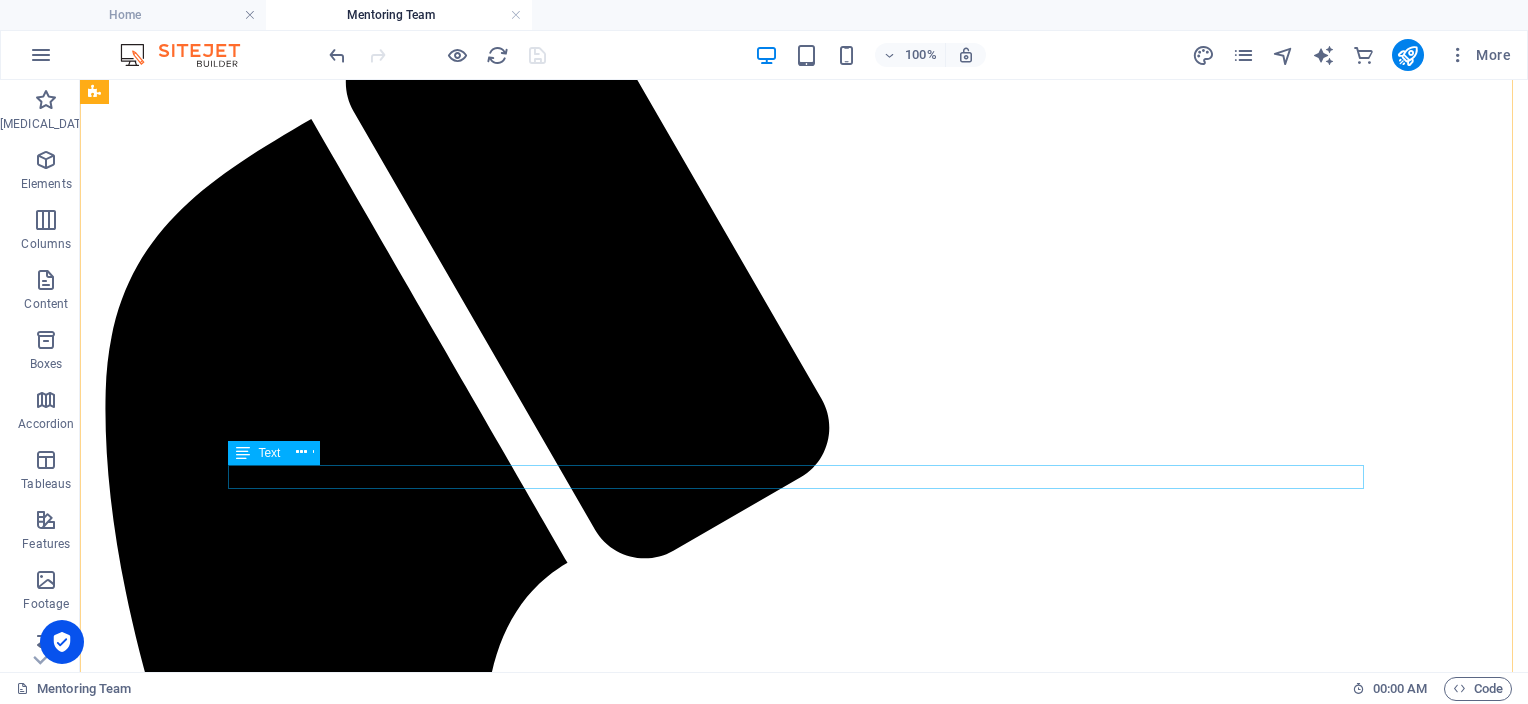 click on "[PERSON_NAME]" at bounding box center (804, 5600) 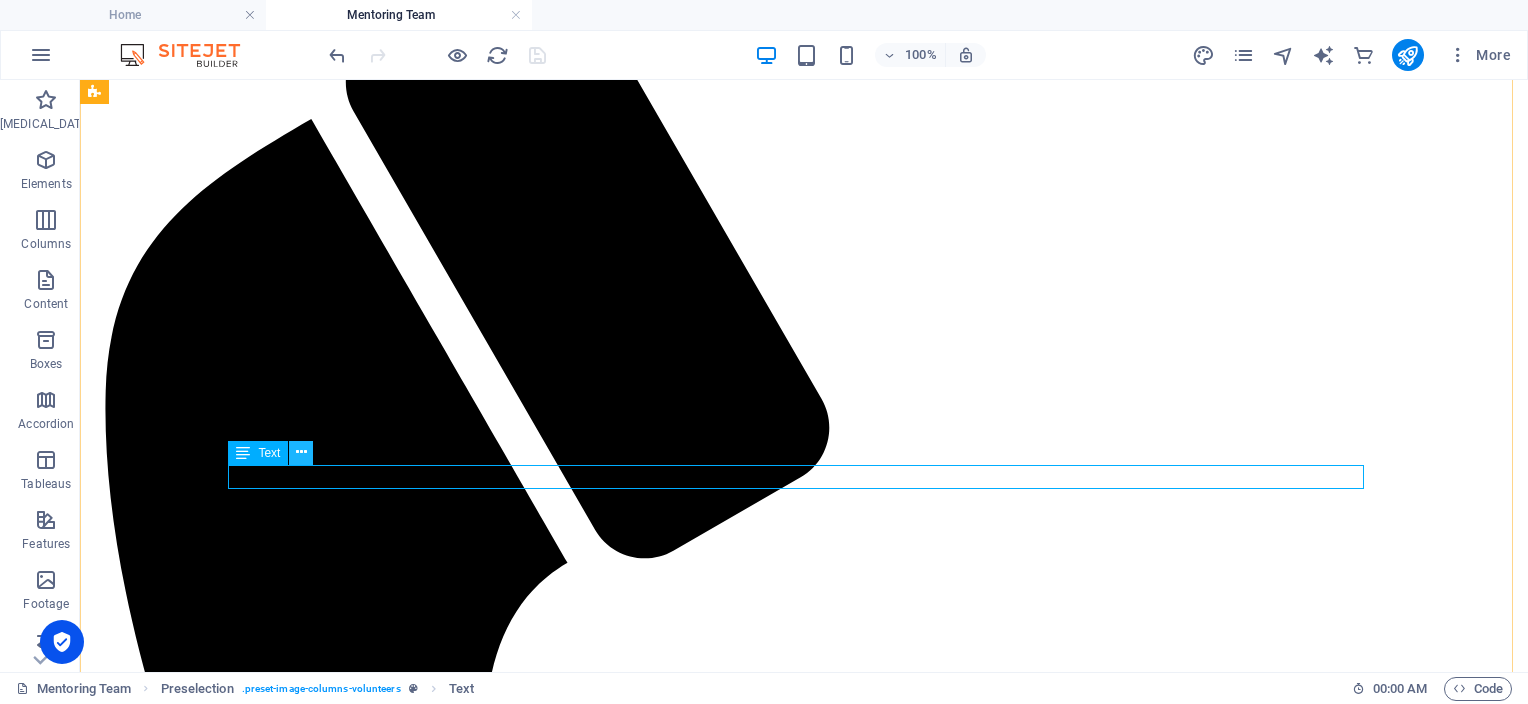 click at bounding box center [301, 452] 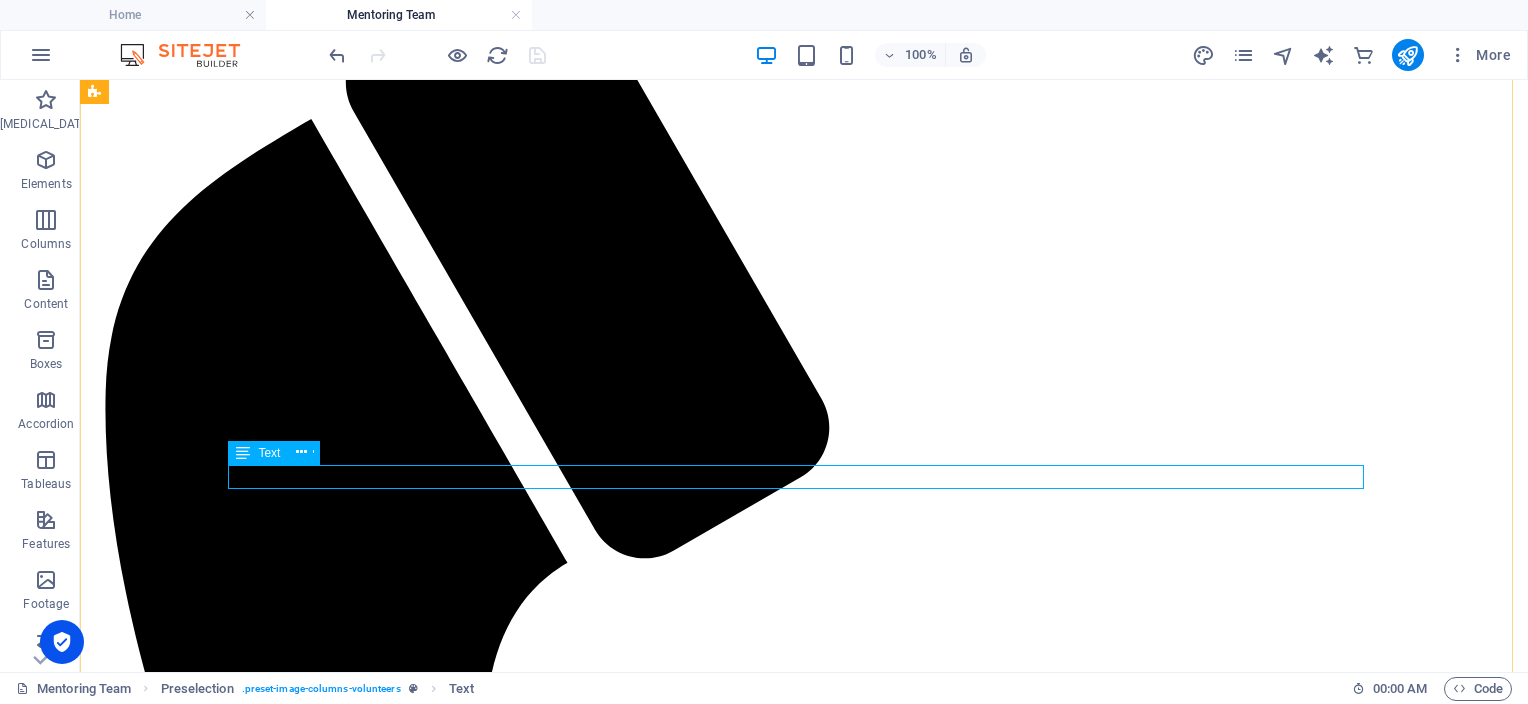 click on "[PERSON_NAME]" at bounding box center [804, 5600] 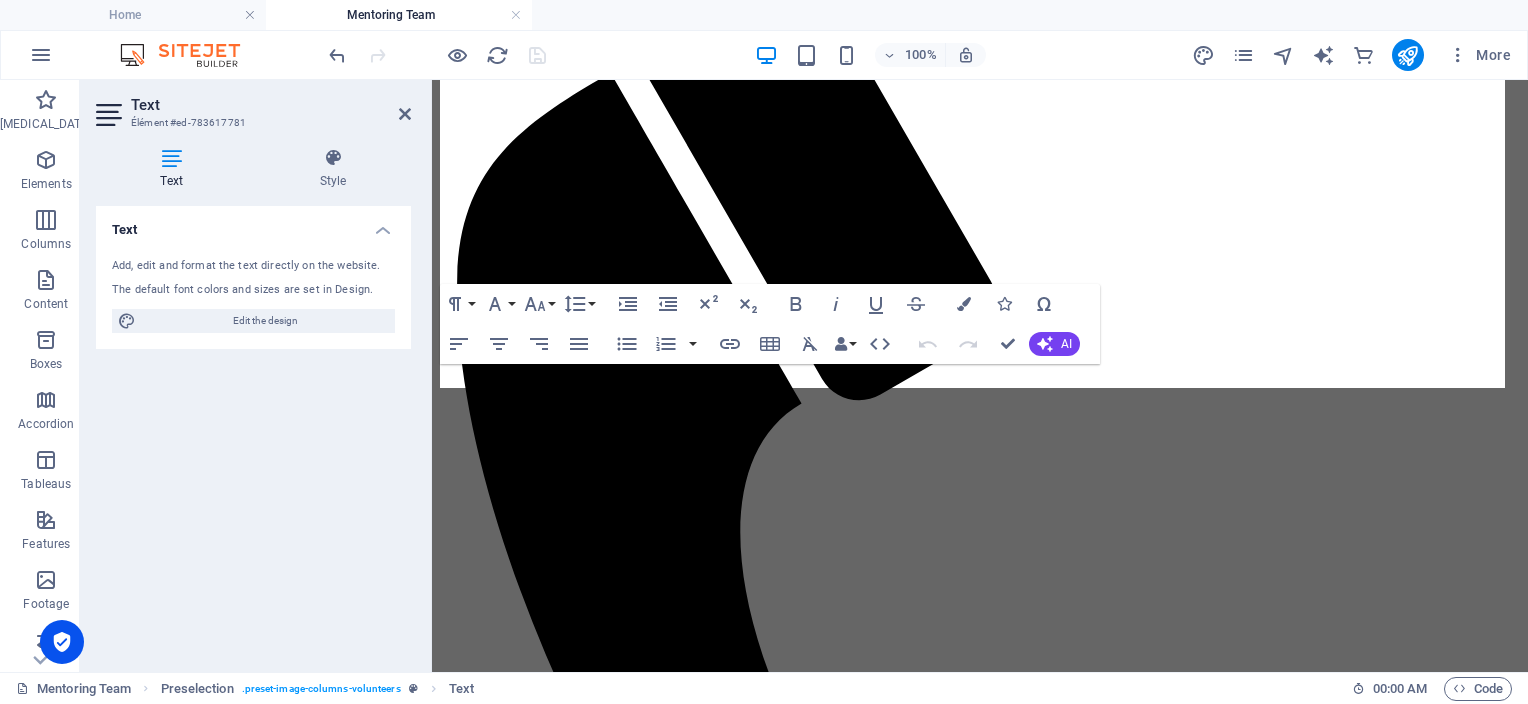 scroll, scrollTop: 2757, scrollLeft: 0, axis: vertical 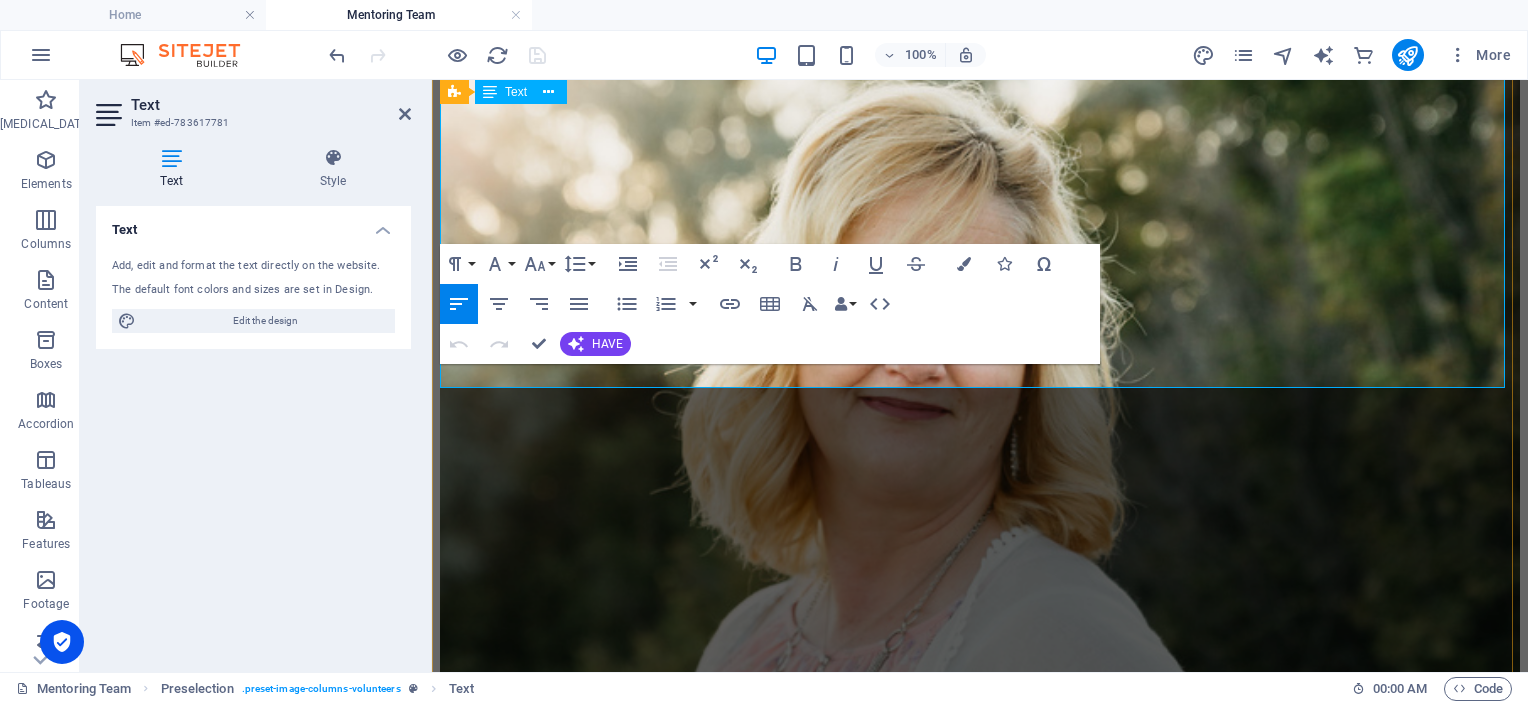 click on "[PERSON_NAME]" at bounding box center (980, 4207) 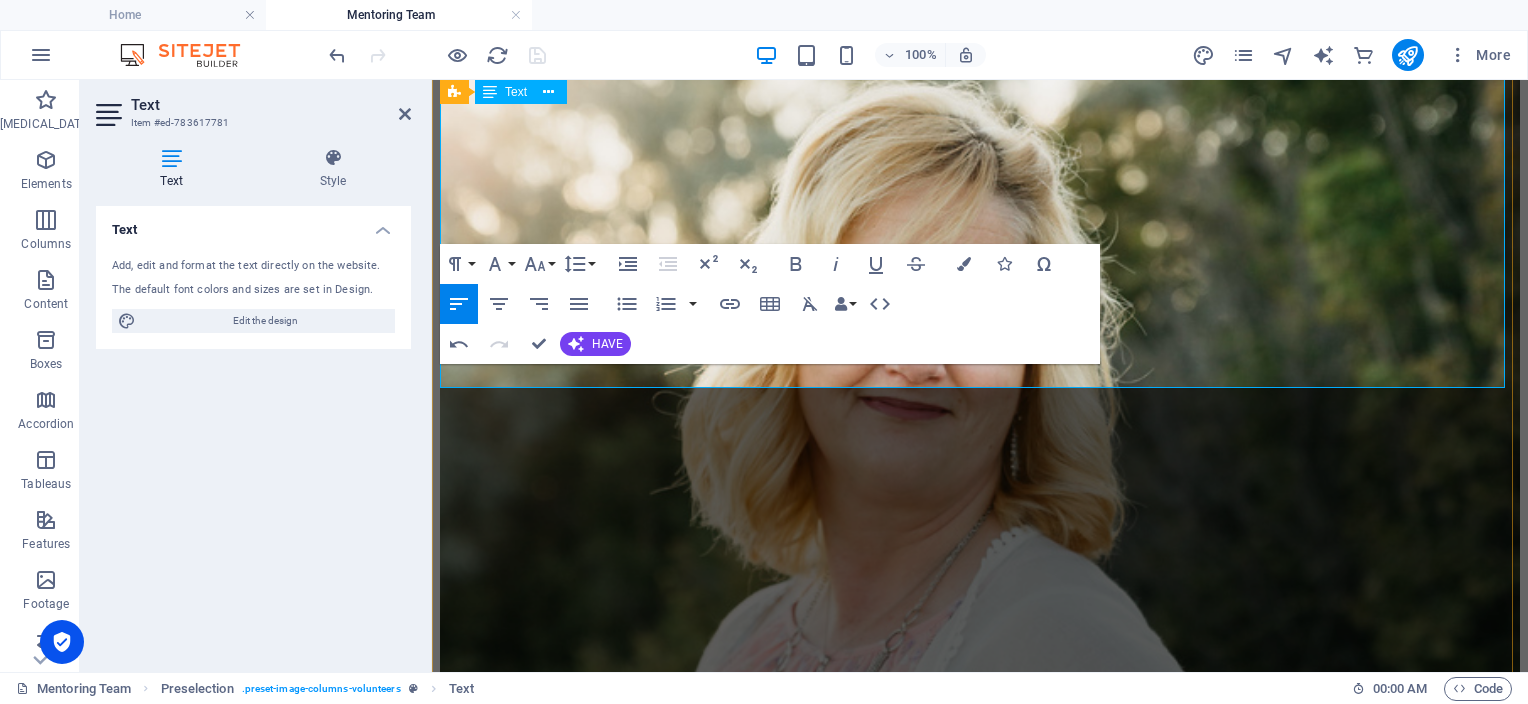 type 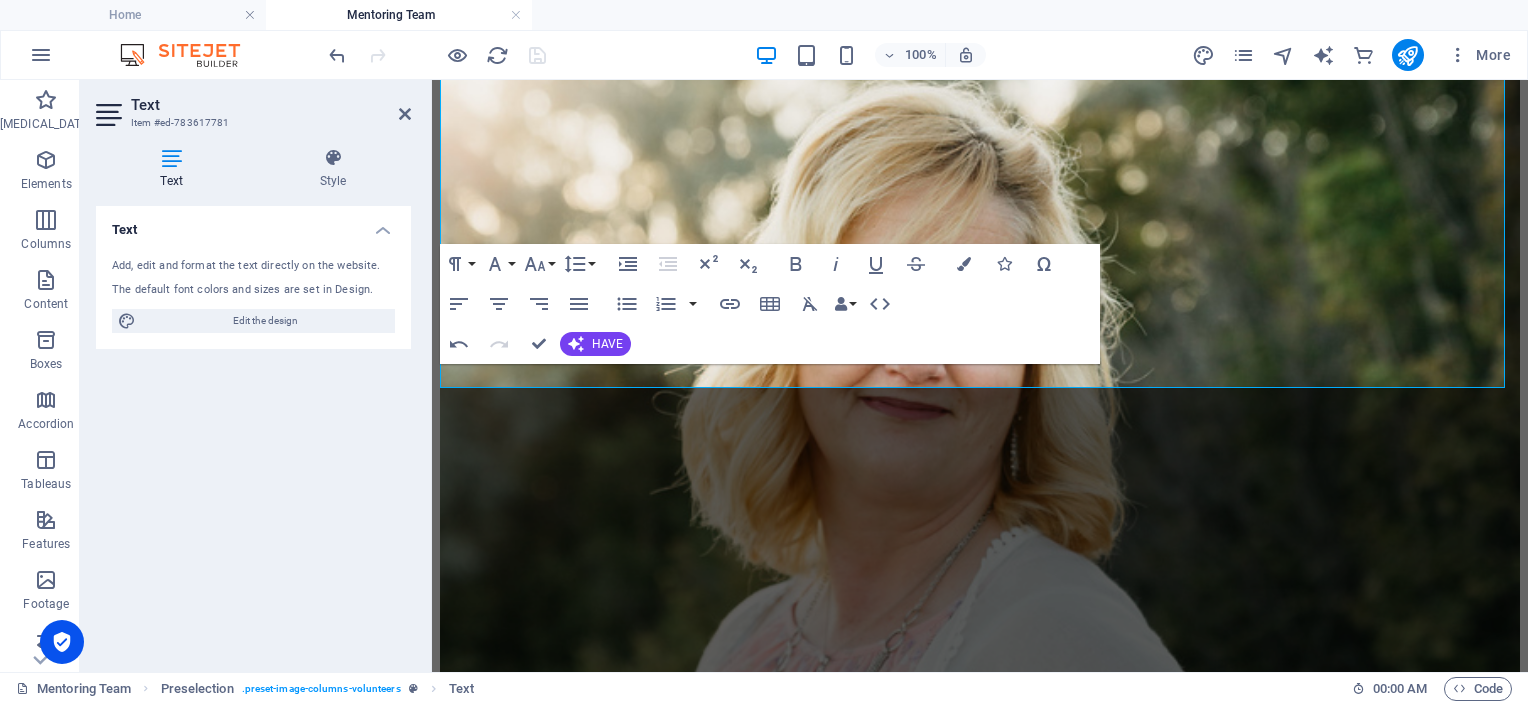 click on "Text" at bounding box center [271, 105] 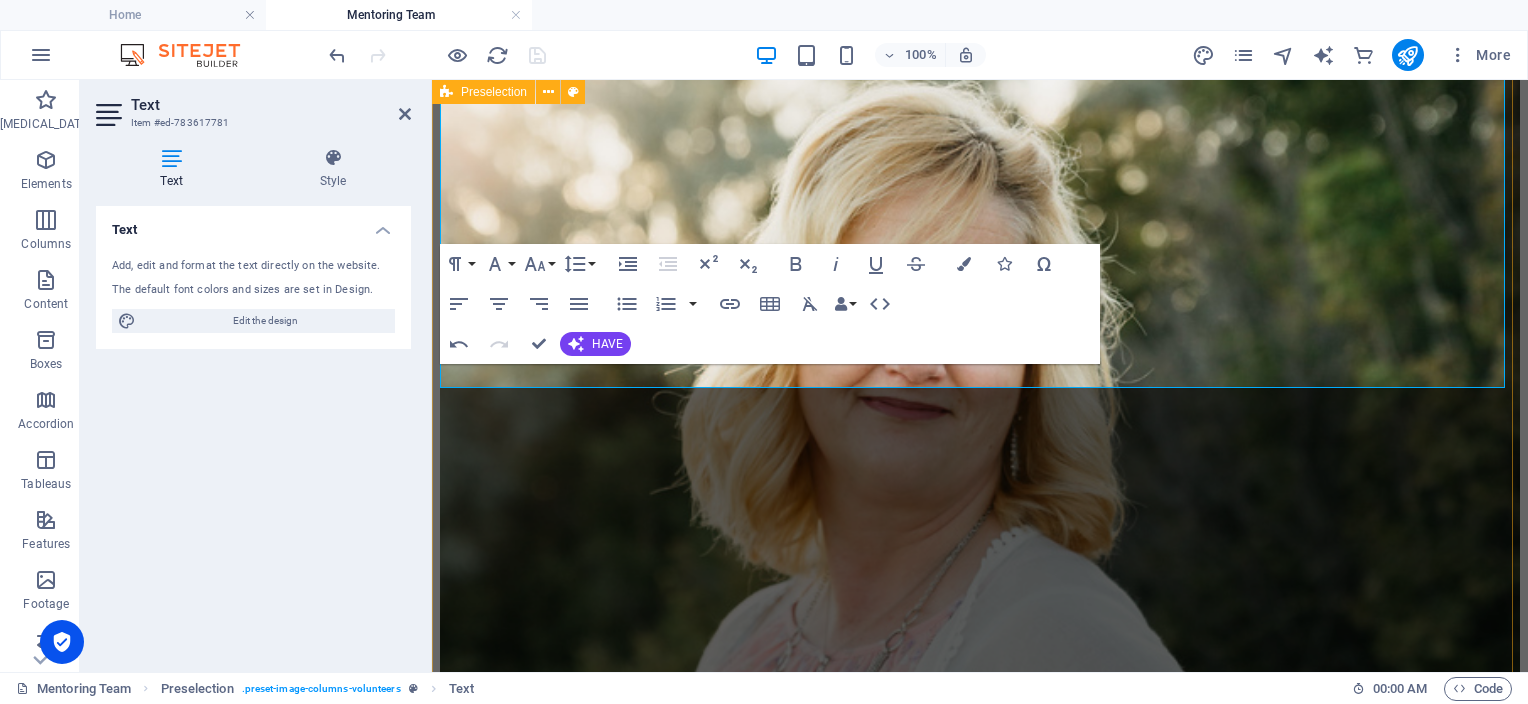 click on "Kacey ​[PERSON_NAME]                                                                                                             [PERSON_NAME]  [PERSON_NAME] [PERSON_NAME]" at bounding box center [980, 3406] 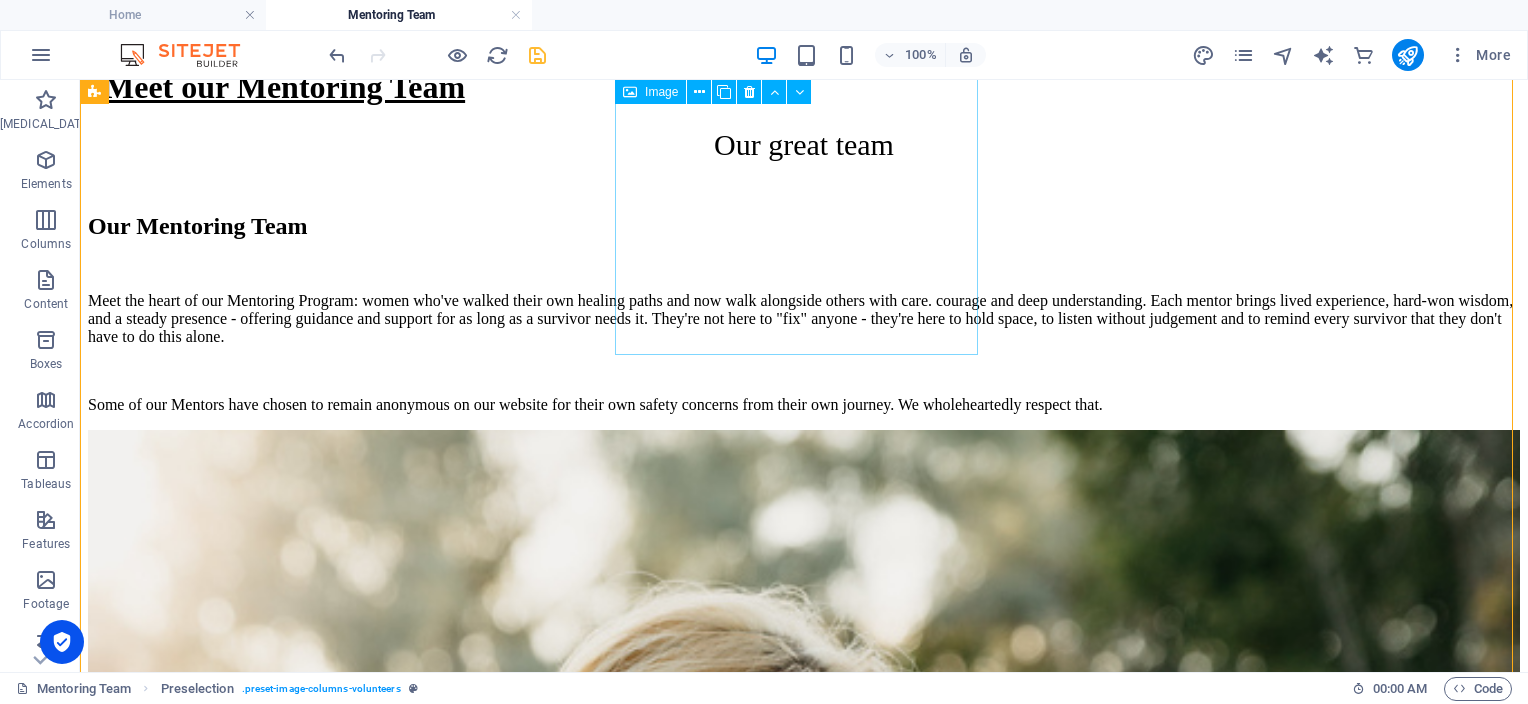 scroll, scrollTop: 1116, scrollLeft: 0, axis: vertical 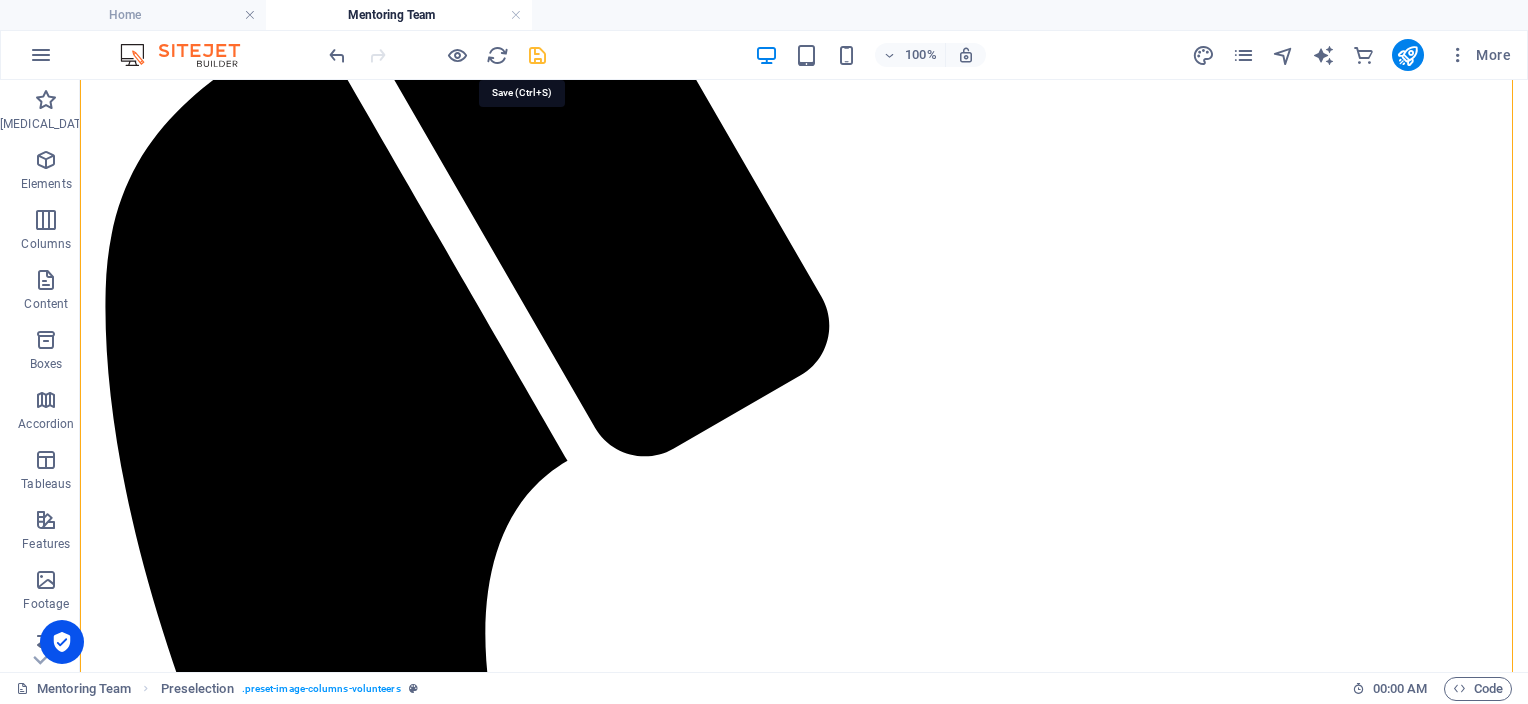 click at bounding box center [537, 55] 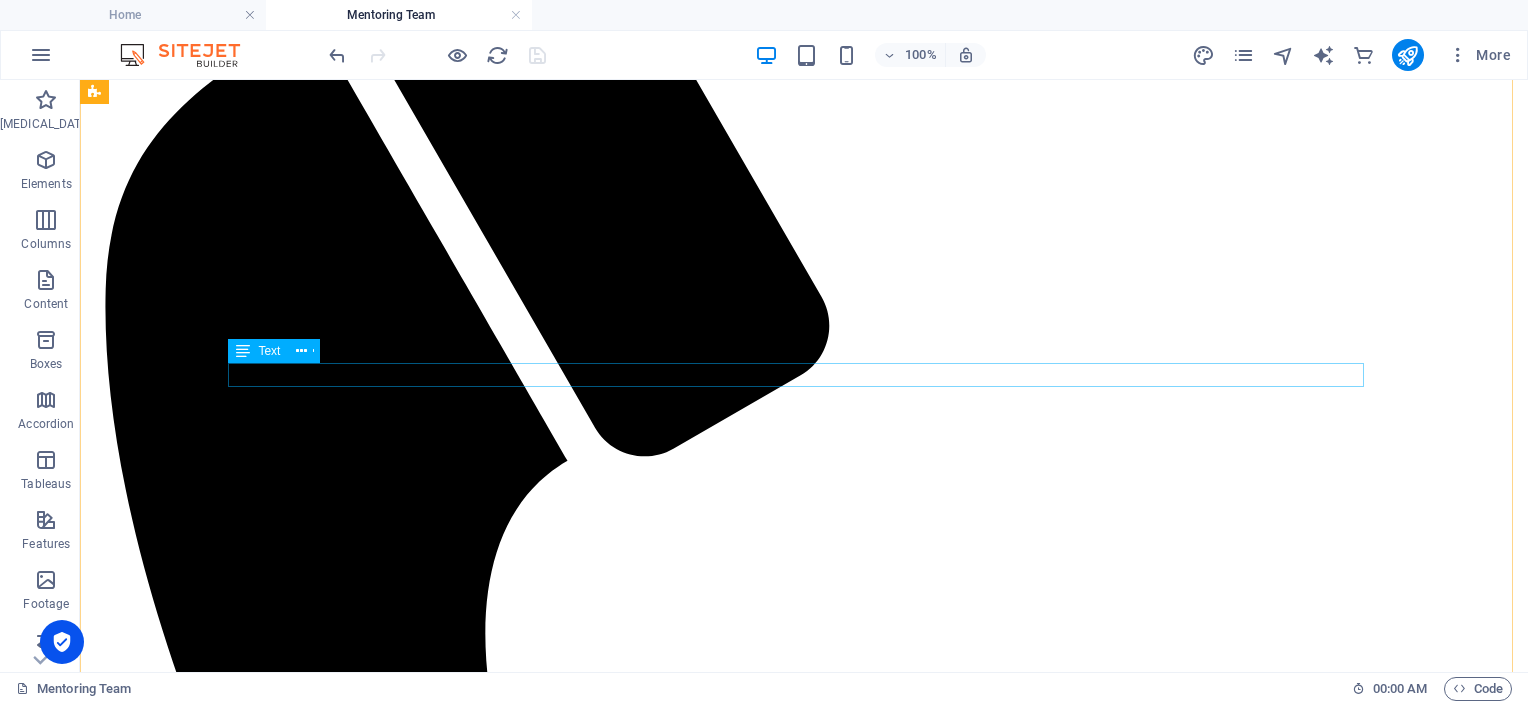 click on "[PERSON_NAME]                                                                                                             [PERSON_NAME]" at bounding box center (804, 5498) 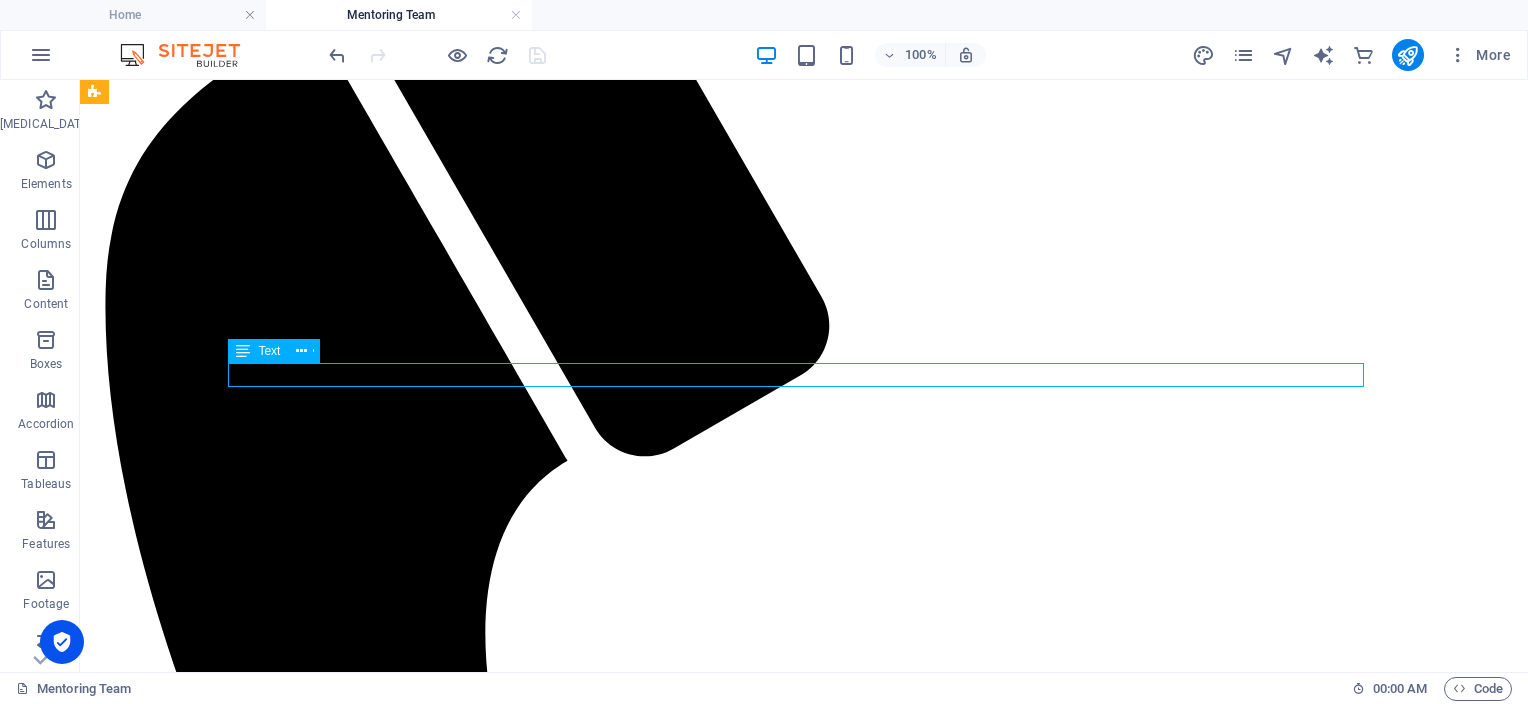 click on "[PERSON_NAME]                                                                                                             [PERSON_NAME]" at bounding box center (804, 5498) 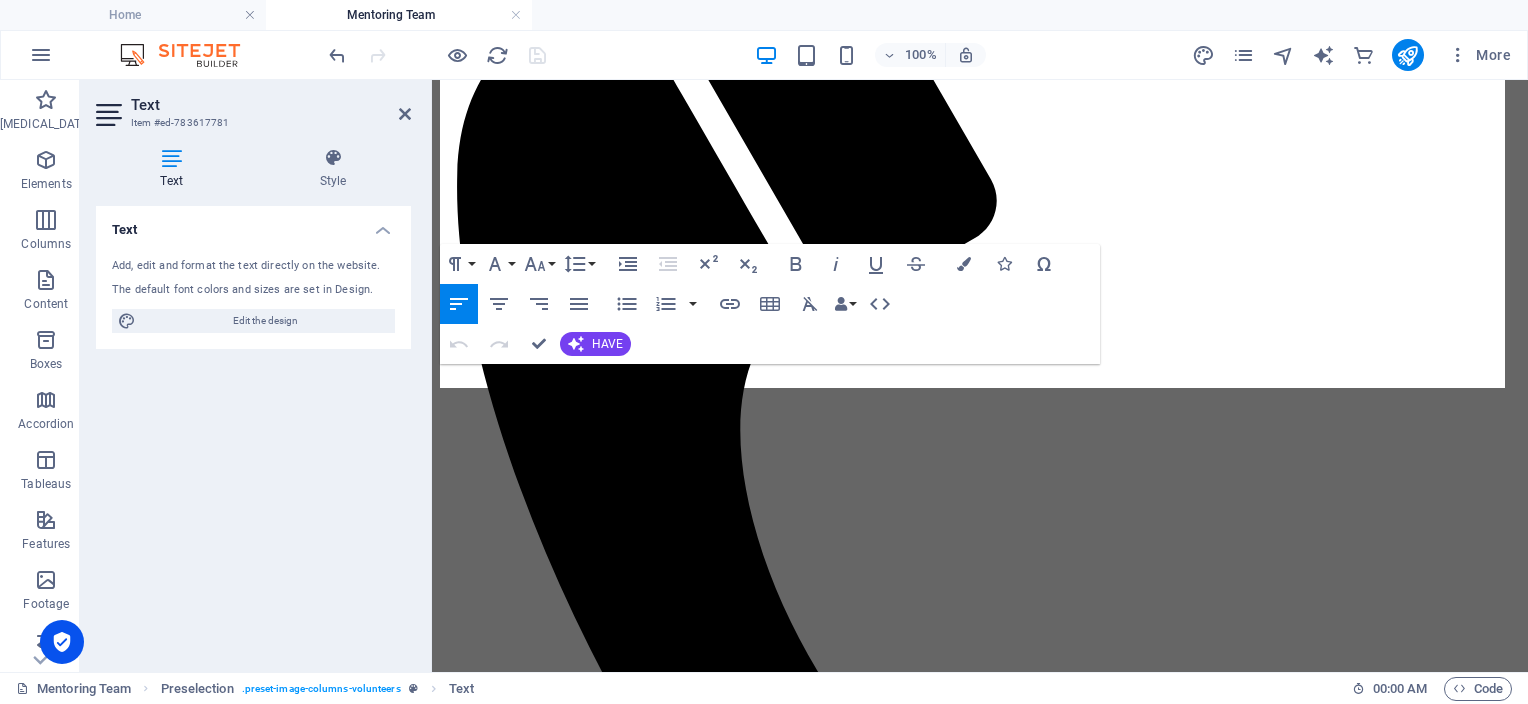 scroll, scrollTop: 2757, scrollLeft: 0, axis: vertical 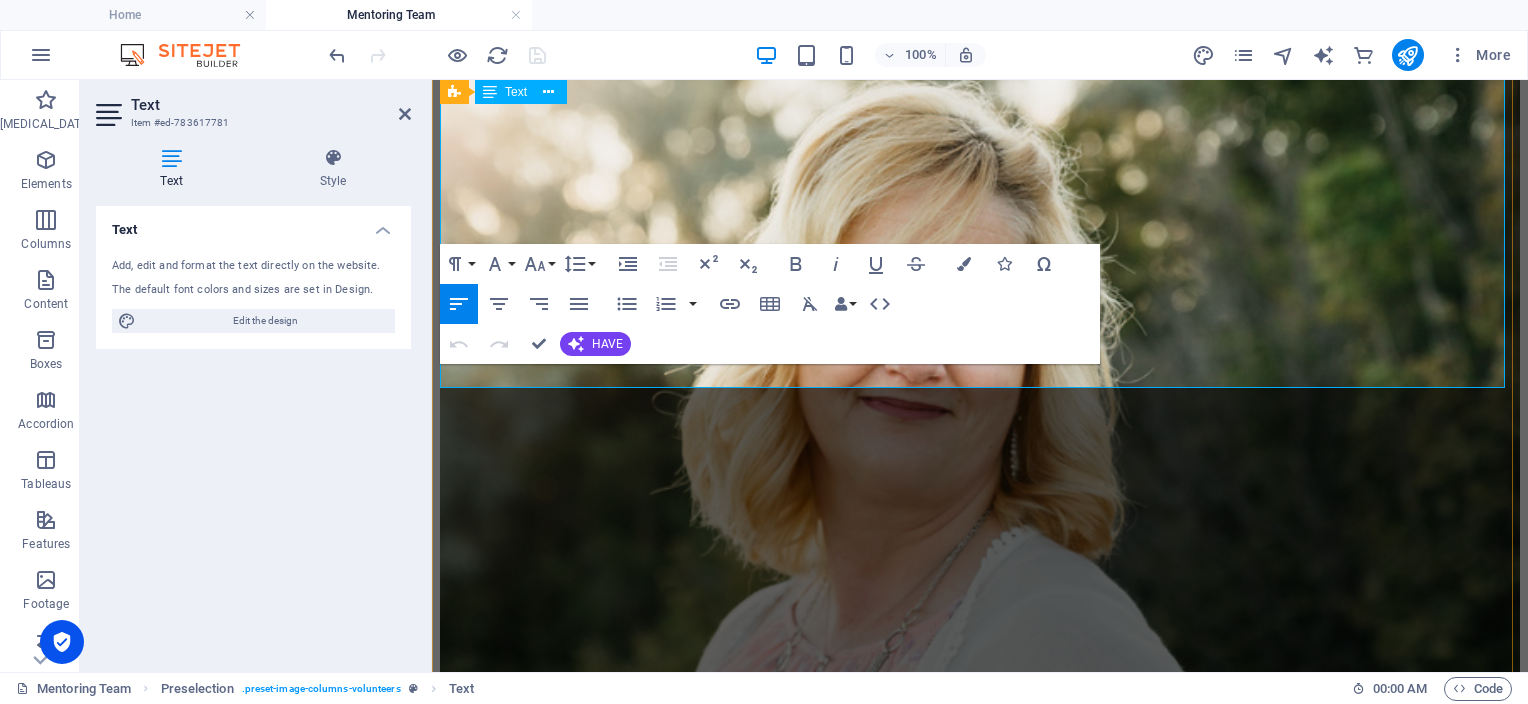 click on "[PERSON_NAME]                                                                                                             [PERSON_NAME]" at bounding box center [980, 4207] 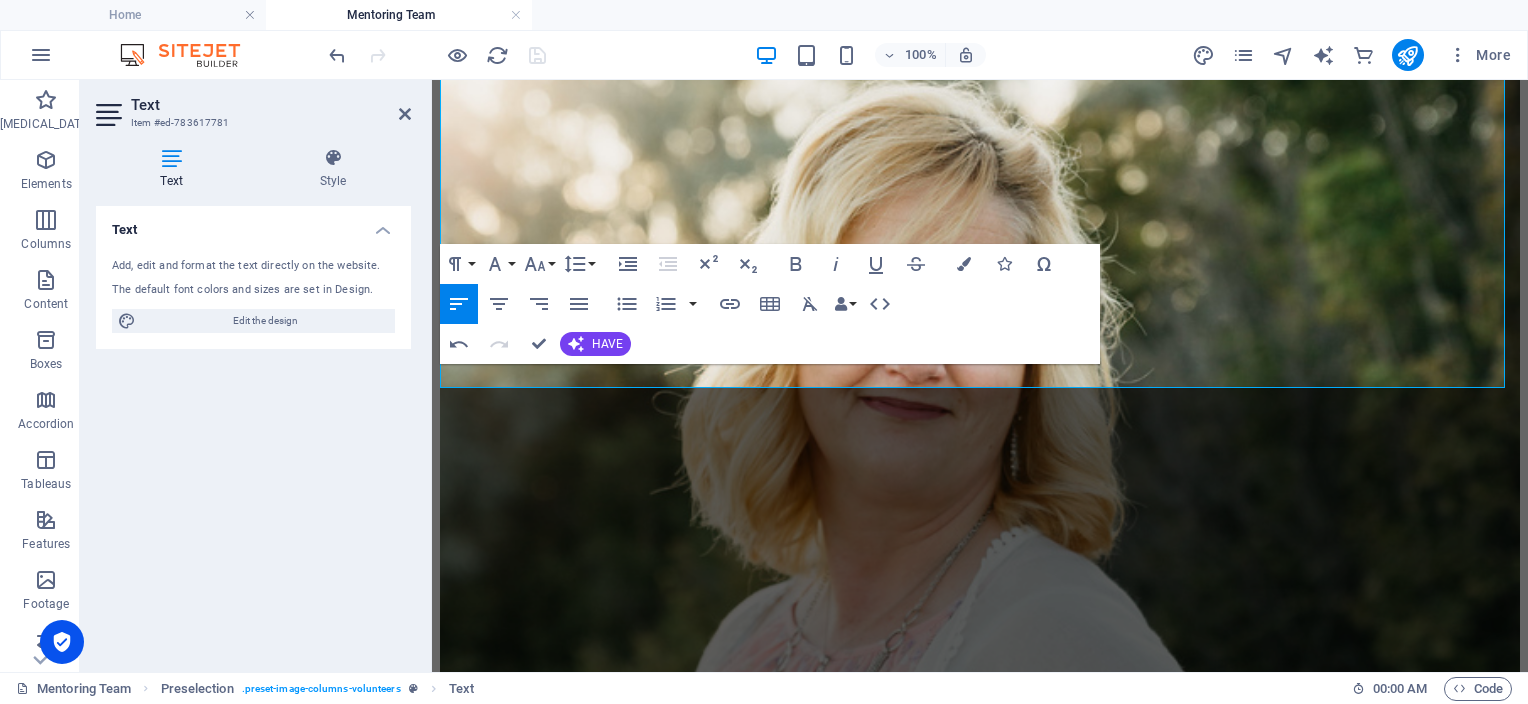 click on "Text Add, edit and format the text directly on the website. The default font colors and sizes are set in Design. Edit the design Alignment Left-aligned Centered Right-aligned" at bounding box center (253, 431) 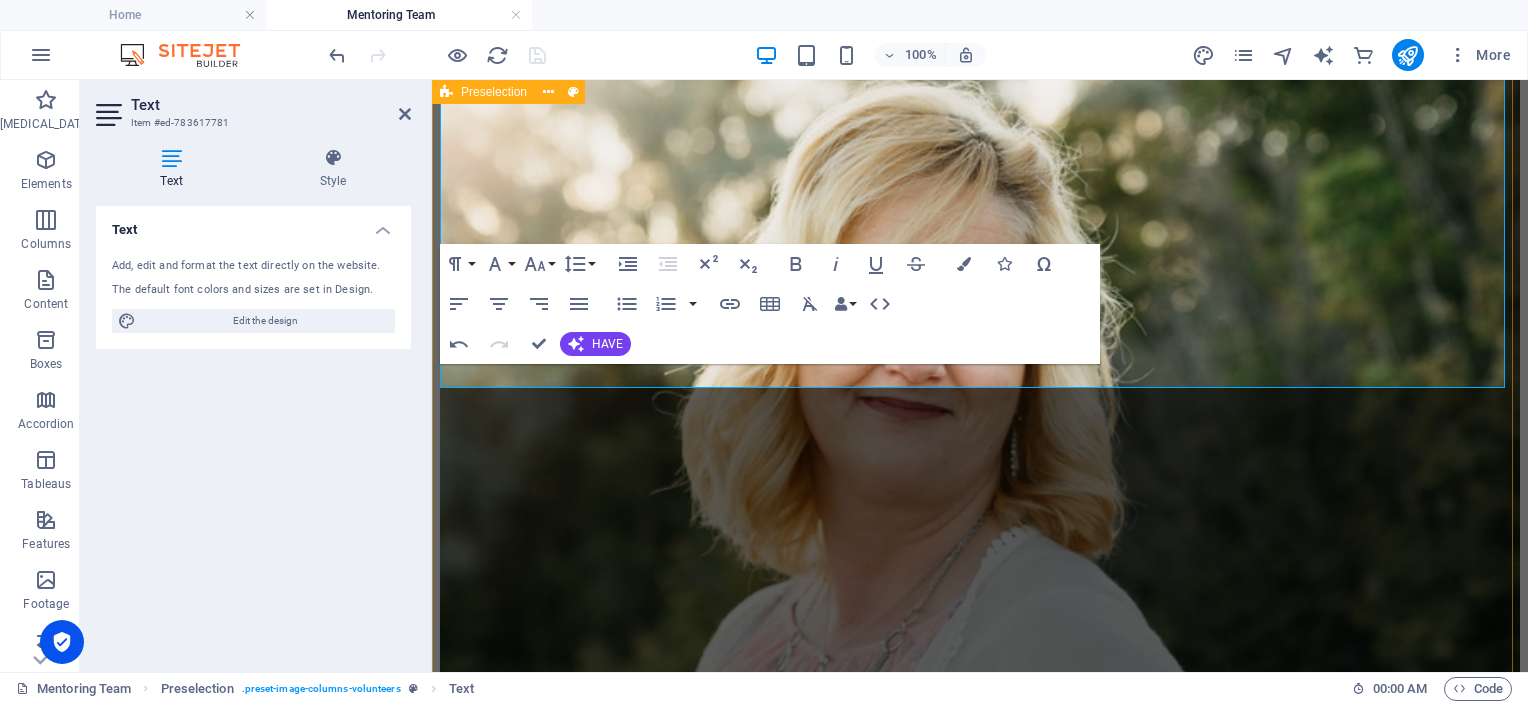 click on "Kacey [PERSON_NAME]                                                                                                                  [PERSON_NAME]  [PERSON_NAME] [PERSON_NAME]" at bounding box center (980, 3406) 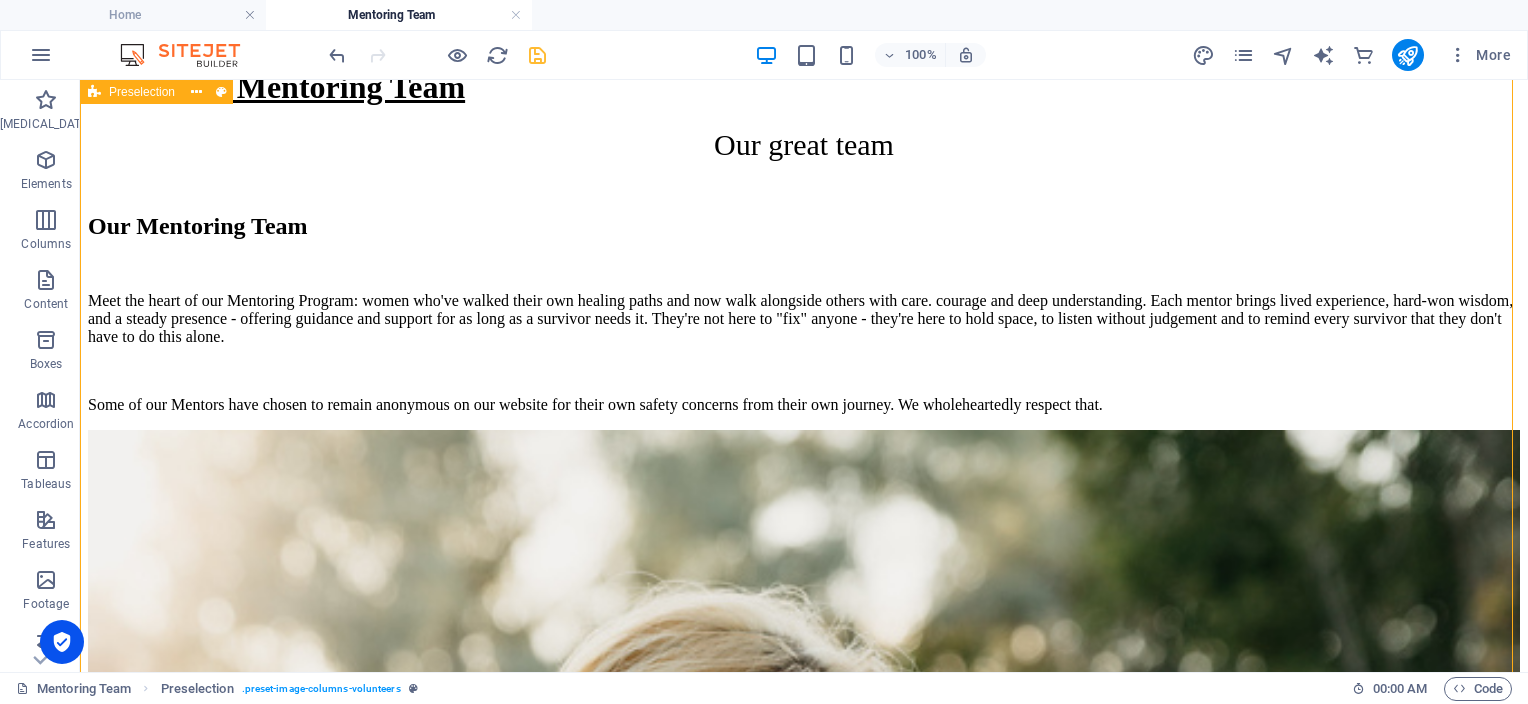 scroll, scrollTop: 1116, scrollLeft: 0, axis: vertical 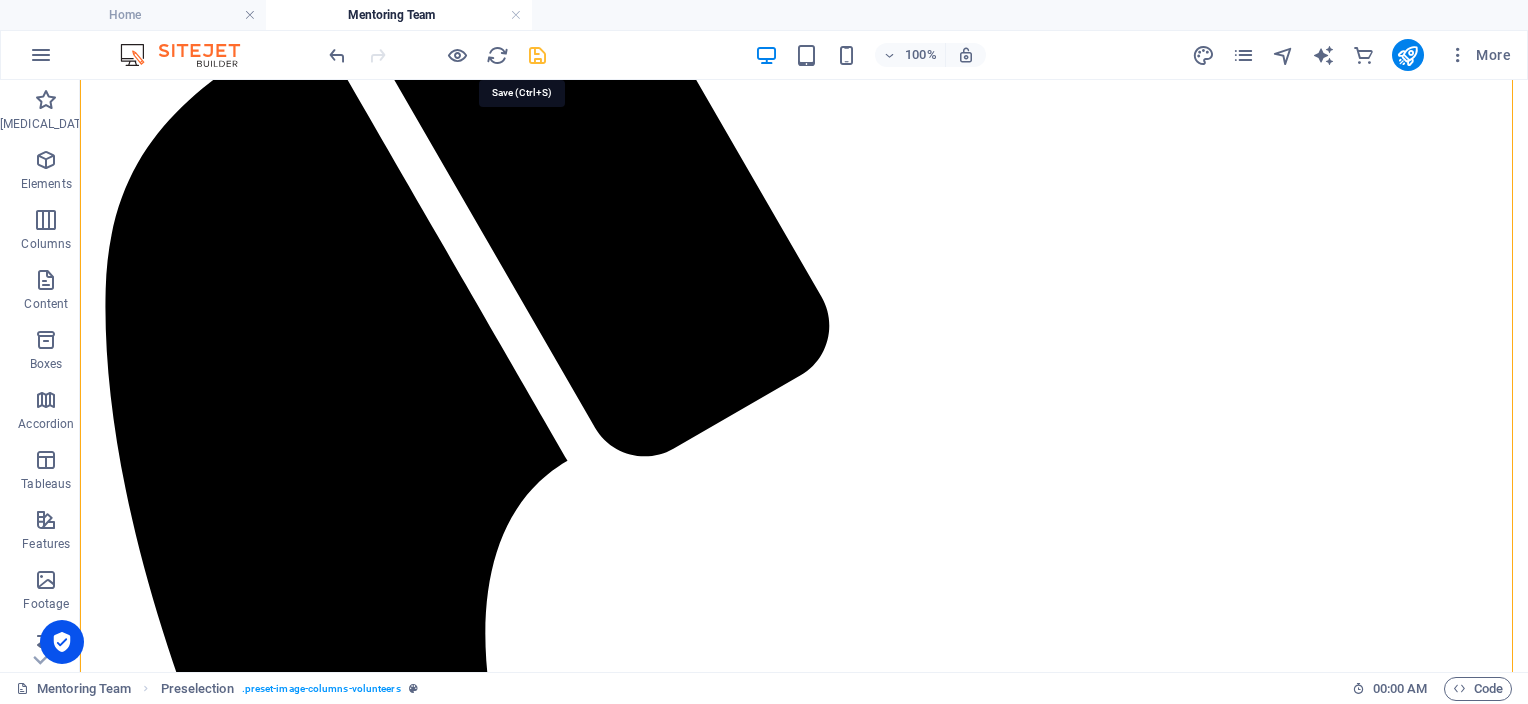 click at bounding box center (537, 55) 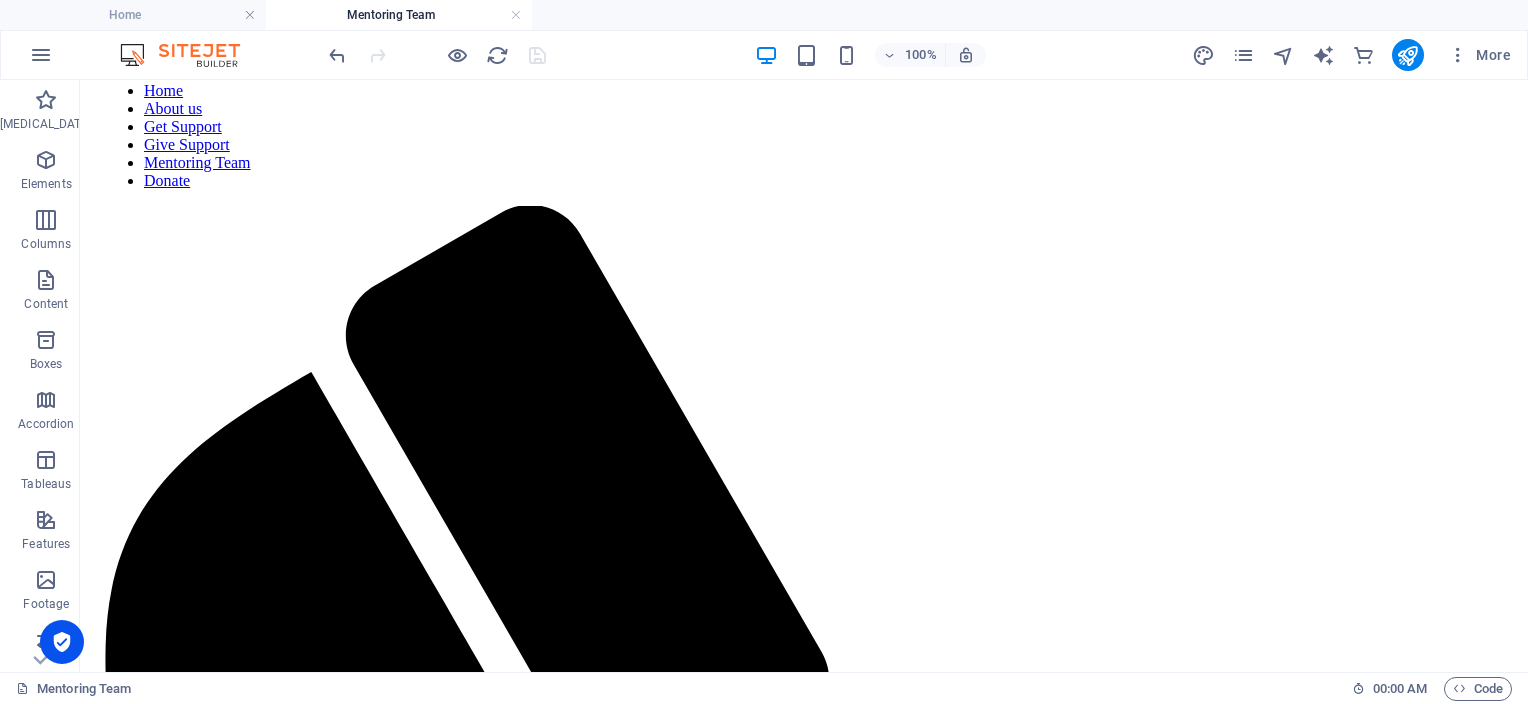 scroll, scrollTop: 736, scrollLeft: 0, axis: vertical 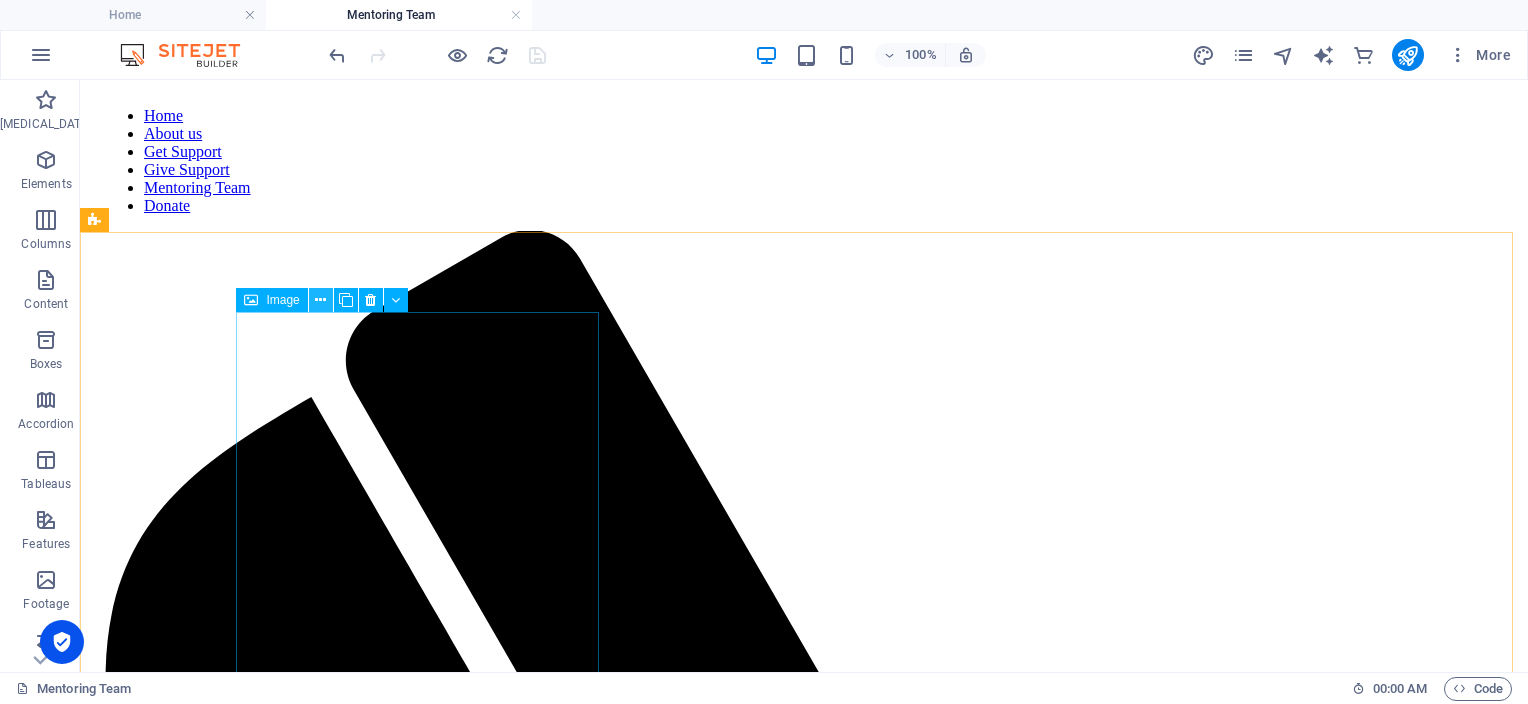click at bounding box center (320, 300) 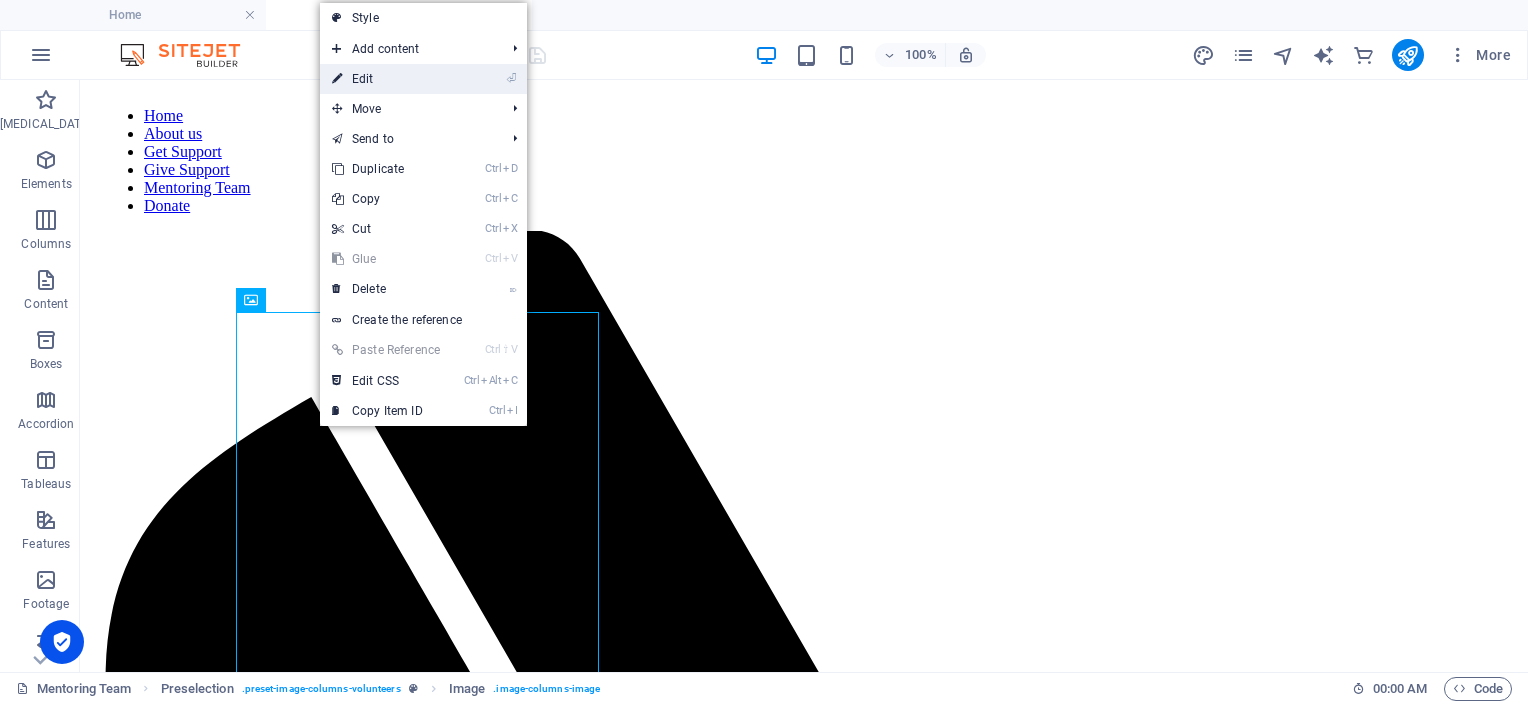 click on "⏎  Edit" at bounding box center [386, 79] 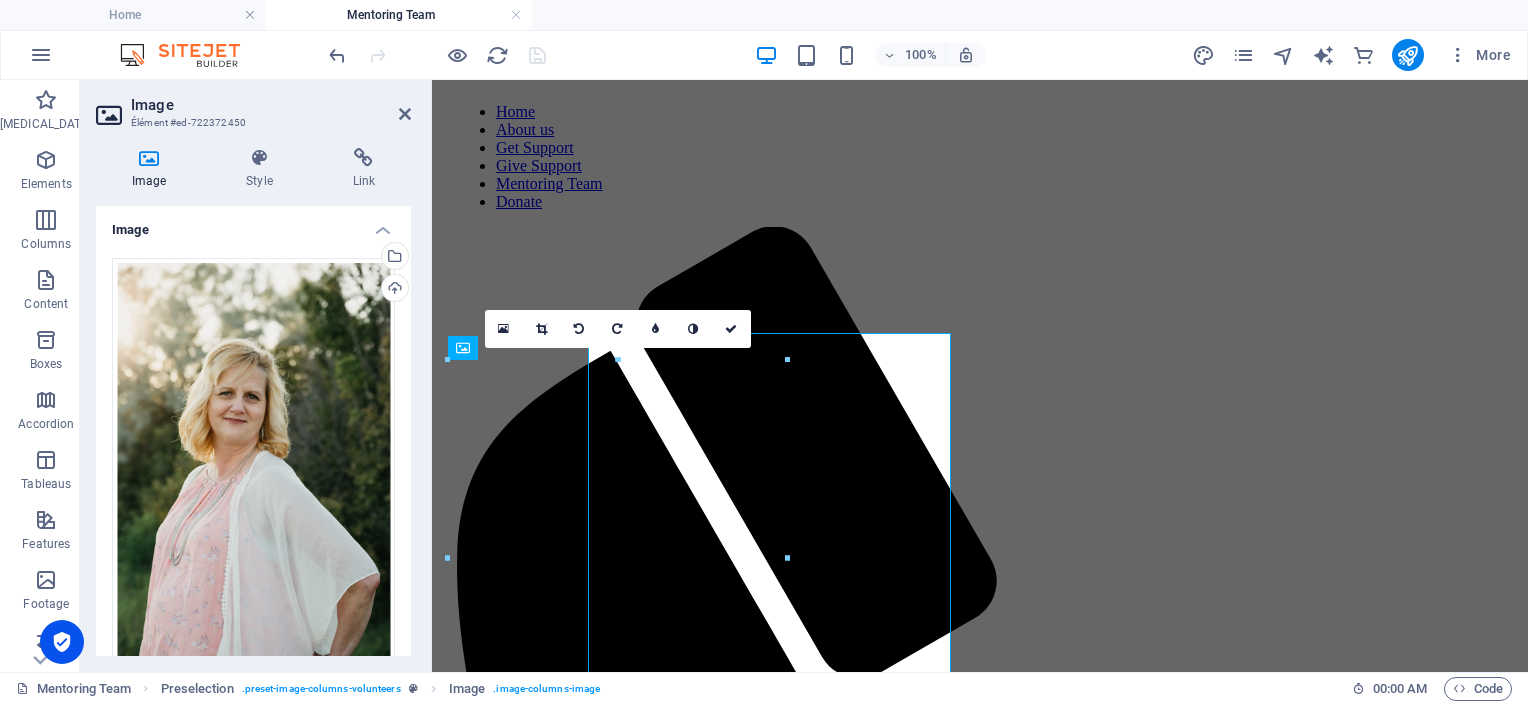 scroll, scrollTop: 715, scrollLeft: 0, axis: vertical 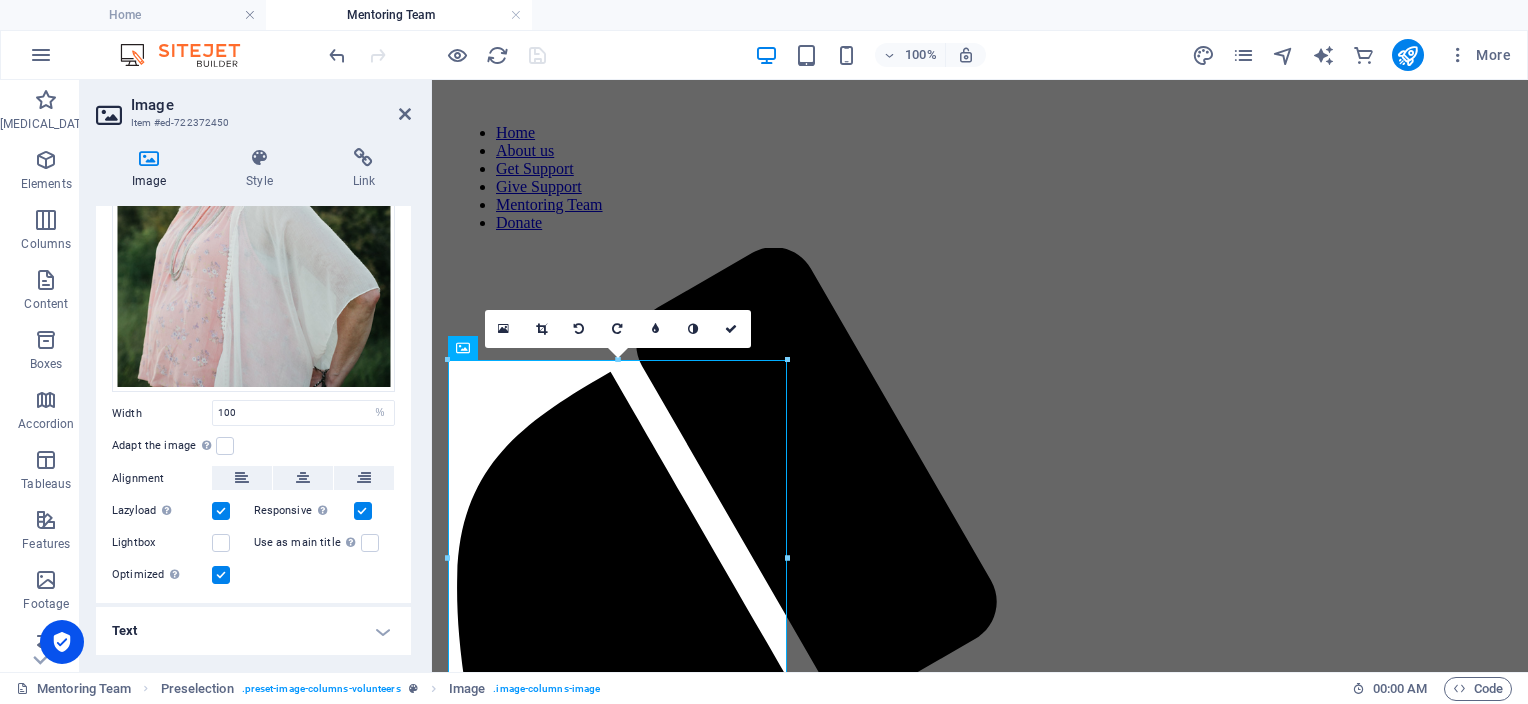 click on "Text" at bounding box center (253, 631) 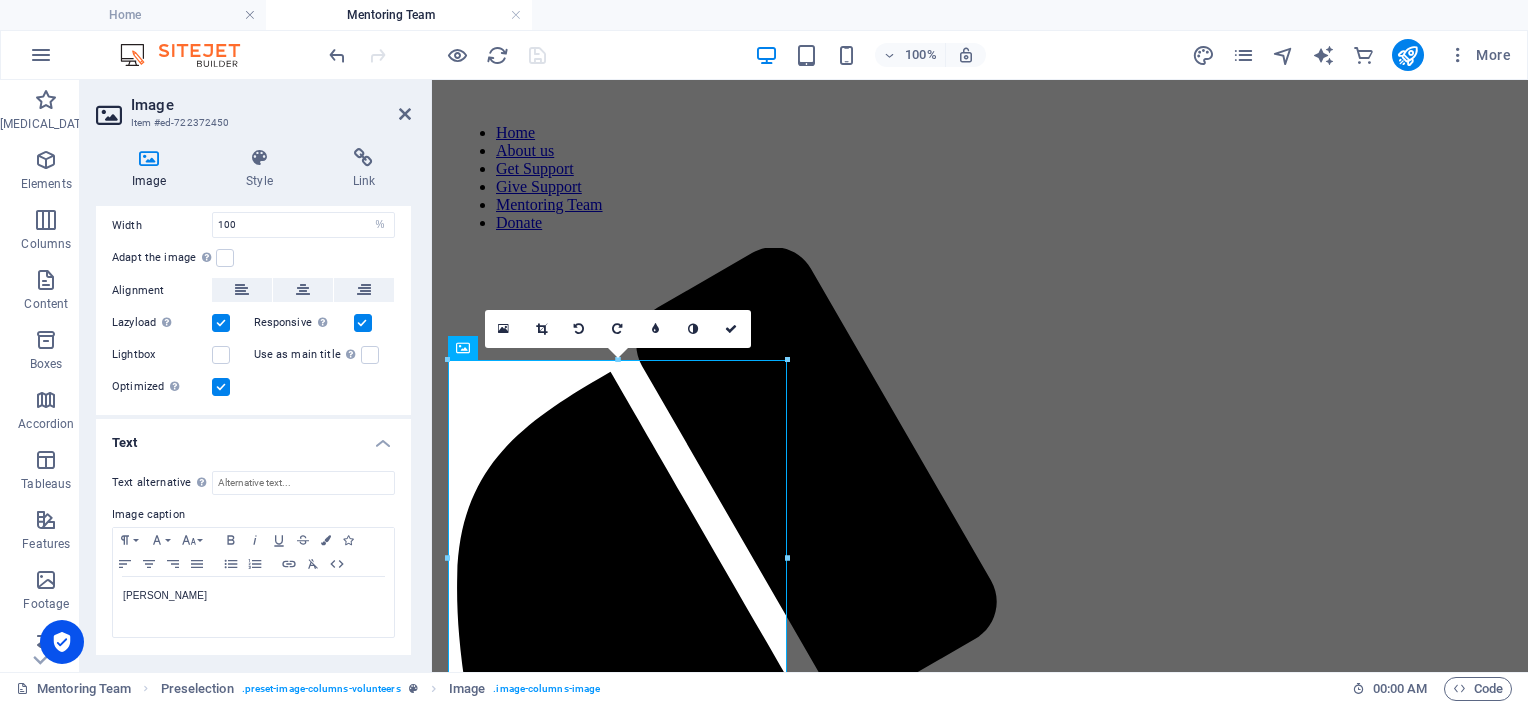 scroll, scrollTop: 1319, scrollLeft: 0, axis: vertical 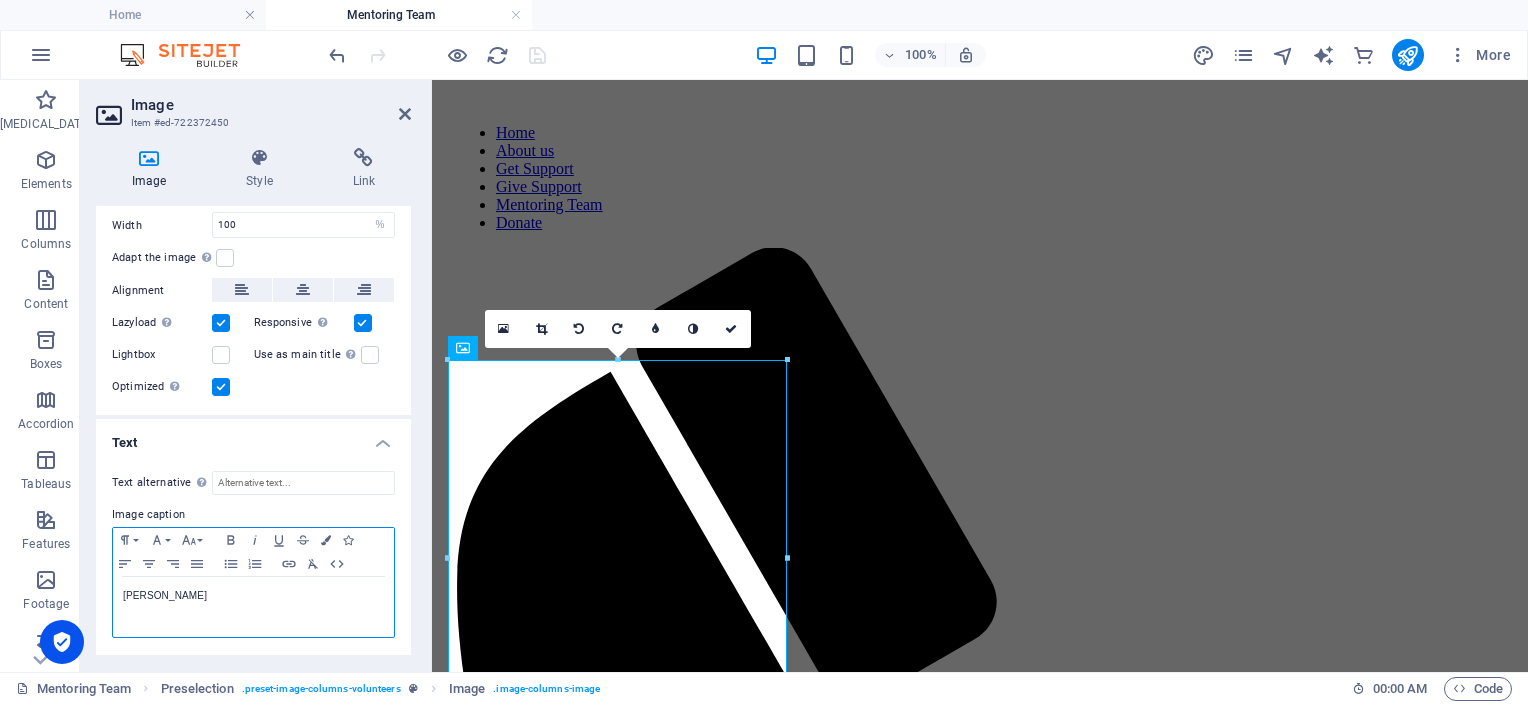 click on "[PERSON_NAME]" at bounding box center [253, 596] 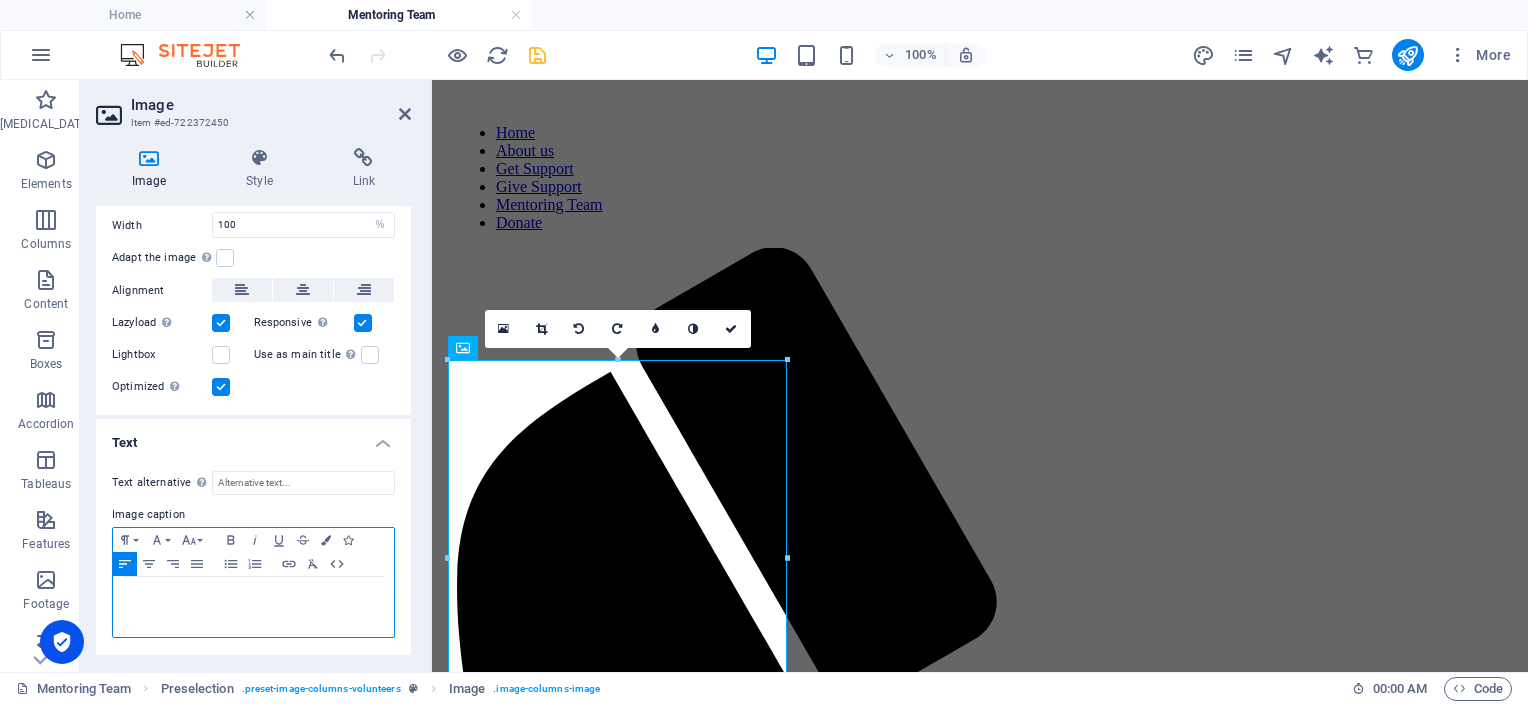 type 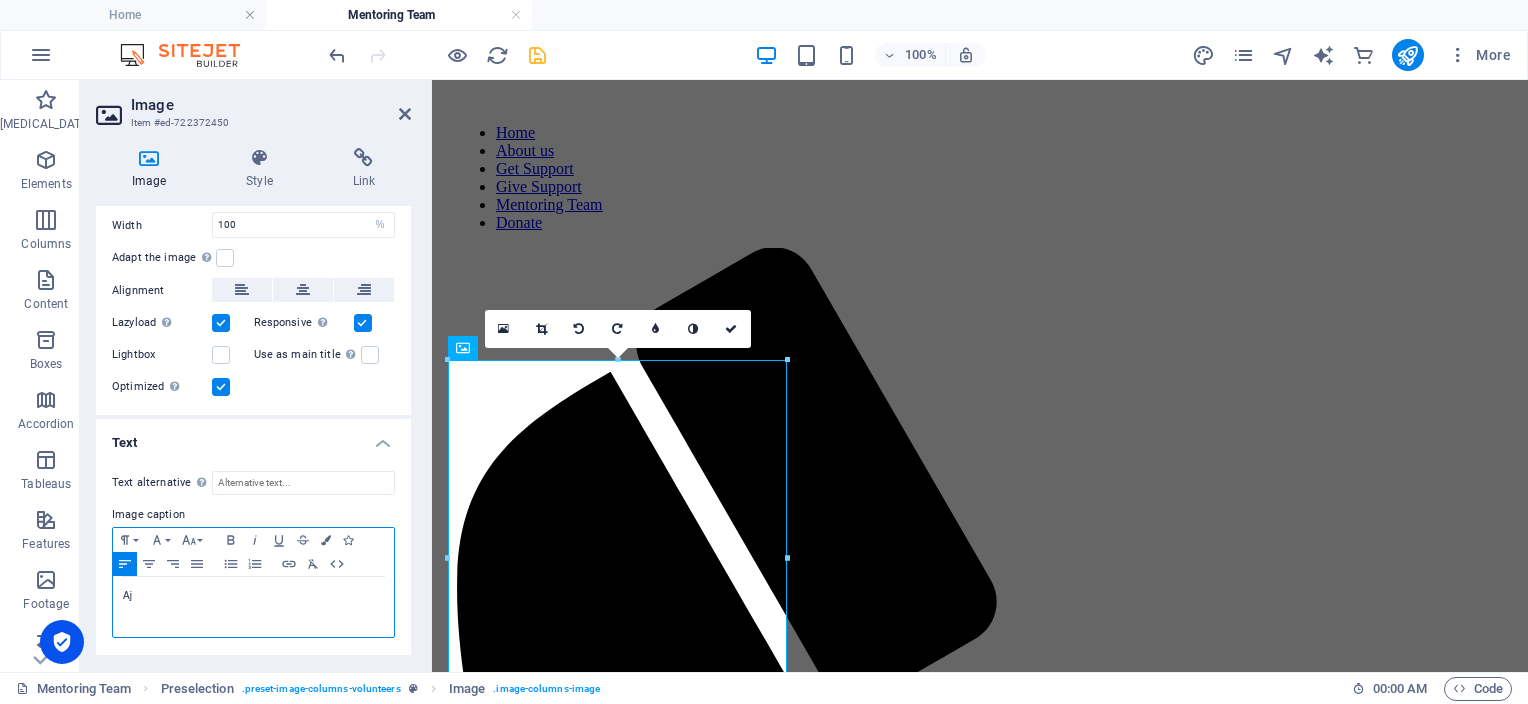 click on "Aj" at bounding box center [253, 596] 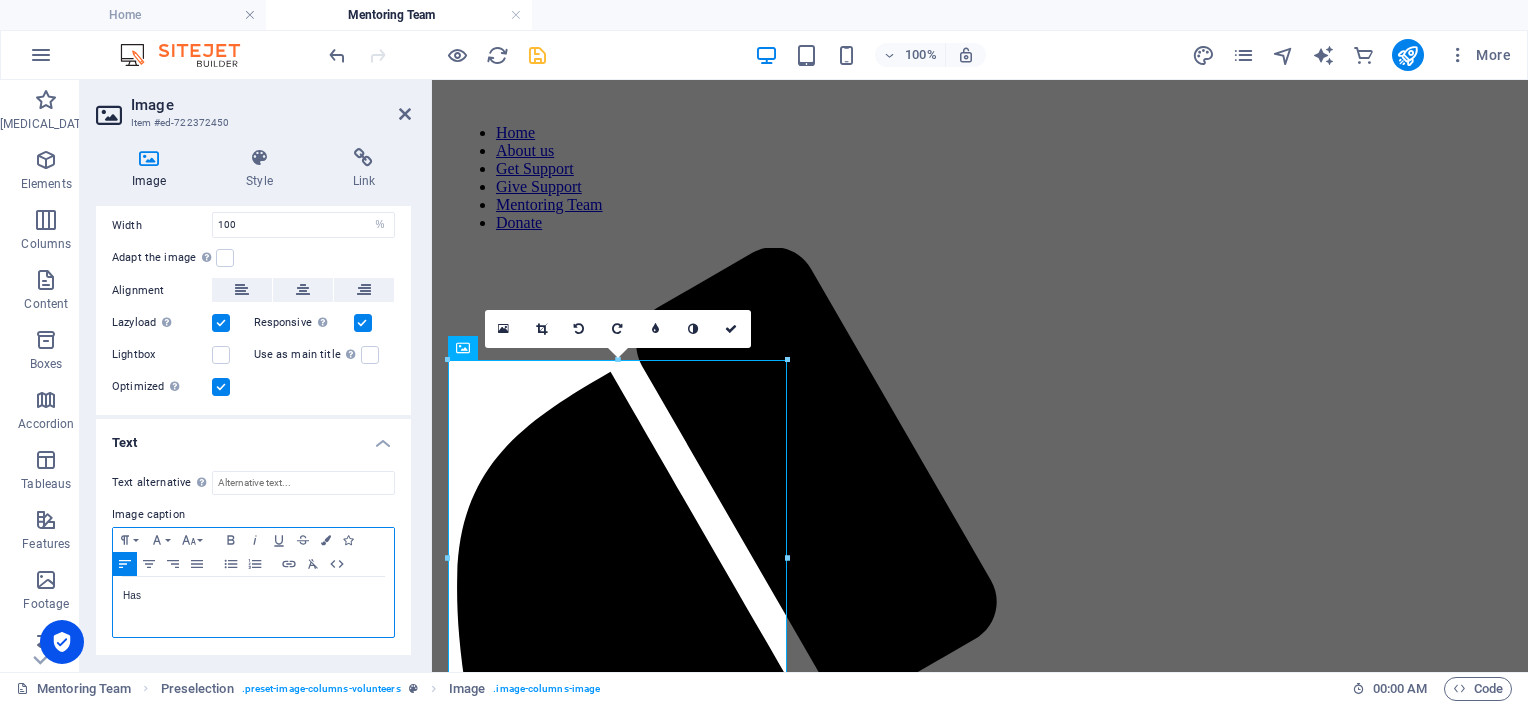 click on "Has" at bounding box center [253, 596] 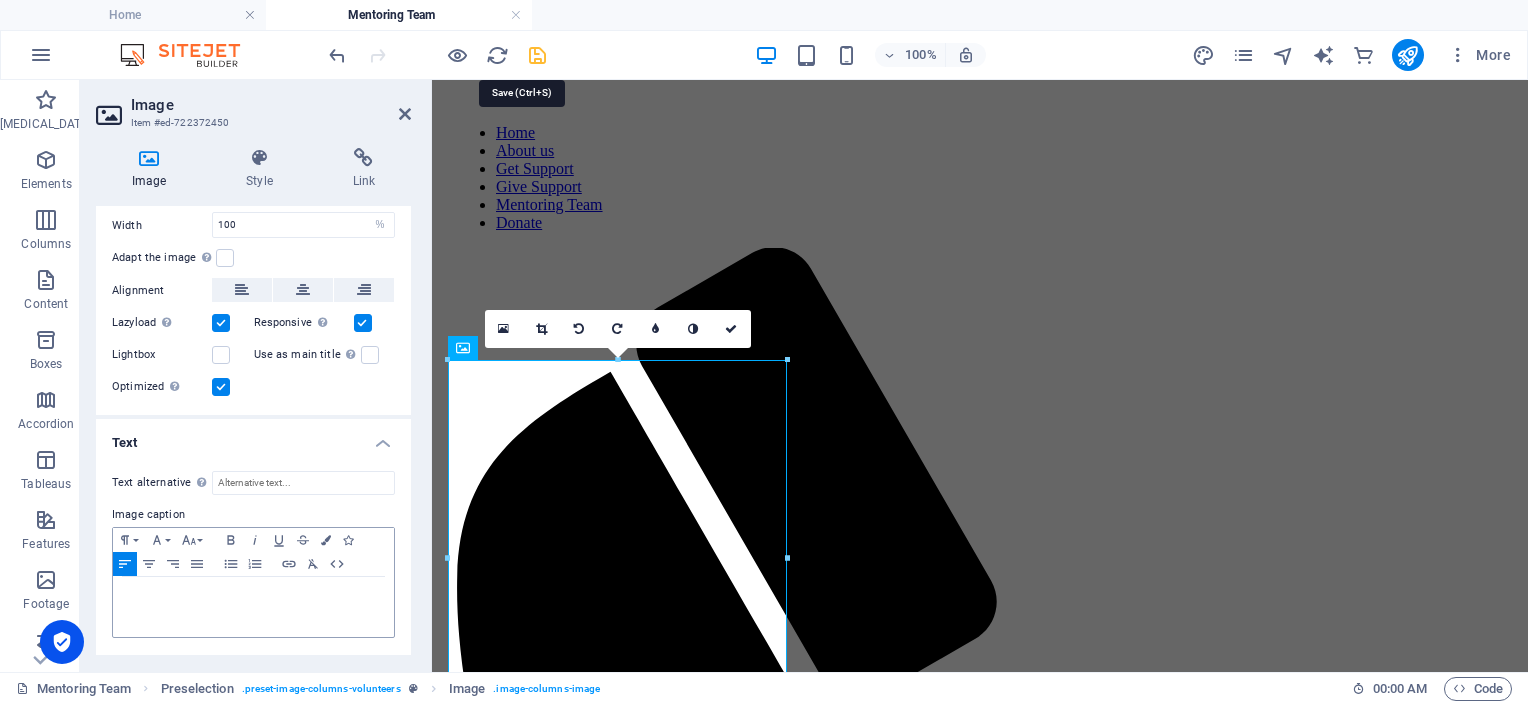 click at bounding box center (537, 55) 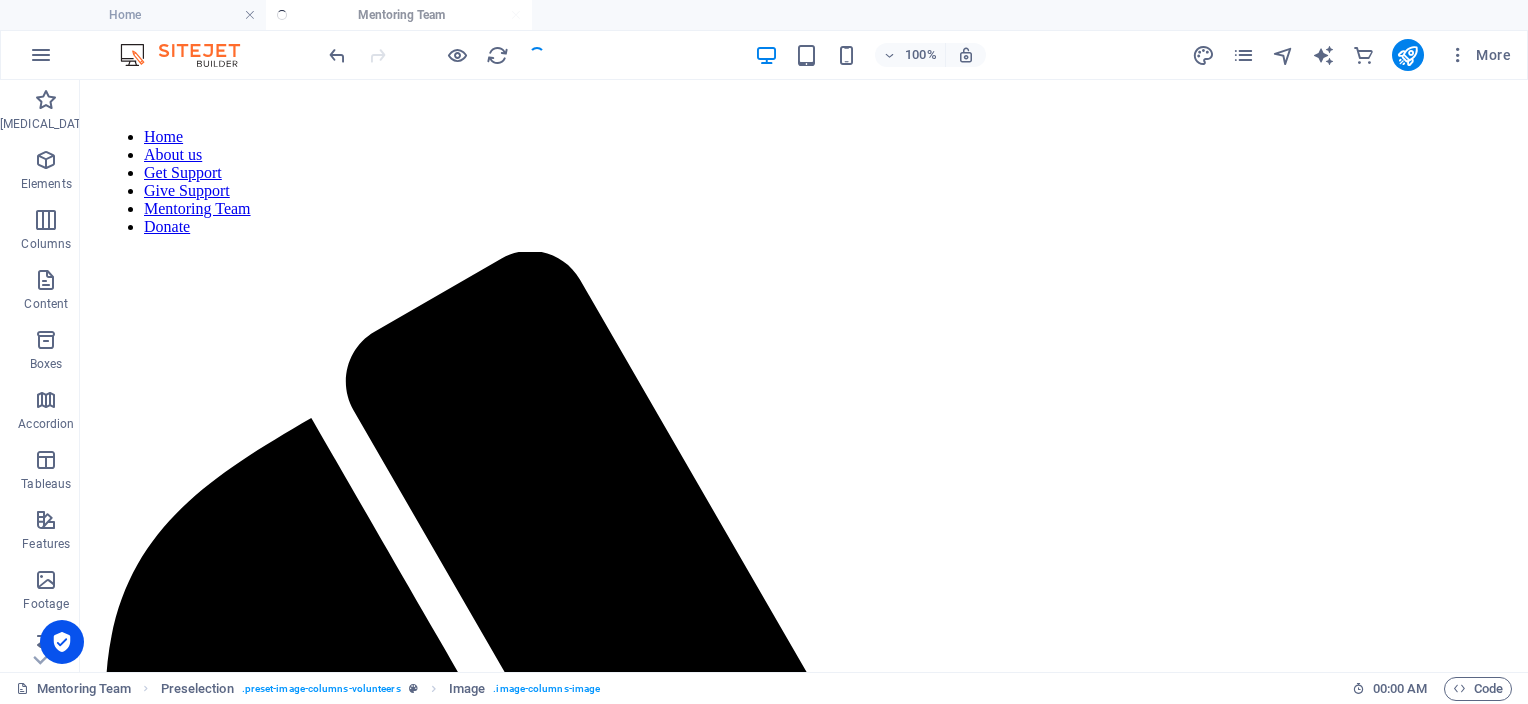 scroll, scrollTop: 736, scrollLeft: 0, axis: vertical 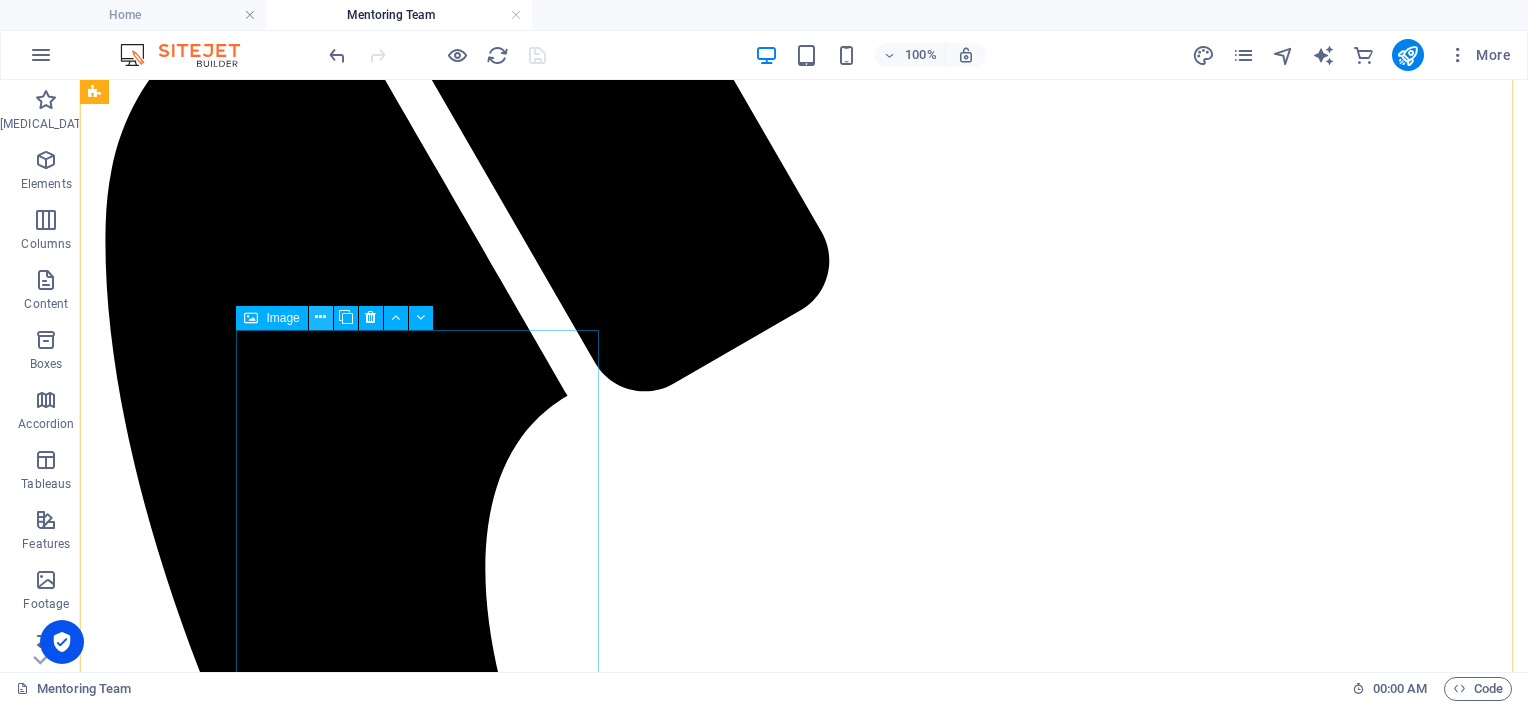 click at bounding box center [320, 317] 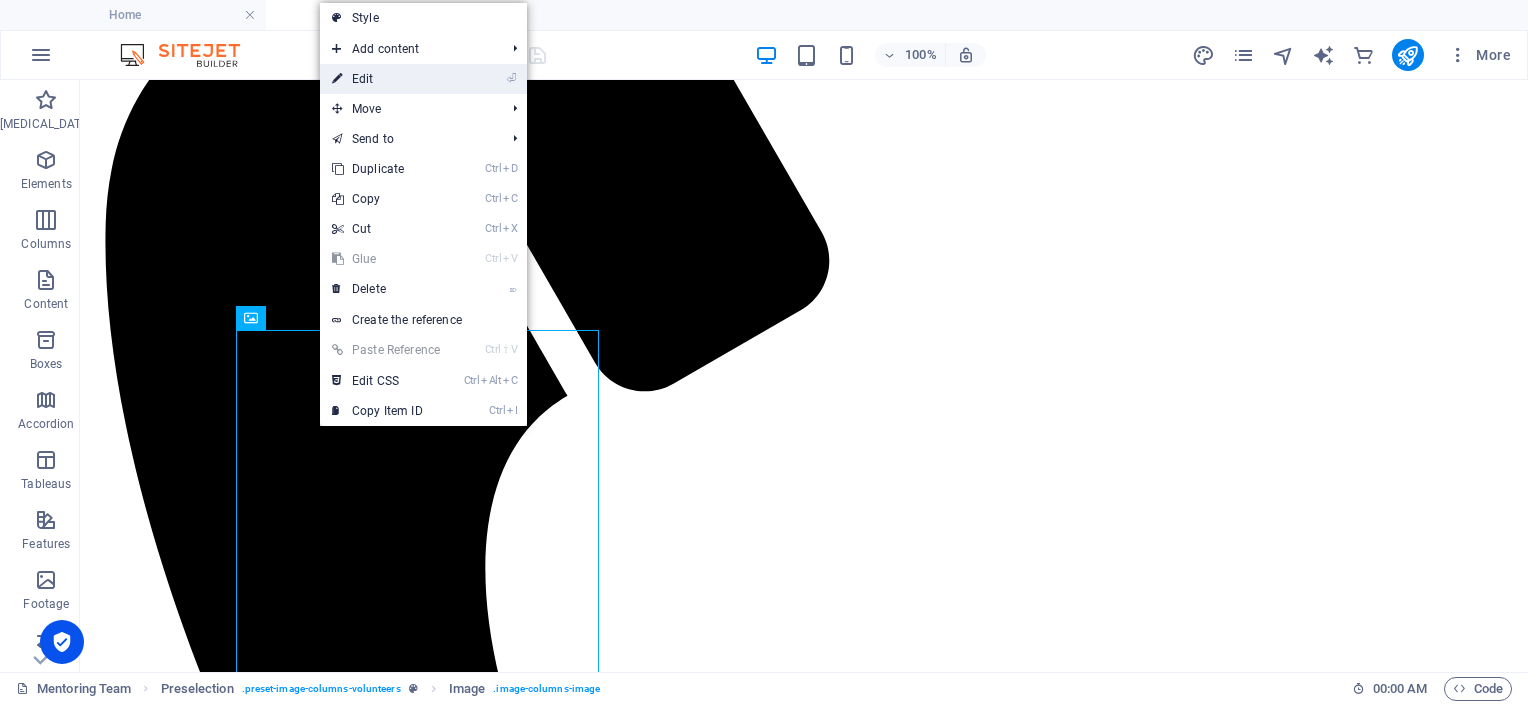 click on "⏎  Edit" at bounding box center [386, 79] 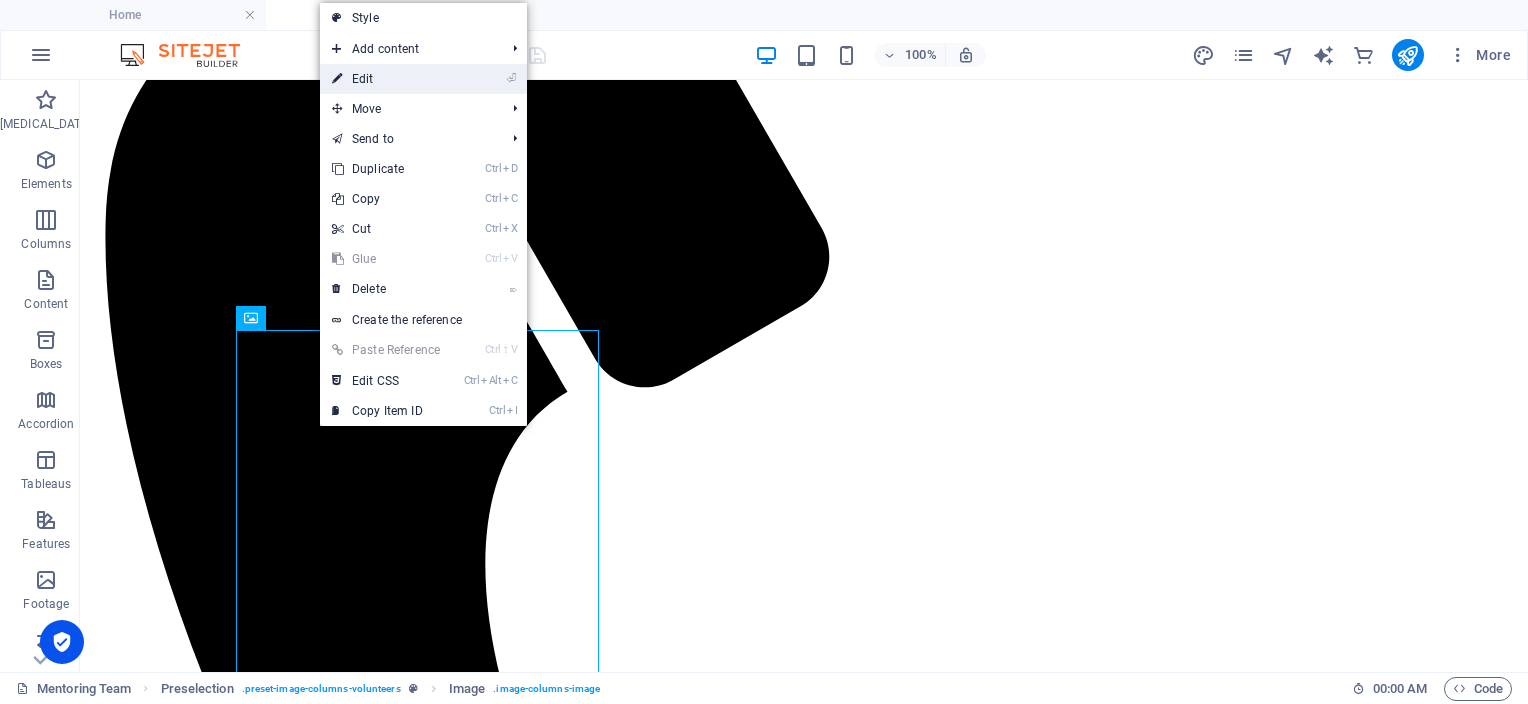 select on "%" 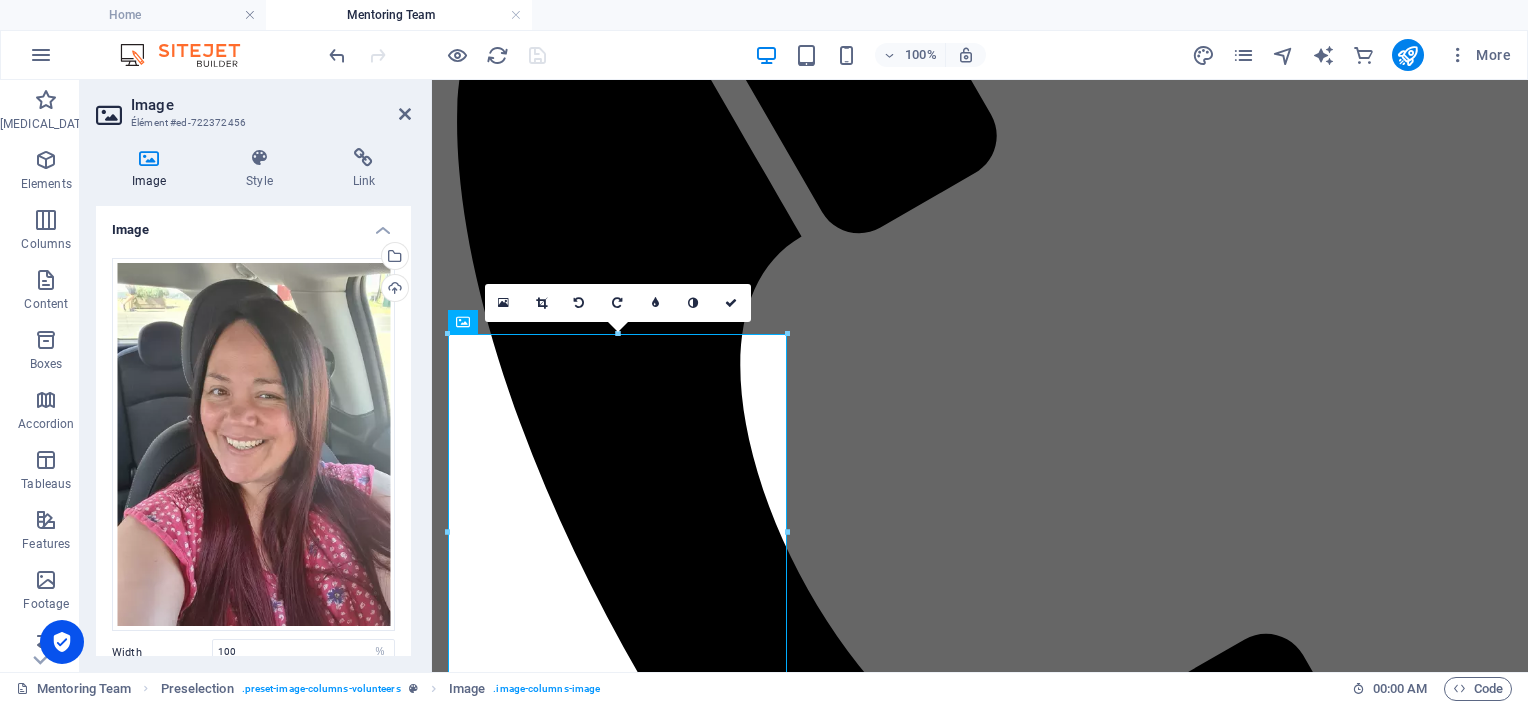 scroll, scrollTop: 1176, scrollLeft: 0, axis: vertical 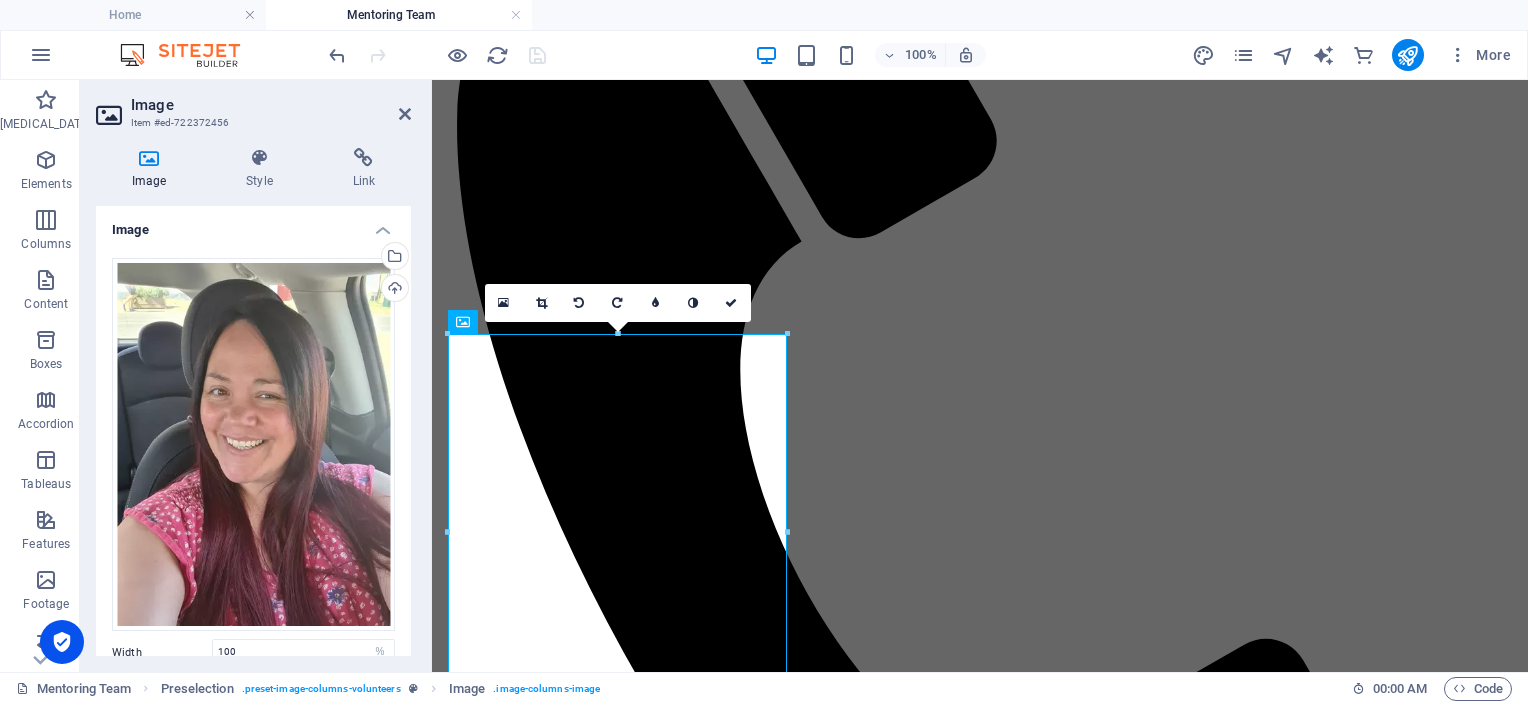 drag, startPoint x: 406, startPoint y: 275, endPoint x: 409, endPoint y: 326, distance: 51.088158 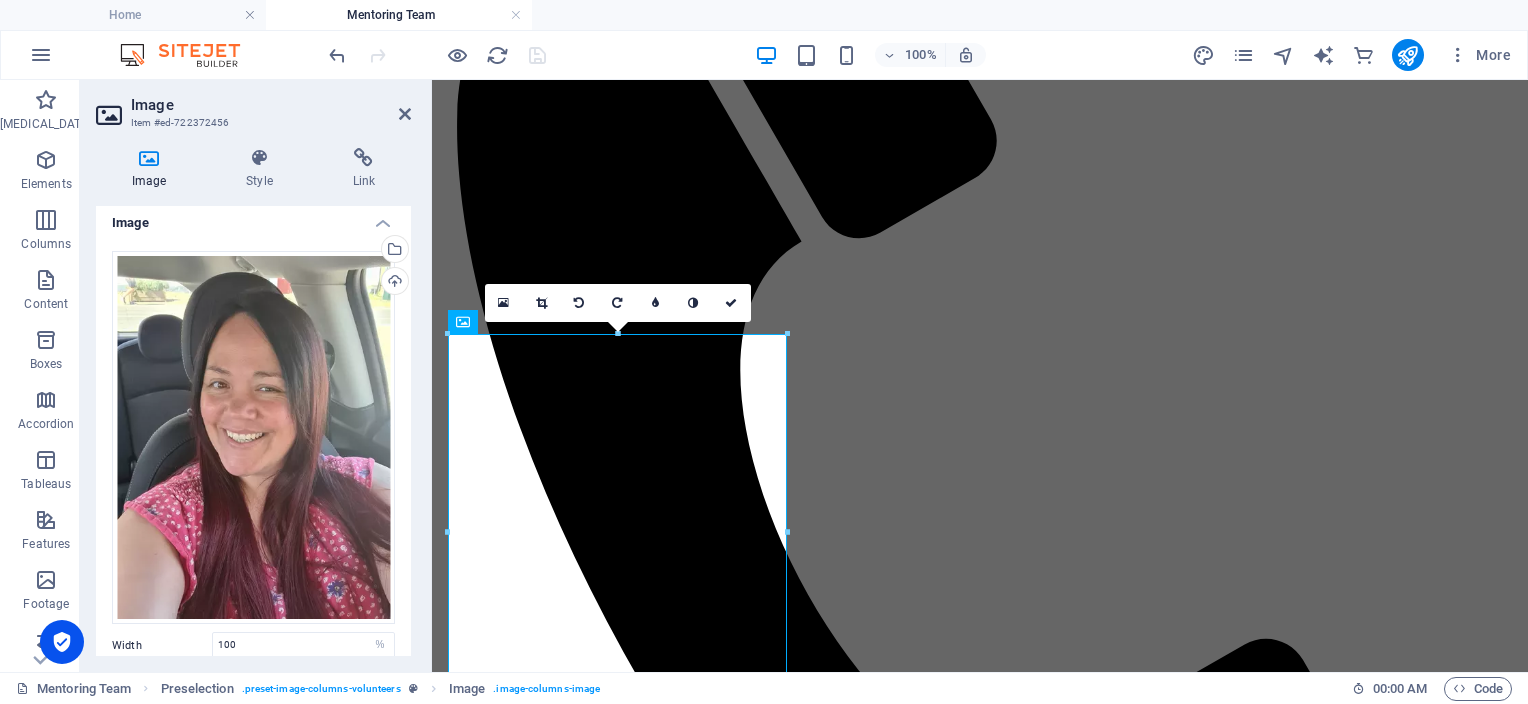 click on "Glissez les fichiers ici, cliquez pour choisir les fichiers ou  sélectionnez les fichiers depuis Fichiers ou depuis notre stock gratuit de photos et de vidéos Select files from File Manager, stock photos, or upload one or more files Upload Width 100 By default car Px Rem % Em vh Vw Adapt the image Automatically adapt the image to a fixed width and height Hauteur Par défaut auto px Alignment Lazyload Loading images after the page improves loading time (speed). Responsive Automatically upload Retina images and formats optimized for smartphones. Lightbox Use as main title This image will be included in an H1 title tag. Useful for giving alt text the weight of an H1 heading, e.g. for the logo. Don't check if unsure. Optimized The images are compressed to improve page speed. Position Direction Personnalisé Décalage X 50 px rem % vh vw Décalage Y 50 px rem % vh vw" at bounding box center [253, 535] 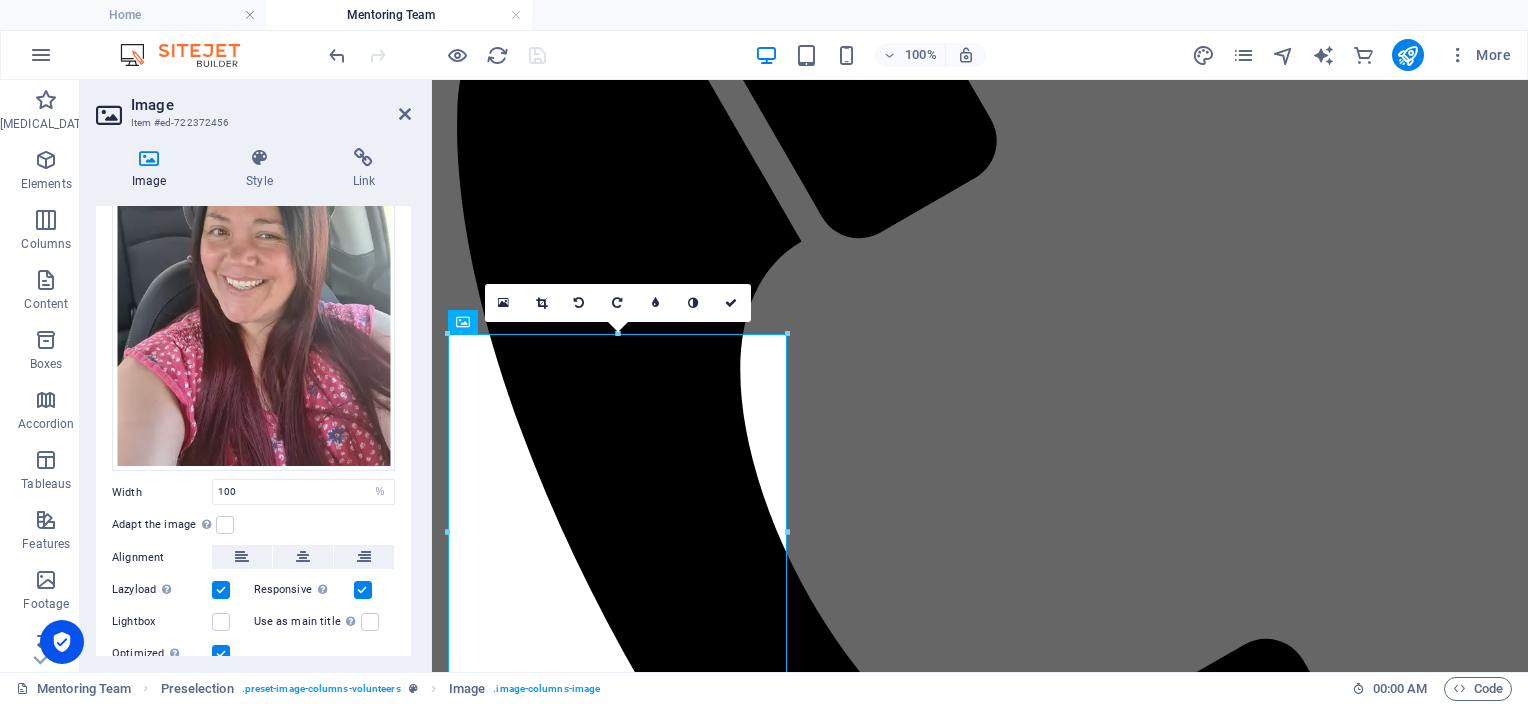 scroll, scrollTop: 243, scrollLeft: 0, axis: vertical 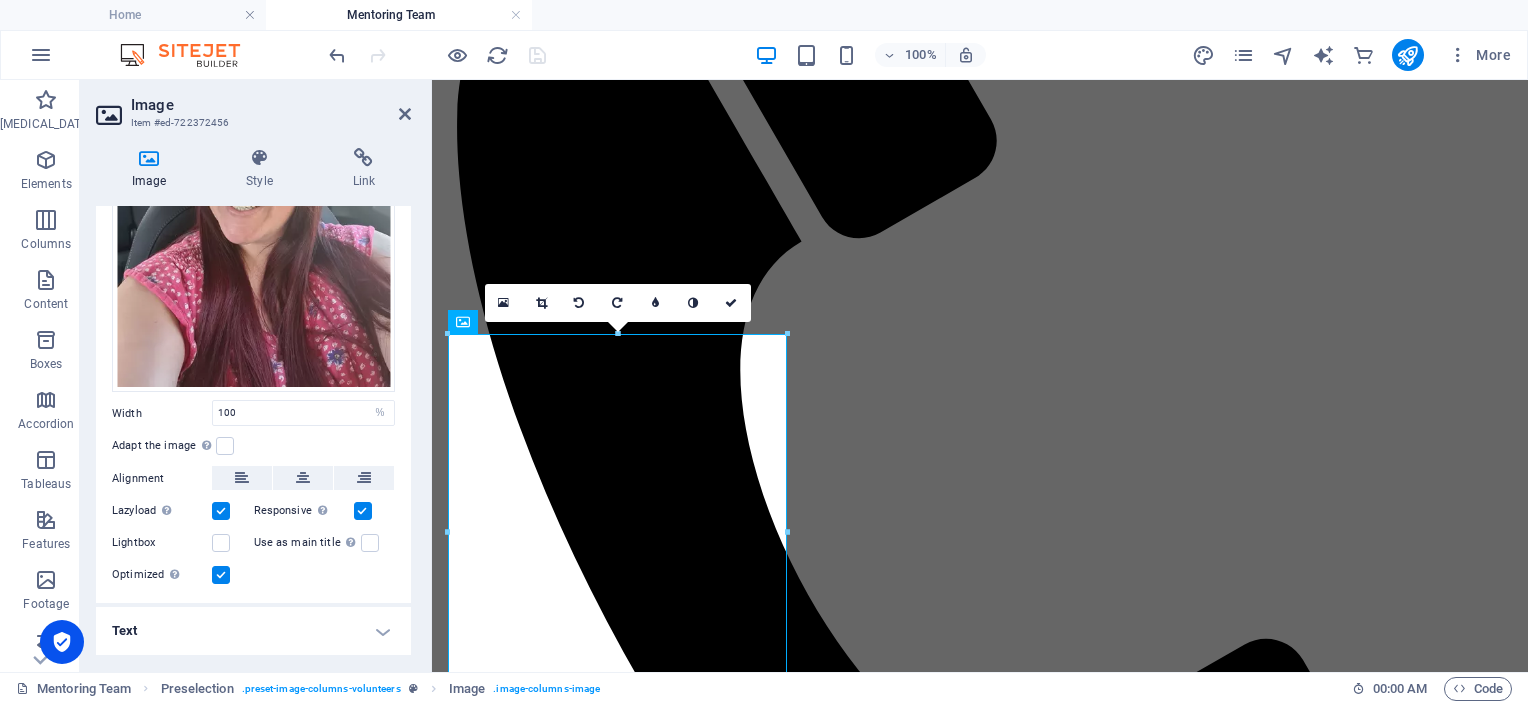click on "Text" at bounding box center [253, 631] 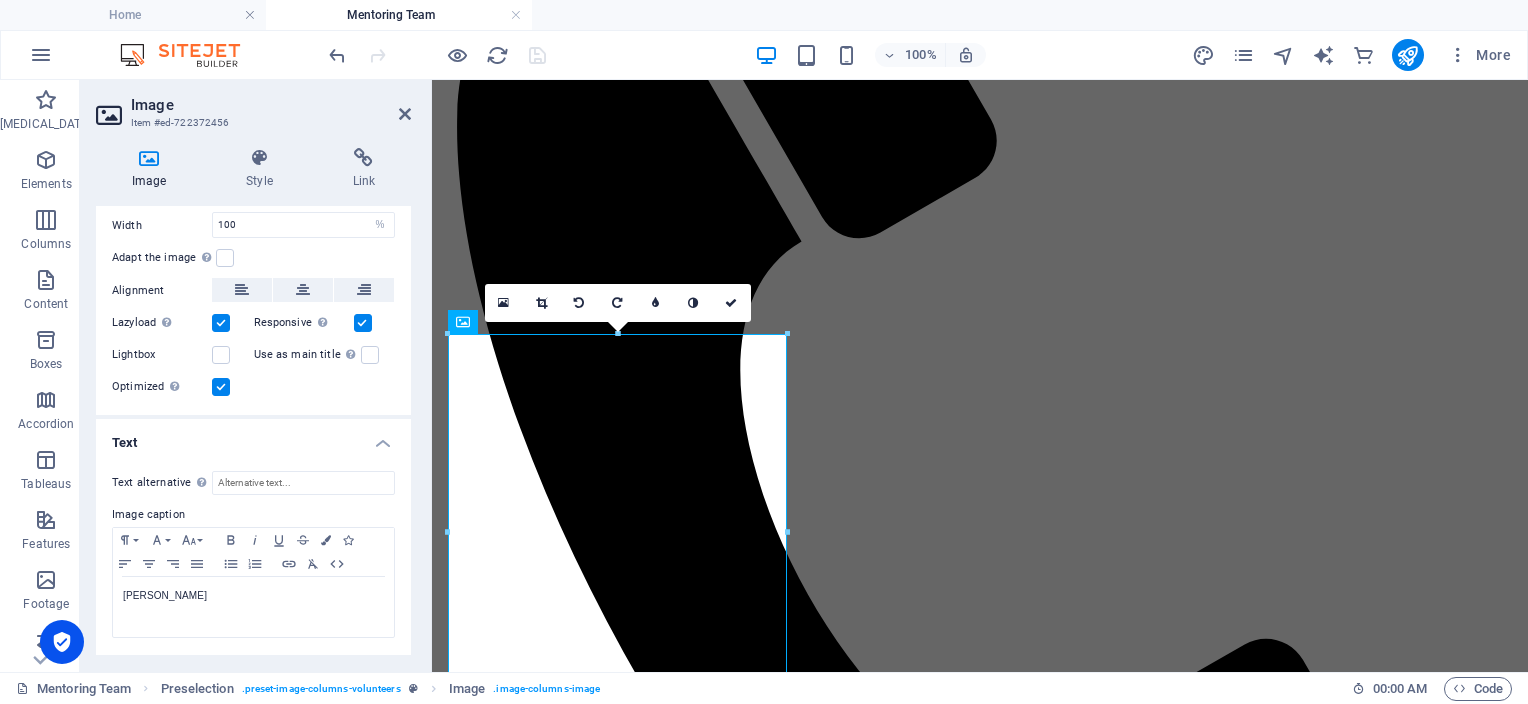 scroll, scrollTop: 1273, scrollLeft: 0, axis: vertical 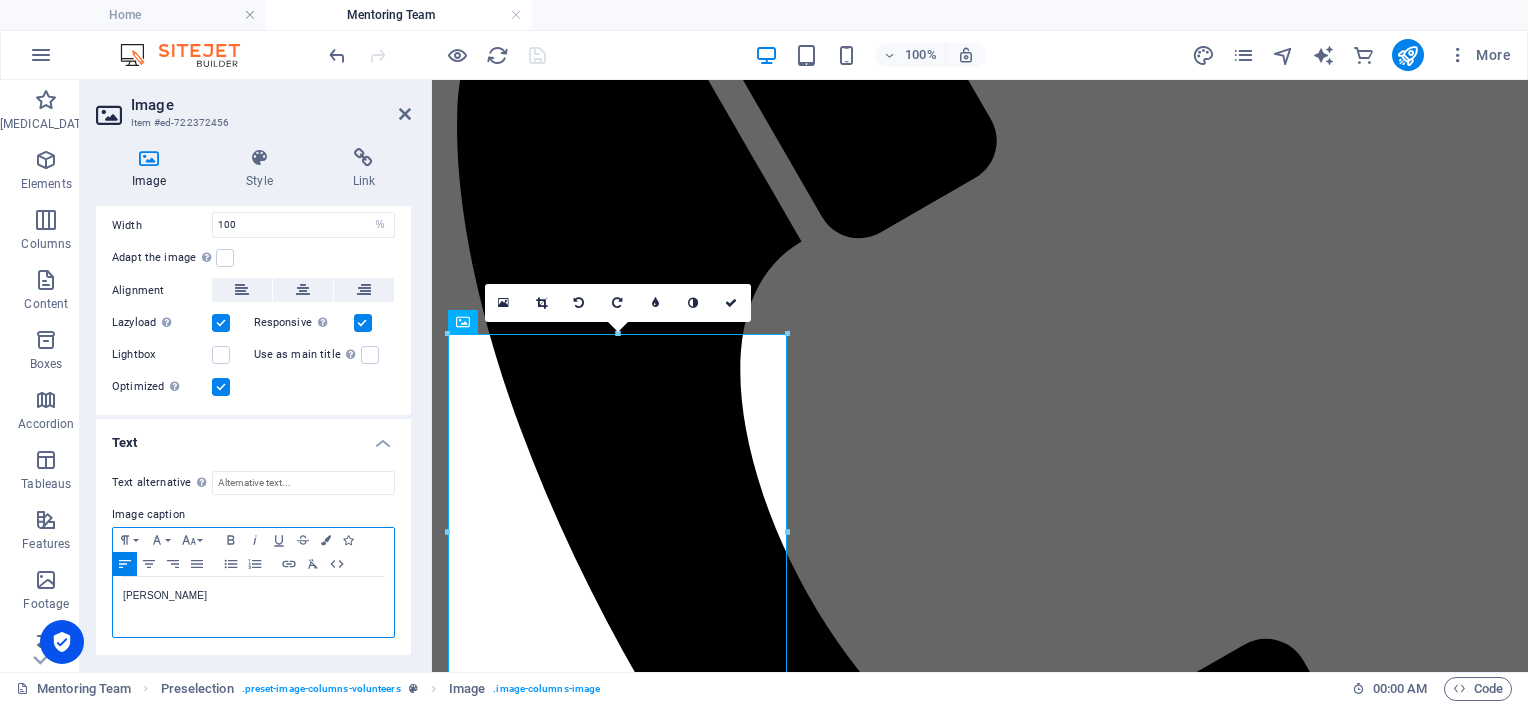 click on "[PERSON_NAME]" at bounding box center [253, 607] 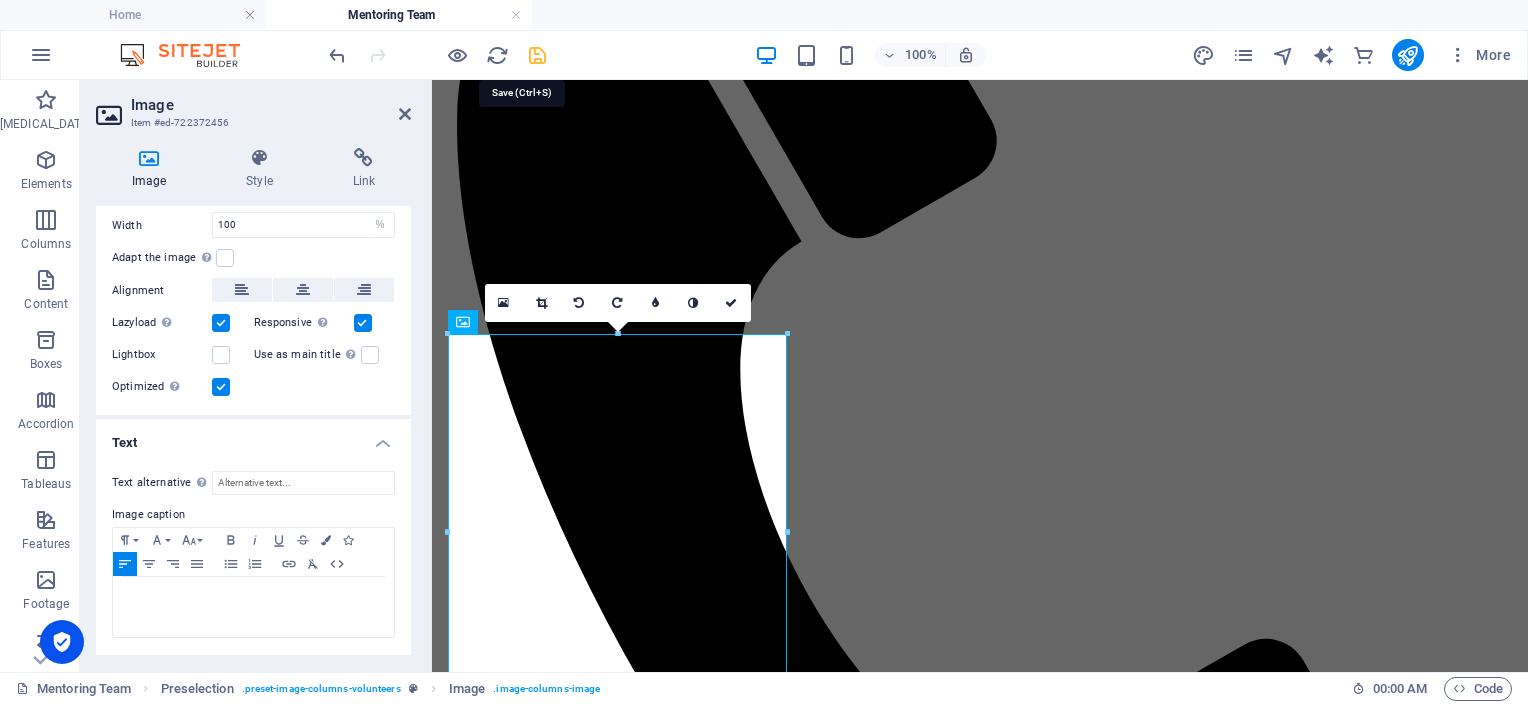 click at bounding box center [537, 55] 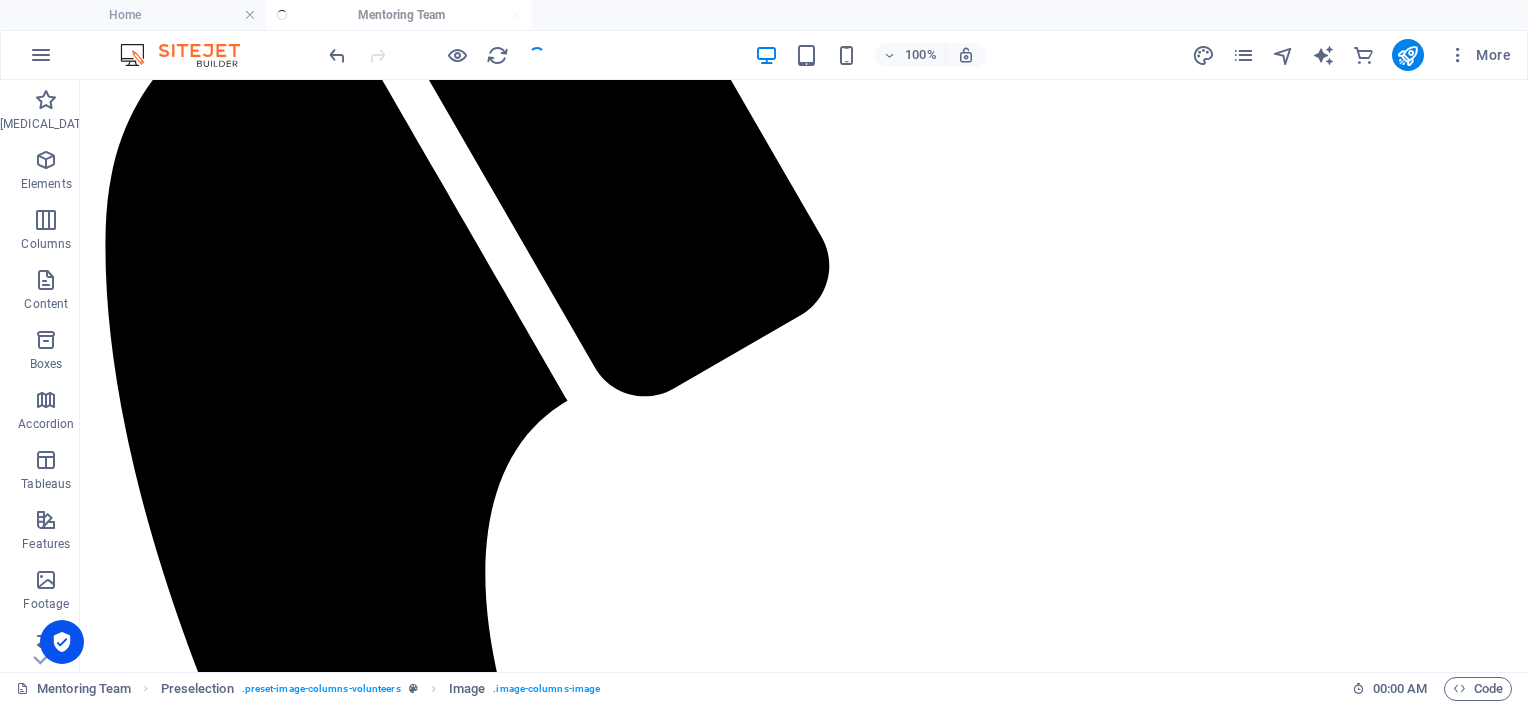 scroll, scrollTop: 1181, scrollLeft: 0, axis: vertical 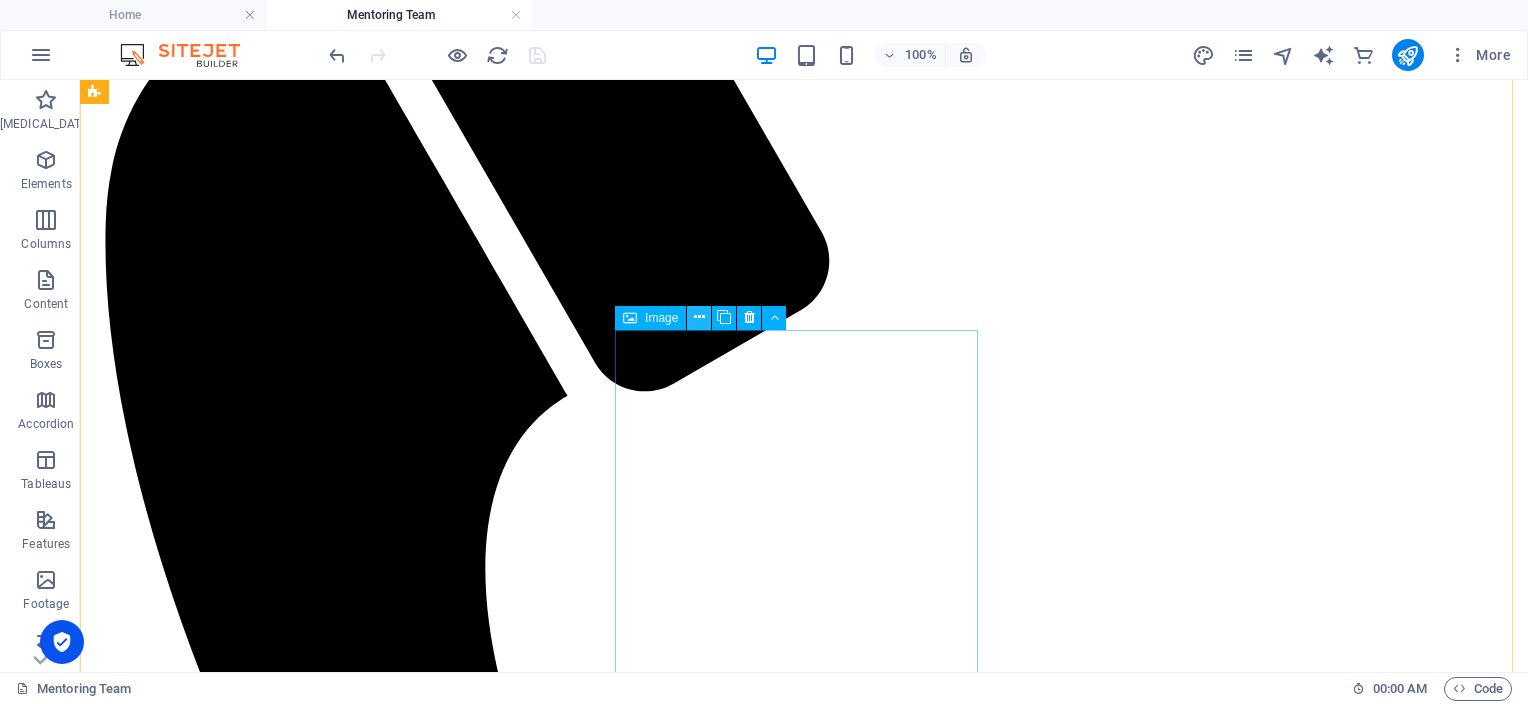 click at bounding box center (699, 317) 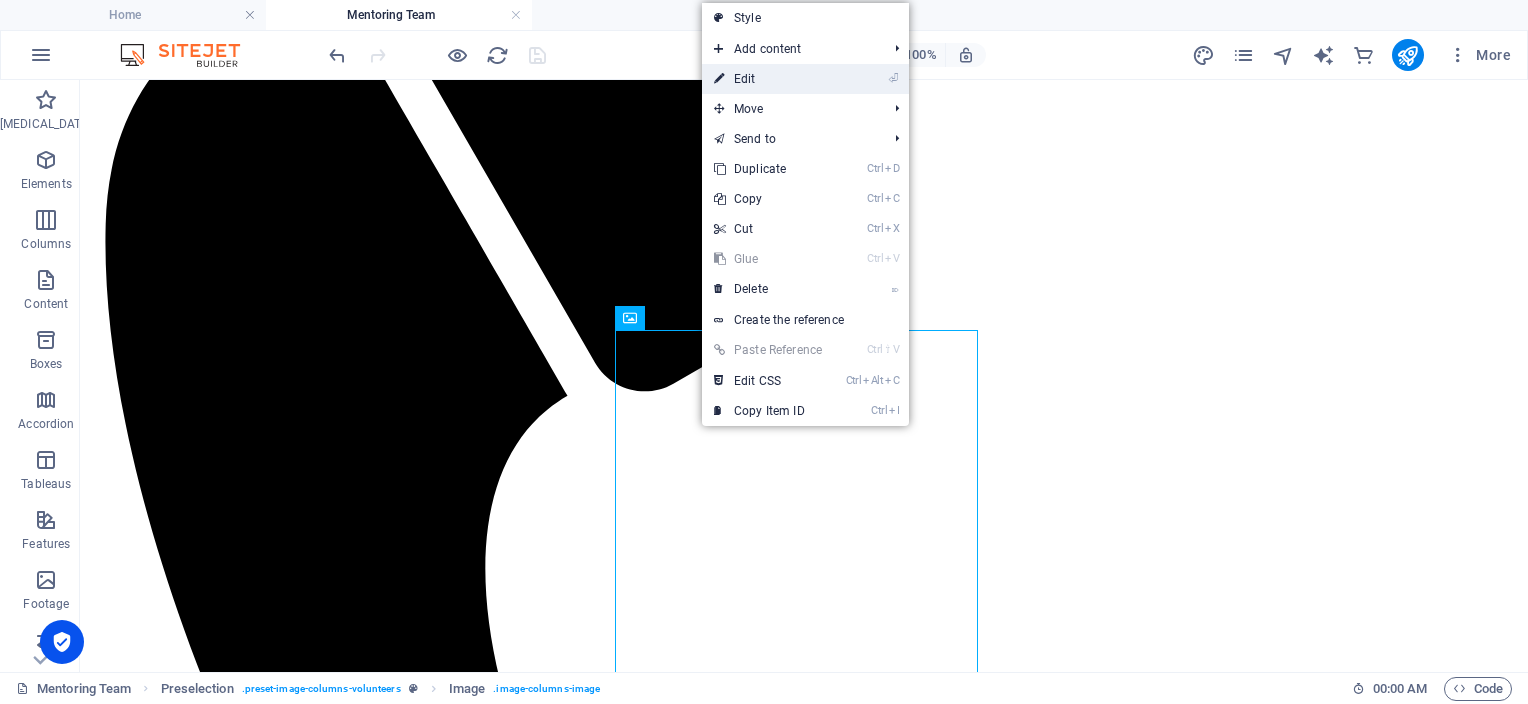 click on "Edit" at bounding box center (745, 79) 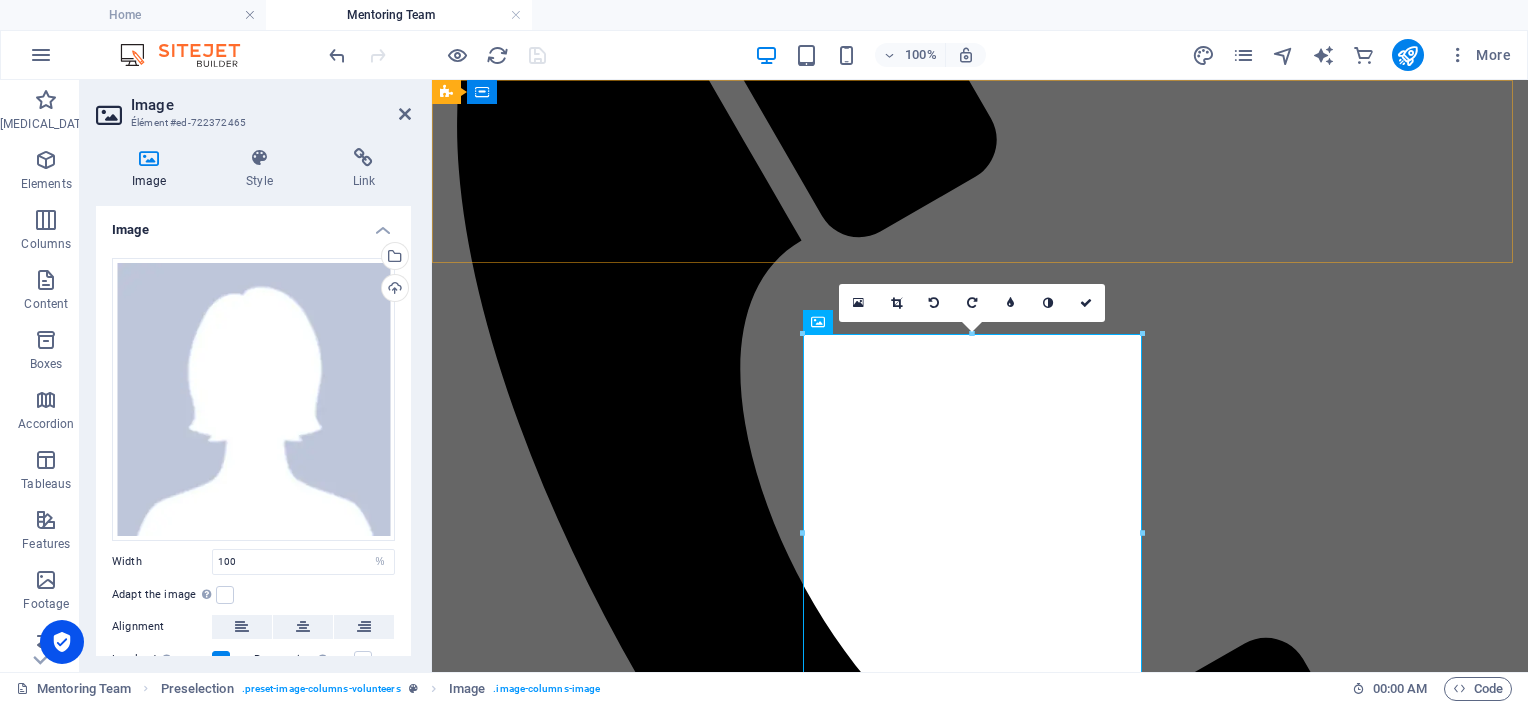 scroll, scrollTop: 1176, scrollLeft: 0, axis: vertical 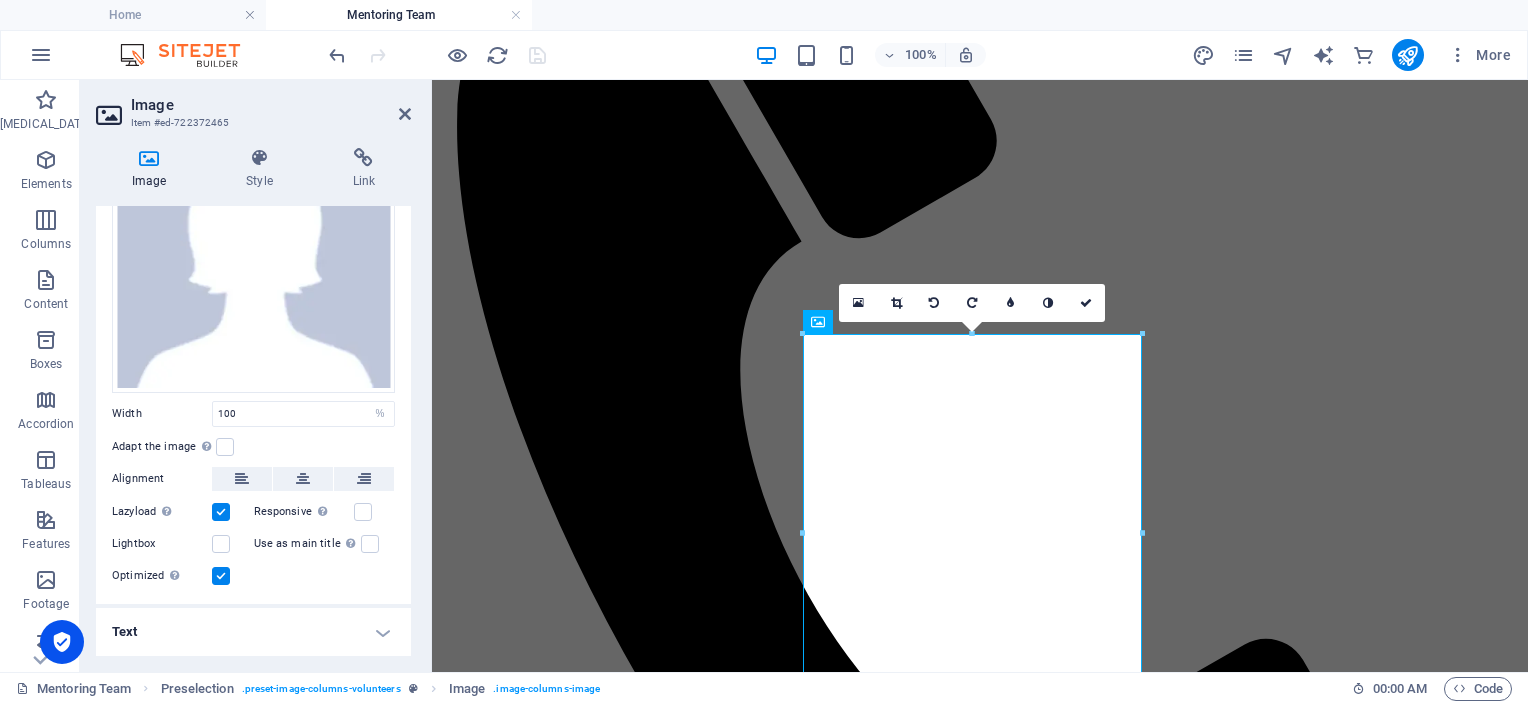 click on "Text" at bounding box center [253, 632] 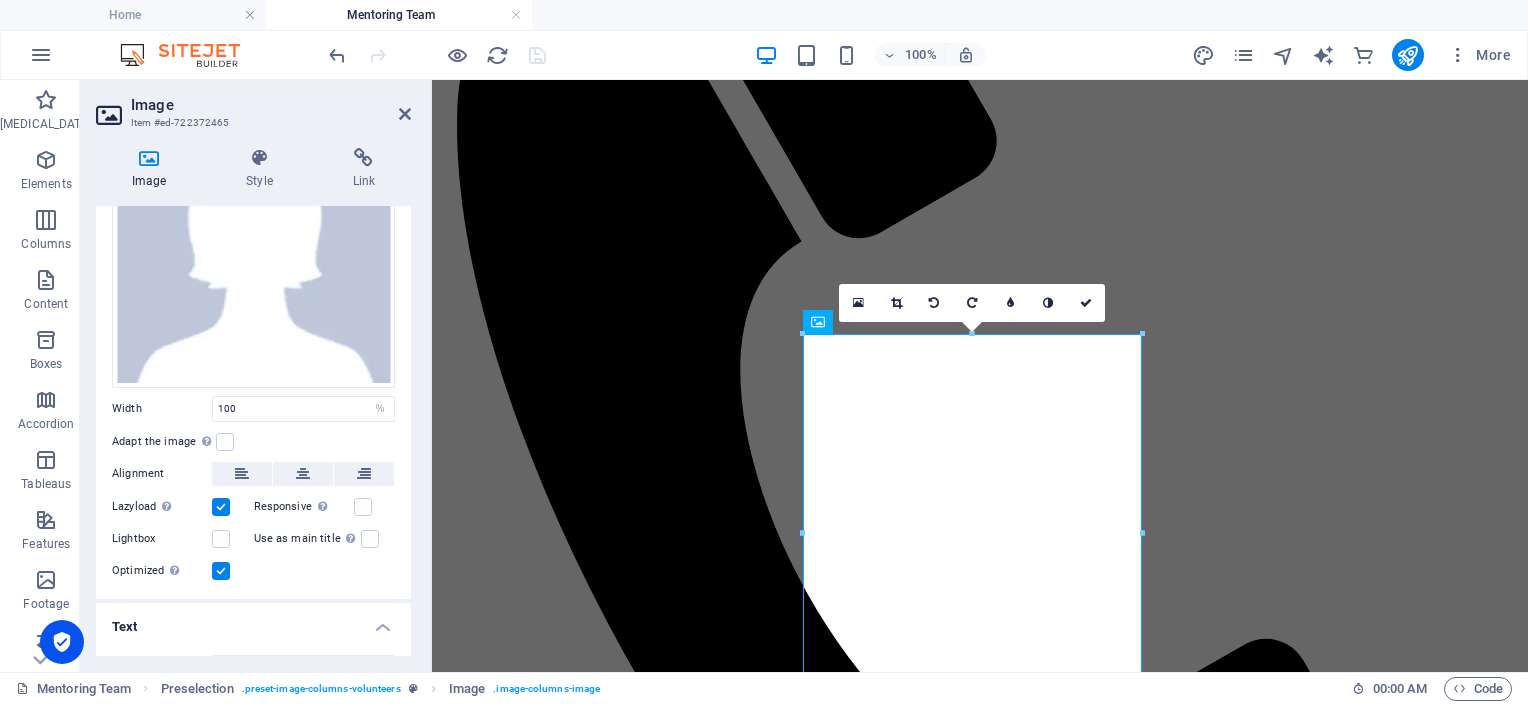 drag, startPoint x: 411, startPoint y: 361, endPoint x: 409, endPoint y: 423, distance: 62.03225 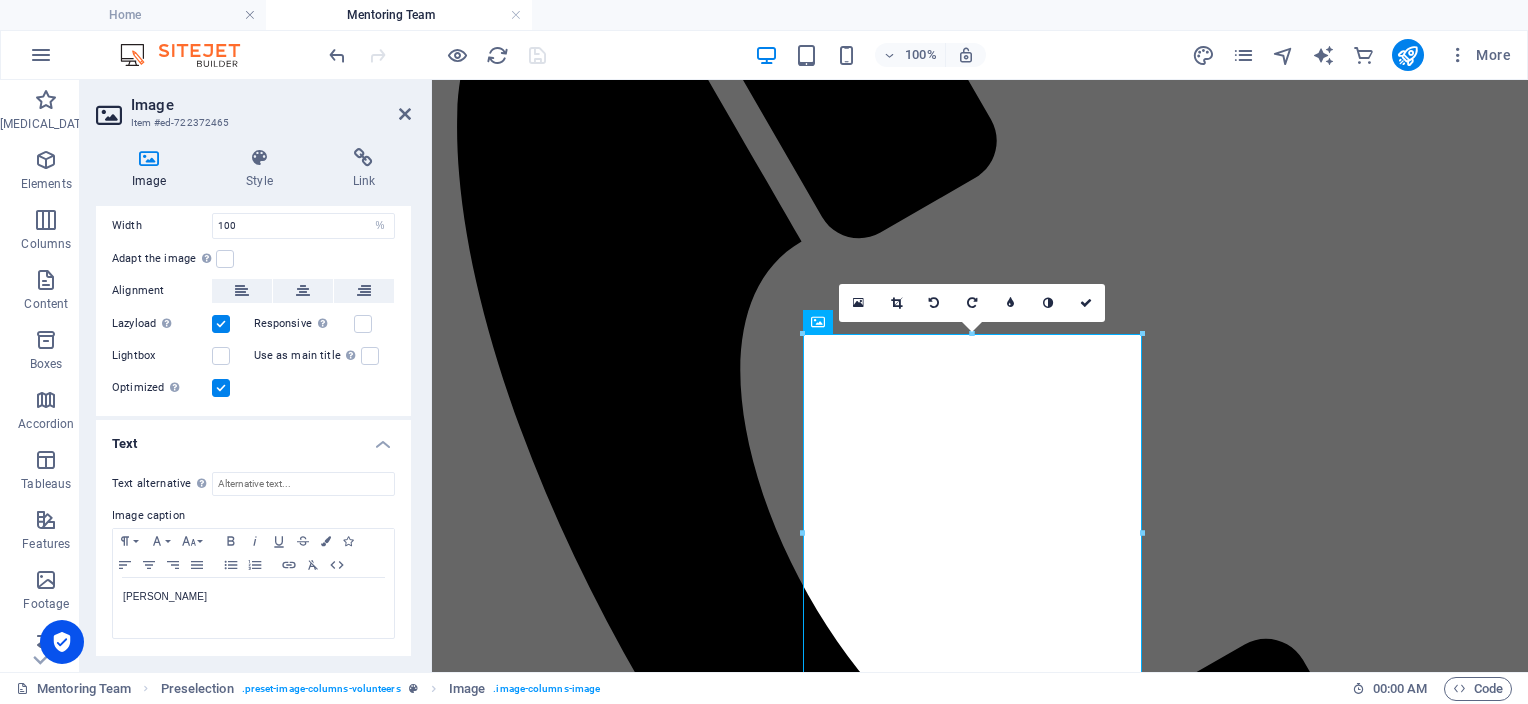 scroll, scrollTop: 1184, scrollLeft: 0, axis: vertical 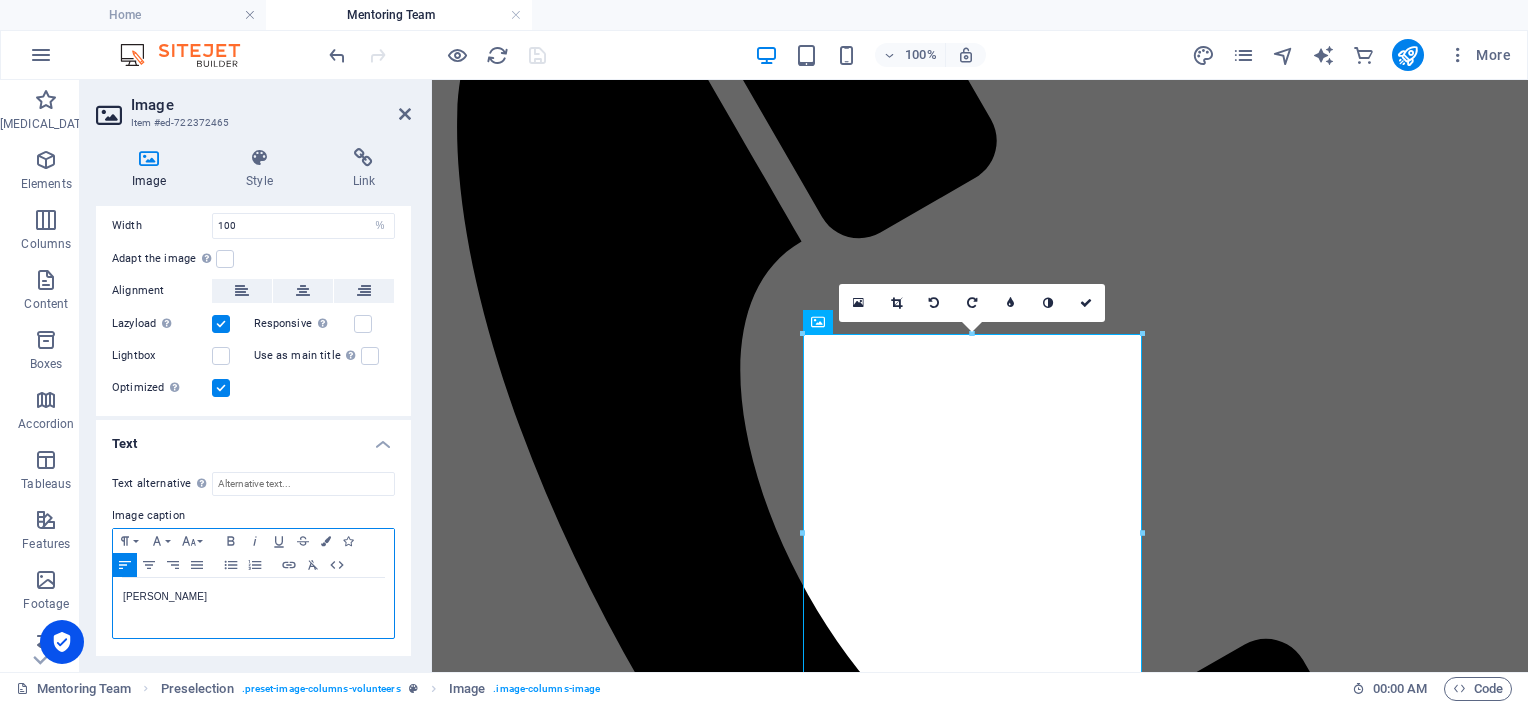 click on "[PERSON_NAME]" at bounding box center [253, 597] 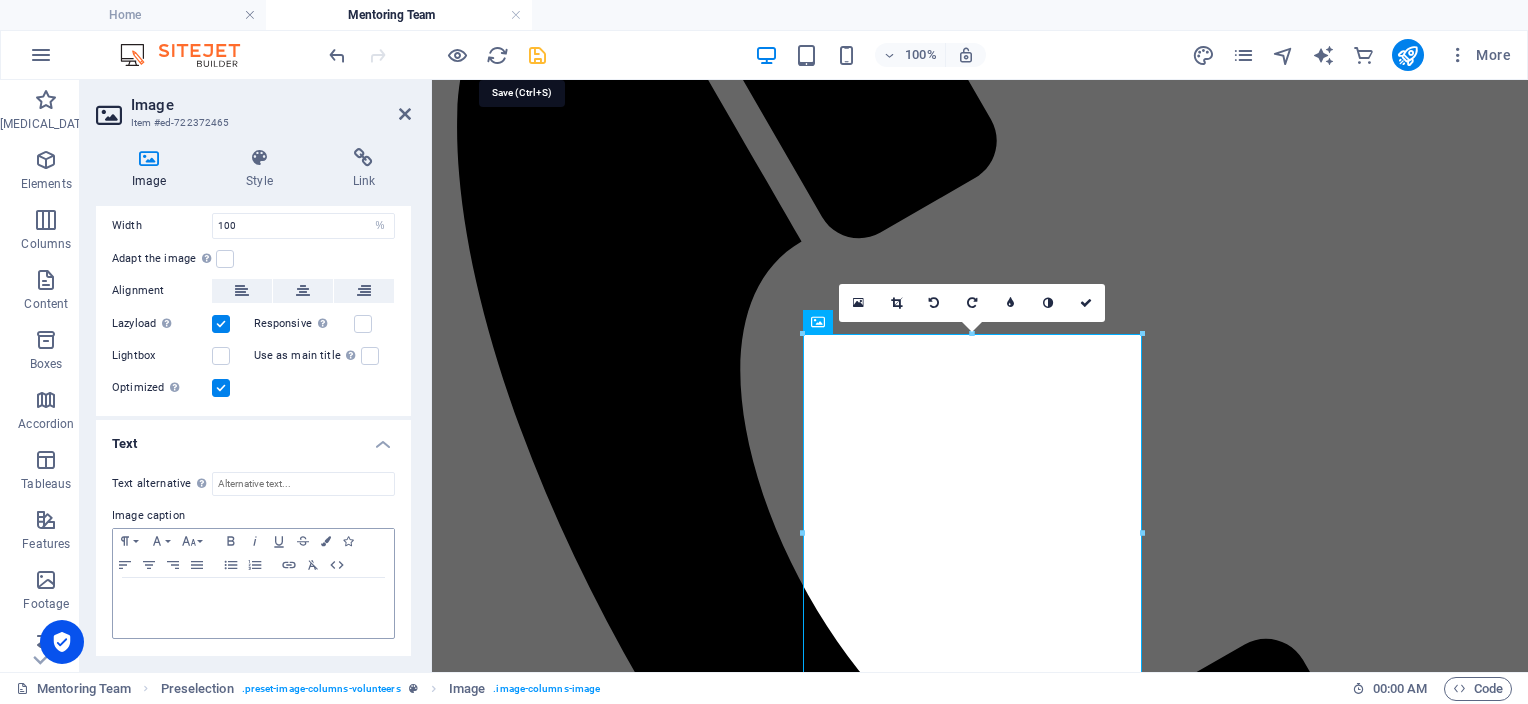 click at bounding box center [537, 55] 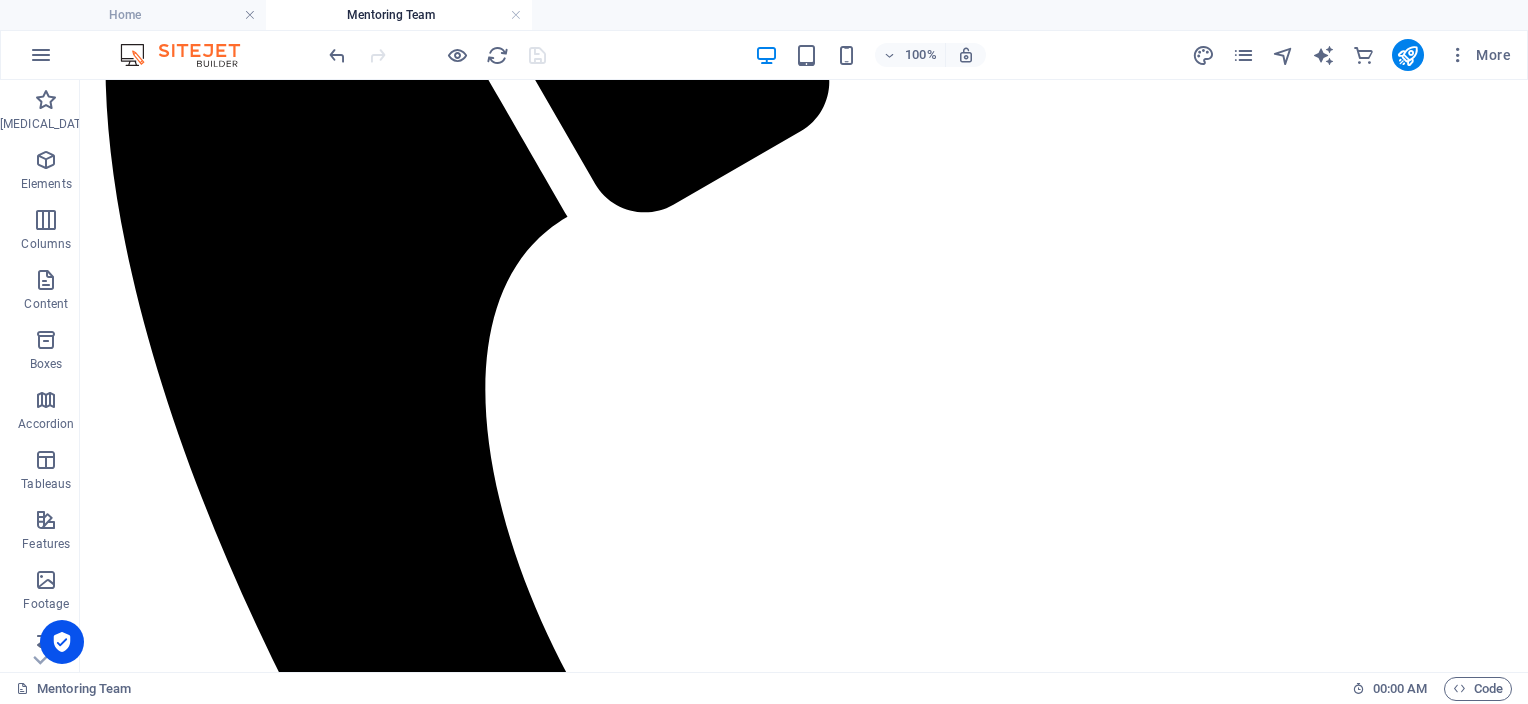 scroll, scrollTop: 1400, scrollLeft: 0, axis: vertical 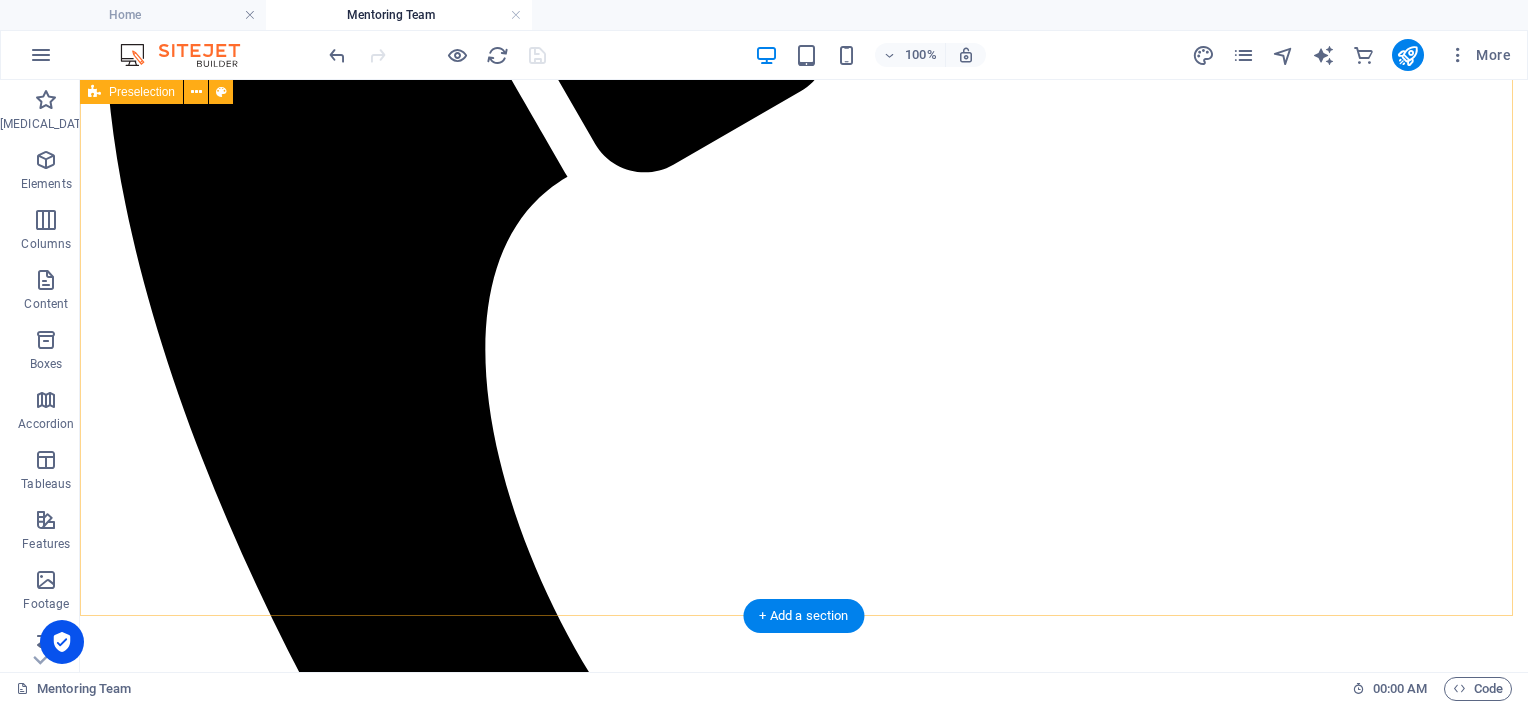 click on "[PERSON_NAME]                                                                                                                 [PERSON_NAME]" at bounding box center (804, 5168) 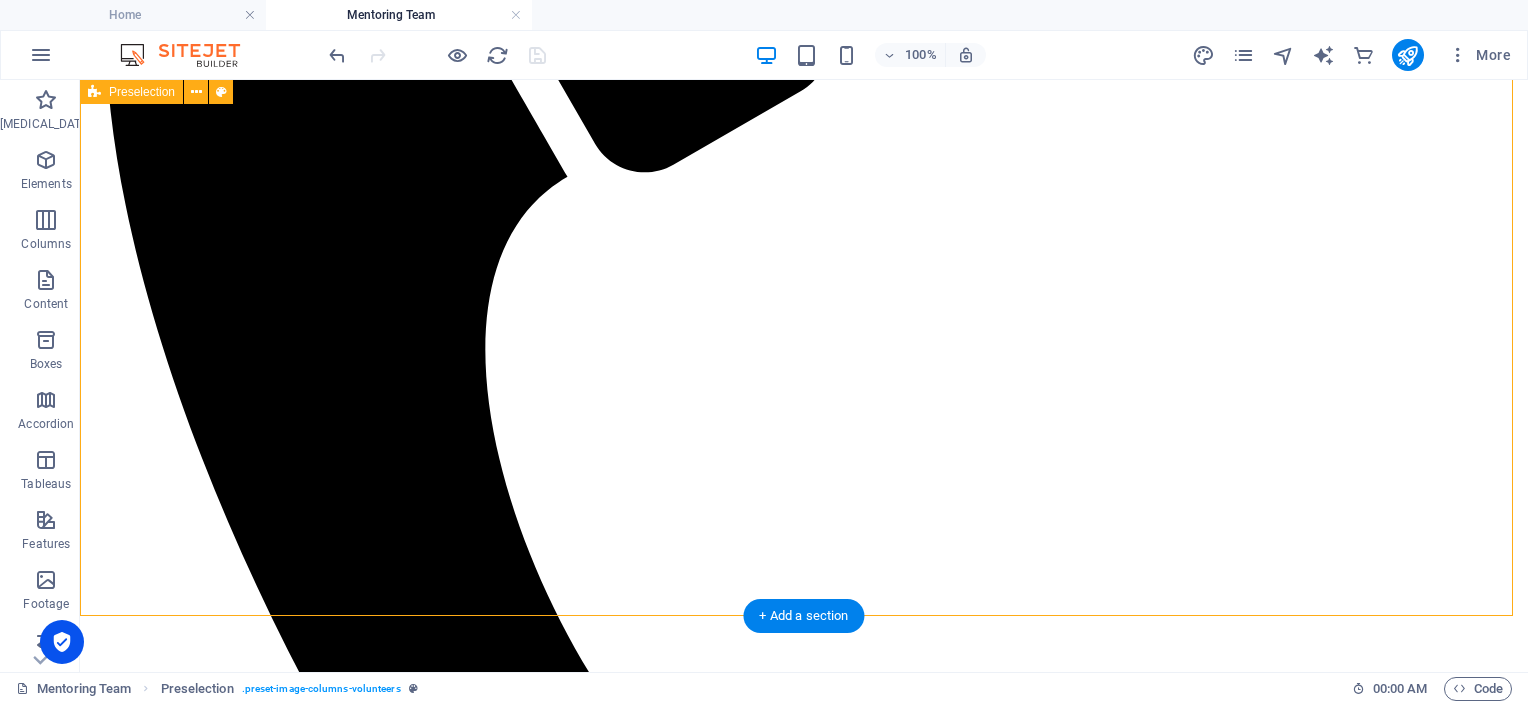 click on "[PERSON_NAME]                                                                                                                 [PERSON_NAME]" at bounding box center [804, 5168] 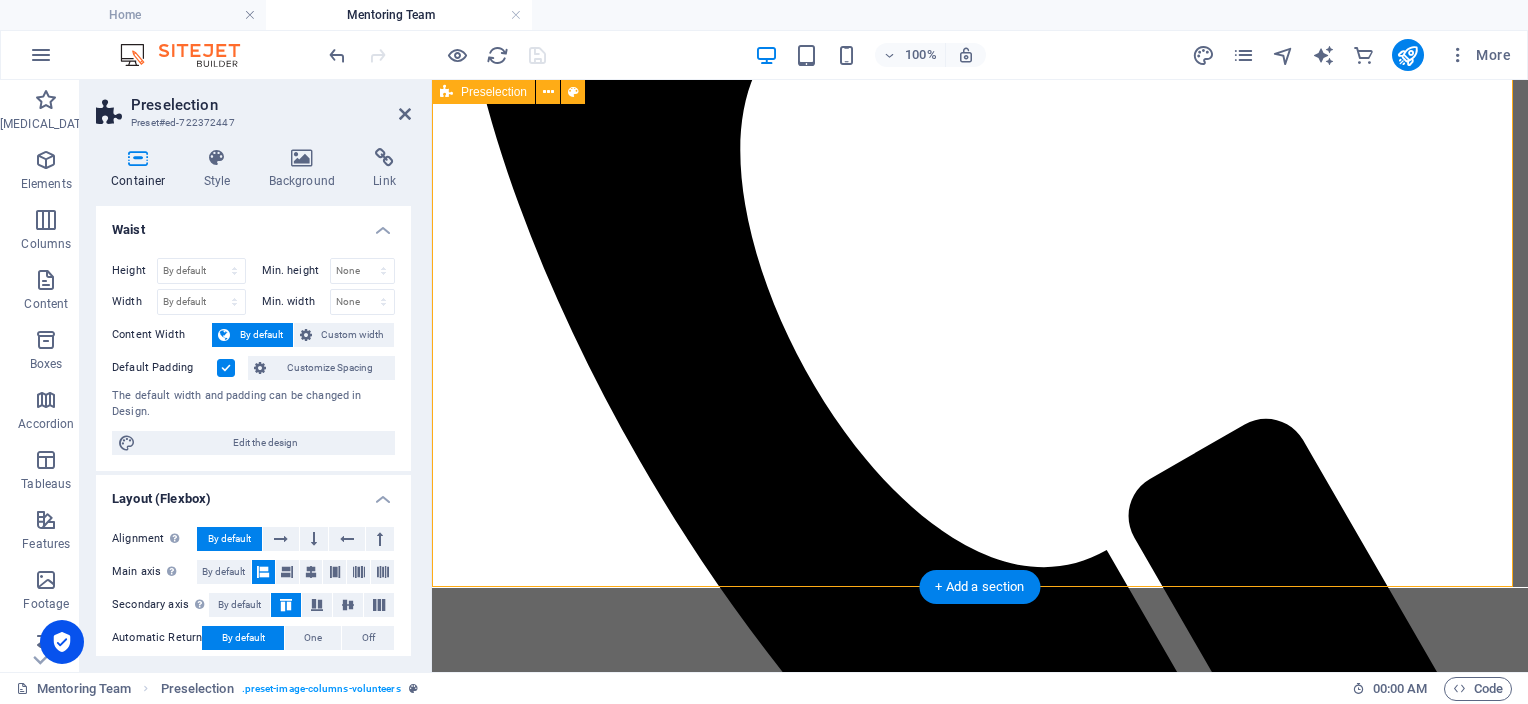 click on "[PERSON_NAME]                                                                                                                 [PERSON_NAME]" at bounding box center (980, 3879) 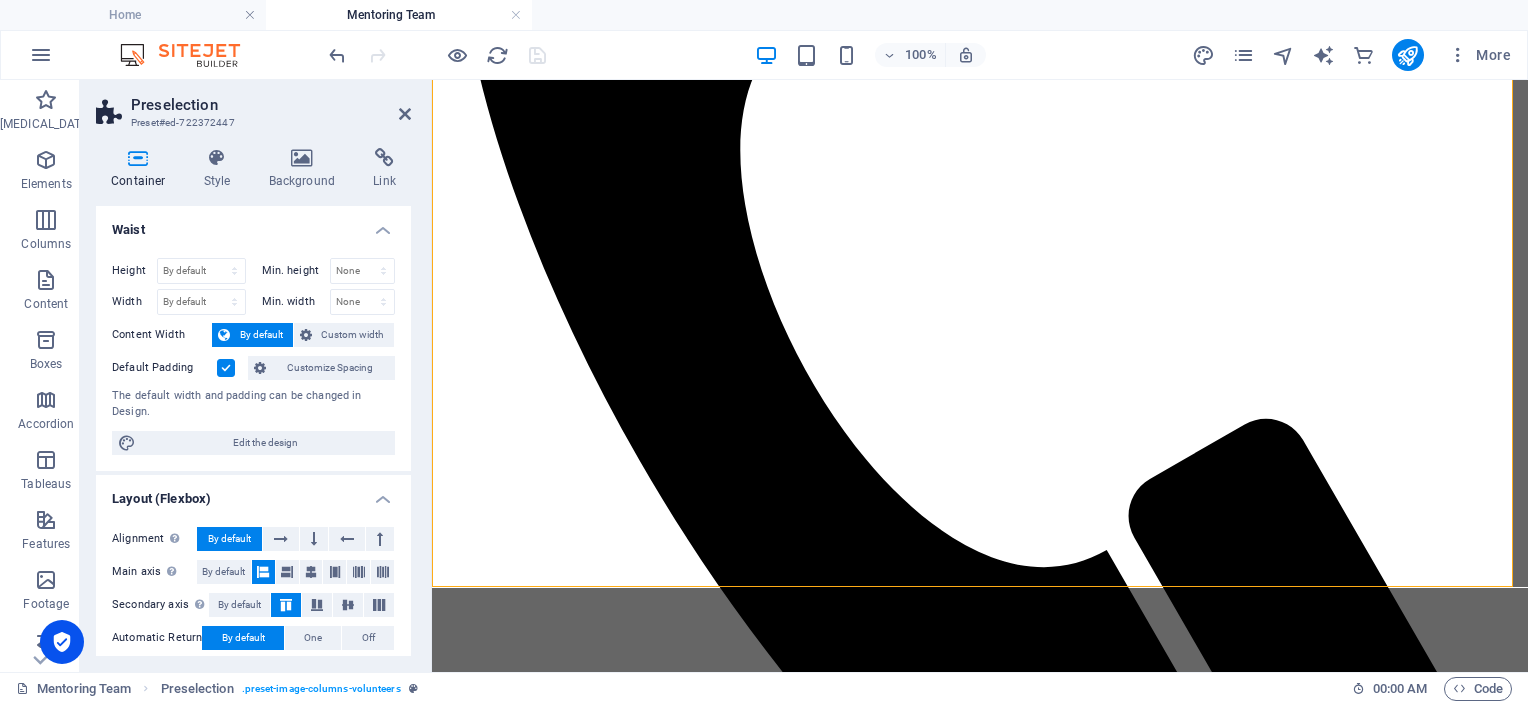 drag, startPoint x: 412, startPoint y: 335, endPoint x: 413, endPoint y: 352, distance: 17.029387 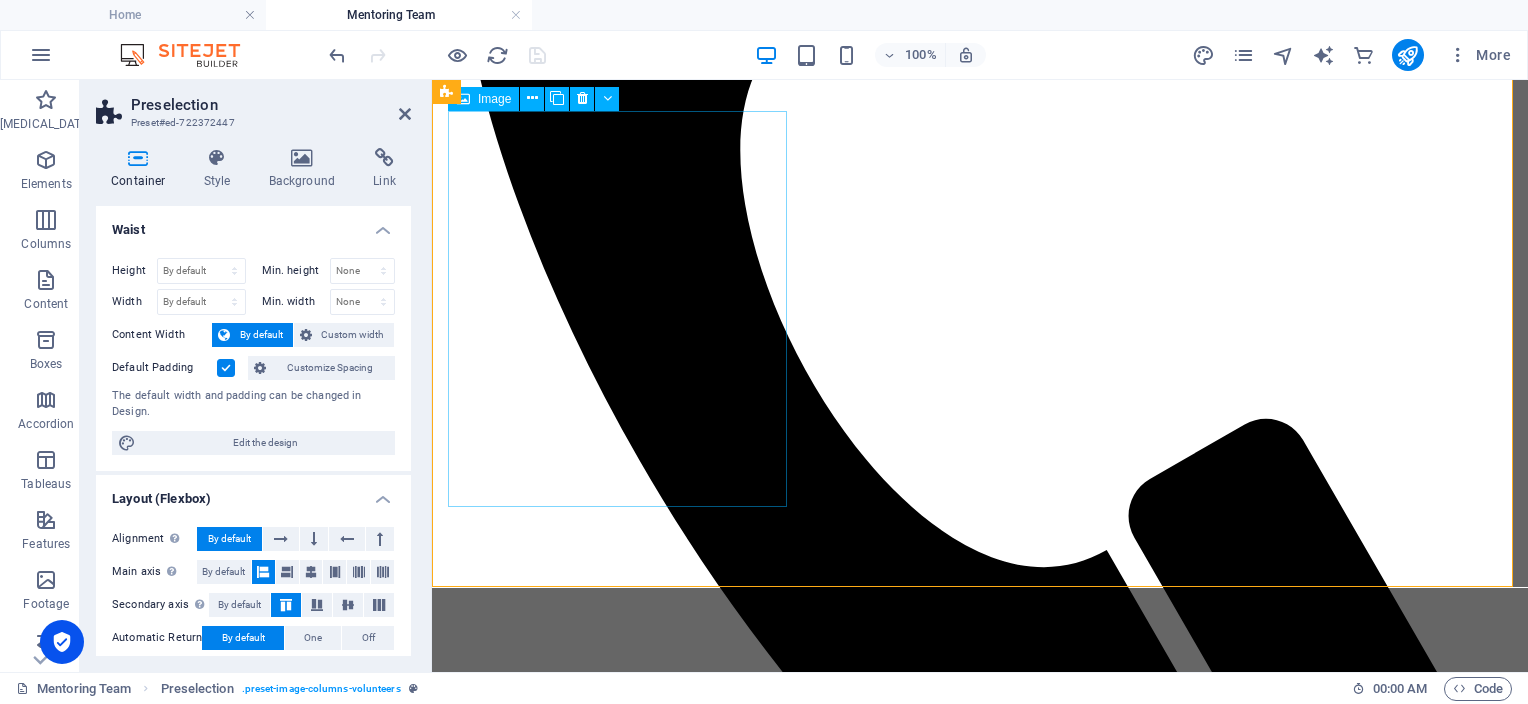 click at bounding box center [980, 4533] 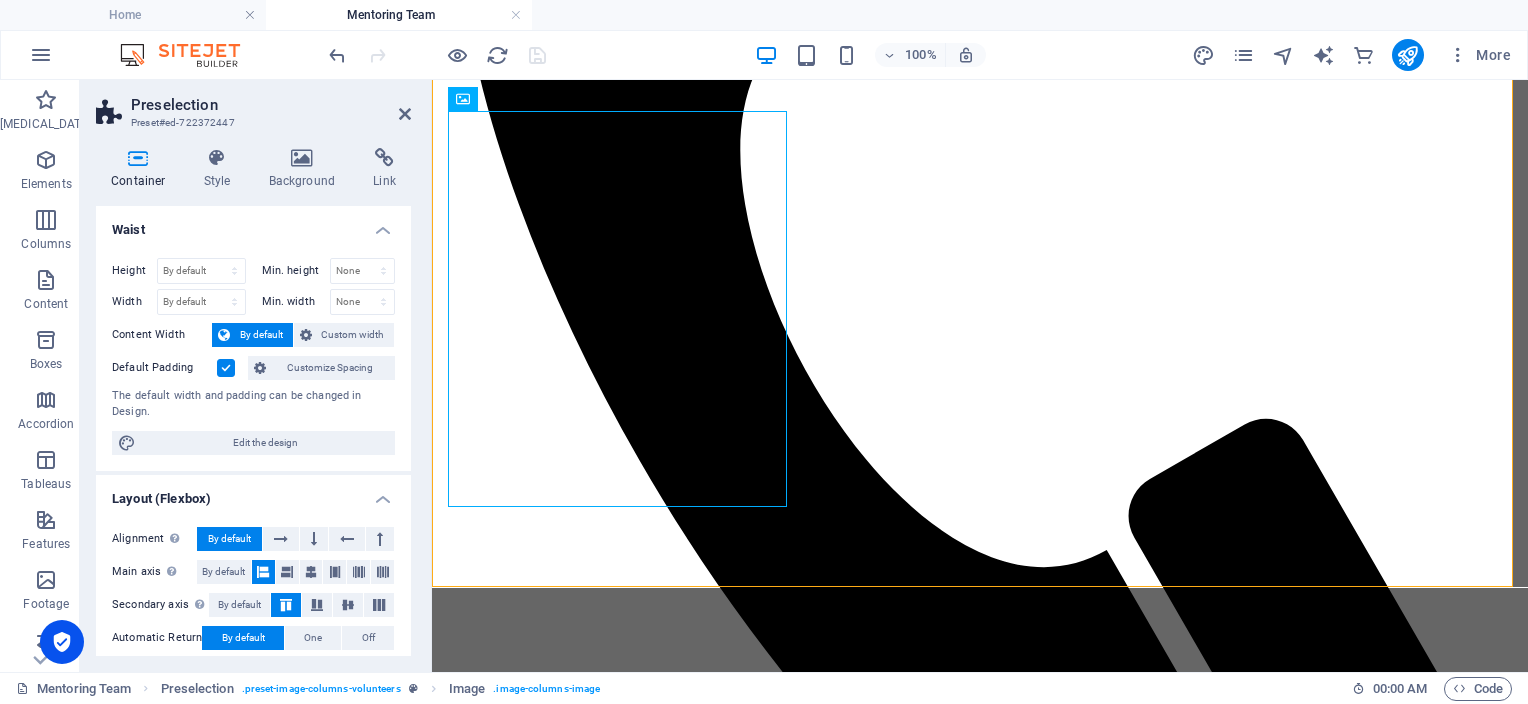 click on "100% More" at bounding box center (922, 55) 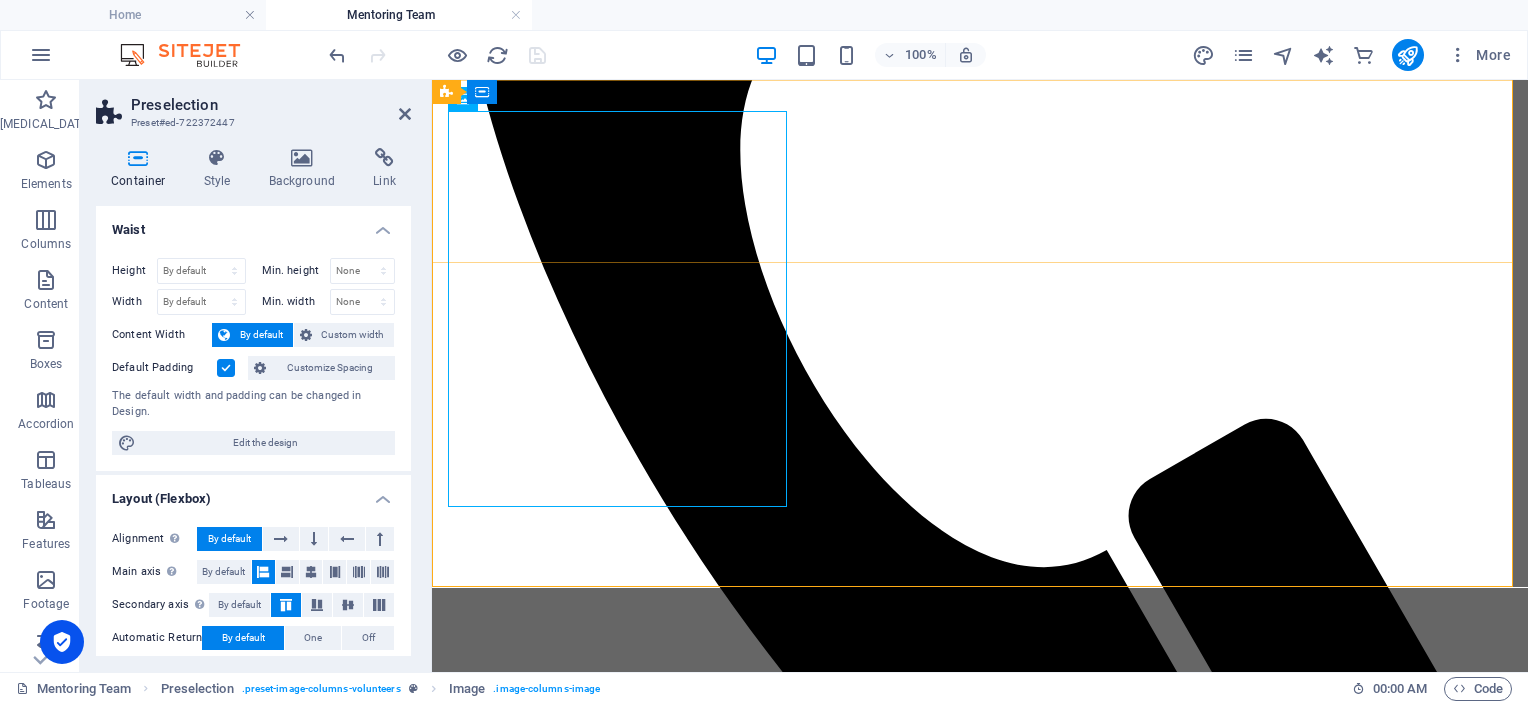 click on "Home About us Get Support  Give Support  Mentoring Team  Donate" at bounding box center (980, 106) 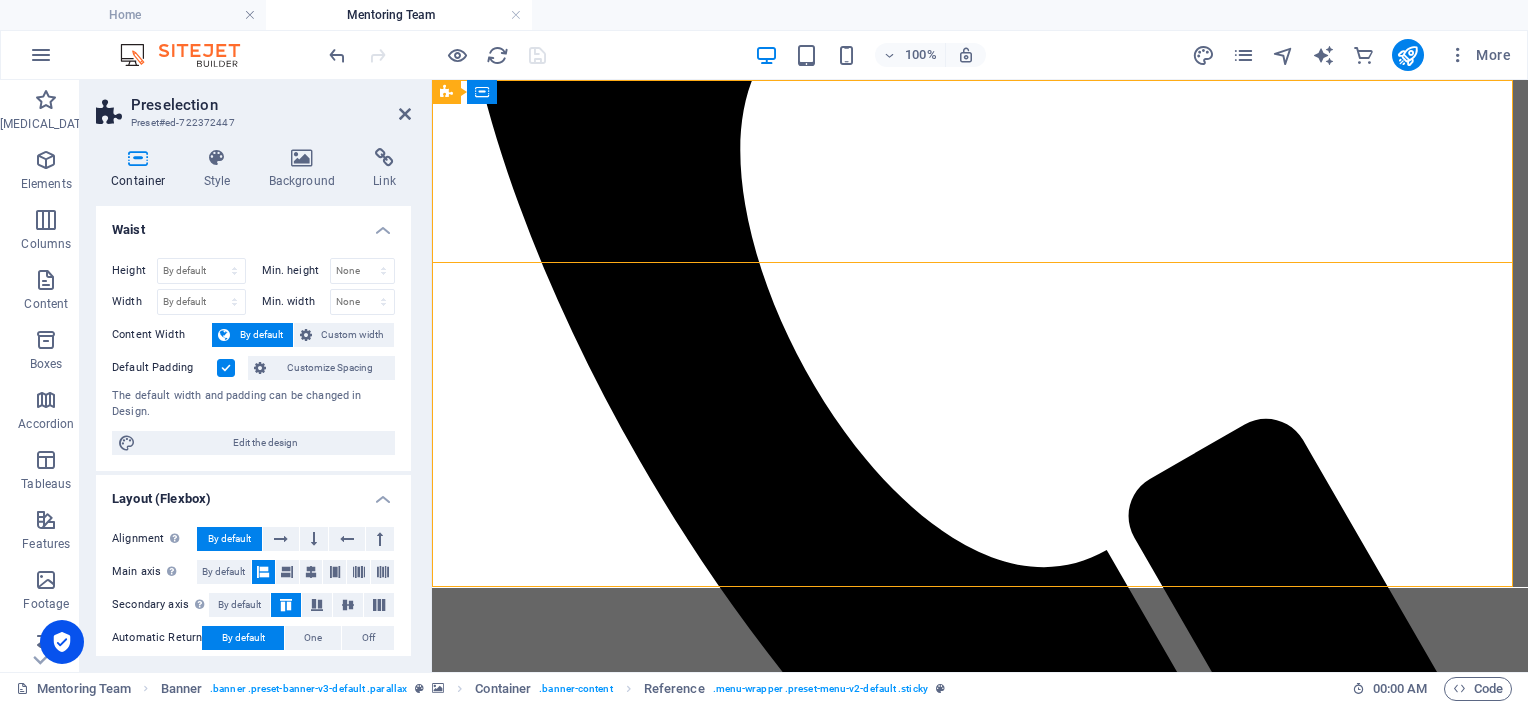 click on "Home About us Get Support  Give Support  Mentoring Team  Donate" at bounding box center (980, 106) 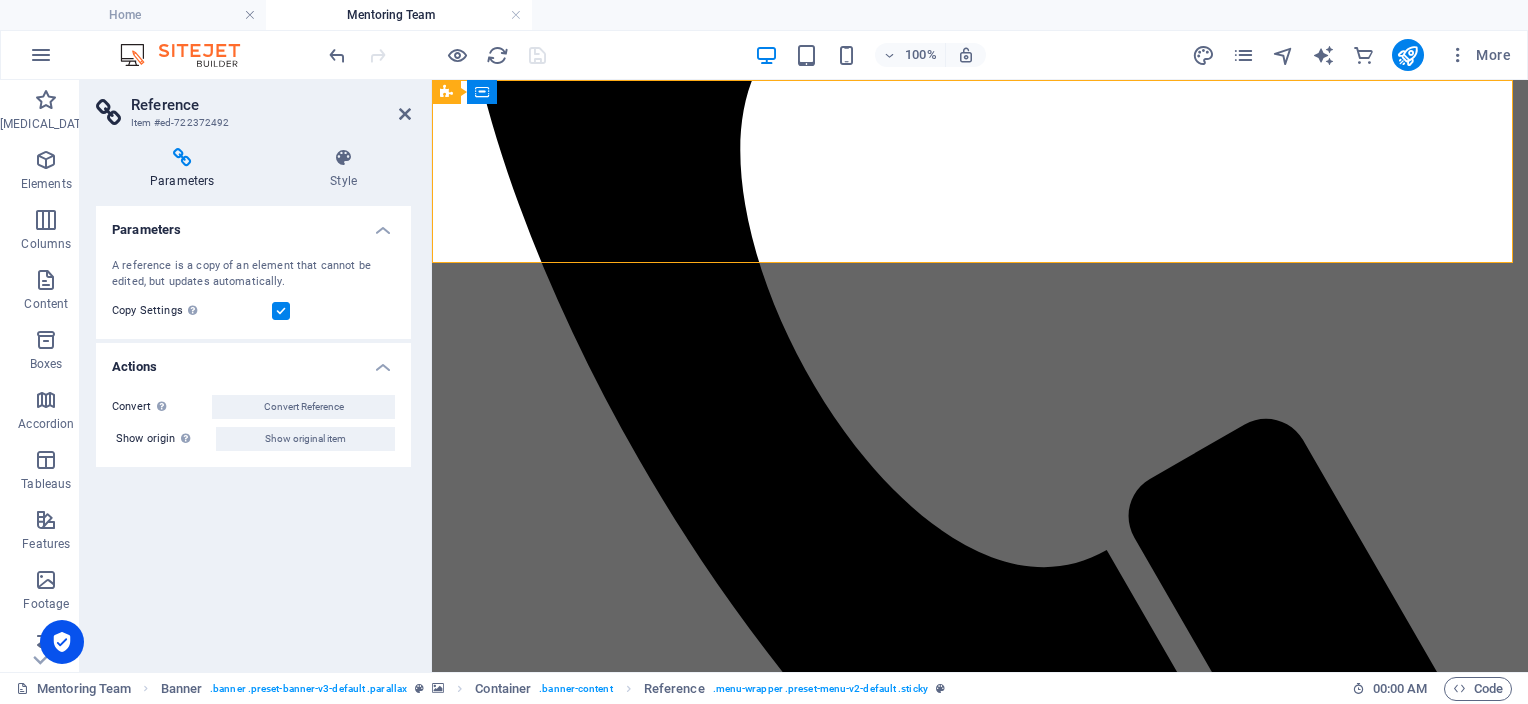 click on "Home About us Get Support  Give Support  Mentoring Team  Donate" at bounding box center (980, 106) 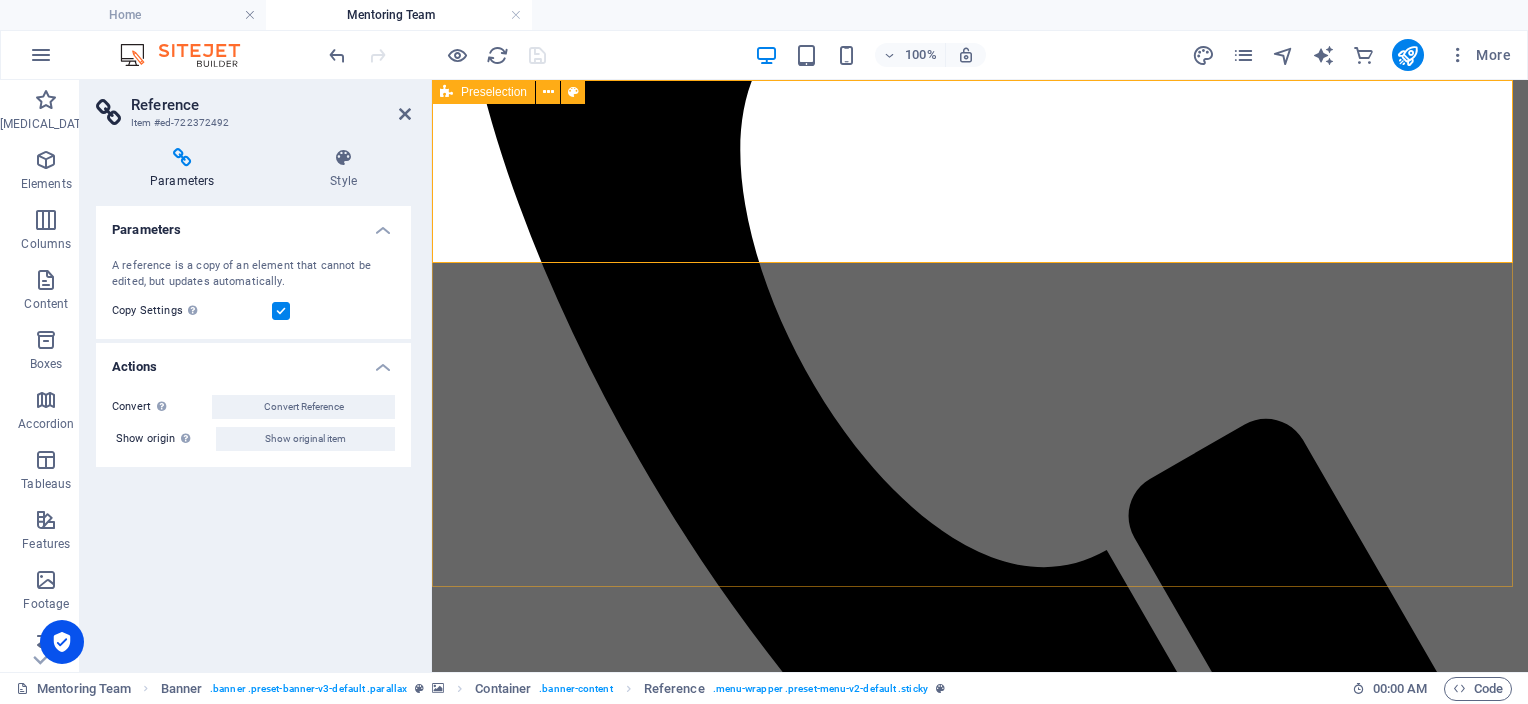 click on "[PERSON_NAME]                                                                                                                 [PERSON_NAME]" at bounding box center (980, 3879) 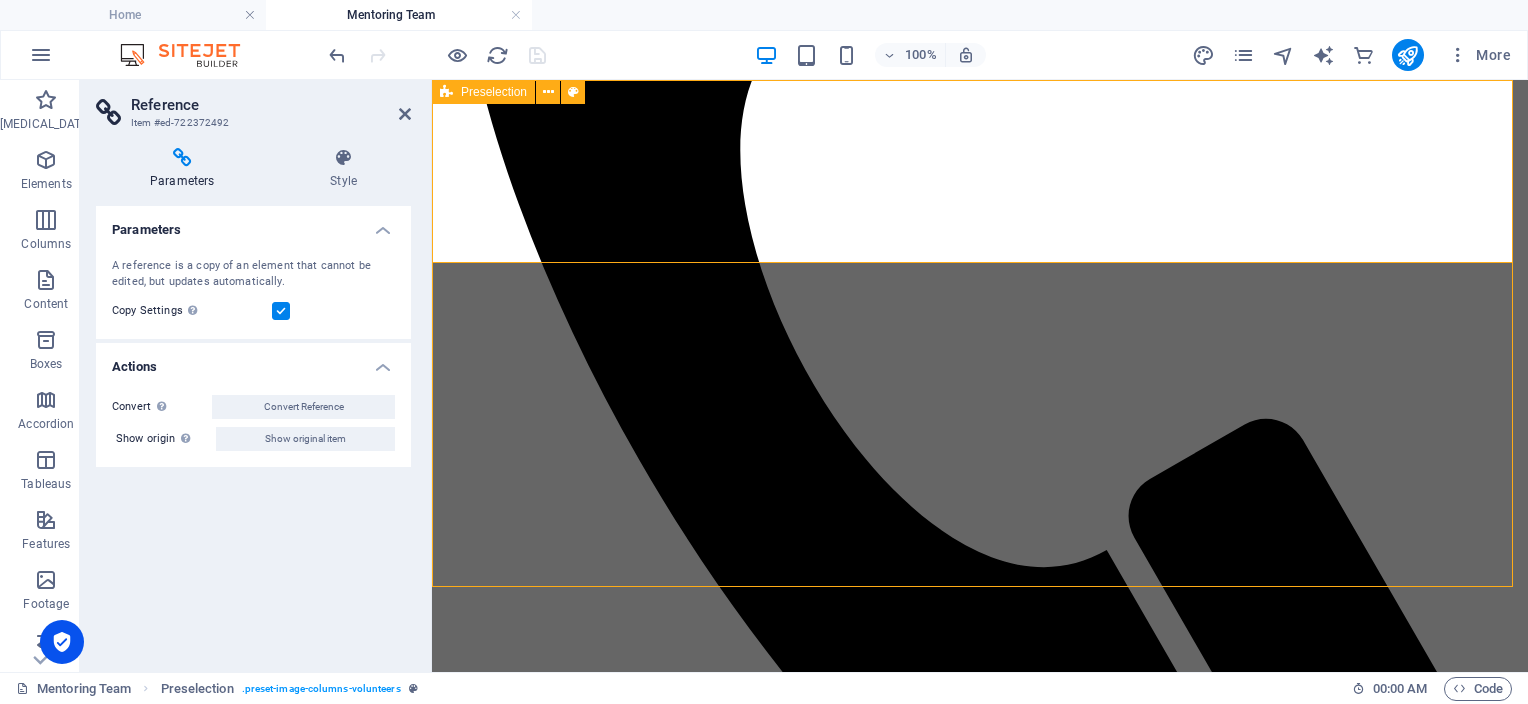 click on "[PERSON_NAME]                                                                                                                 [PERSON_NAME]" at bounding box center [980, 3879] 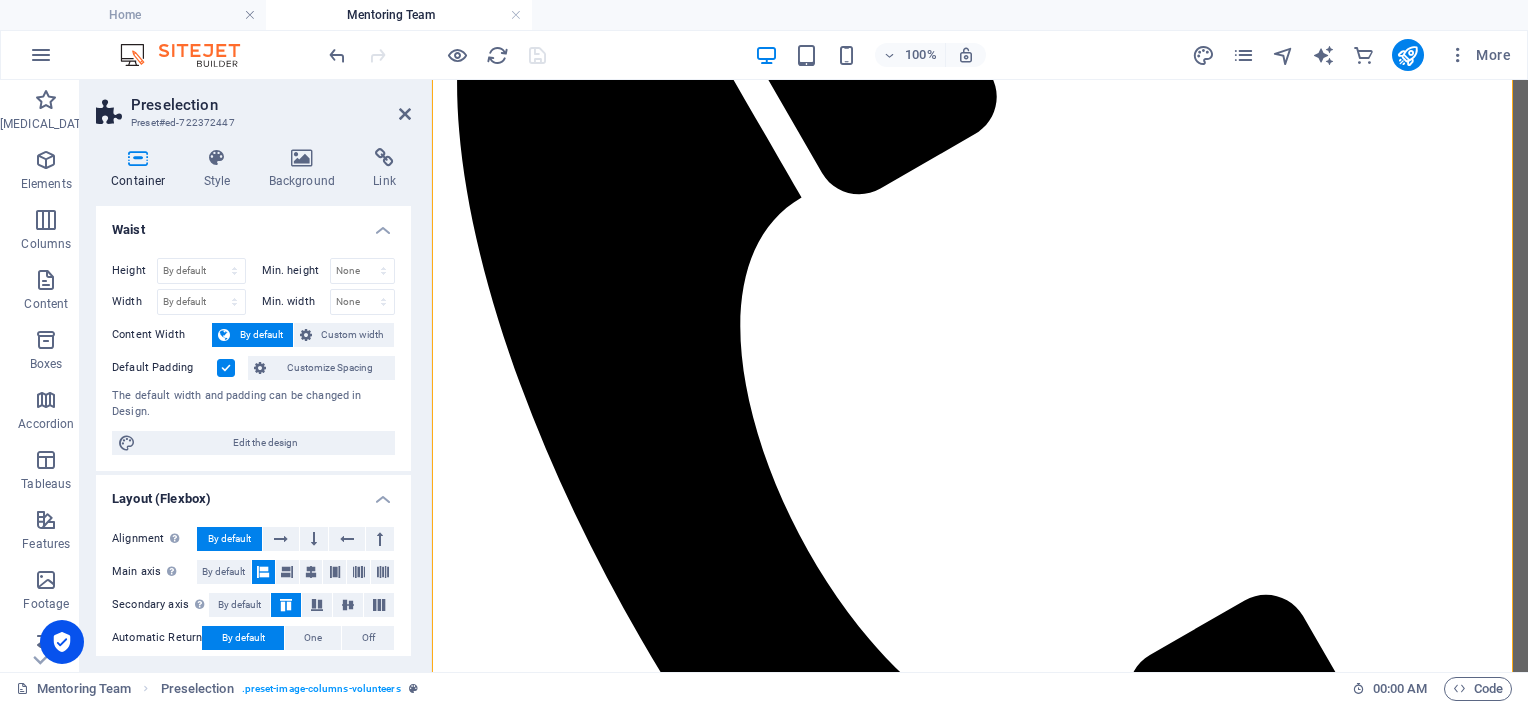 scroll, scrollTop: 1193, scrollLeft: 0, axis: vertical 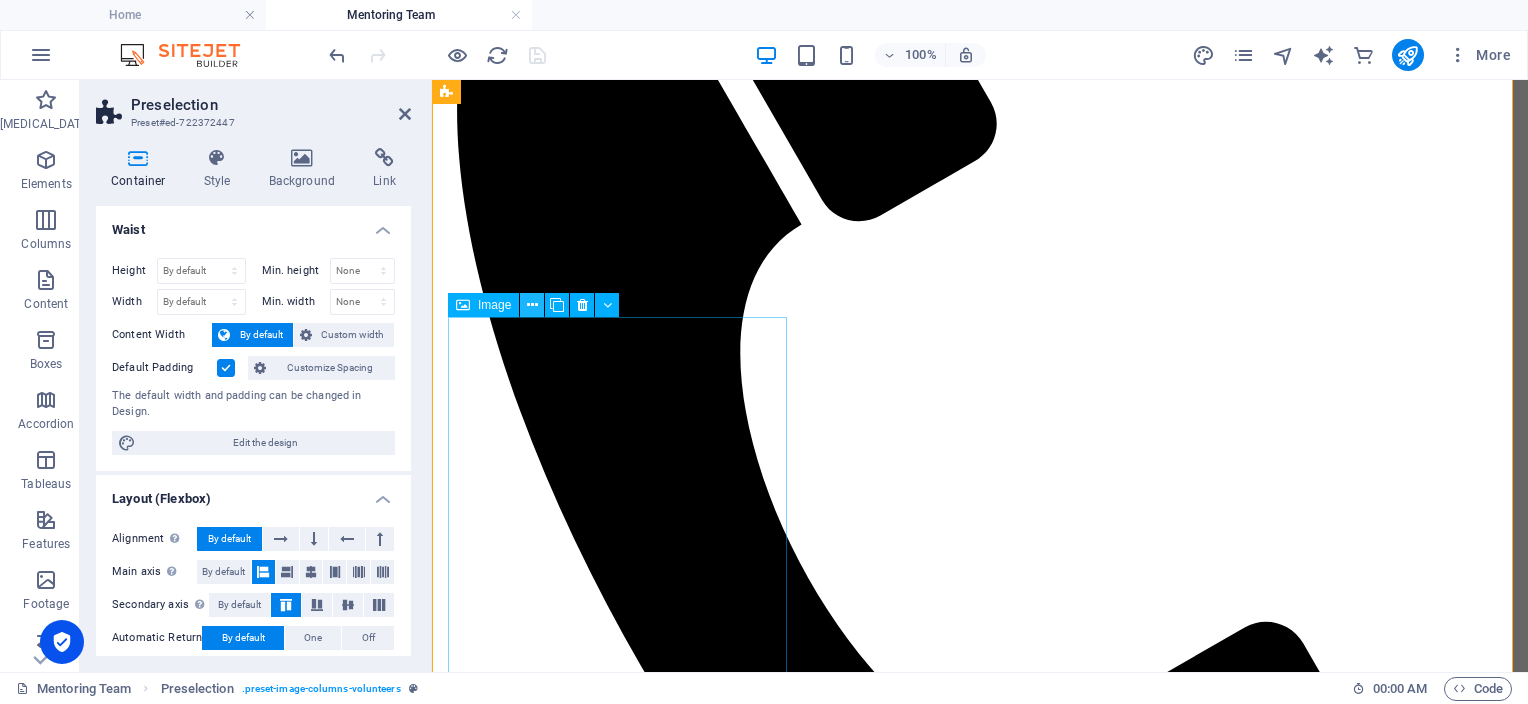 click at bounding box center [532, 305] 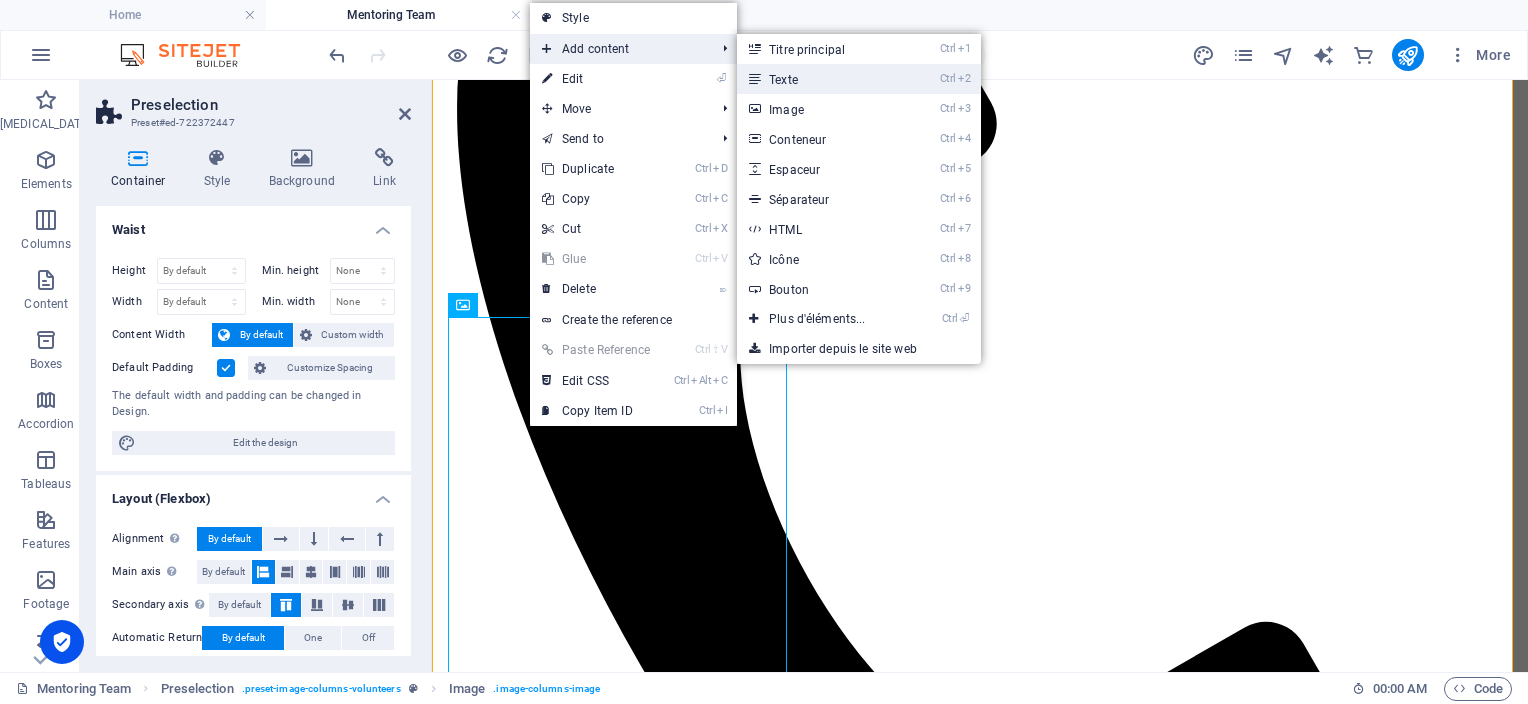 click on "Texte" at bounding box center (783, 80) 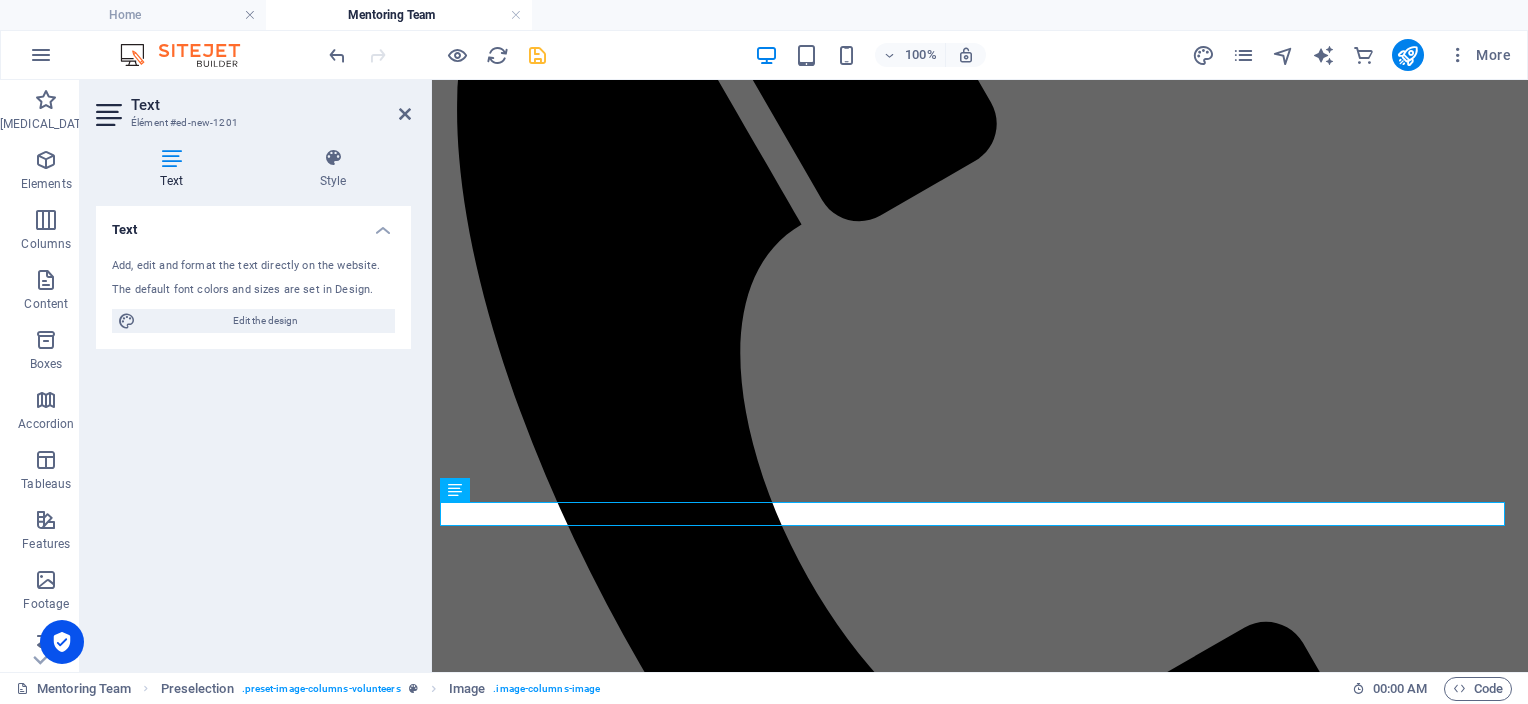 scroll, scrollTop: 1551, scrollLeft: 0, axis: vertical 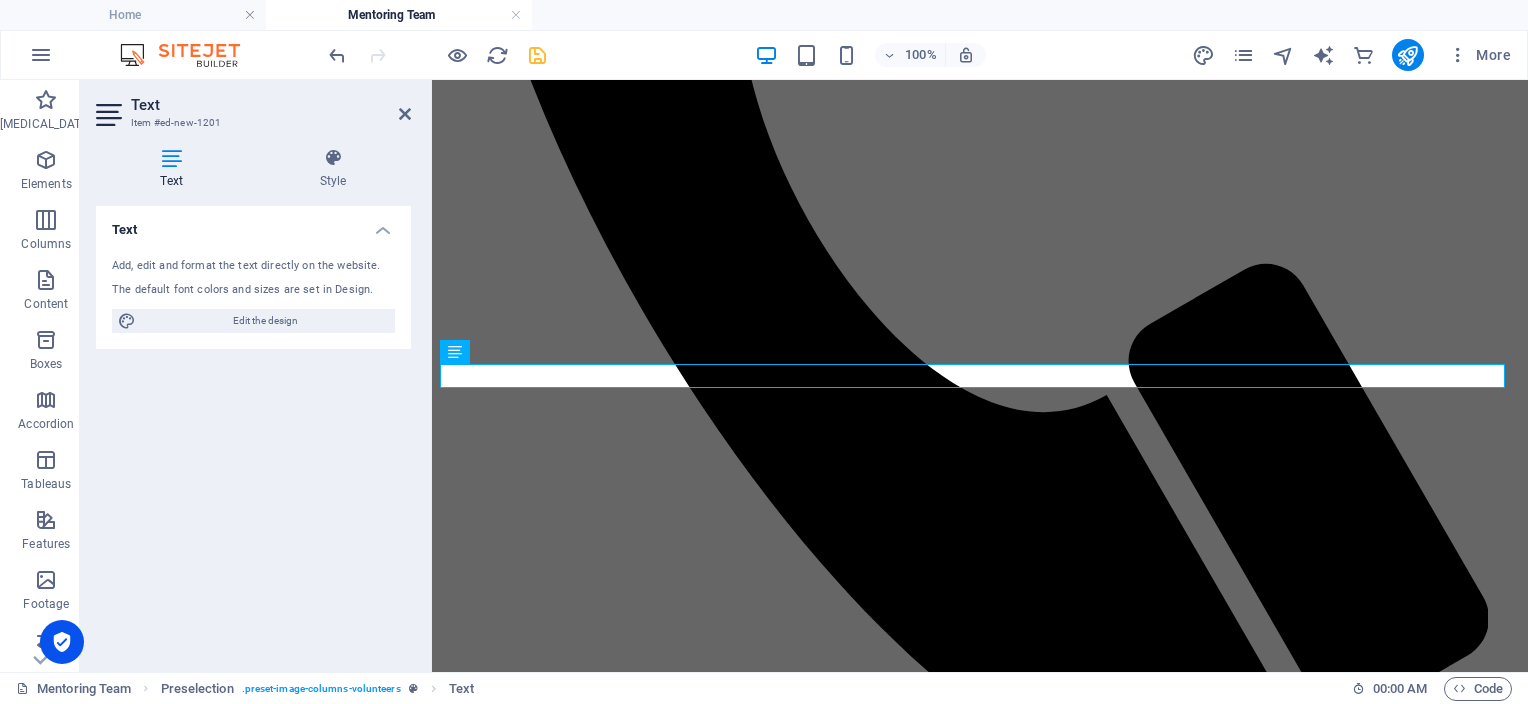 type 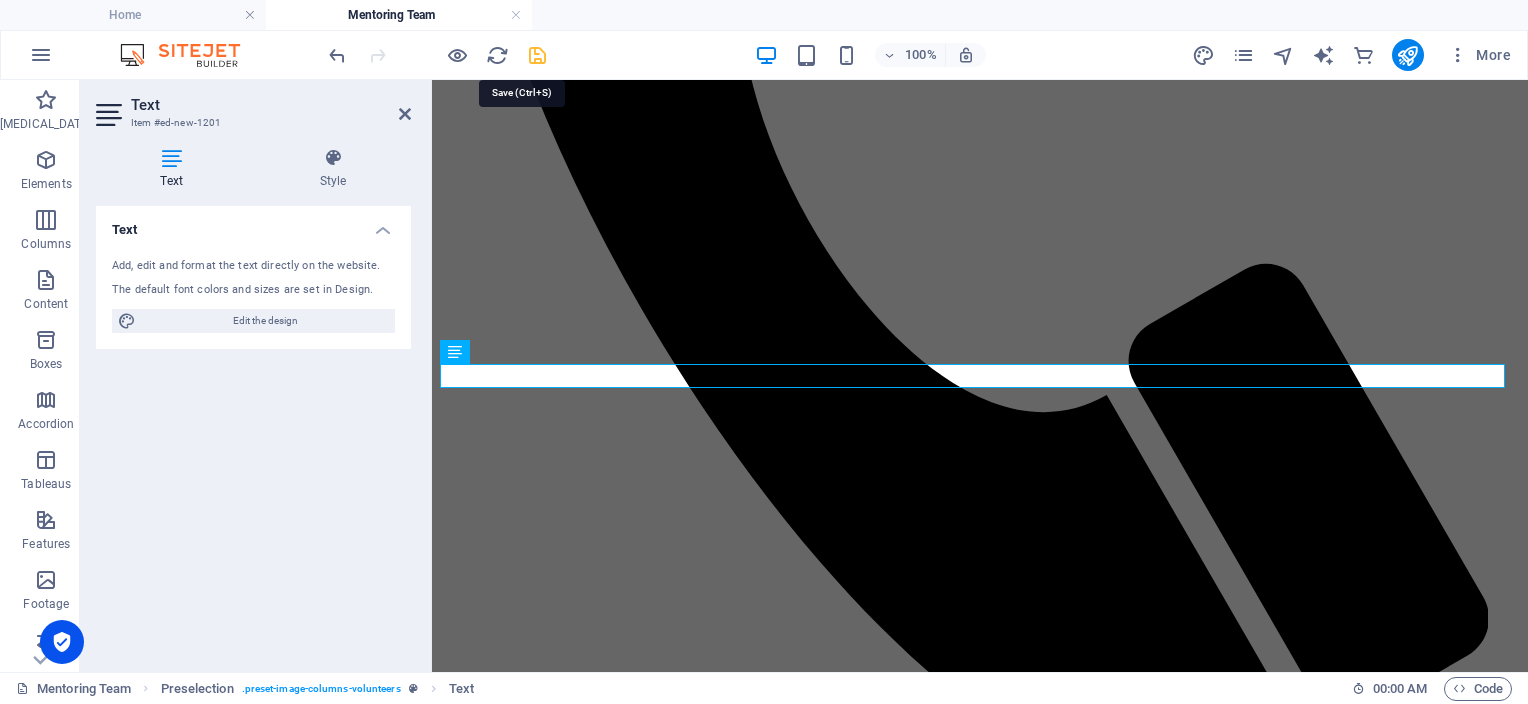 click at bounding box center (537, 55) 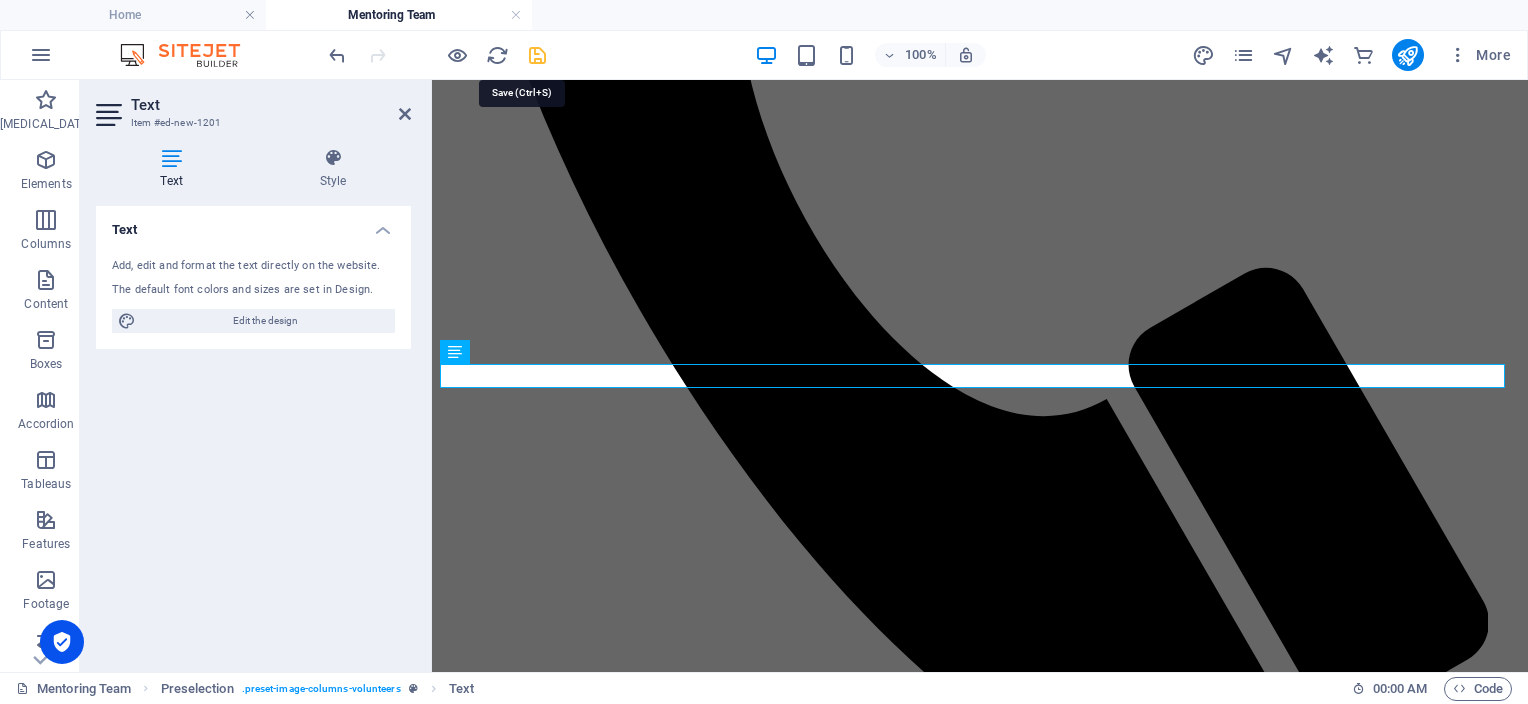 scroll, scrollTop: 1583, scrollLeft: 0, axis: vertical 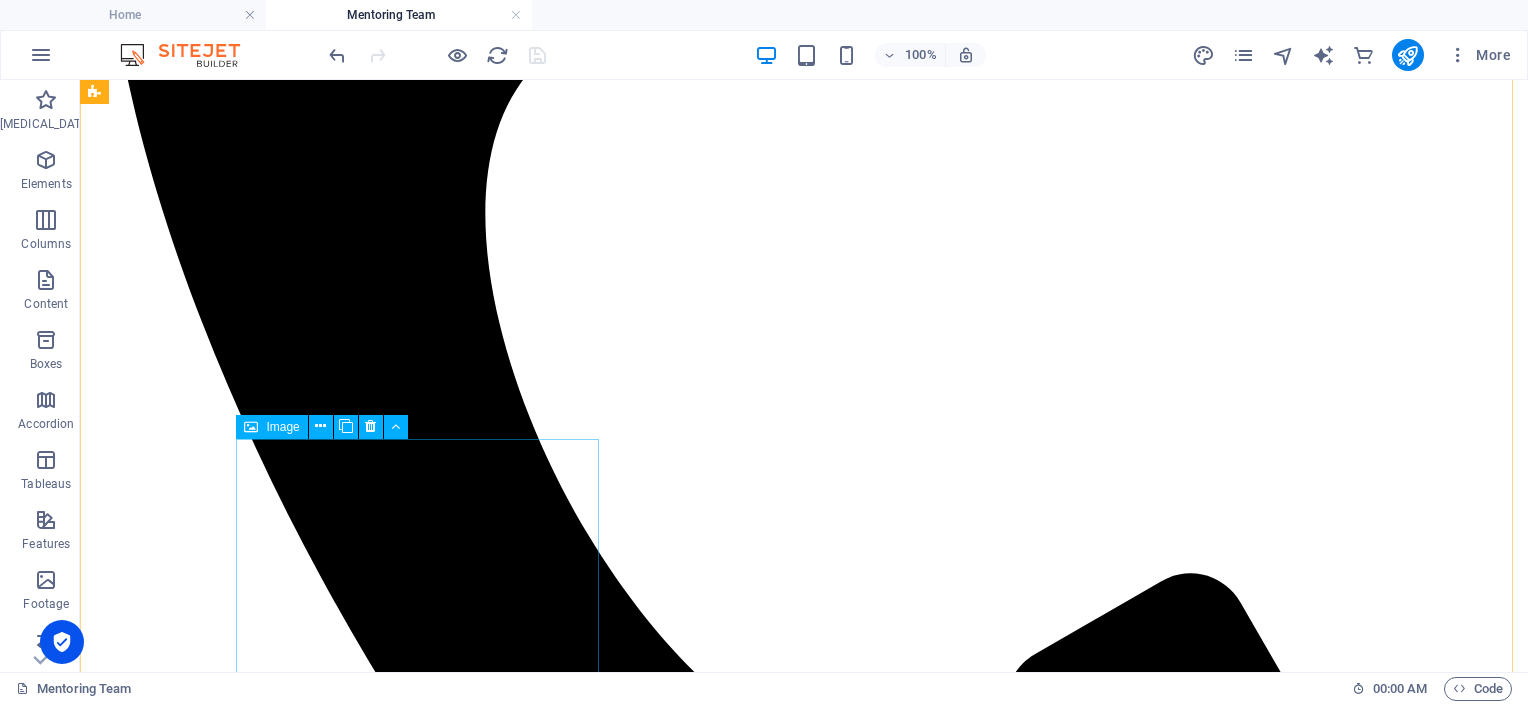 click at bounding box center (804, 7619) 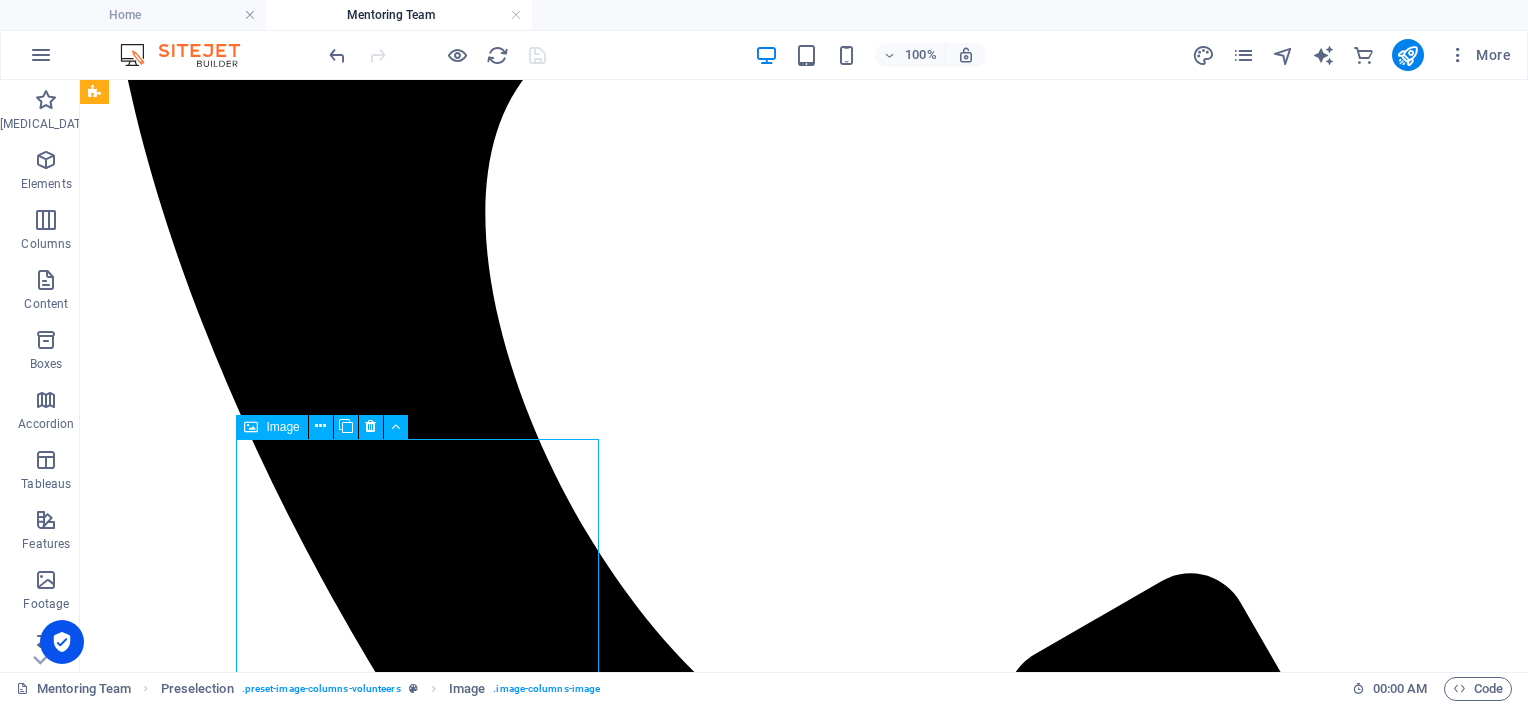 drag, startPoint x: 477, startPoint y: 565, endPoint x: 574, endPoint y: 484, distance: 126.37247 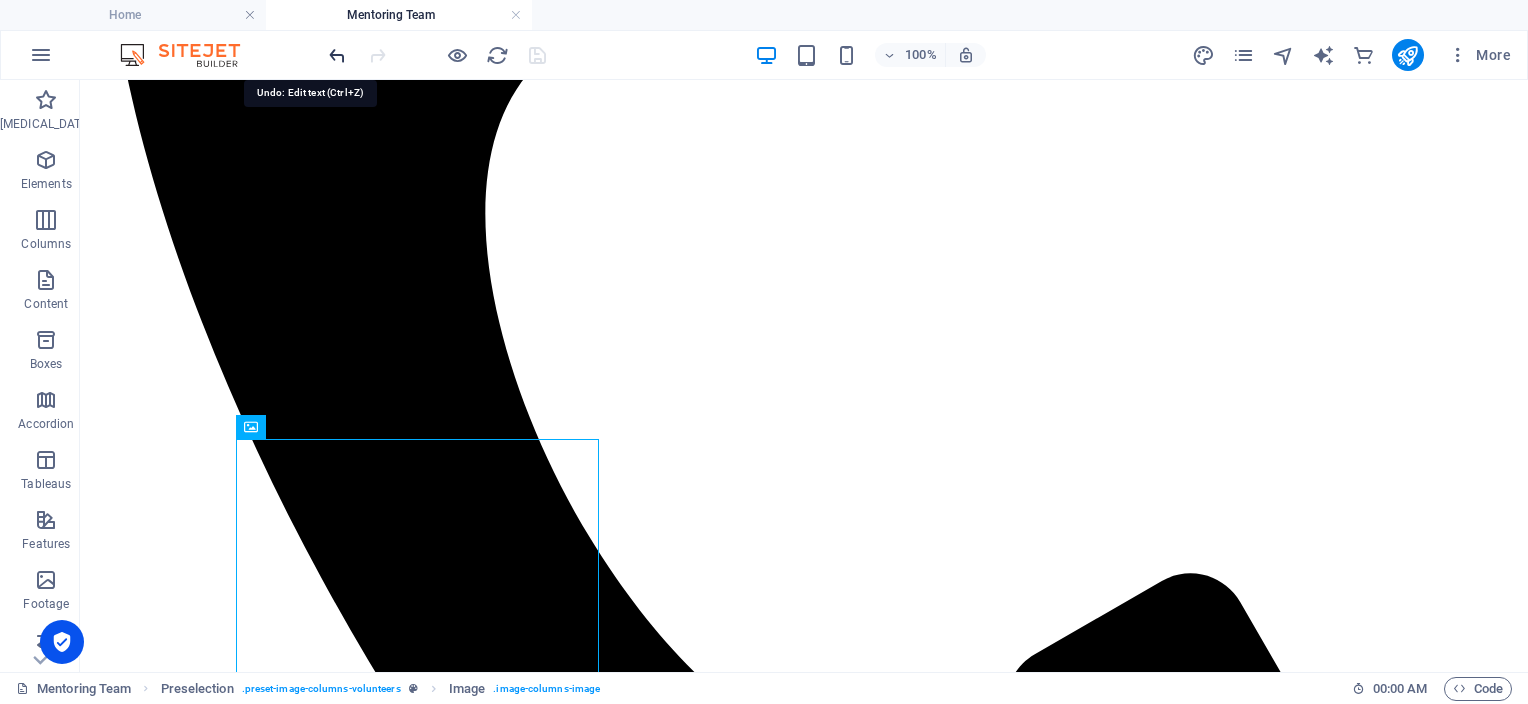 click at bounding box center (337, 55) 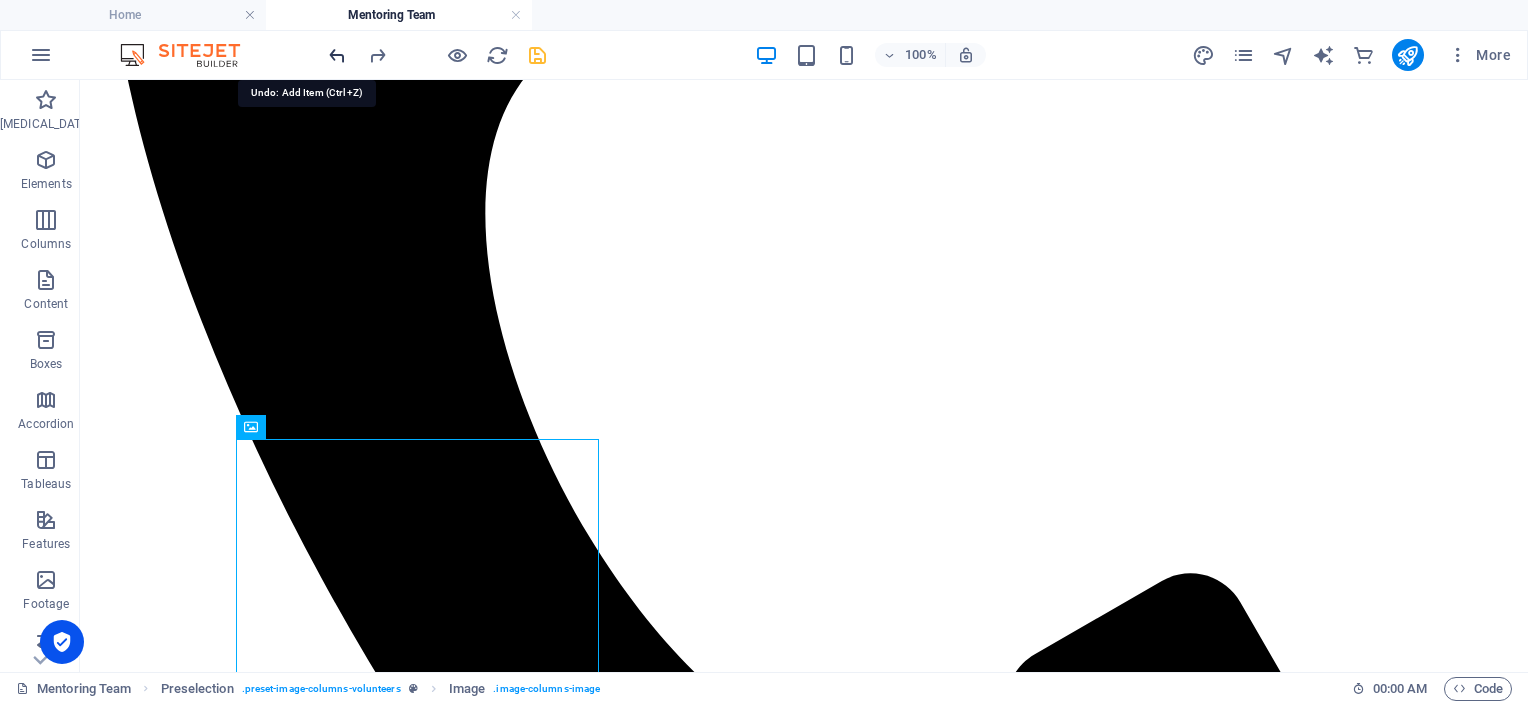 click at bounding box center (337, 55) 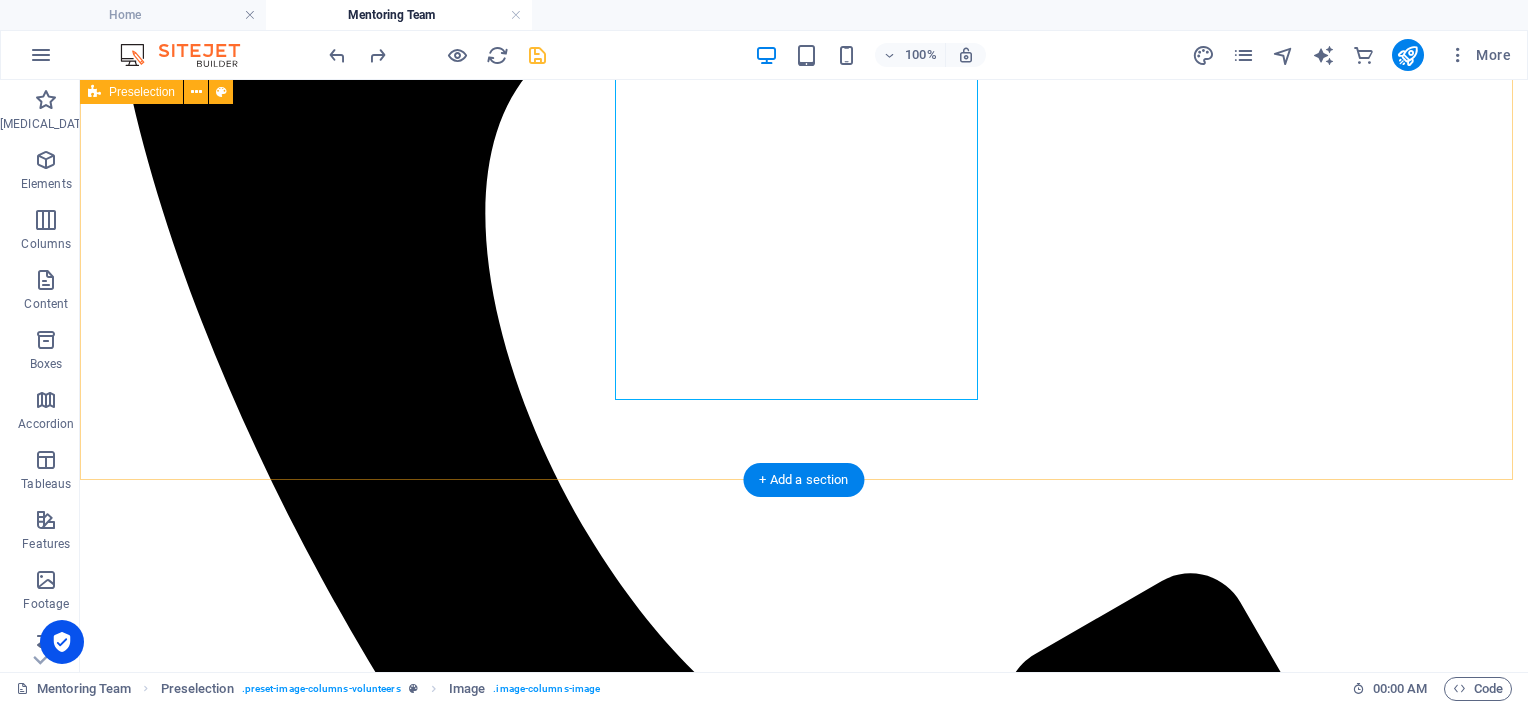 click on "[PERSON_NAME]                                                                                                                 [PERSON_NAME]" at bounding box center [804, 5032] 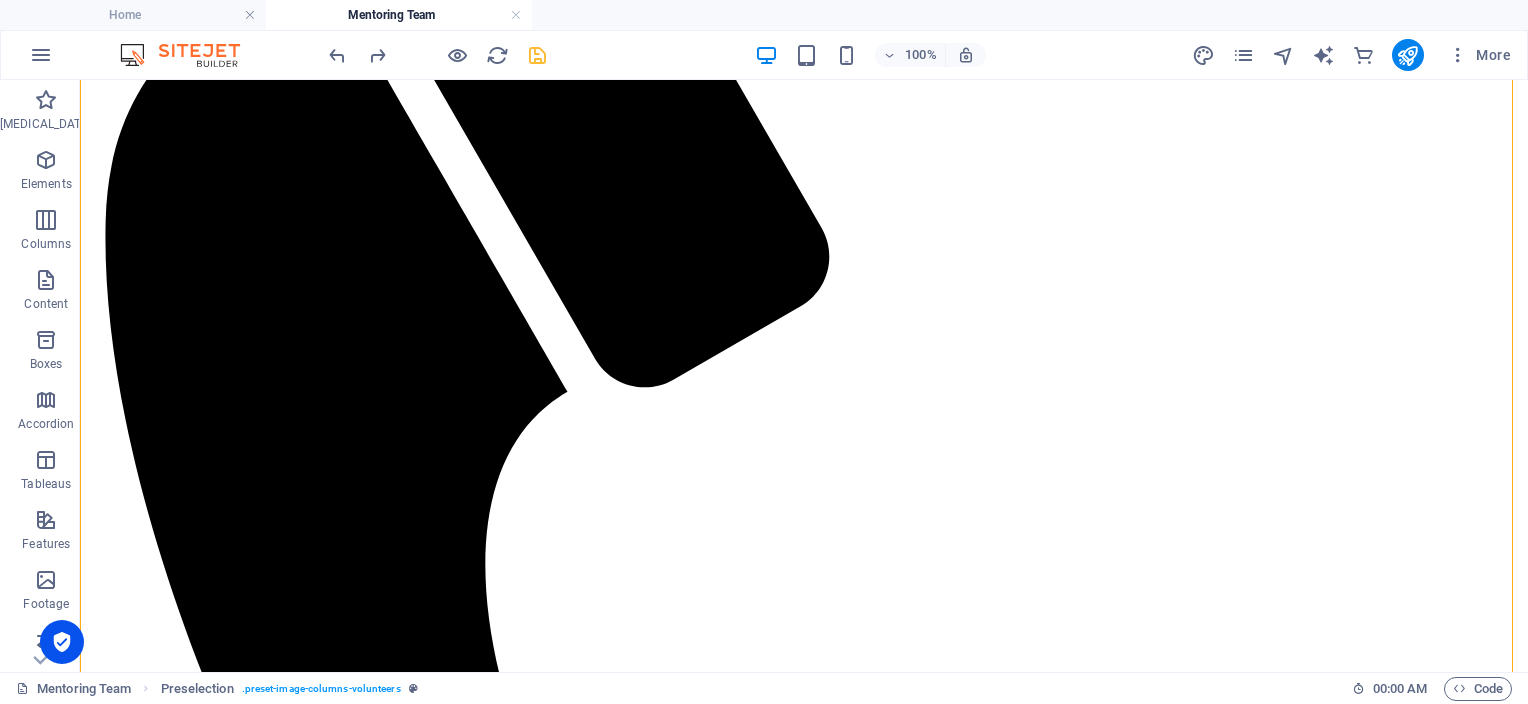 scroll, scrollTop: 1160, scrollLeft: 0, axis: vertical 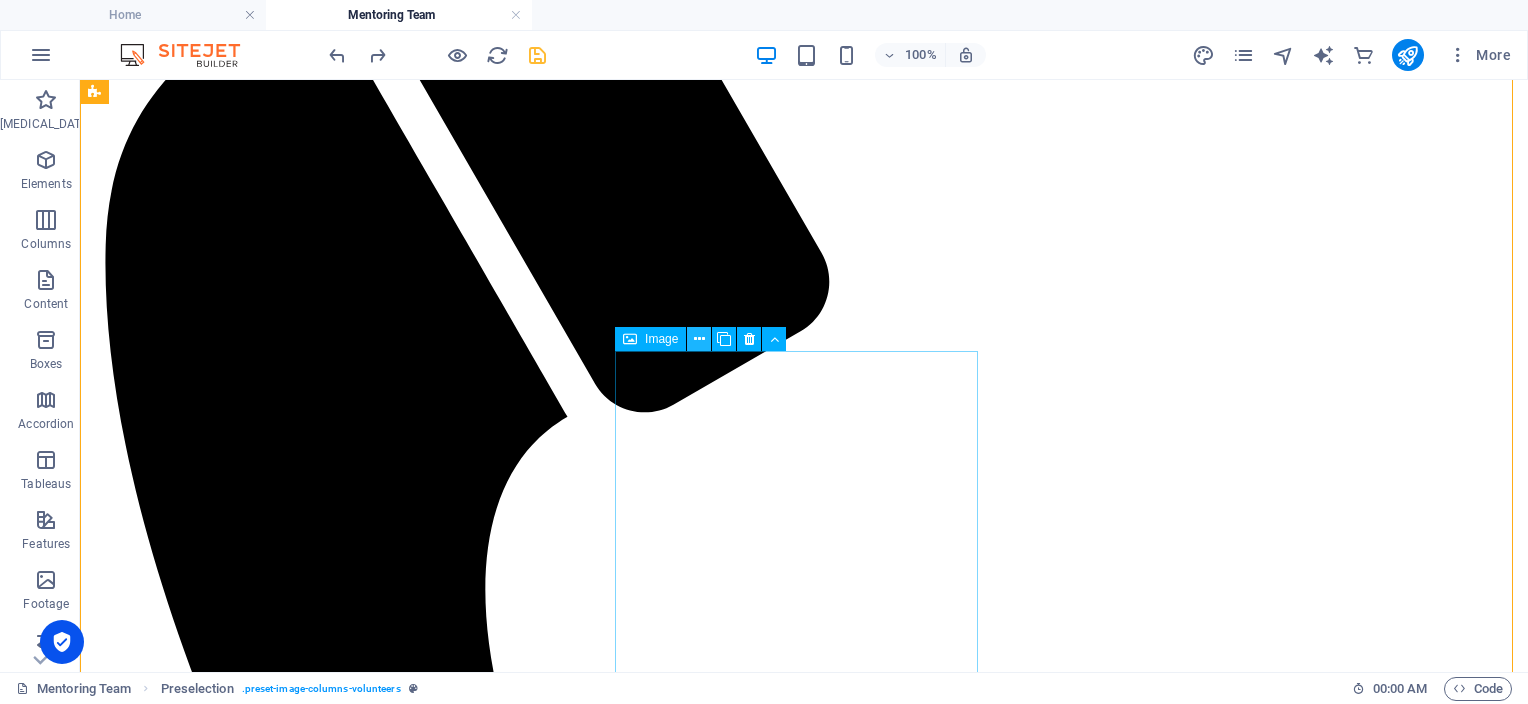 click at bounding box center (699, 339) 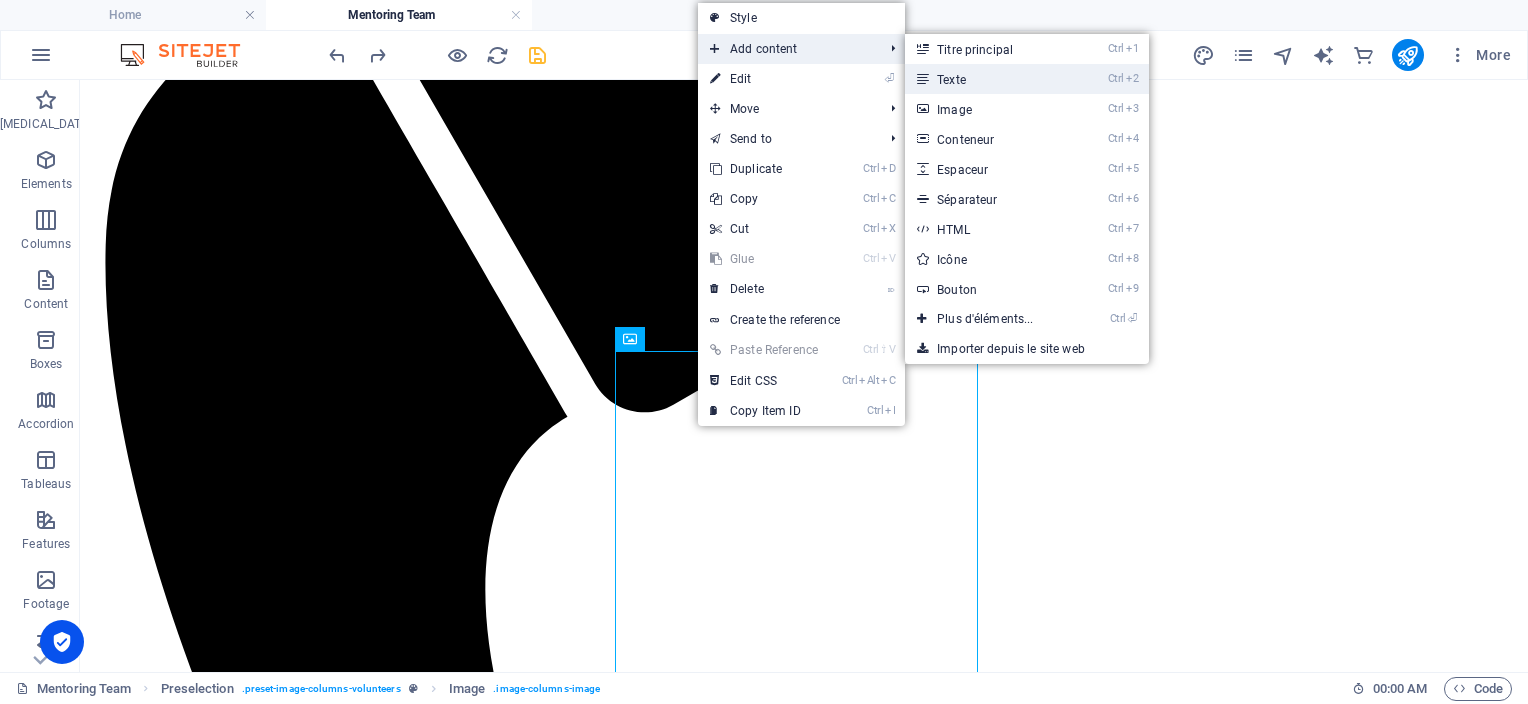 click on "Texte" at bounding box center [951, 80] 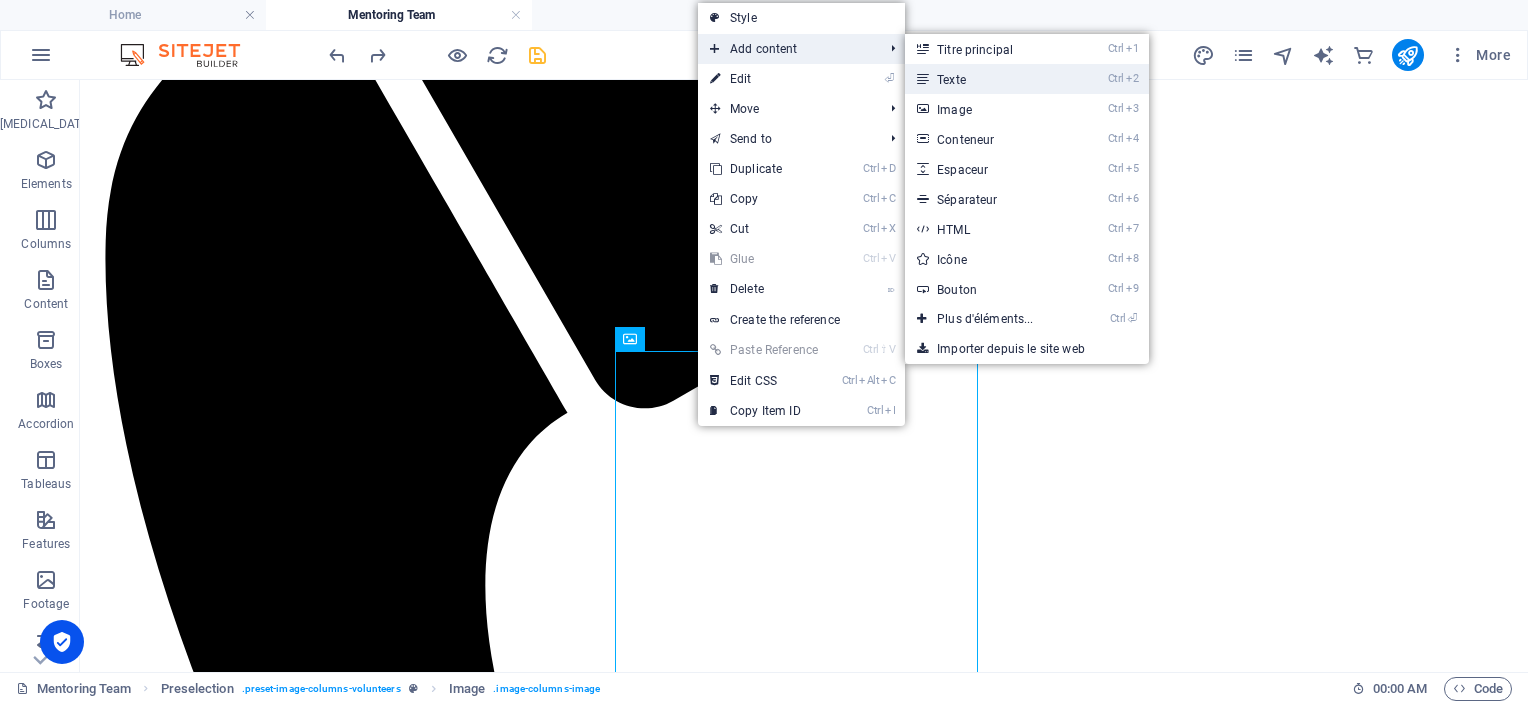 scroll, scrollTop: 1551, scrollLeft: 0, axis: vertical 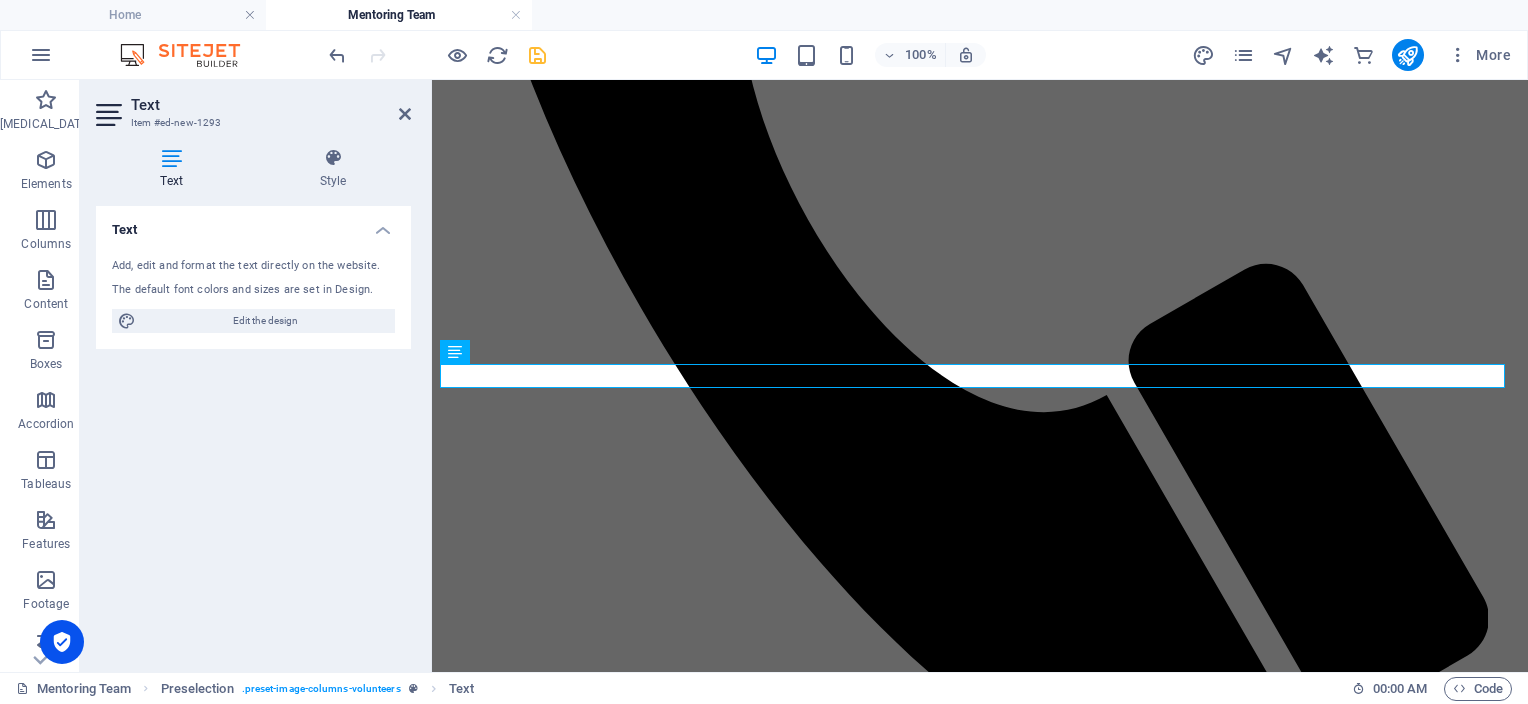type 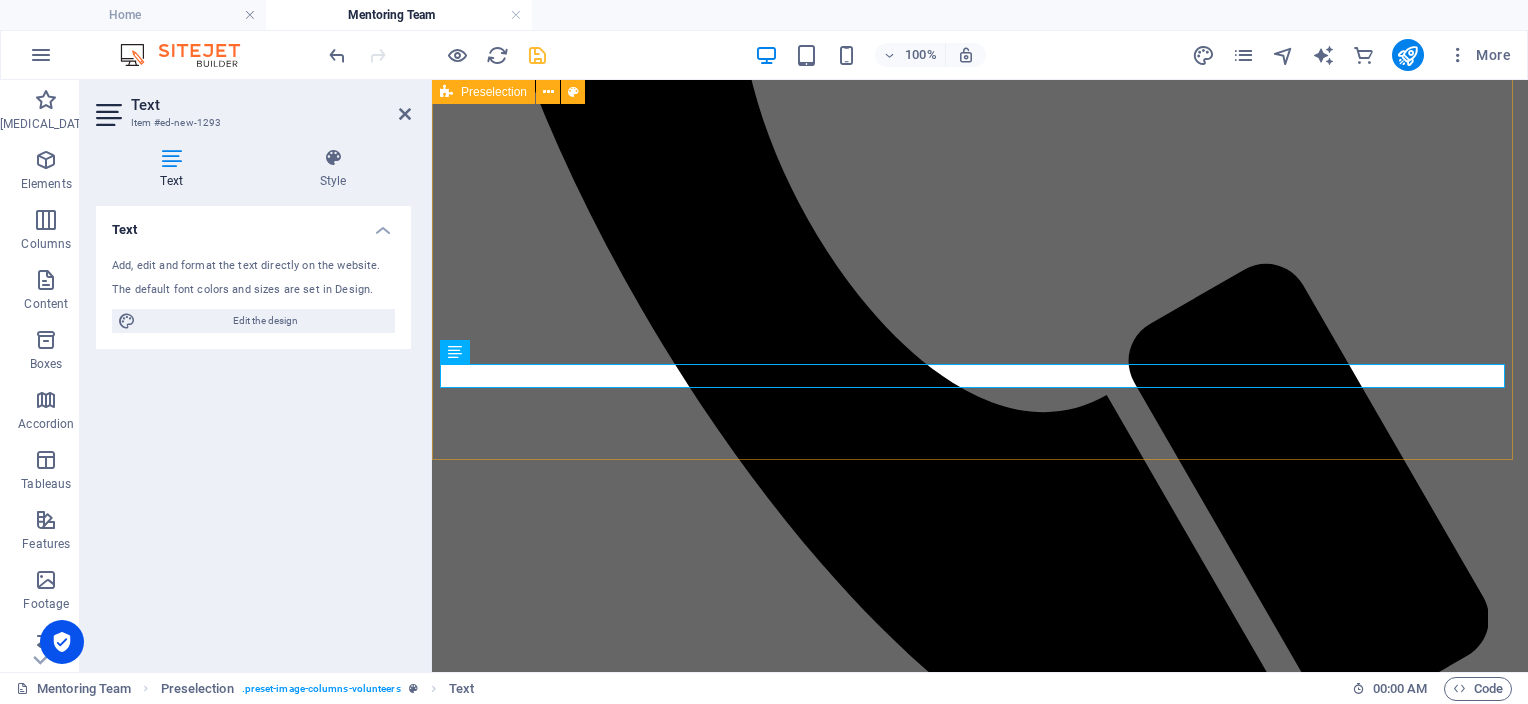 click on "[PERSON_NAME]                                                                                                              Anonymous" at bounding box center (980, 3749) 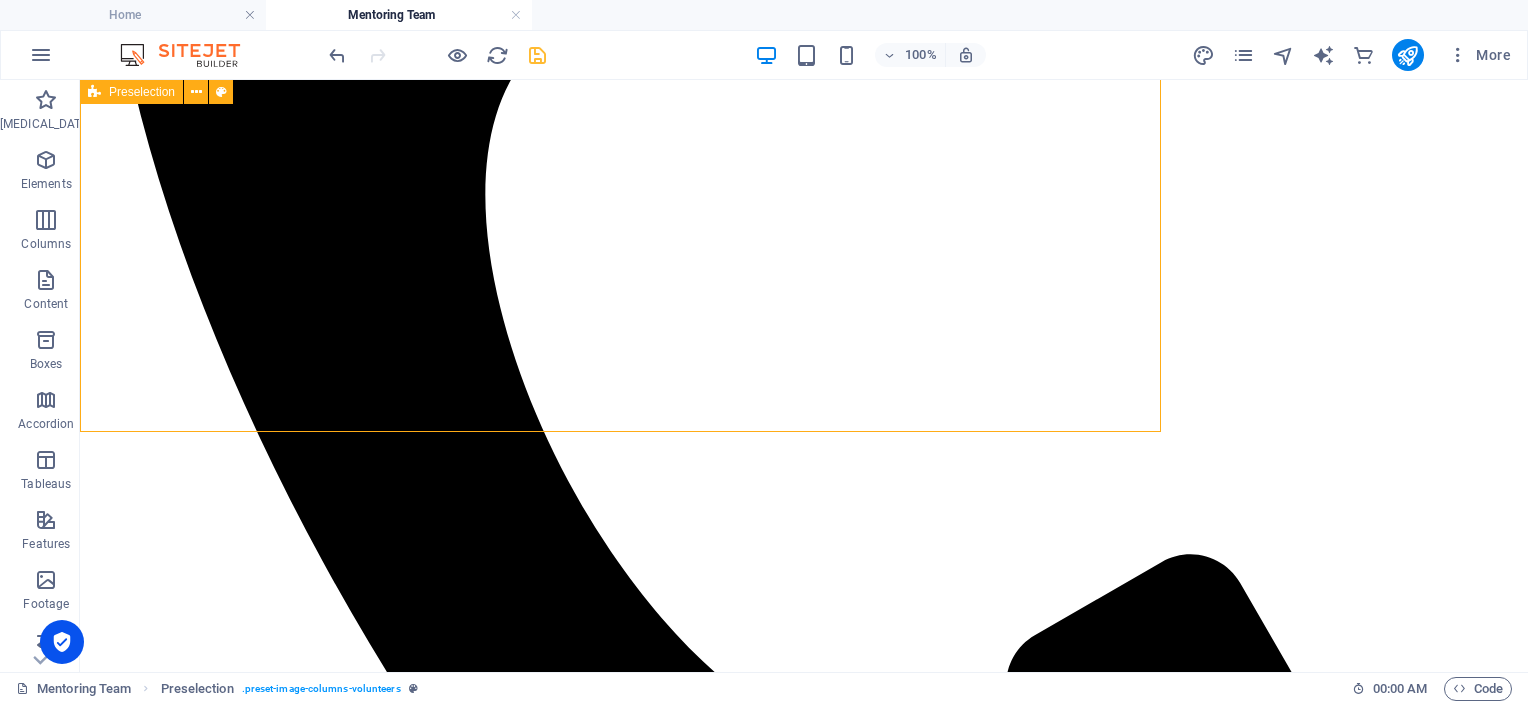 scroll, scrollTop: 1579, scrollLeft: 0, axis: vertical 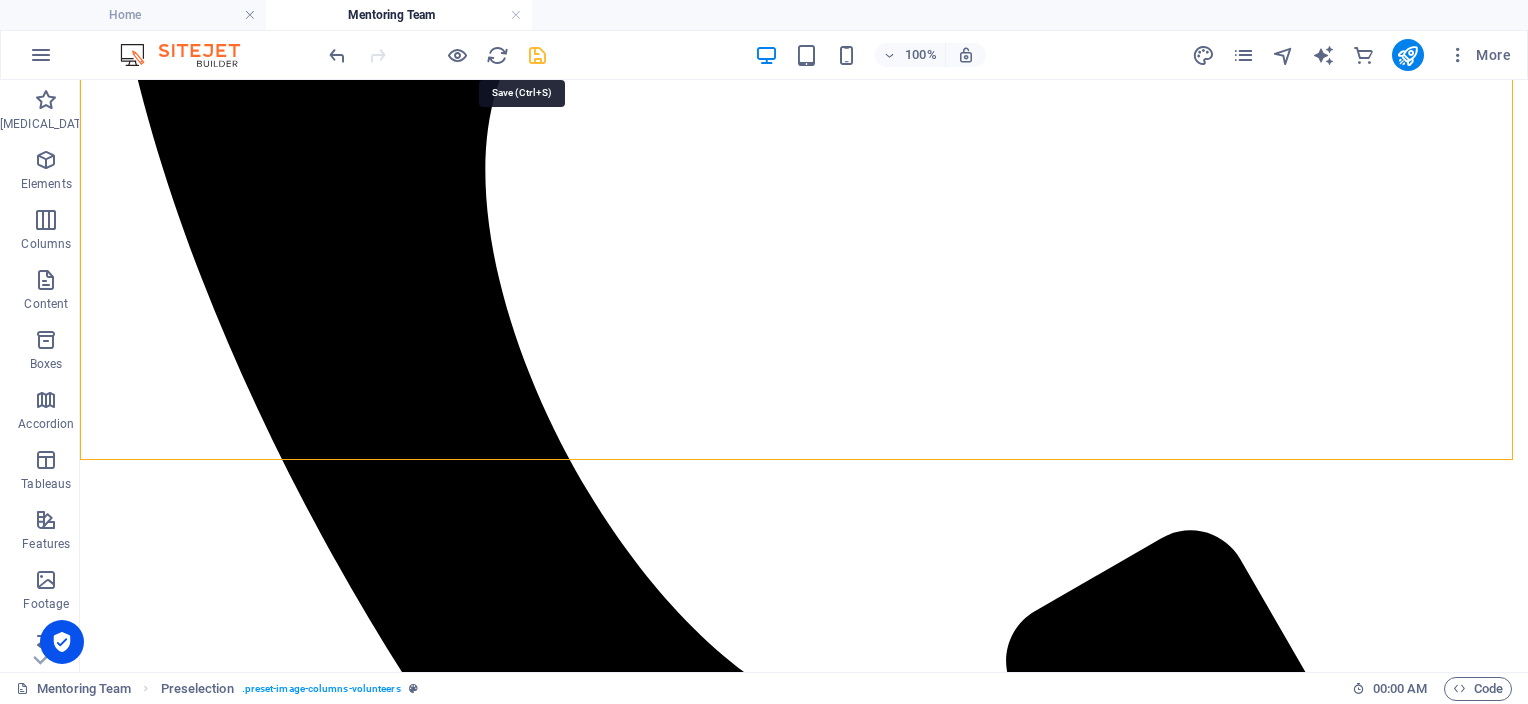 click at bounding box center (537, 55) 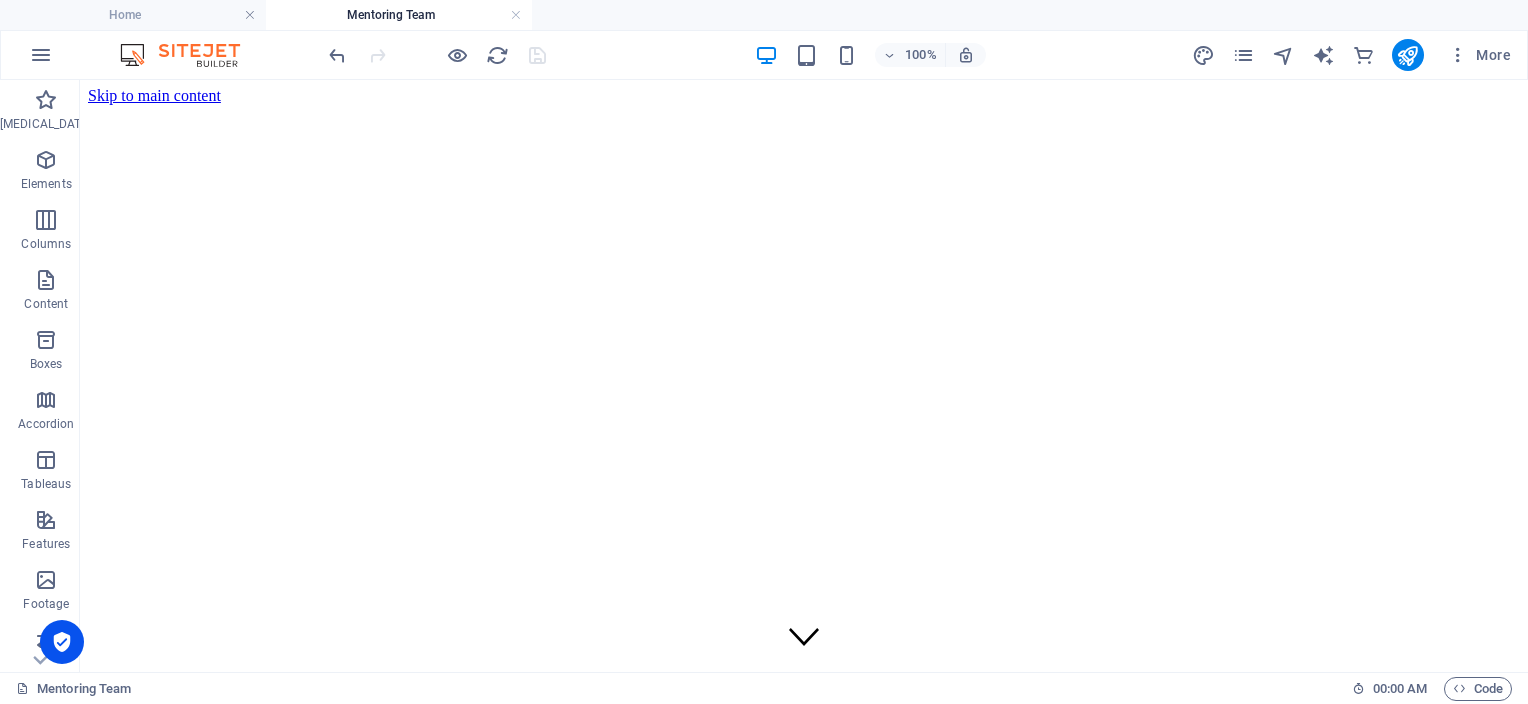 scroll, scrollTop: 0, scrollLeft: 0, axis: both 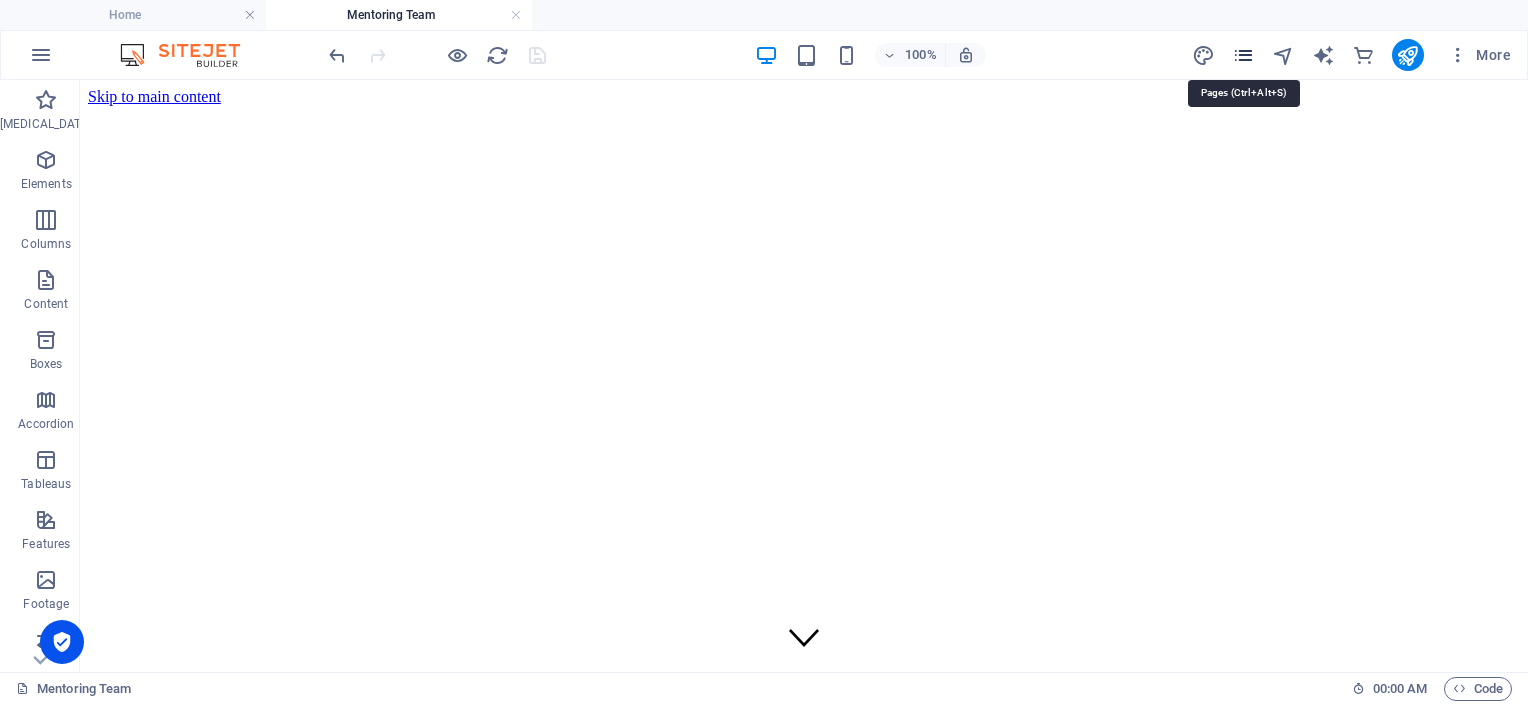 click at bounding box center [1243, 55] 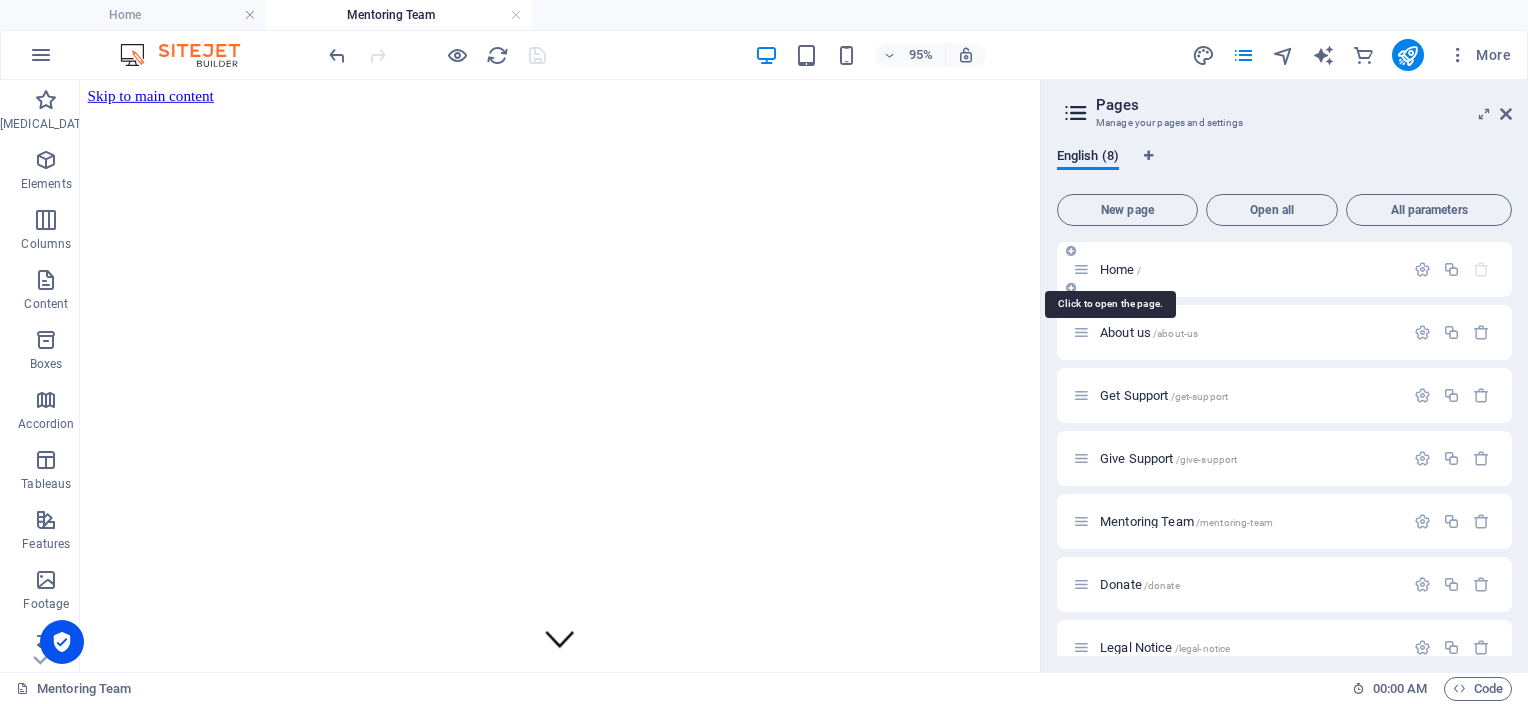 click on "Home /" at bounding box center [1120, 269] 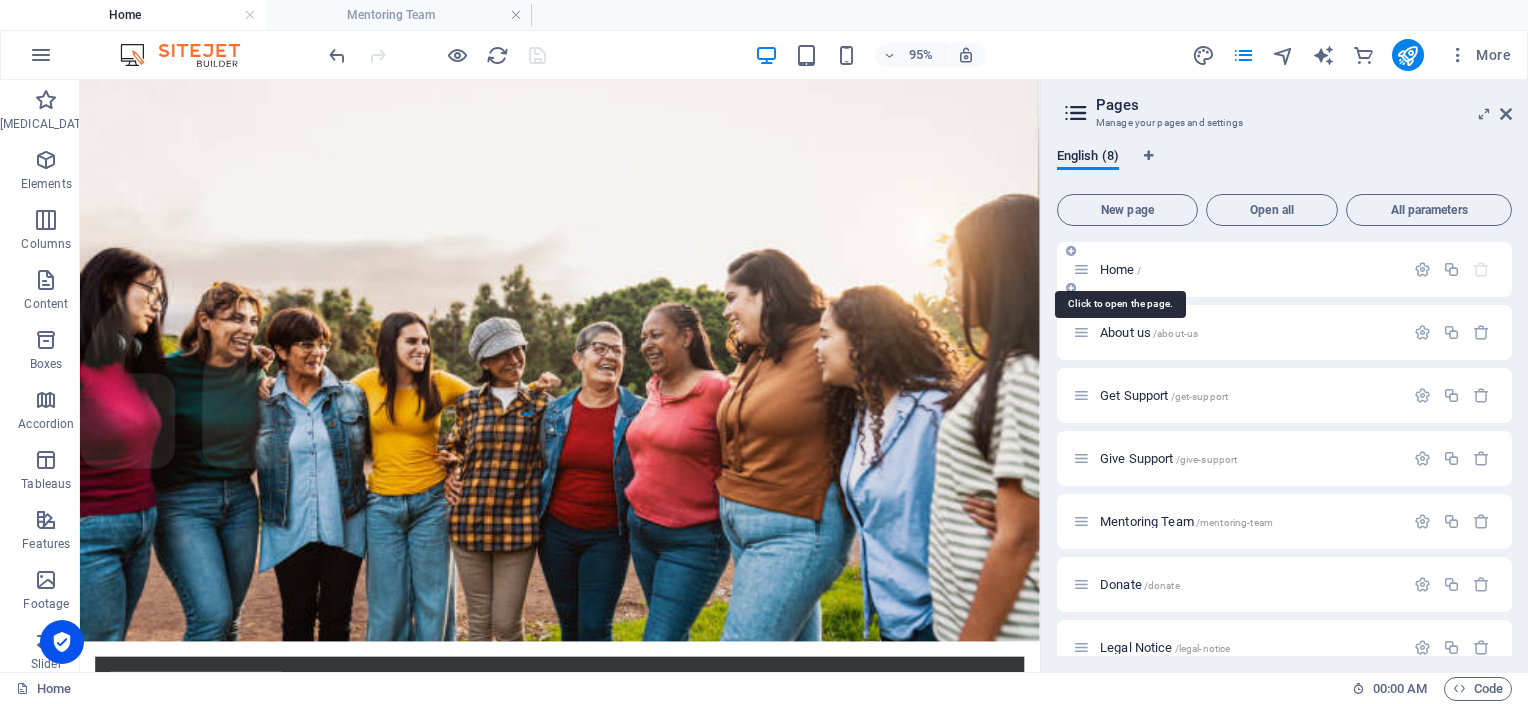 scroll, scrollTop: 428, scrollLeft: 0, axis: vertical 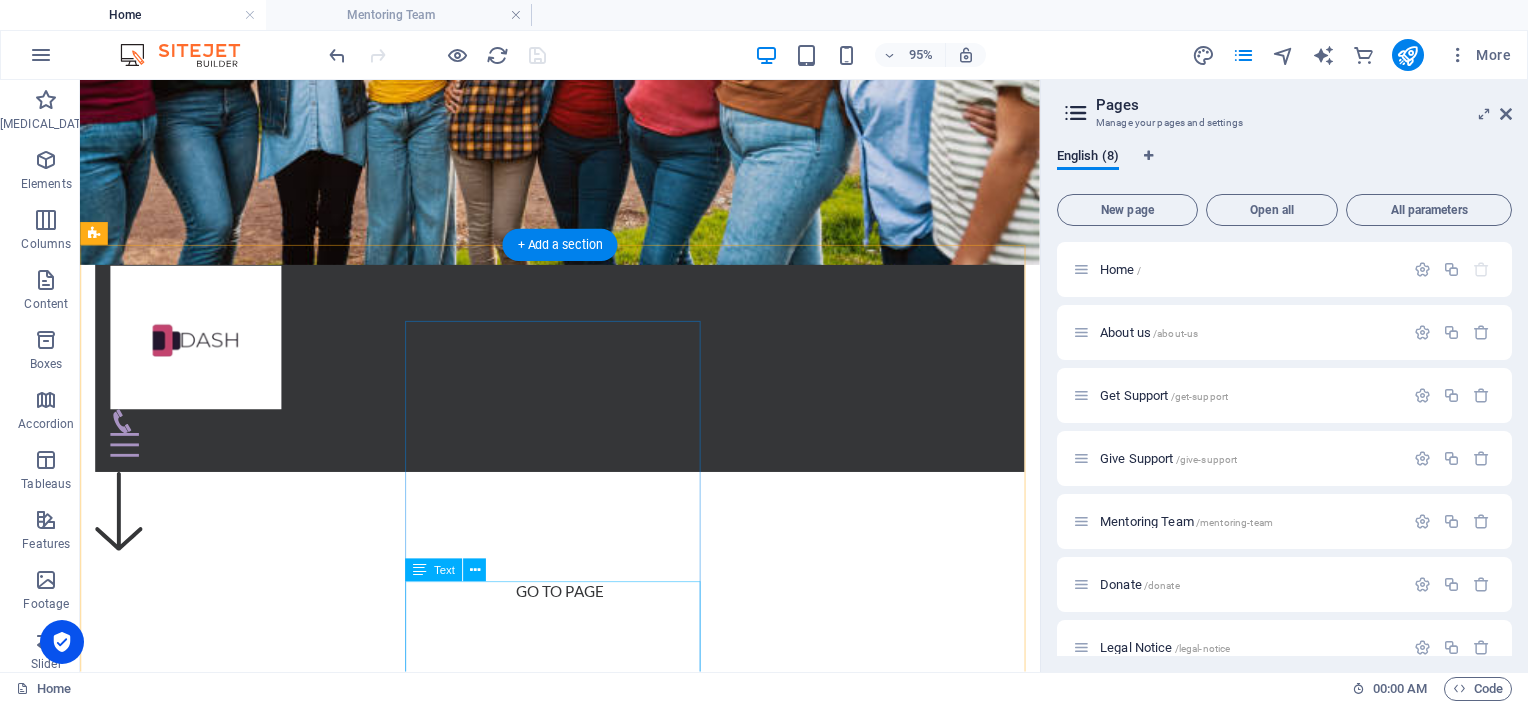click on "We offer email support, via our Mentoring team to people who are: Are ready to get out of an abusive relationship. Need to stay in an emotionally abusive relationship for now. Feel like they are stuck in an abusive relationship forever. Left an abusive relationship and want help healing from relationship abuse." at bounding box center [585, 2129] 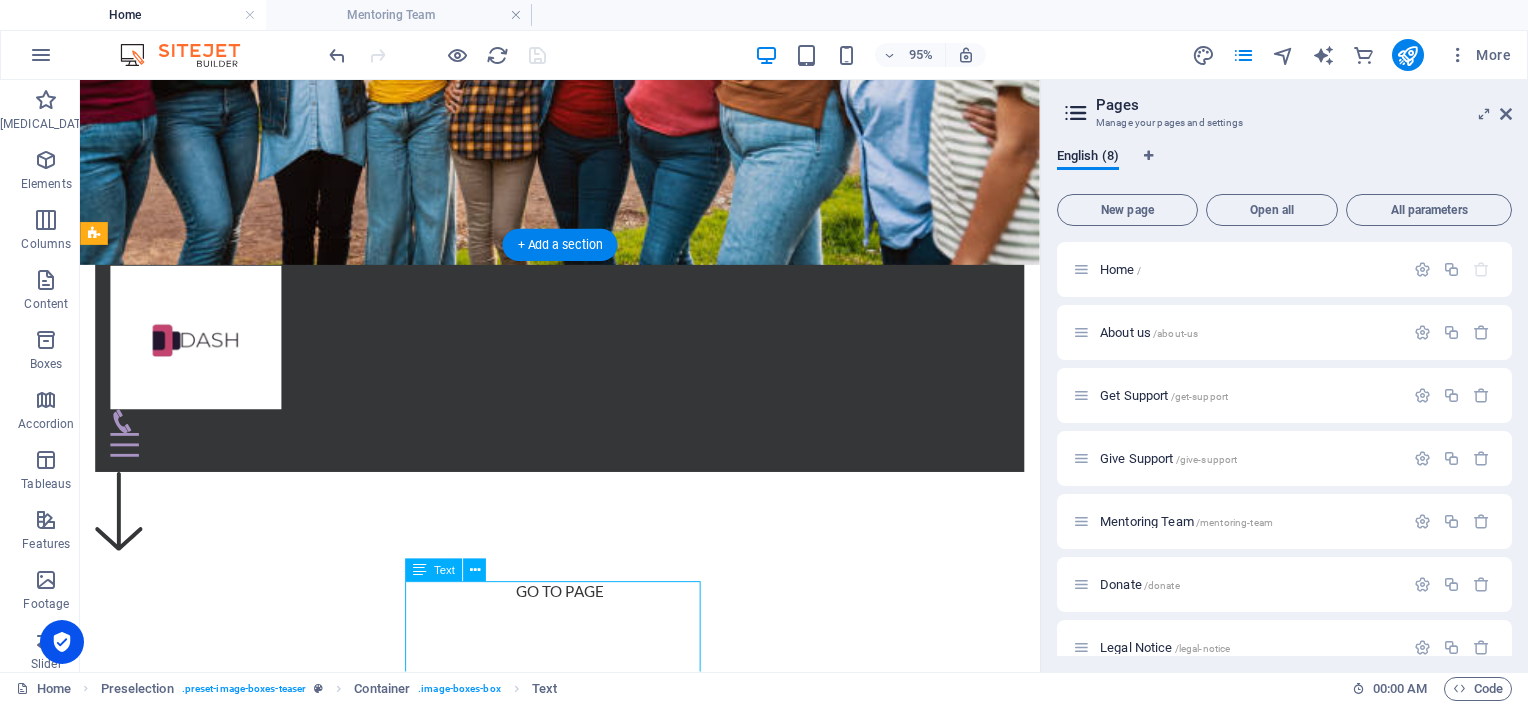 click on "We offer email support, via our Mentoring team to people who are: Are ready to get out of an abusive relationship. Need to stay in an emotionally abusive relationship for now. Feel like they are stuck in an abusive relationship forever. Left an abusive relationship and want help healing from relationship abuse." at bounding box center (585, 2129) 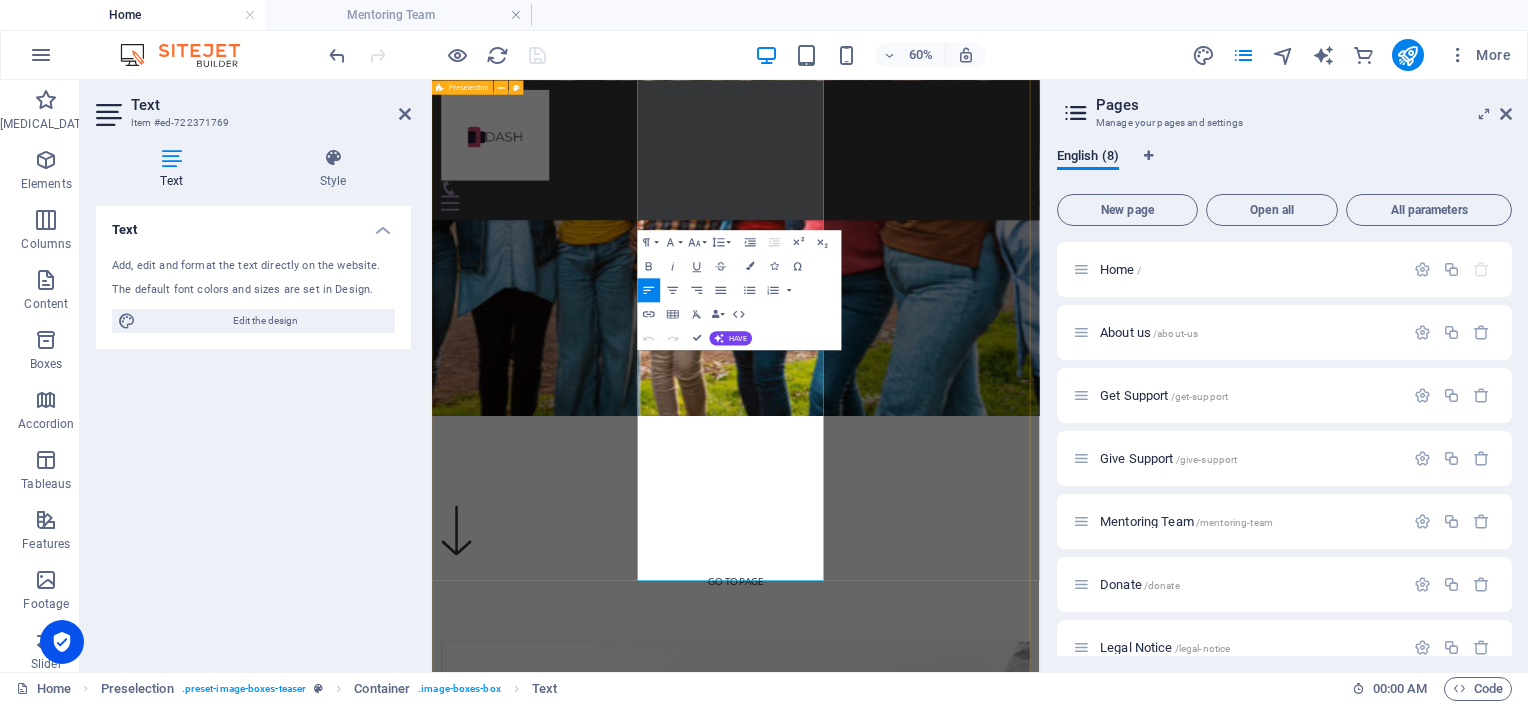scroll, scrollTop: 2564, scrollLeft: 0, axis: vertical 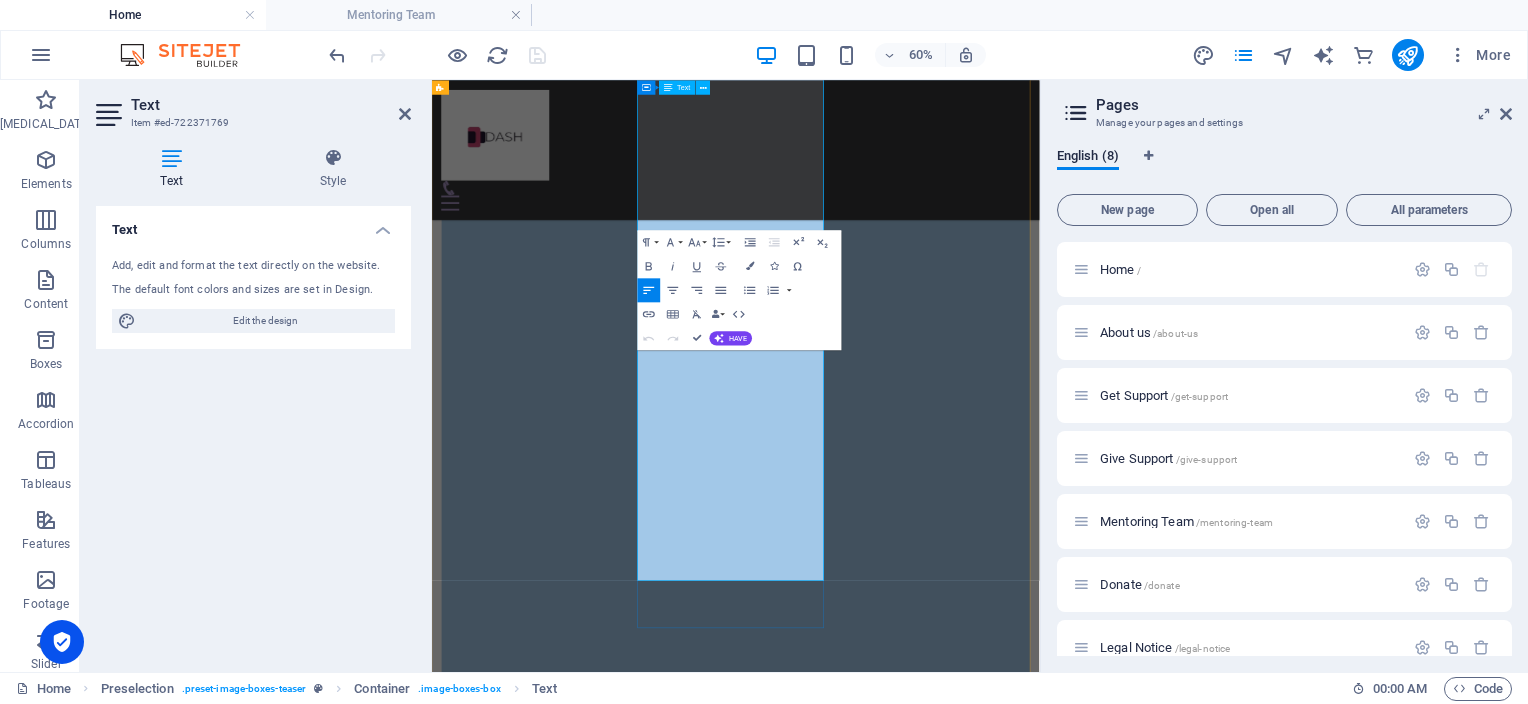 click on "Left an abusive relationship and want help healing from relationship abuse." at bounding box center [969, 2128] 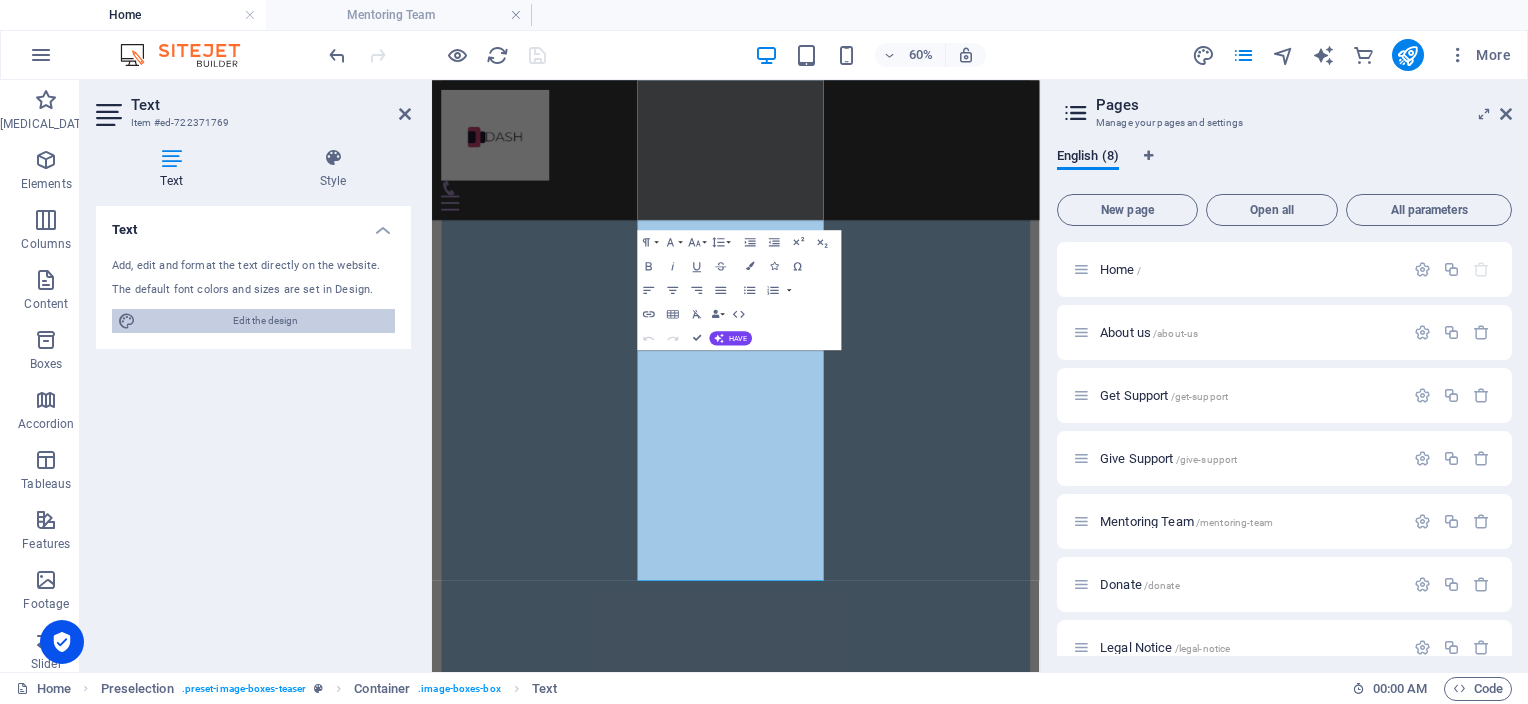 click on "Edit the design" at bounding box center (265, 321) 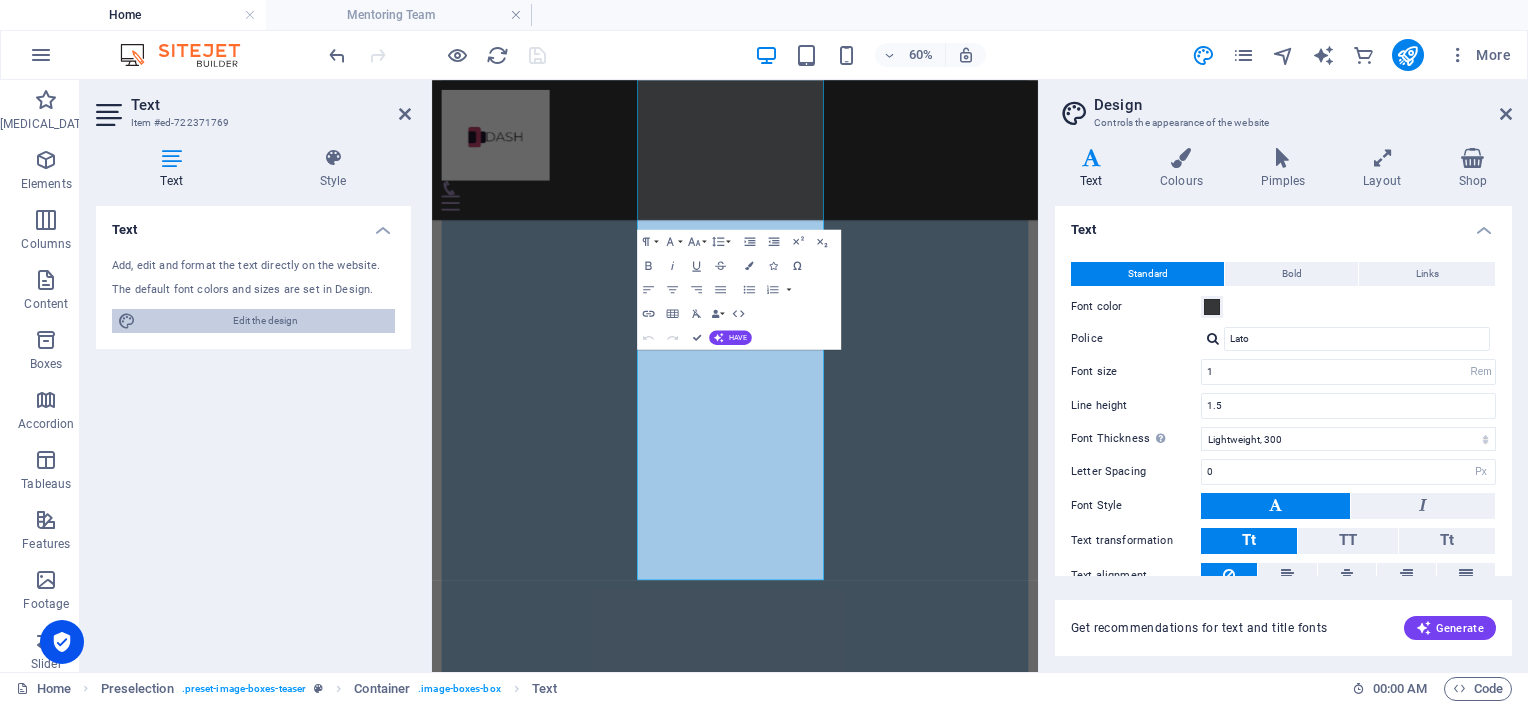 click on "Edit the design" at bounding box center (265, 321) 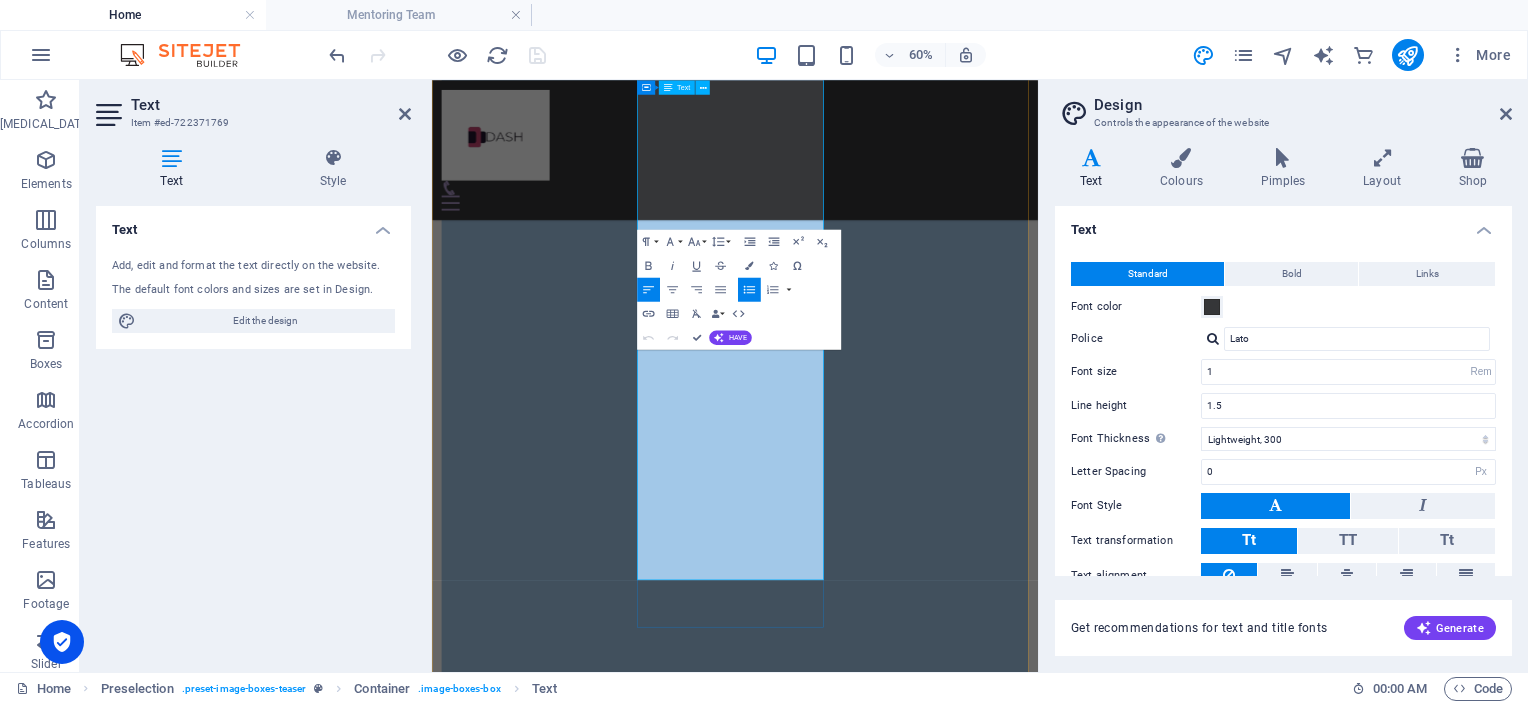click on "Left an abusive relationship and want help healing from relationship abuse." at bounding box center (967, 2128) 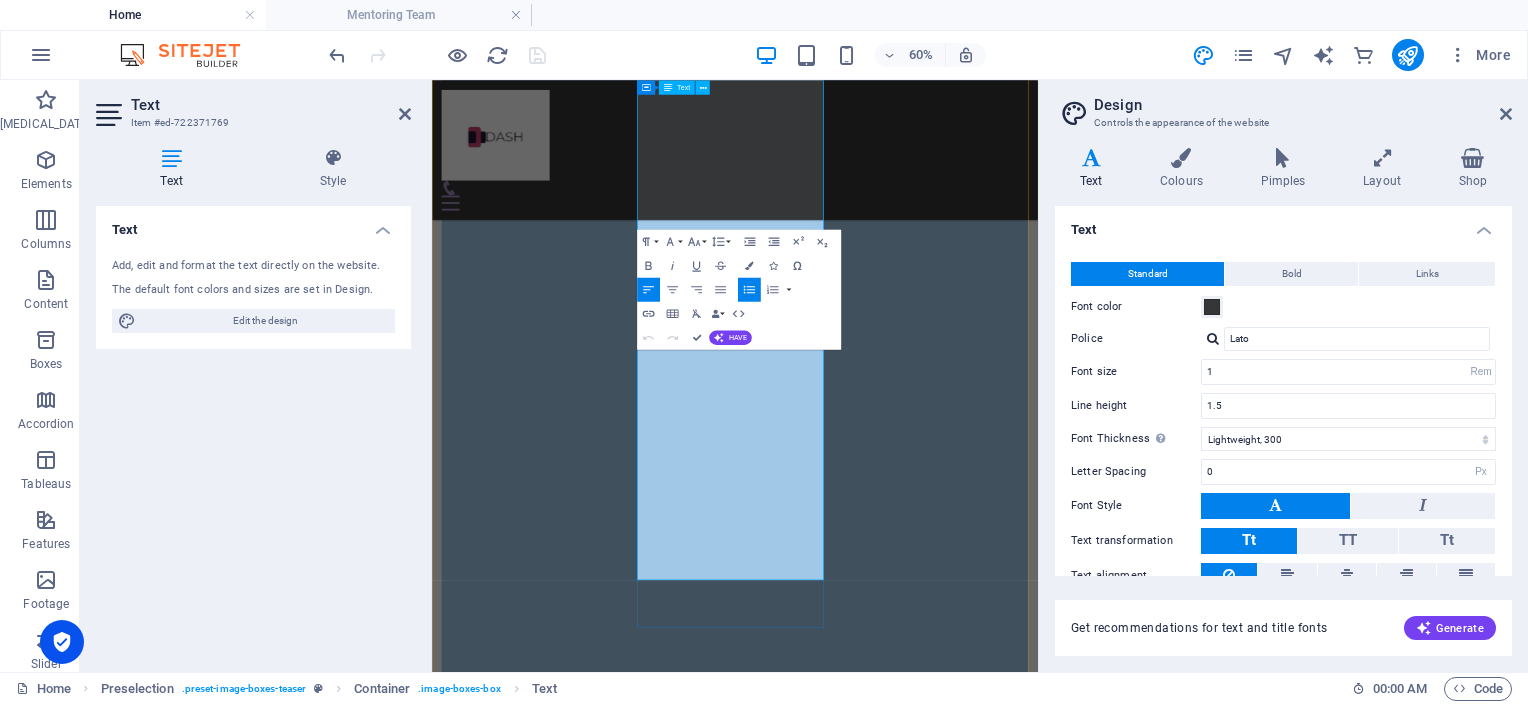 drag, startPoint x: 1057, startPoint y: 894, endPoint x: 846, endPoint y: 897, distance: 211.02133 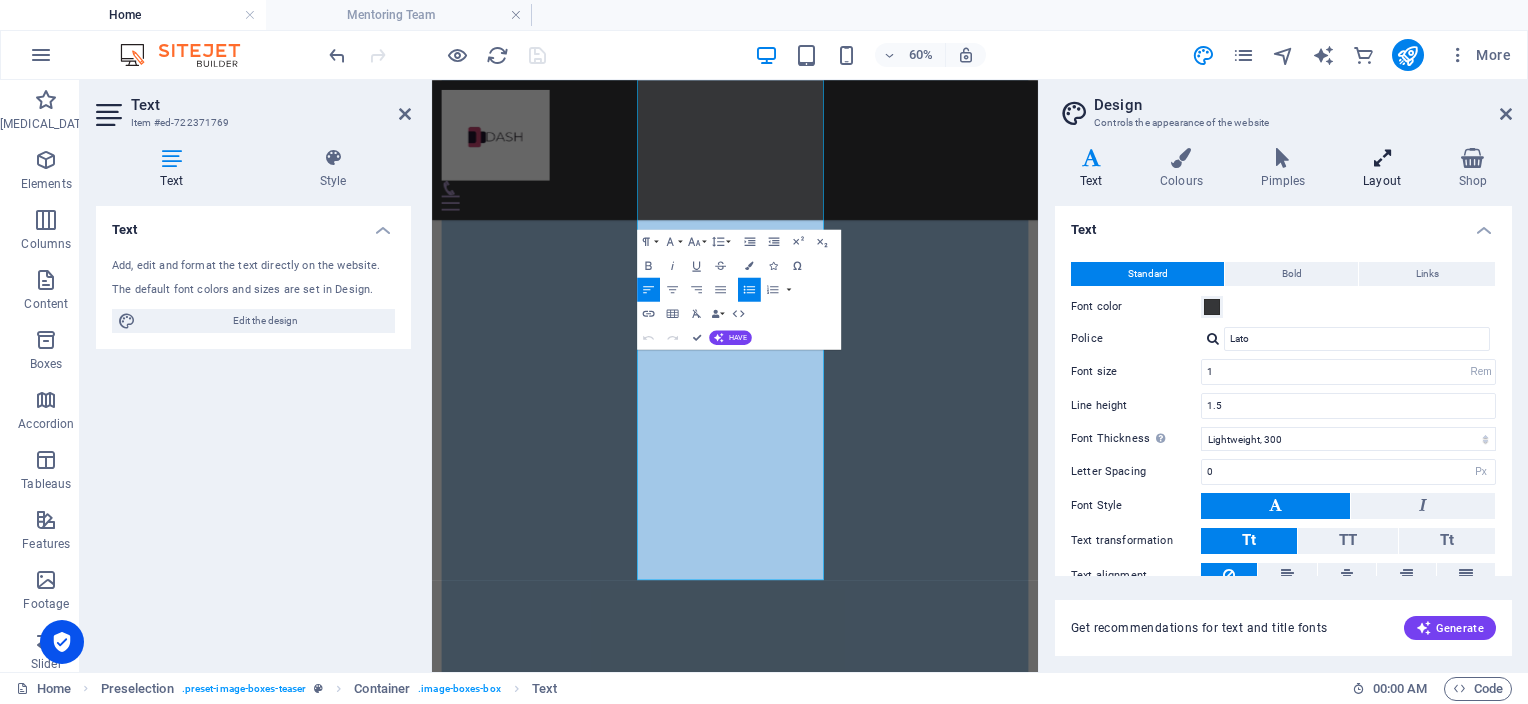 click at bounding box center (1381, 158) 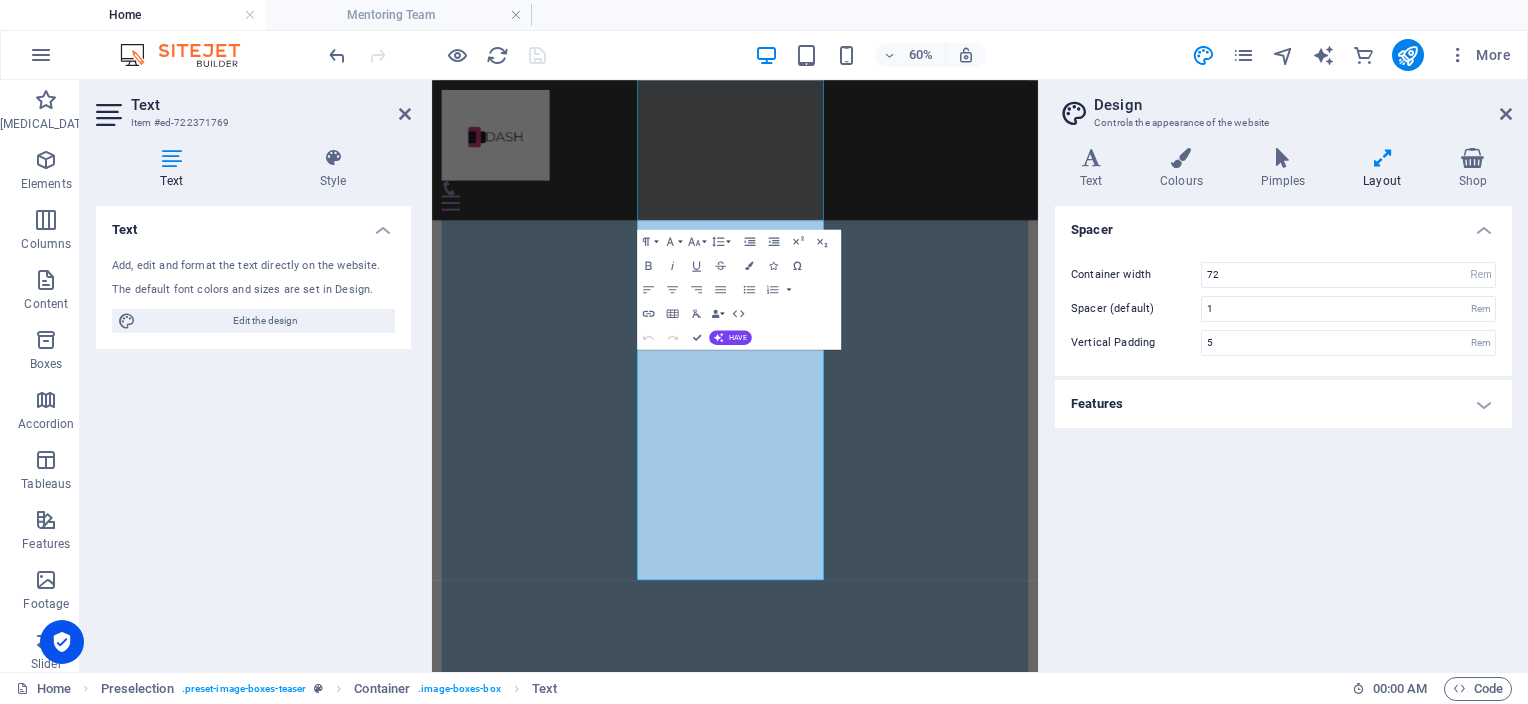 click on "Features" at bounding box center (1283, 404) 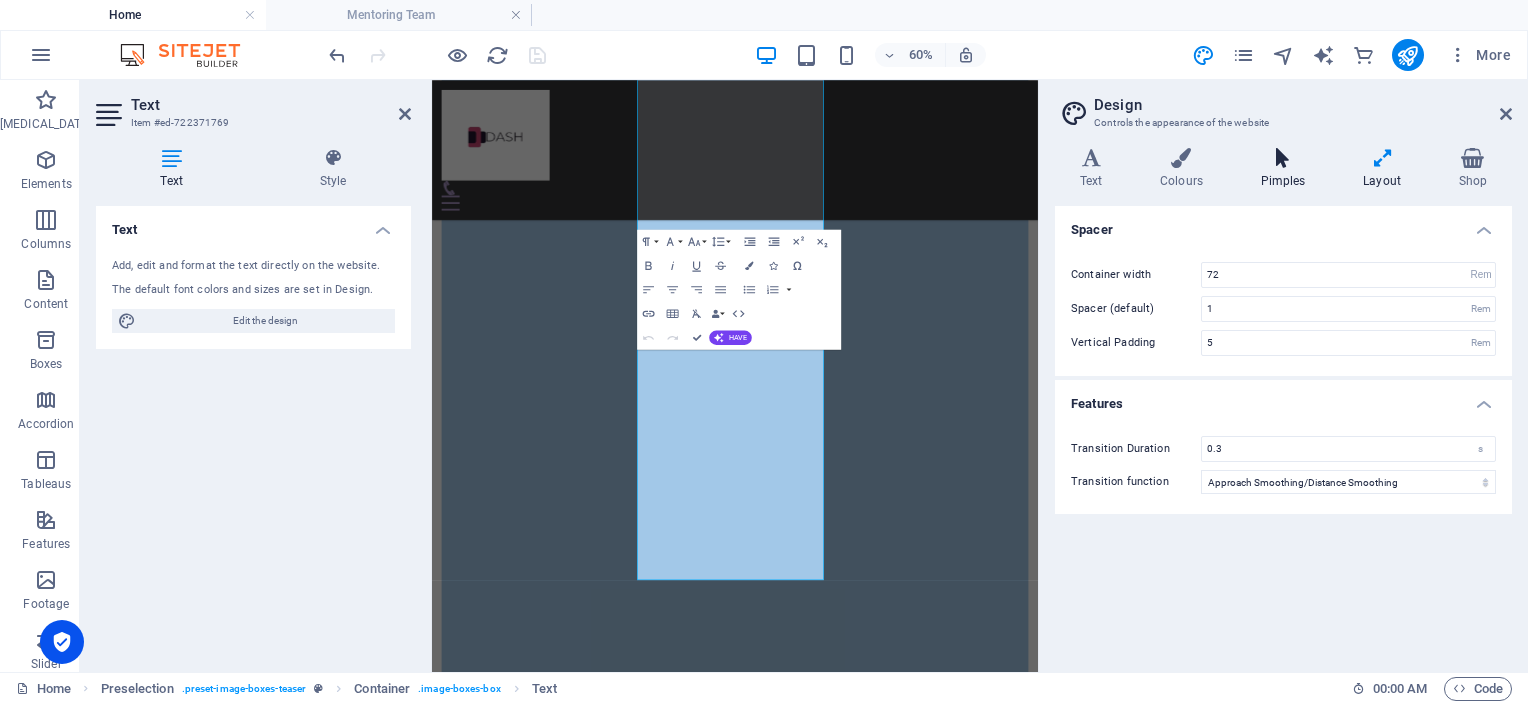 click at bounding box center (1283, 158) 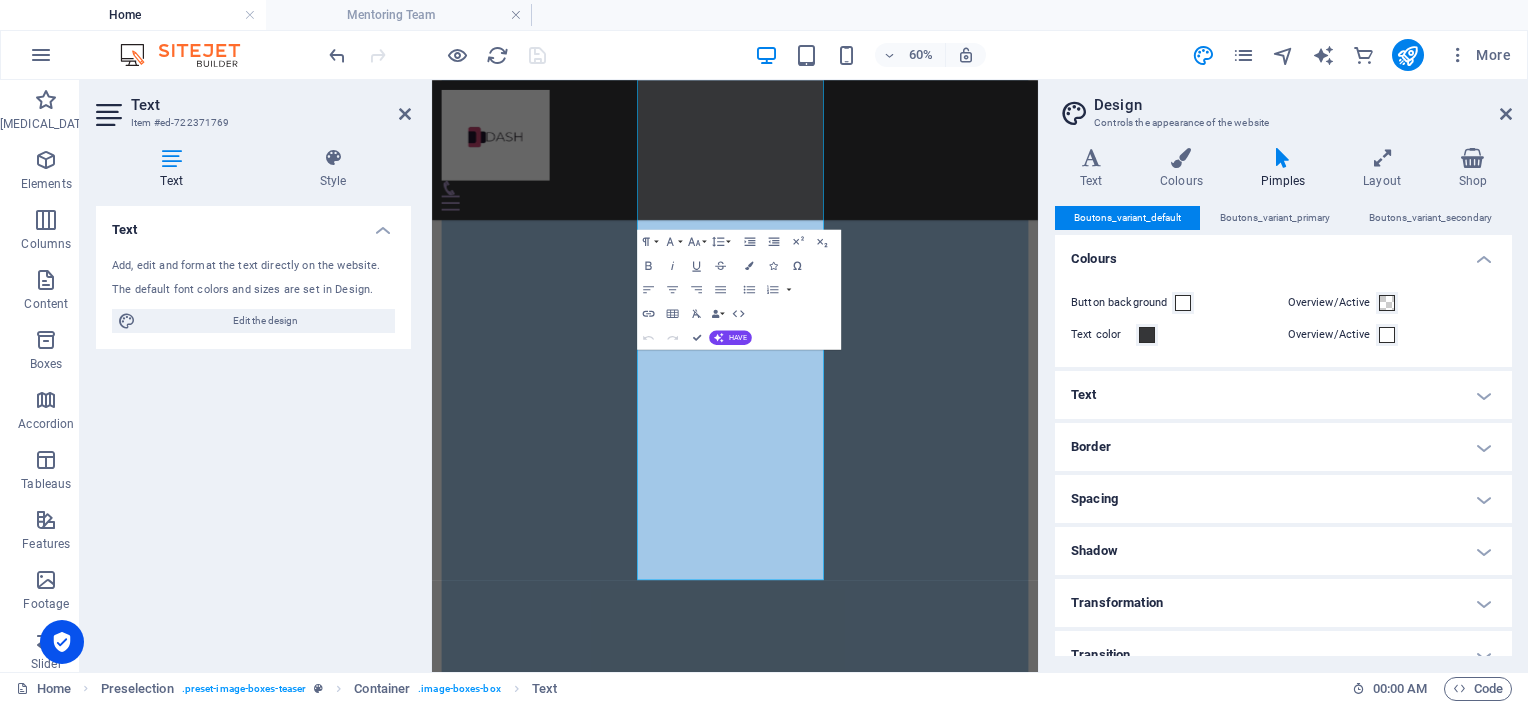 click on "Shadow" at bounding box center [1283, 551] 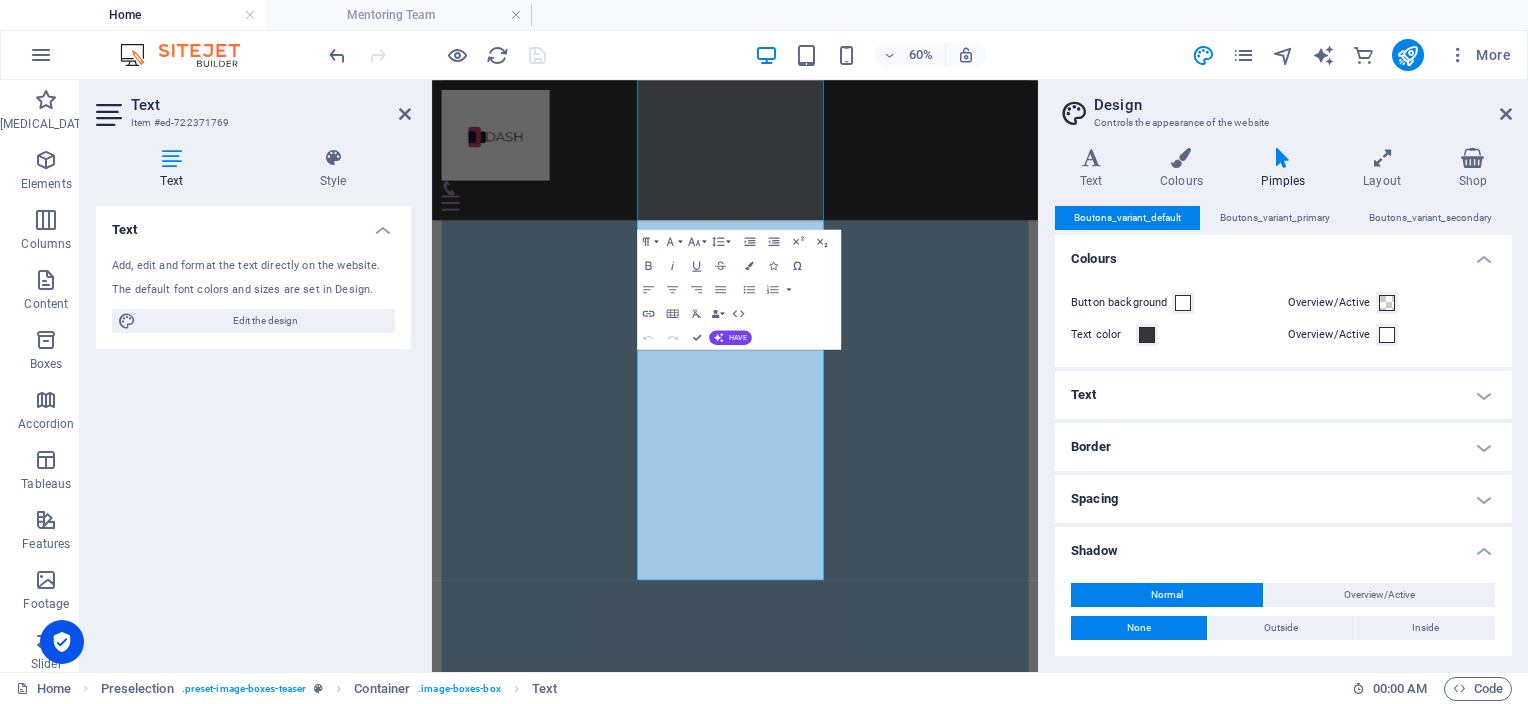 drag, startPoint x: 1522, startPoint y: 524, endPoint x: 1531, endPoint y: 561, distance: 38.078865 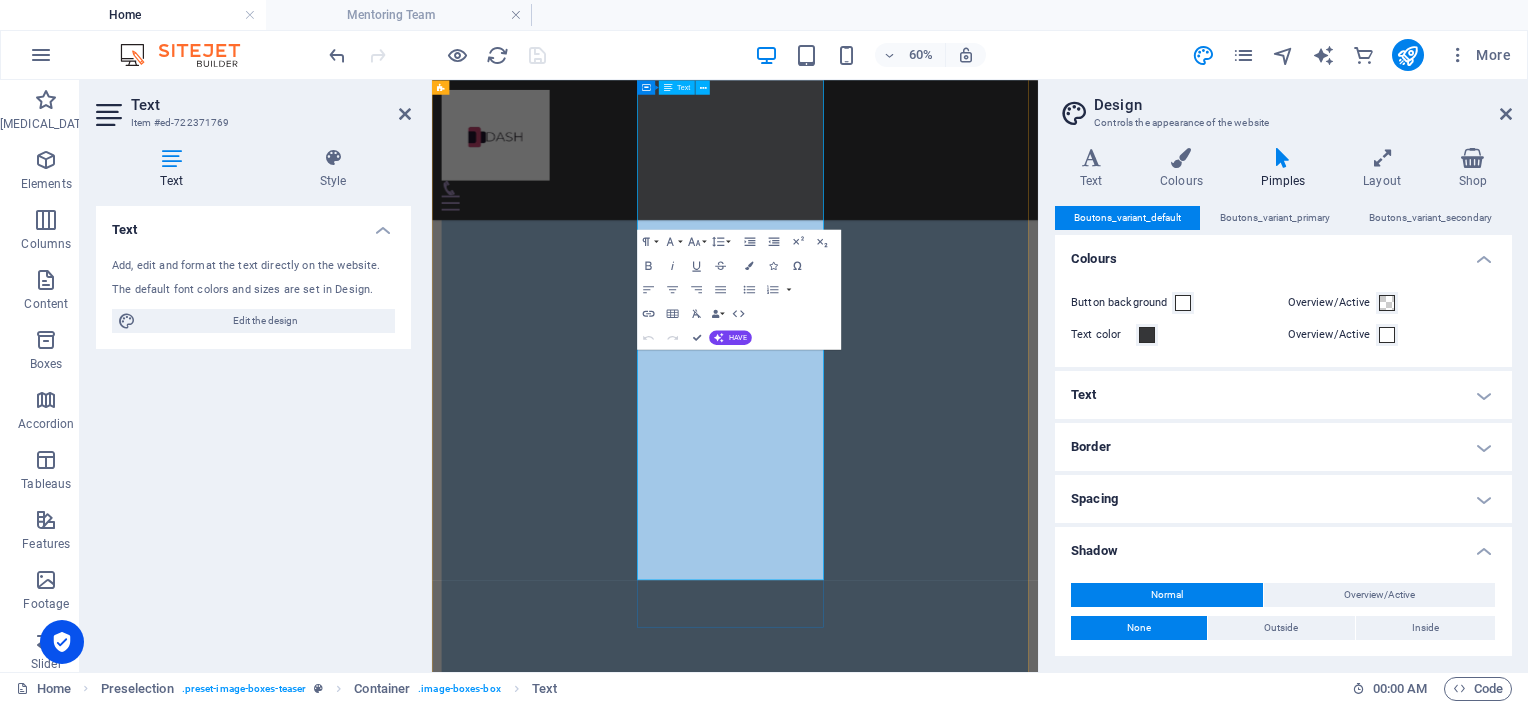 click on "Left an abusive relationship and want help healing from relationship abuse." at bounding box center [967, 2128] 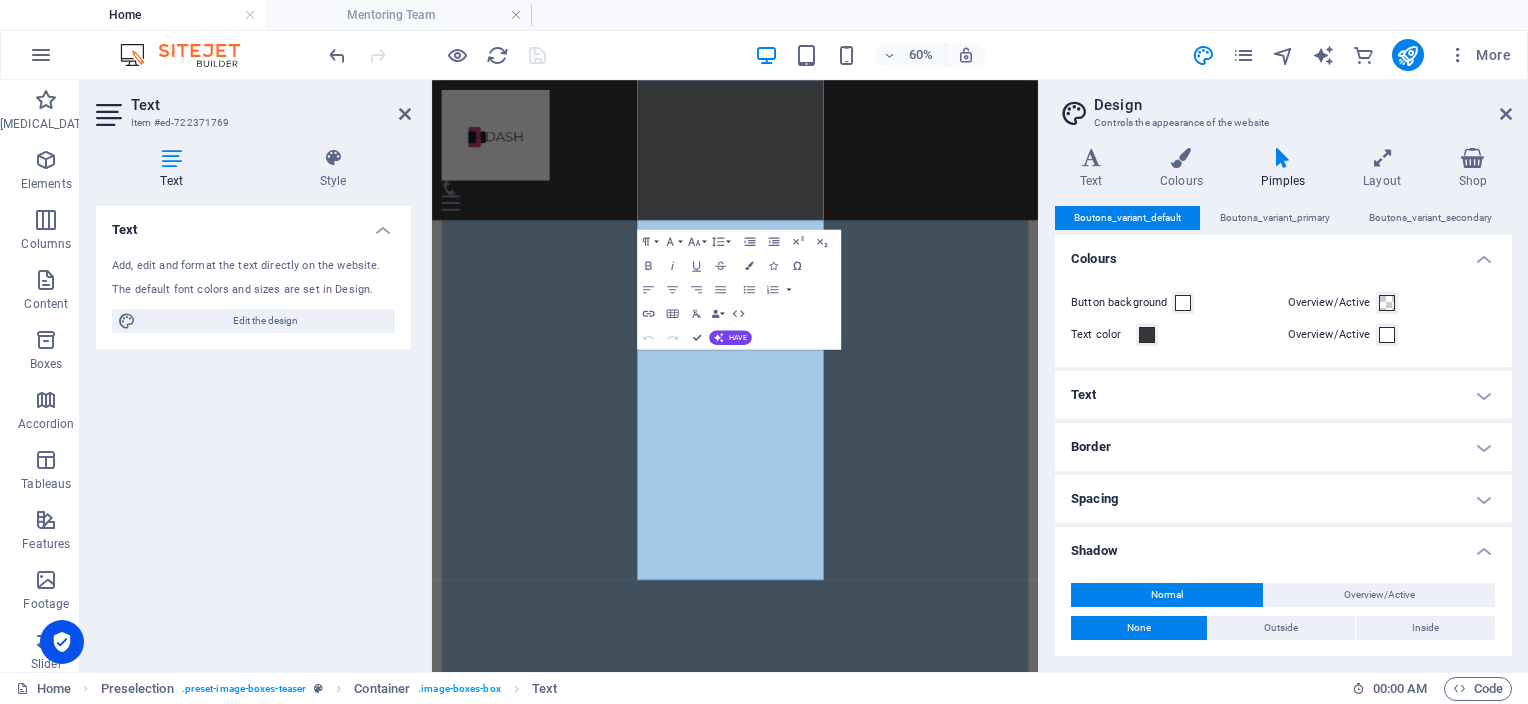 click at bounding box center (437, 55) 